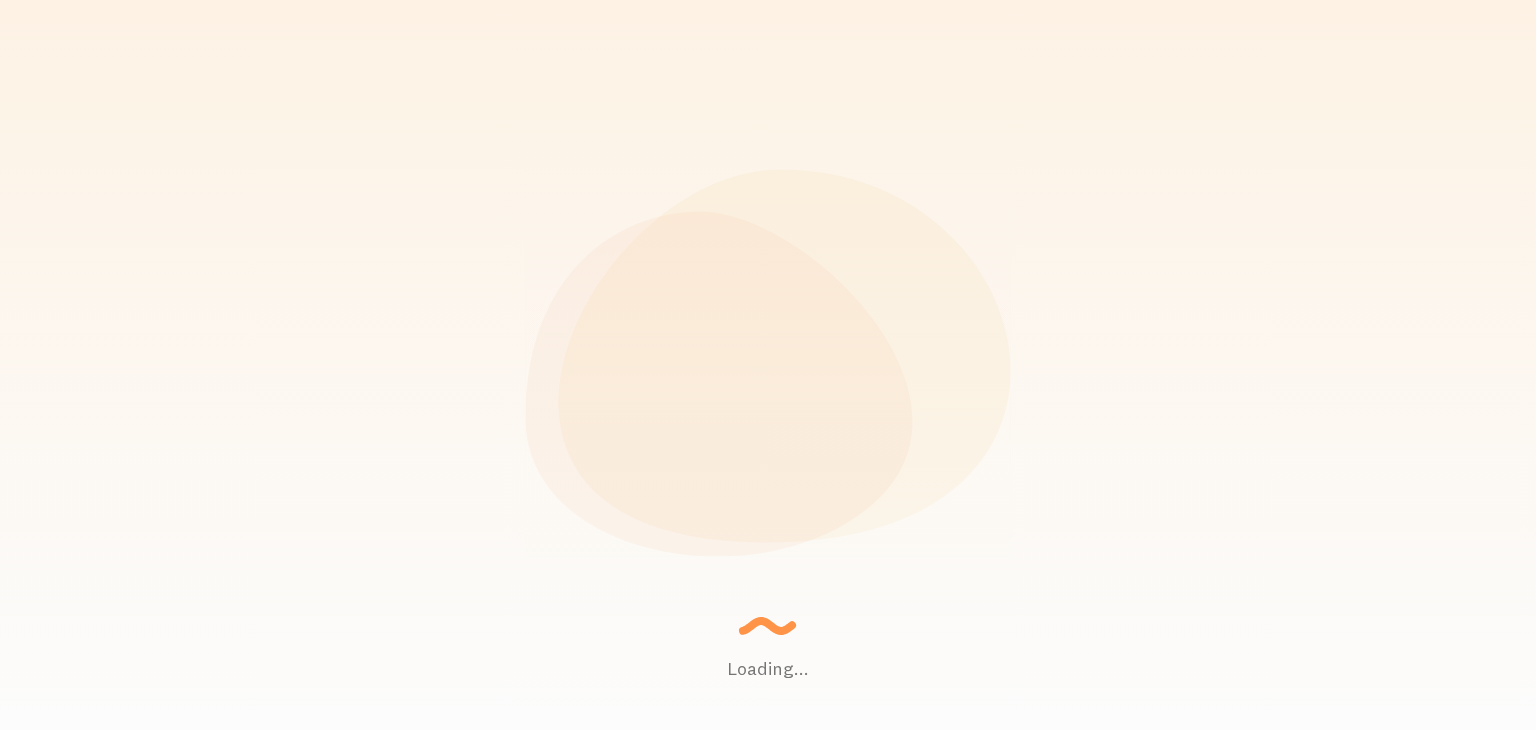 scroll, scrollTop: 0, scrollLeft: 0, axis: both 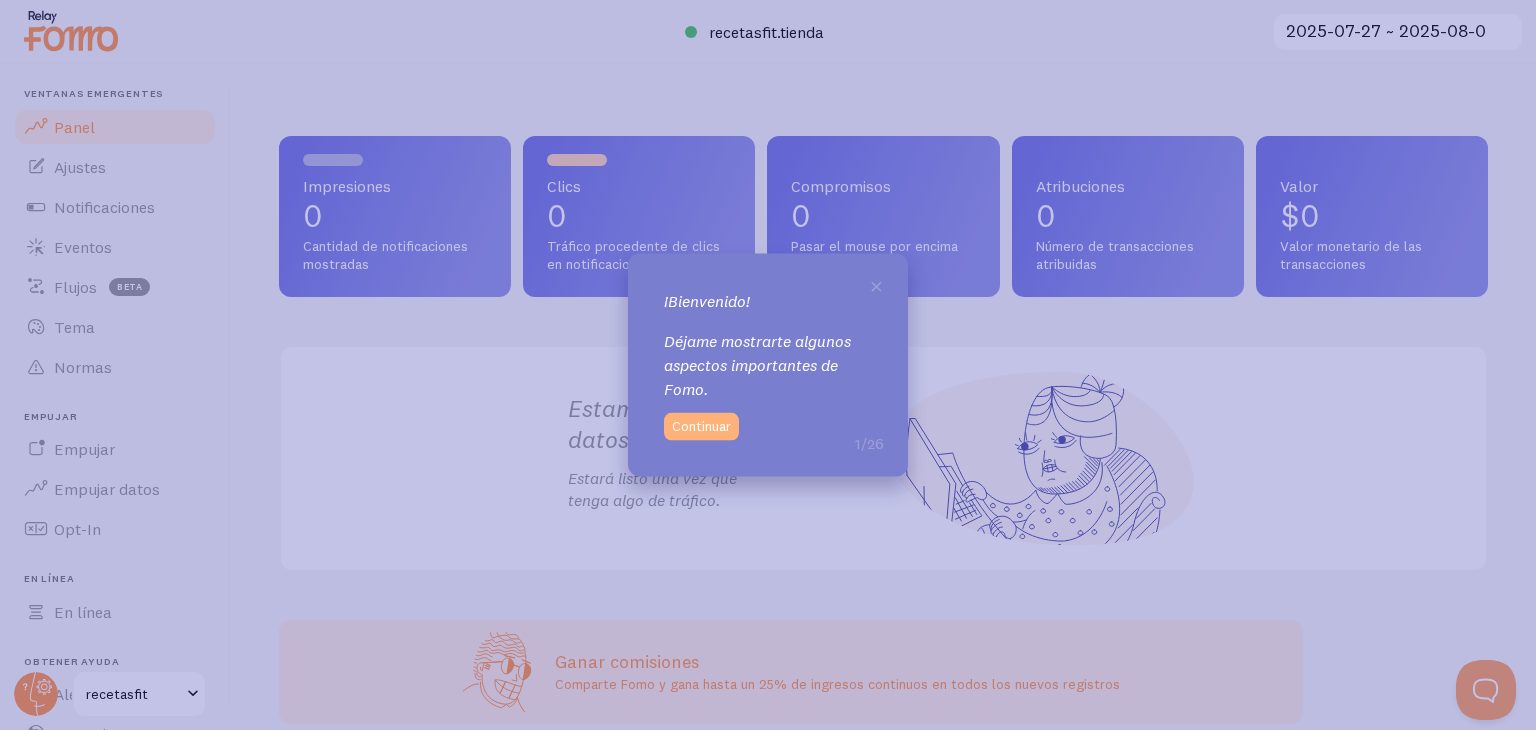 click on "Continuar" at bounding box center [701, 426] 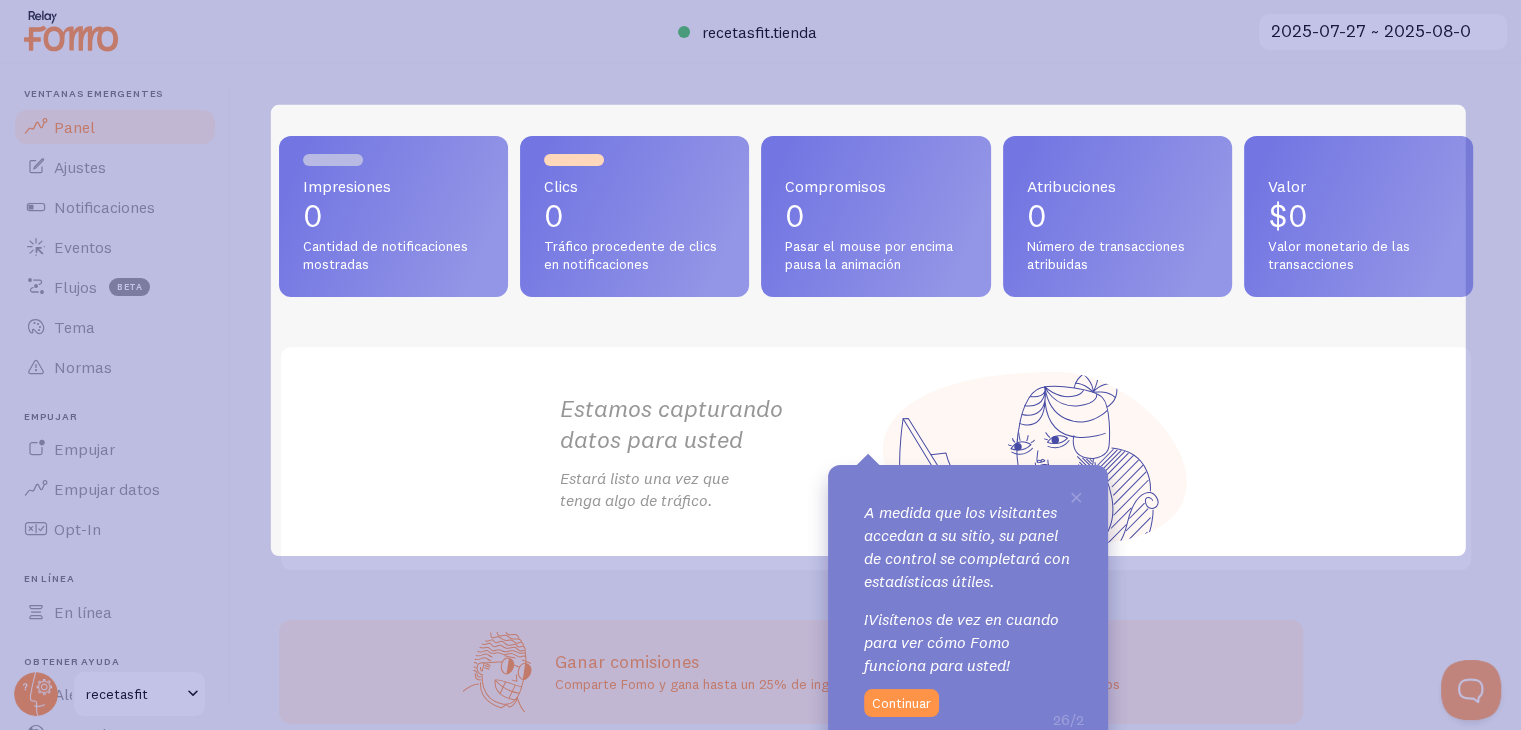 scroll, scrollTop: 23, scrollLeft: 0, axis: vertical 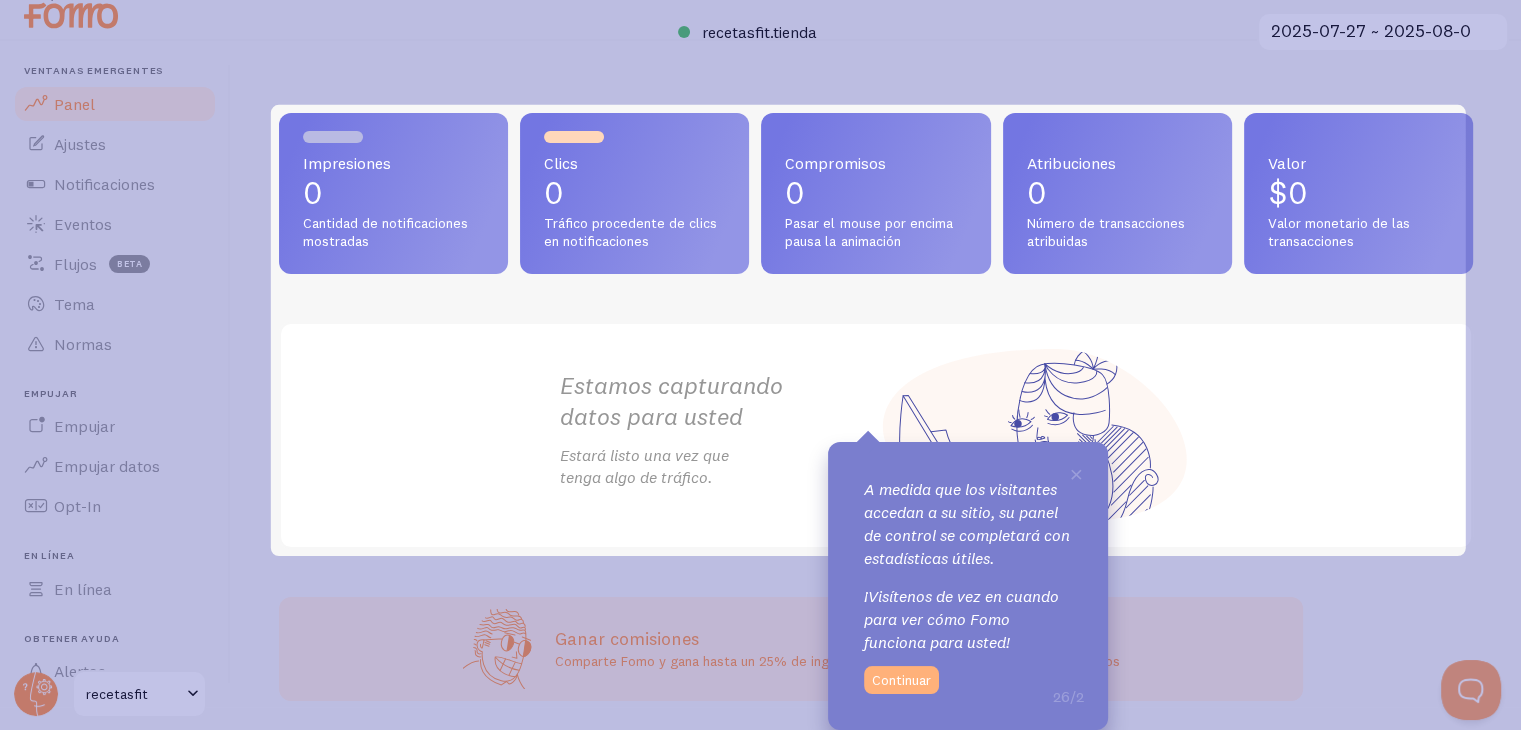click on "Continuar" at bounding box center (901, 680) 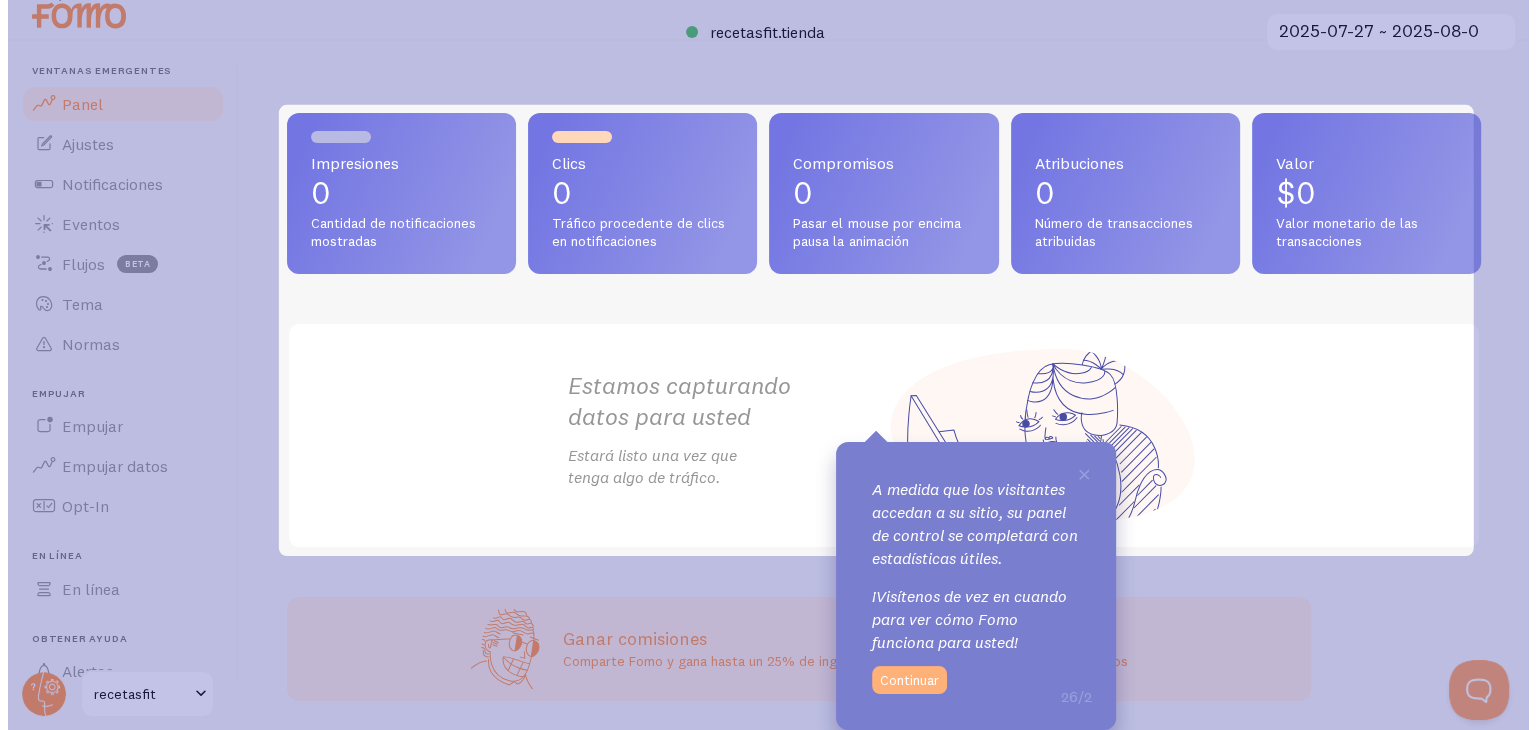 scroll, scrollTop: 0, scrollLeft: 0, axis: both 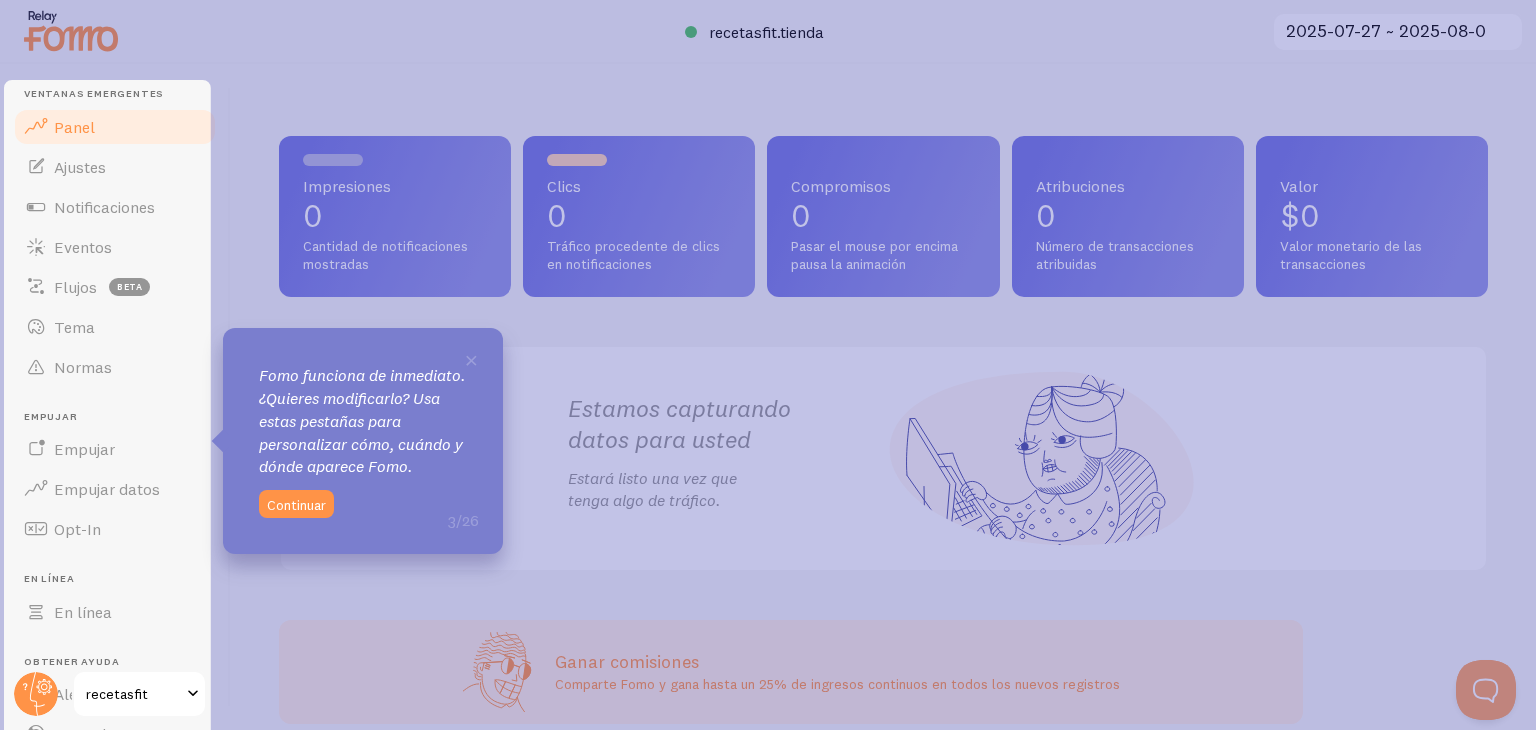 click 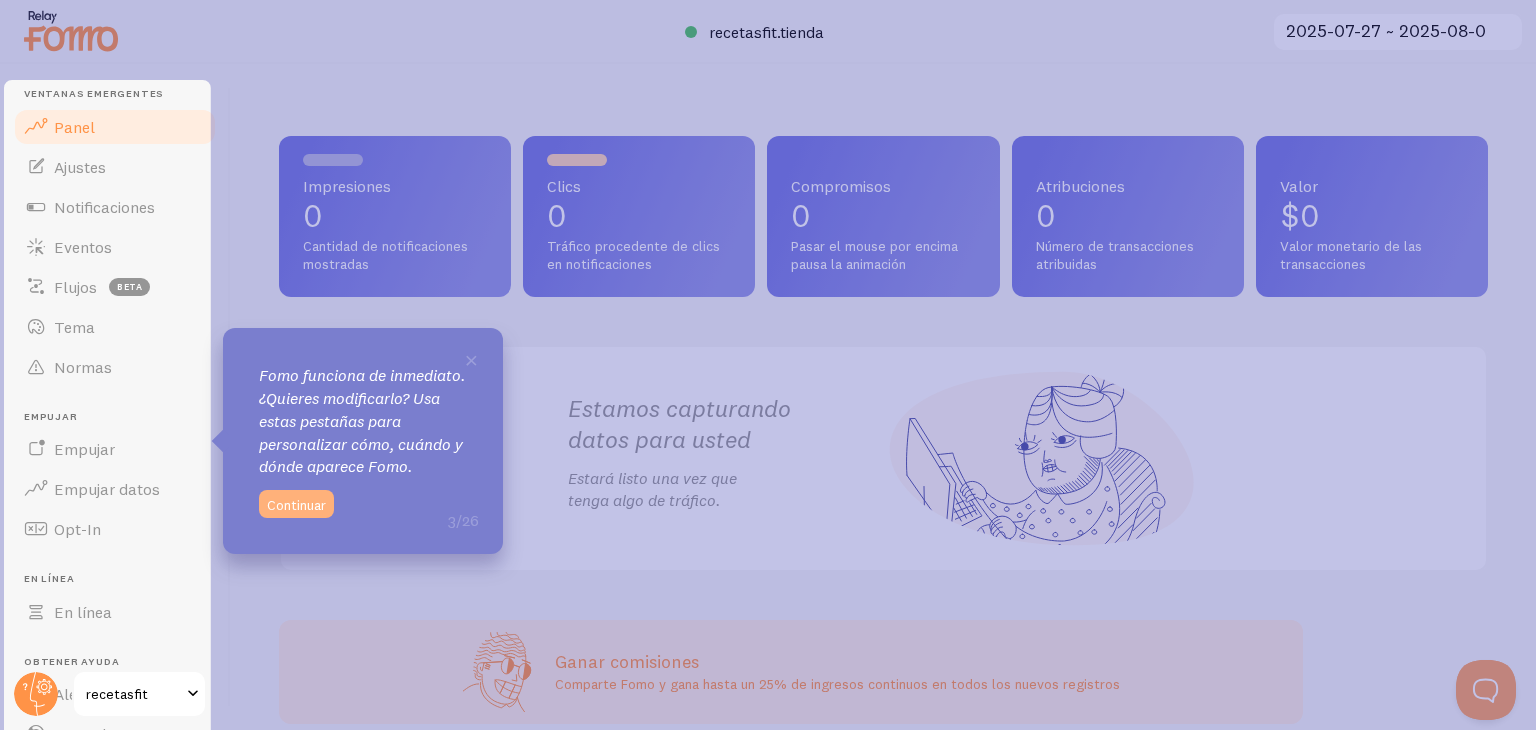 click on "Continuar" at bounding box center (296, 504) 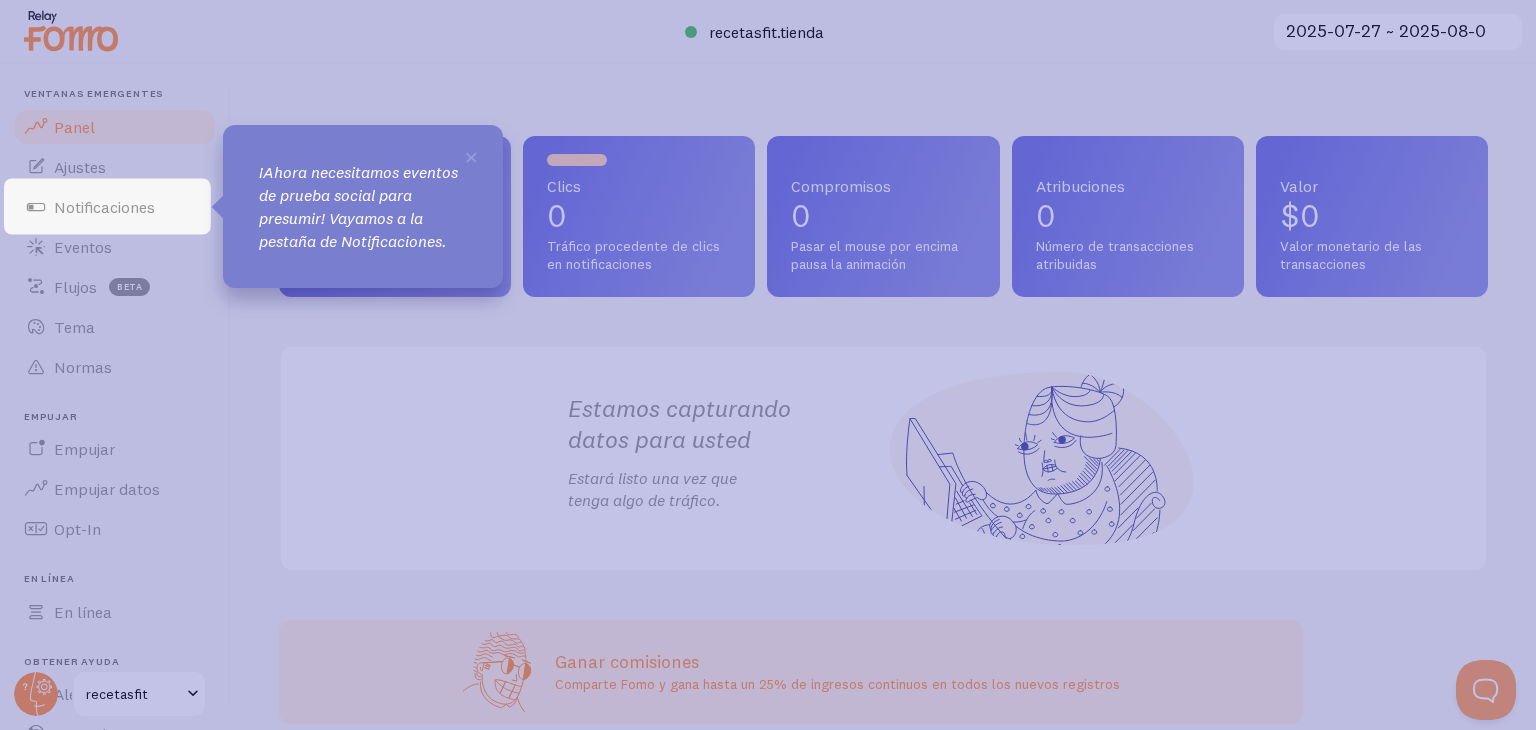 click on "¡Ahora necesitamos eventos de prueba social para presumir! Vayamos a la pestaña de Notificaciones." at bounding box center (363, 206) 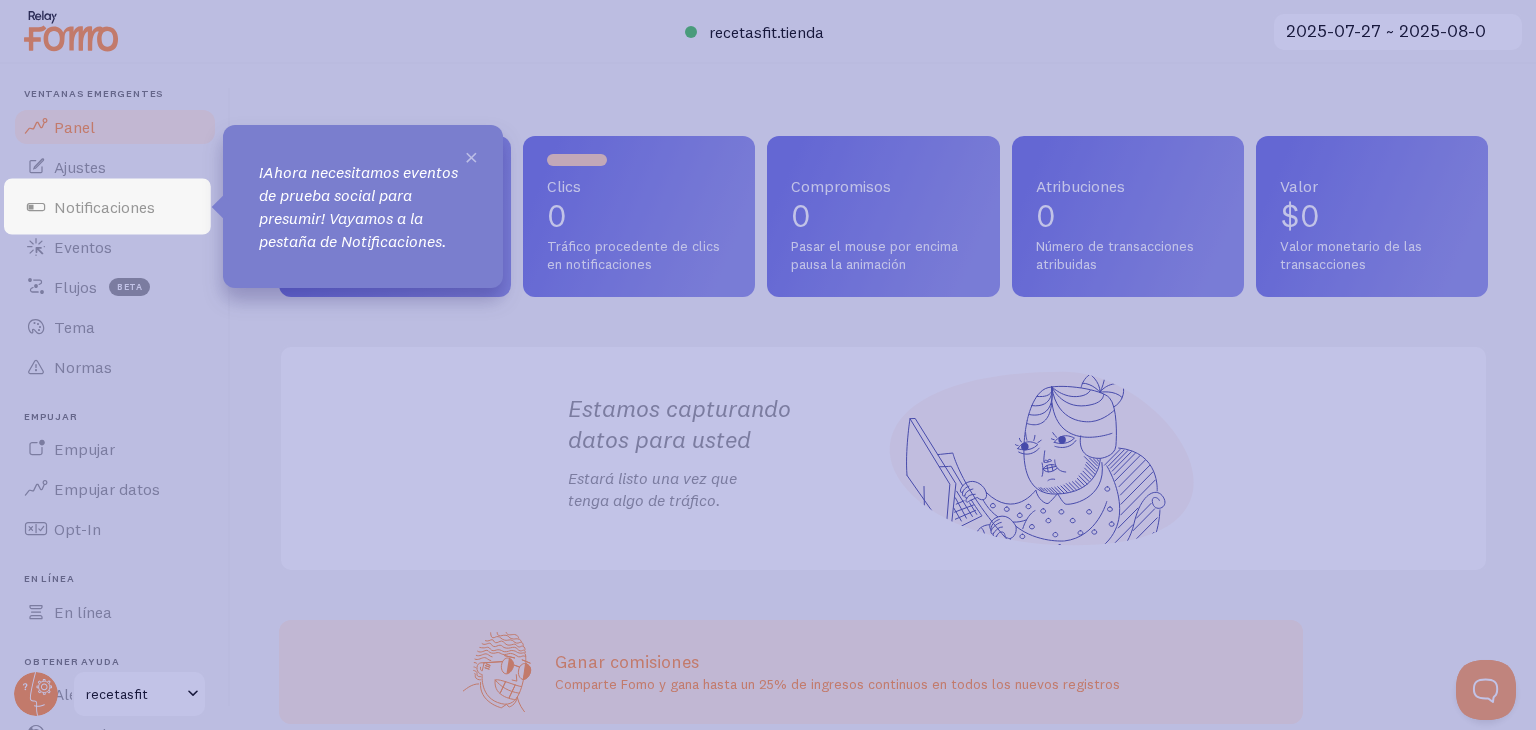 click on "×" at bounding box center (471, 156) 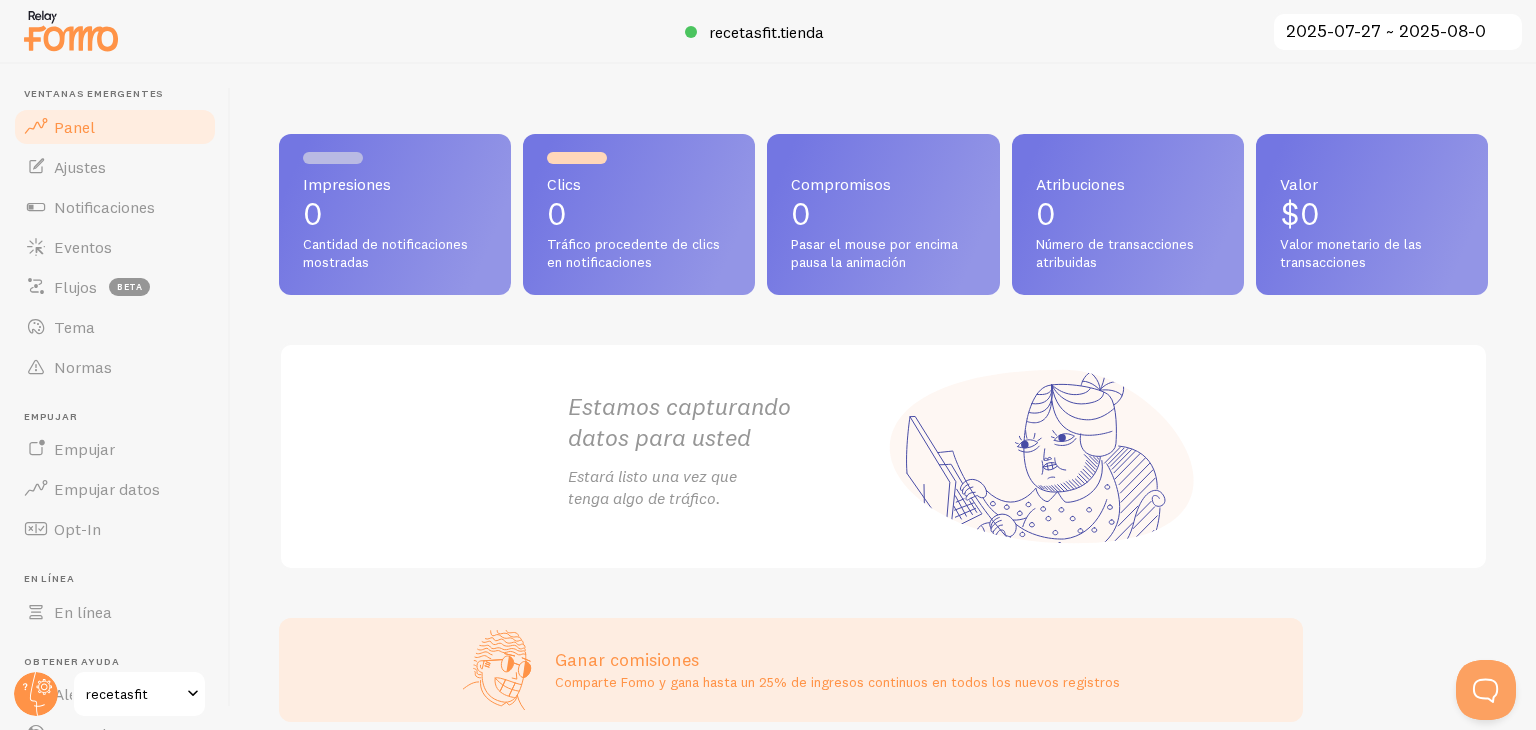 scroll, scrollTop: 0, scrollLeft: 0, axis: both 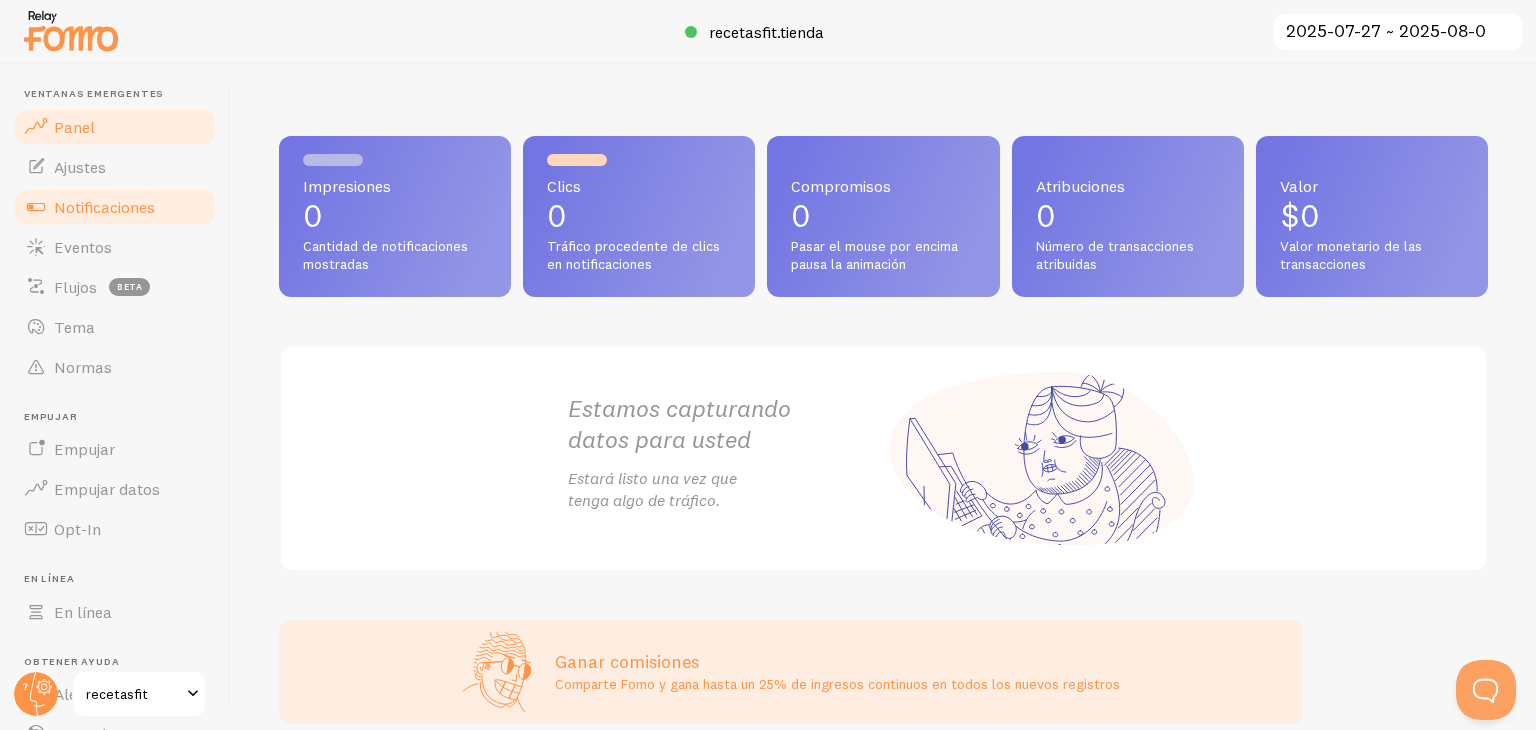 click on "Notificaciones" at bounding box center (104, 207) 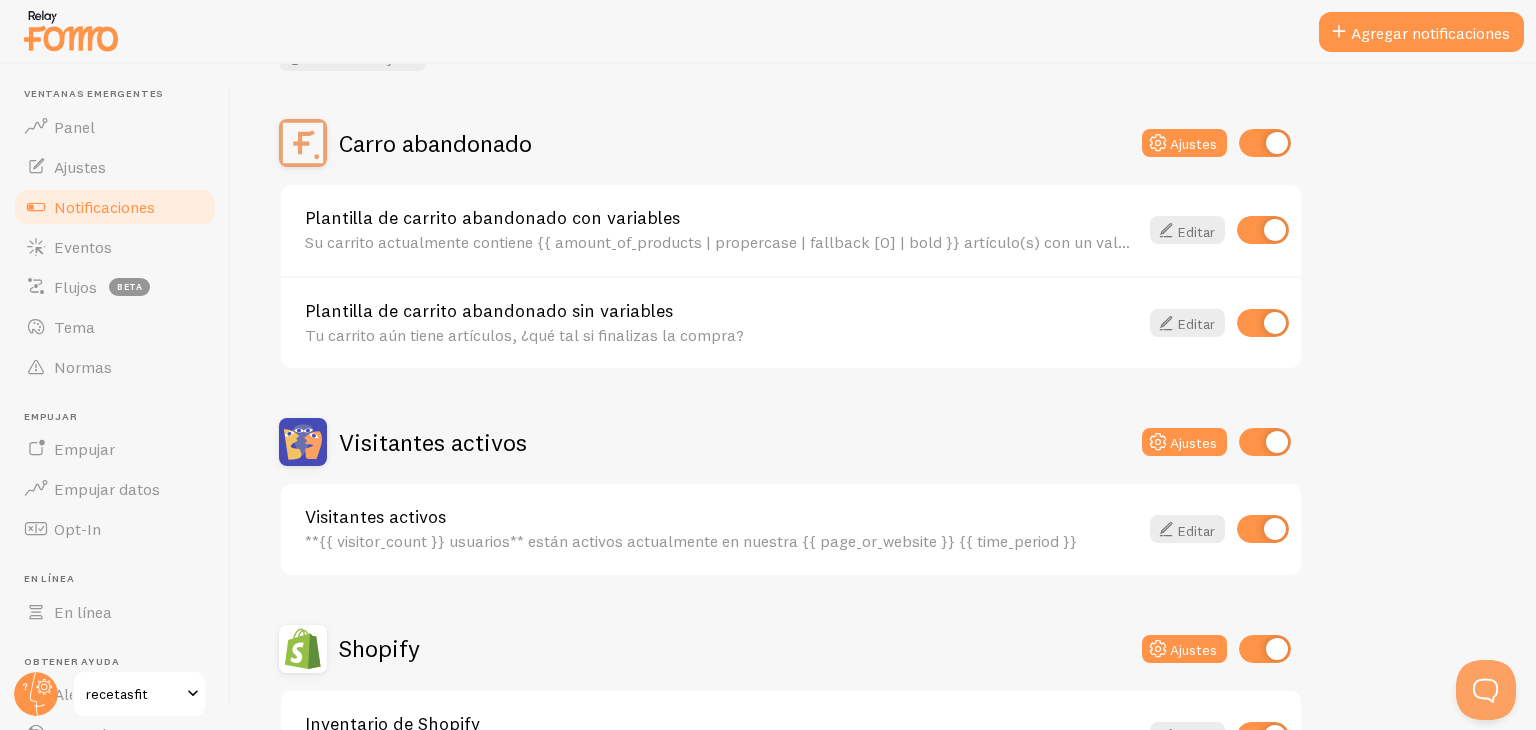 scroll, scrollTop: 148, scrollLeft: 0, axis: vertical 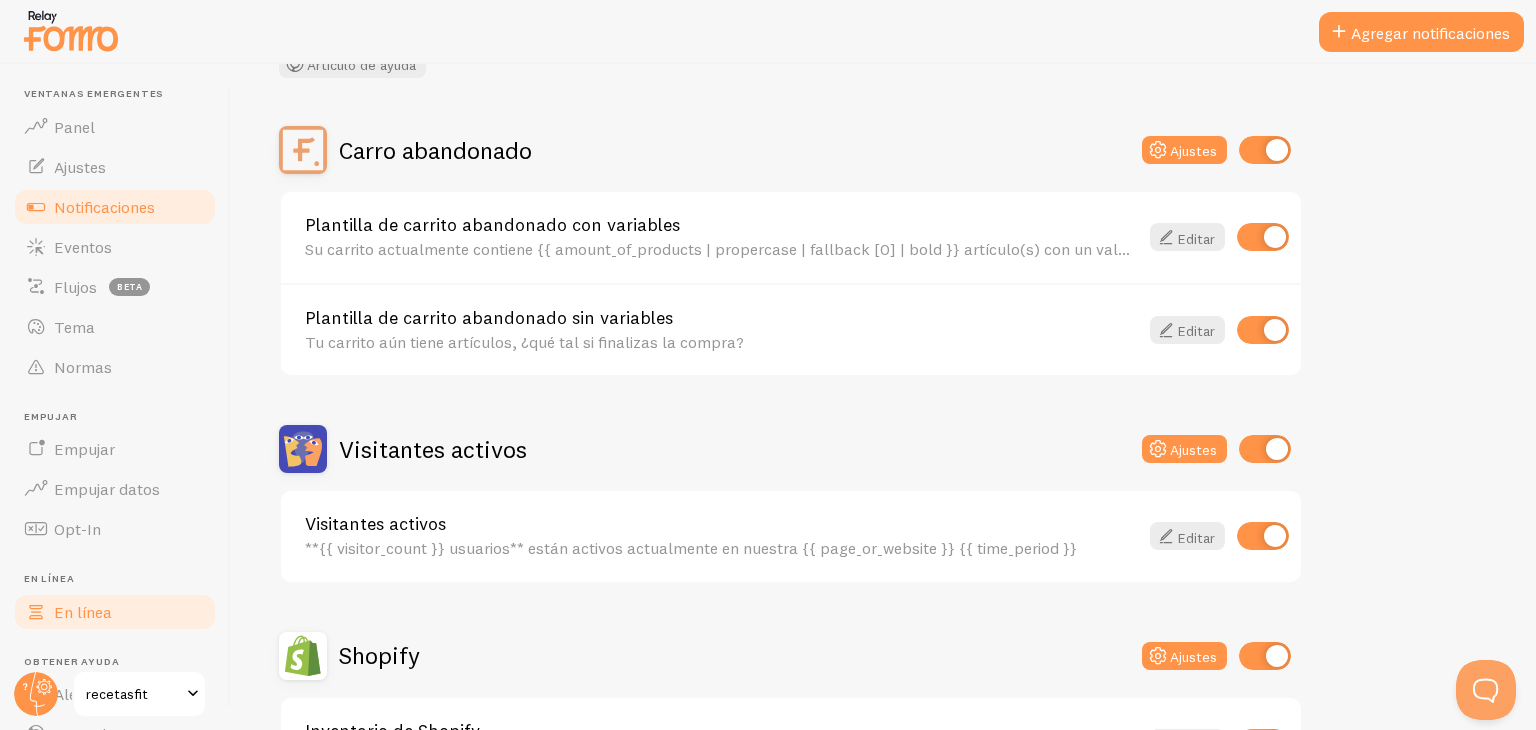 click on "En línea" at bounding box center (115, 612) 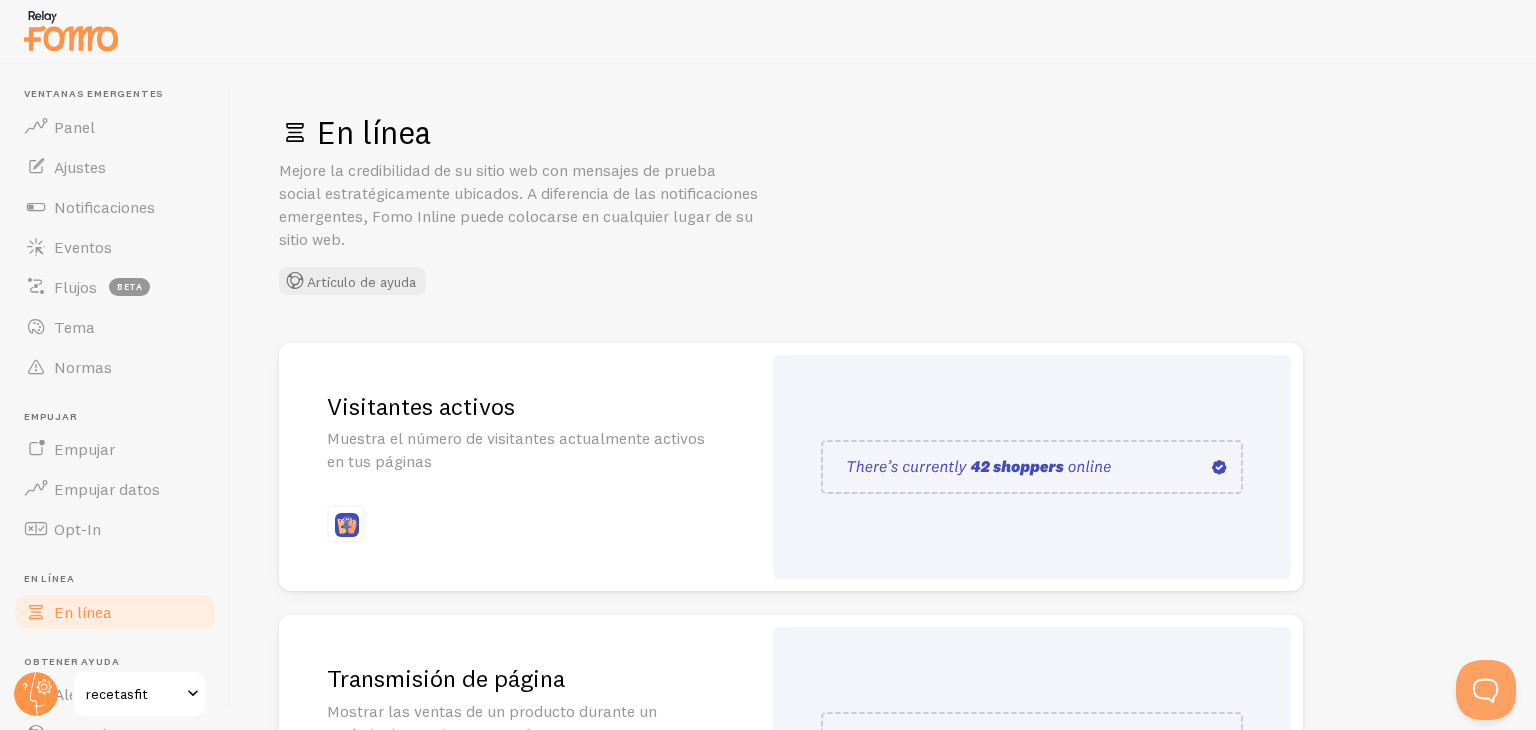 scroll, scrollTop: 0, scrollLeft: 0, axis: both 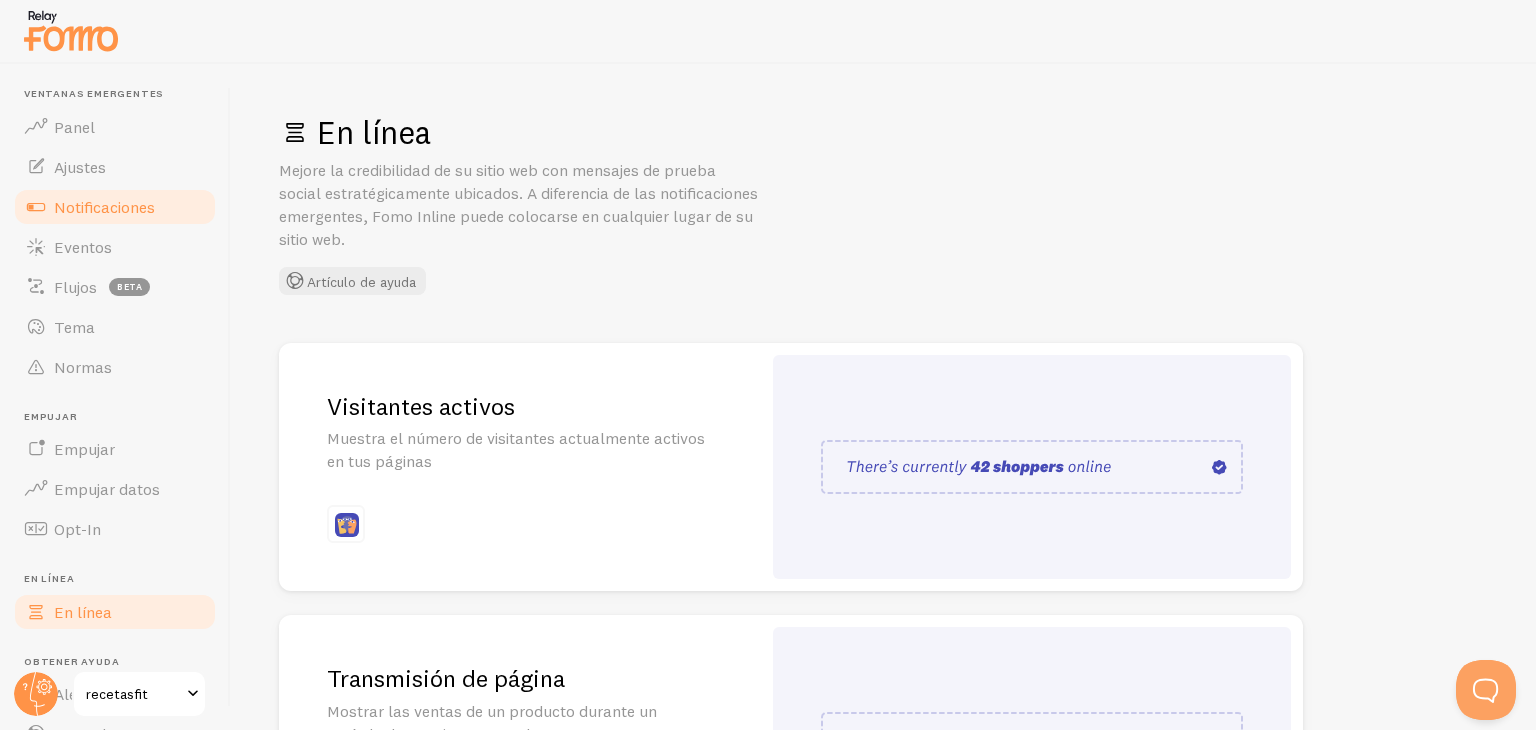 click on "Notificaciones" at bounding box center (104, 207) 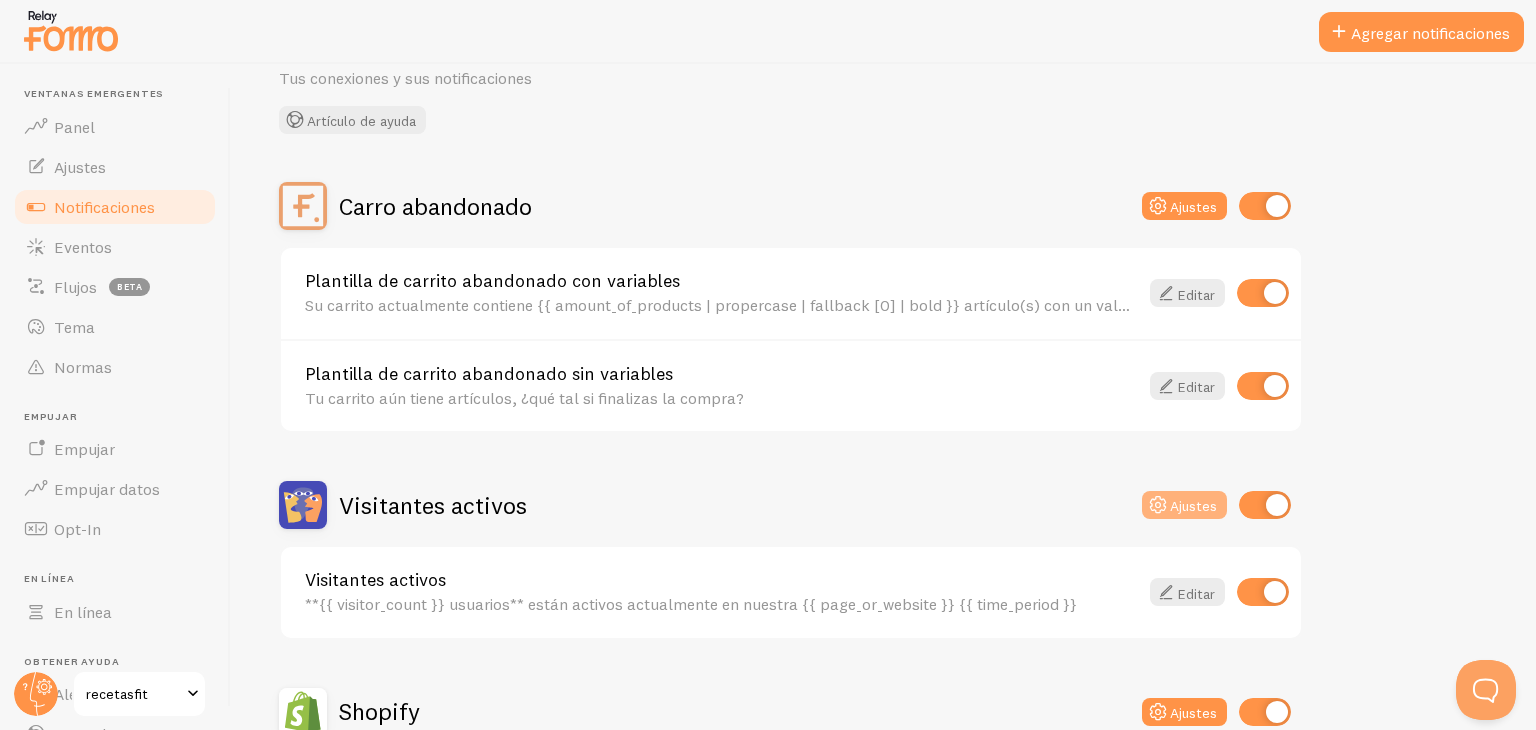 scroll, scrollTop: 136, scrollLeft: 0, axis: vertical 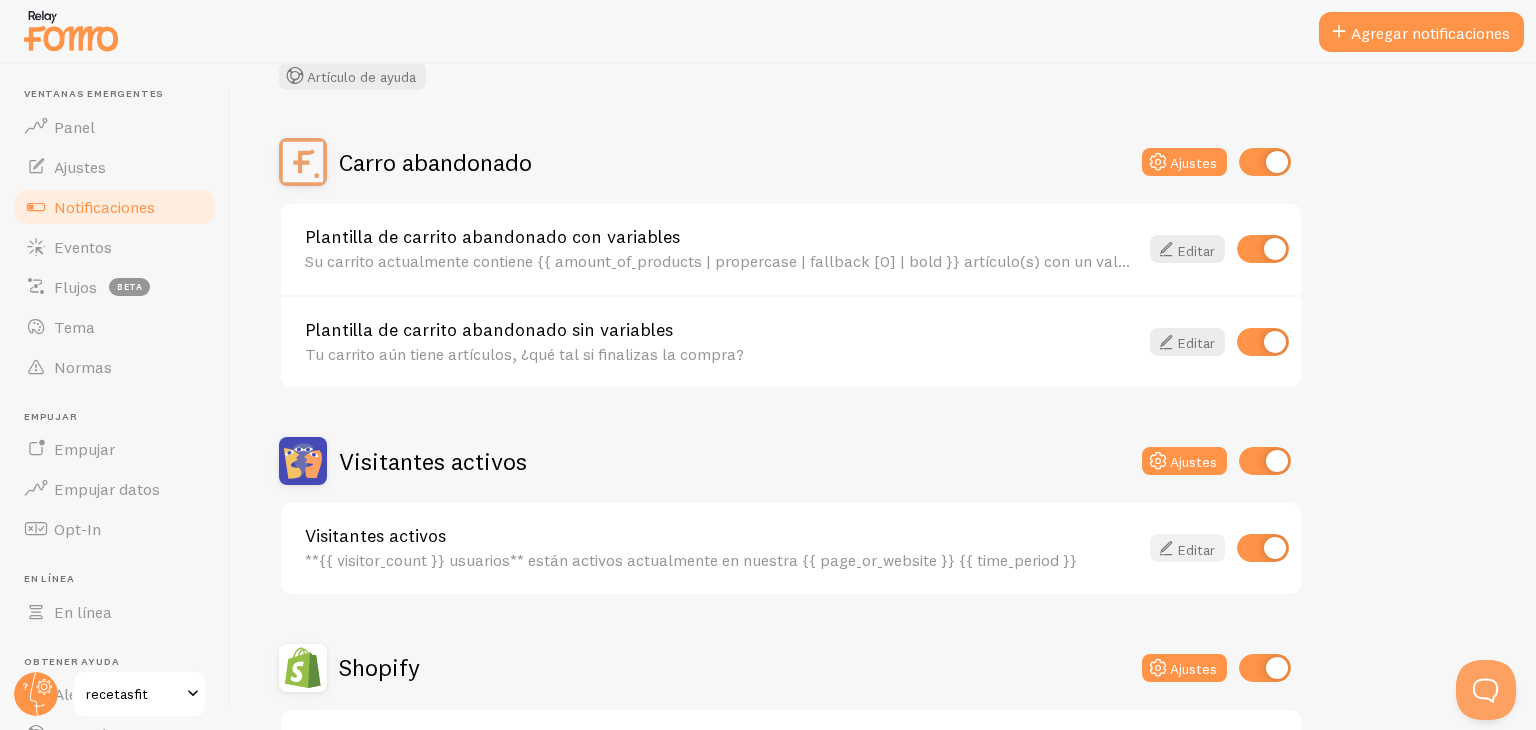 click on "Editar" at bounding box center [1196, 549] 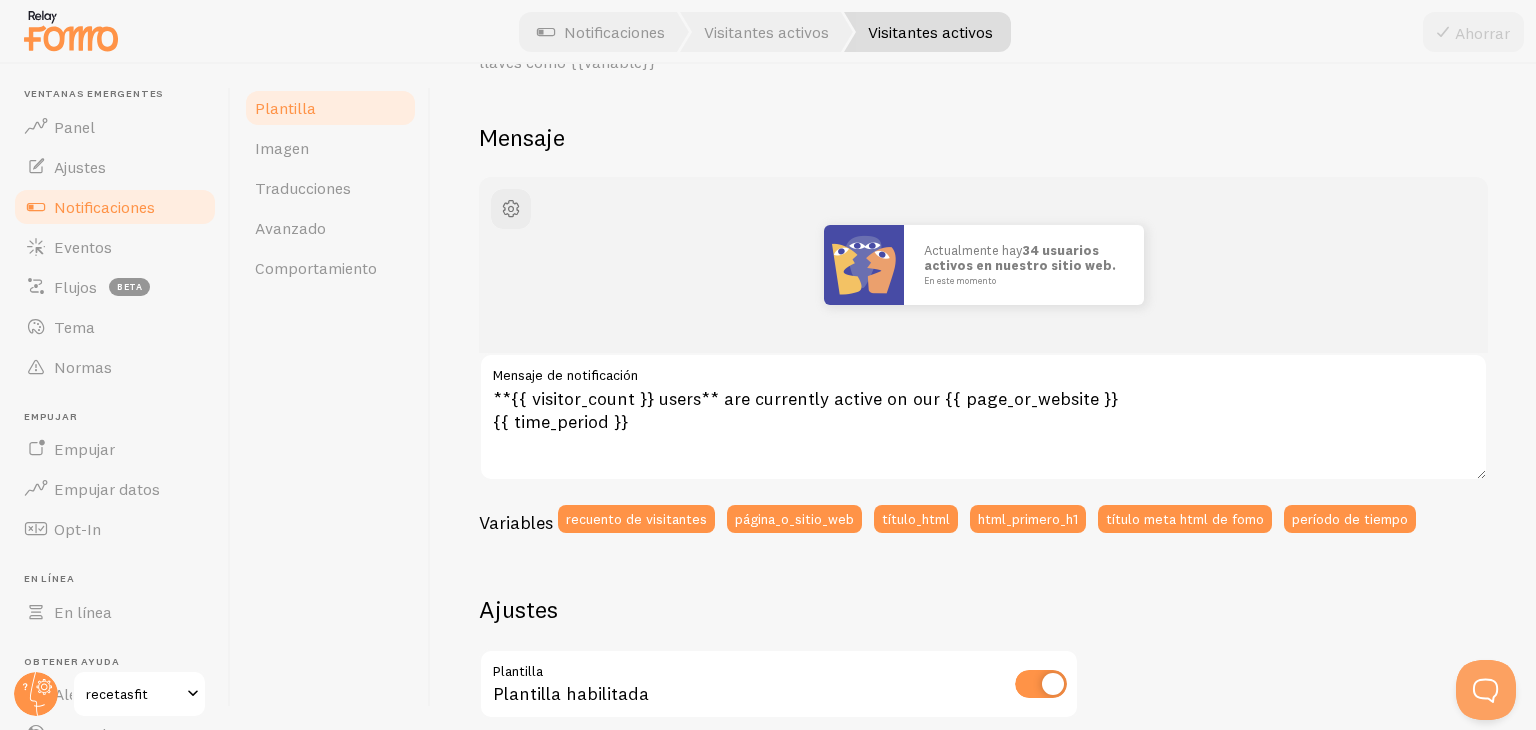 scroll, scrollTop: 120, scrollLeft: 0, axis: vertical 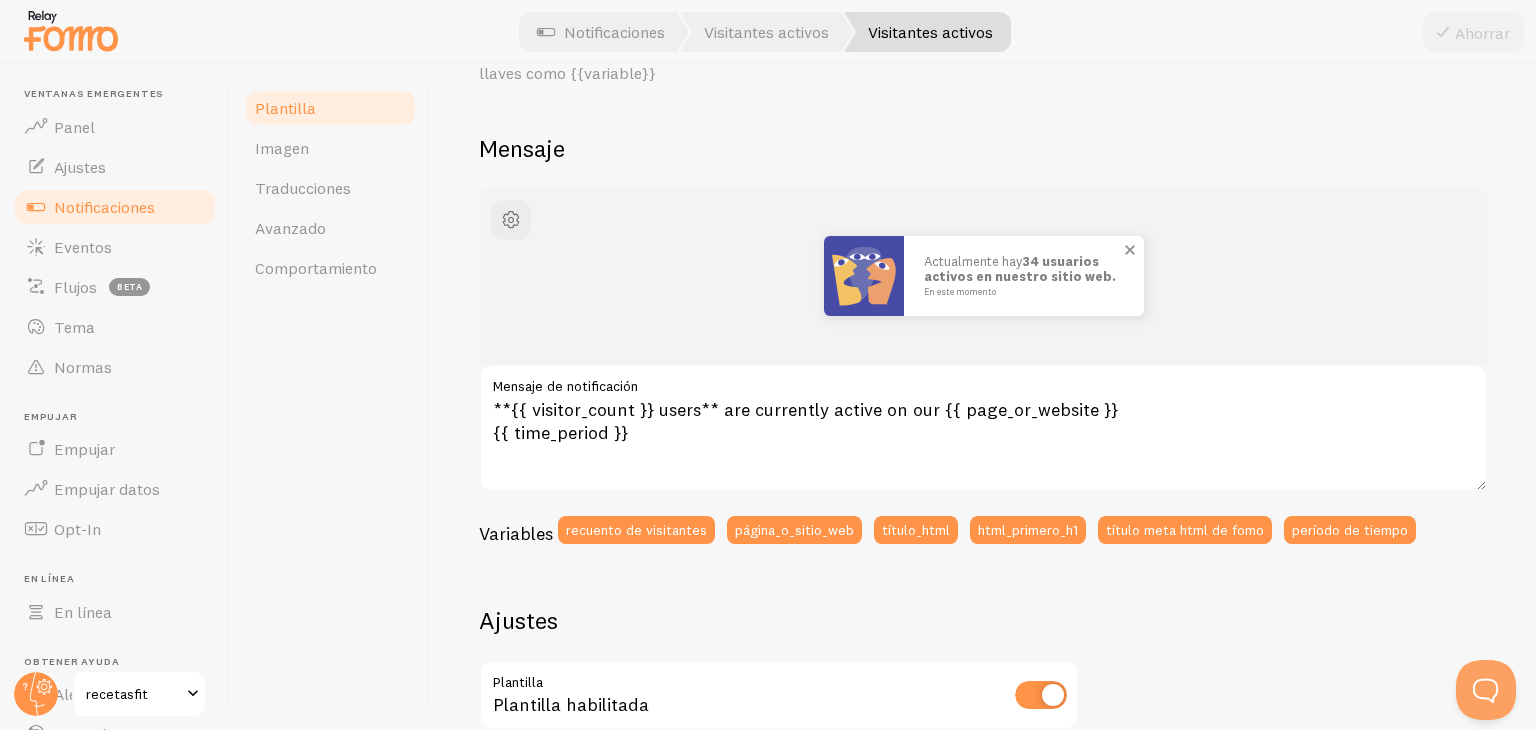 click at bounding box center [864, 276] 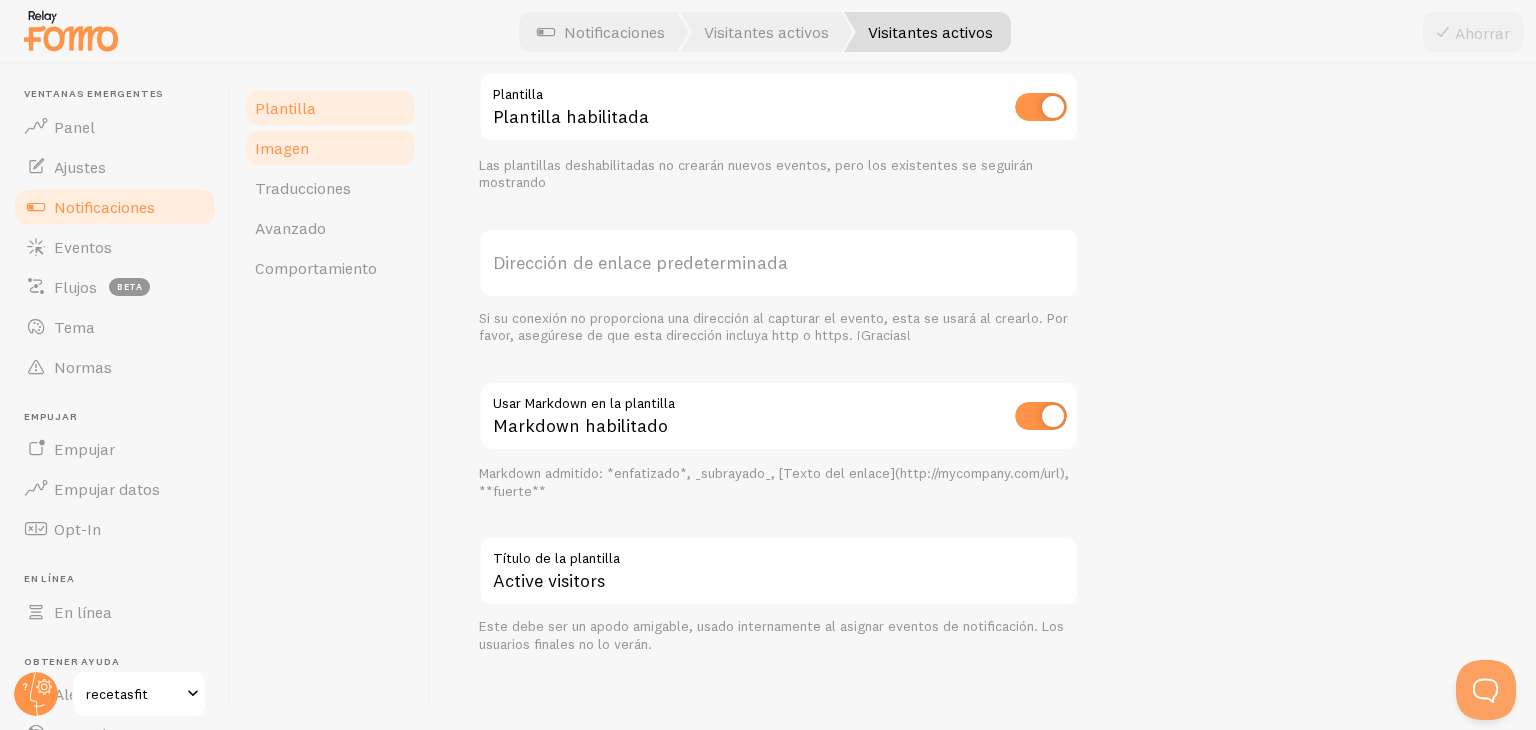 scroll, scrollTop: 708, scrollLeft: 0, axis: vertical 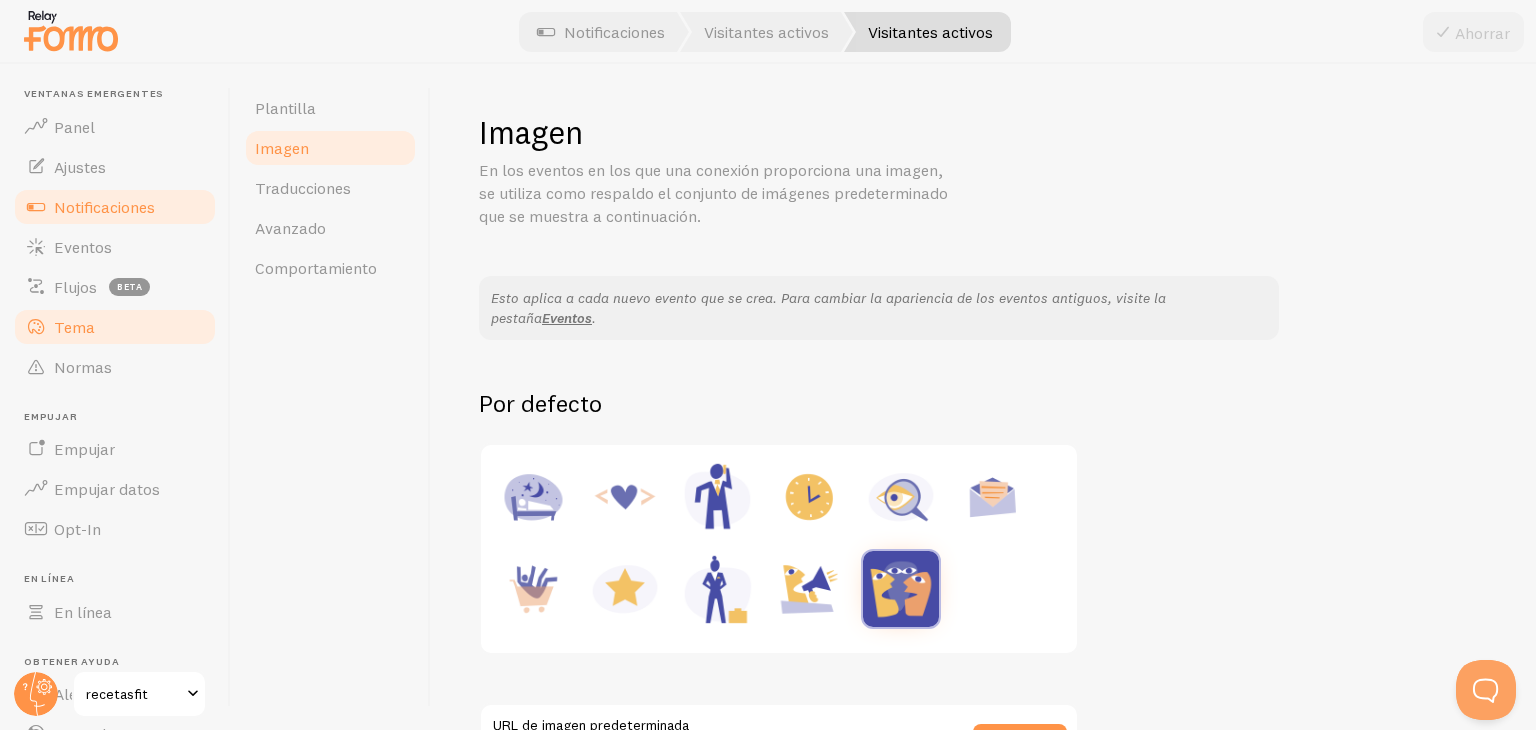 click on "Tema" at bounding box center [115, 327] 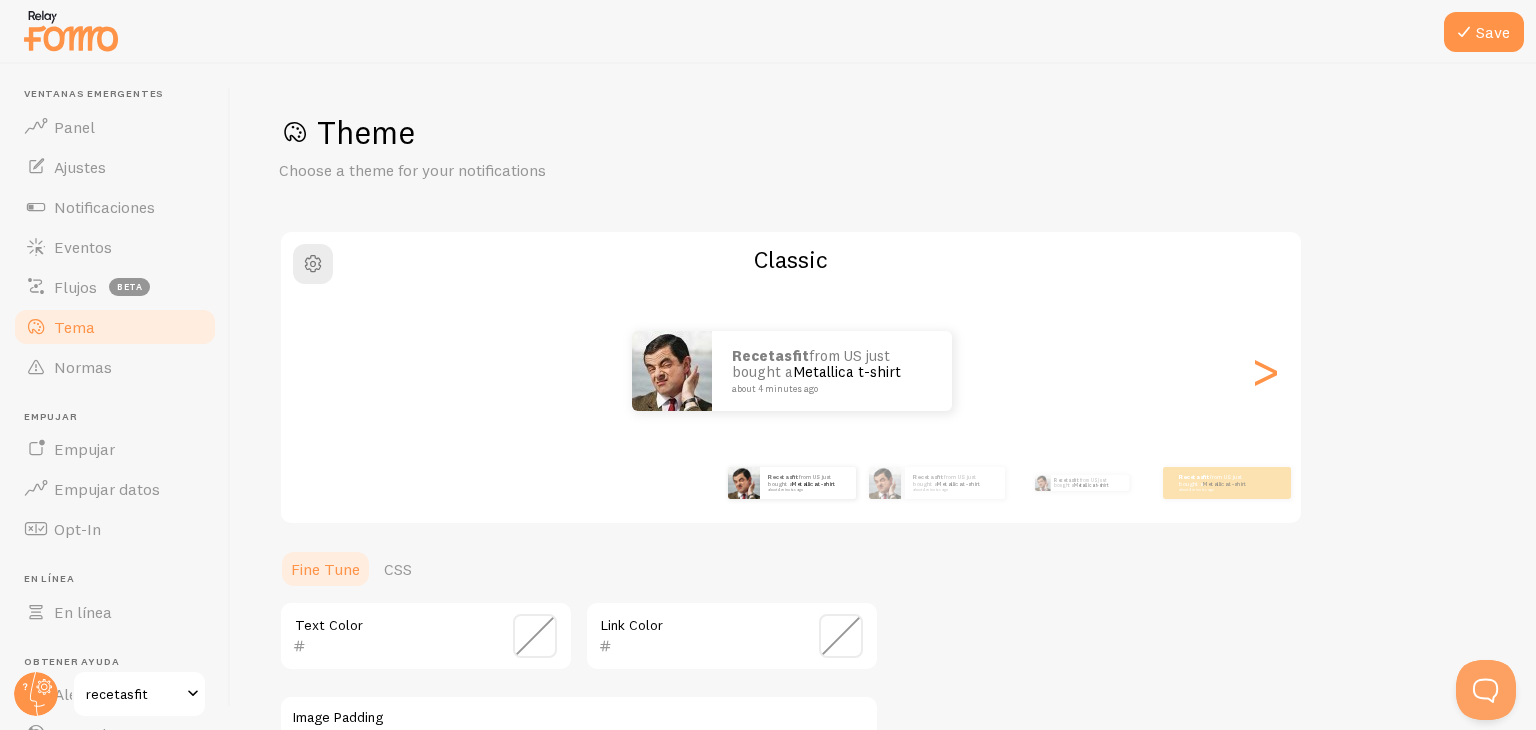 click on "Tema" at bounding box center (115, 327) 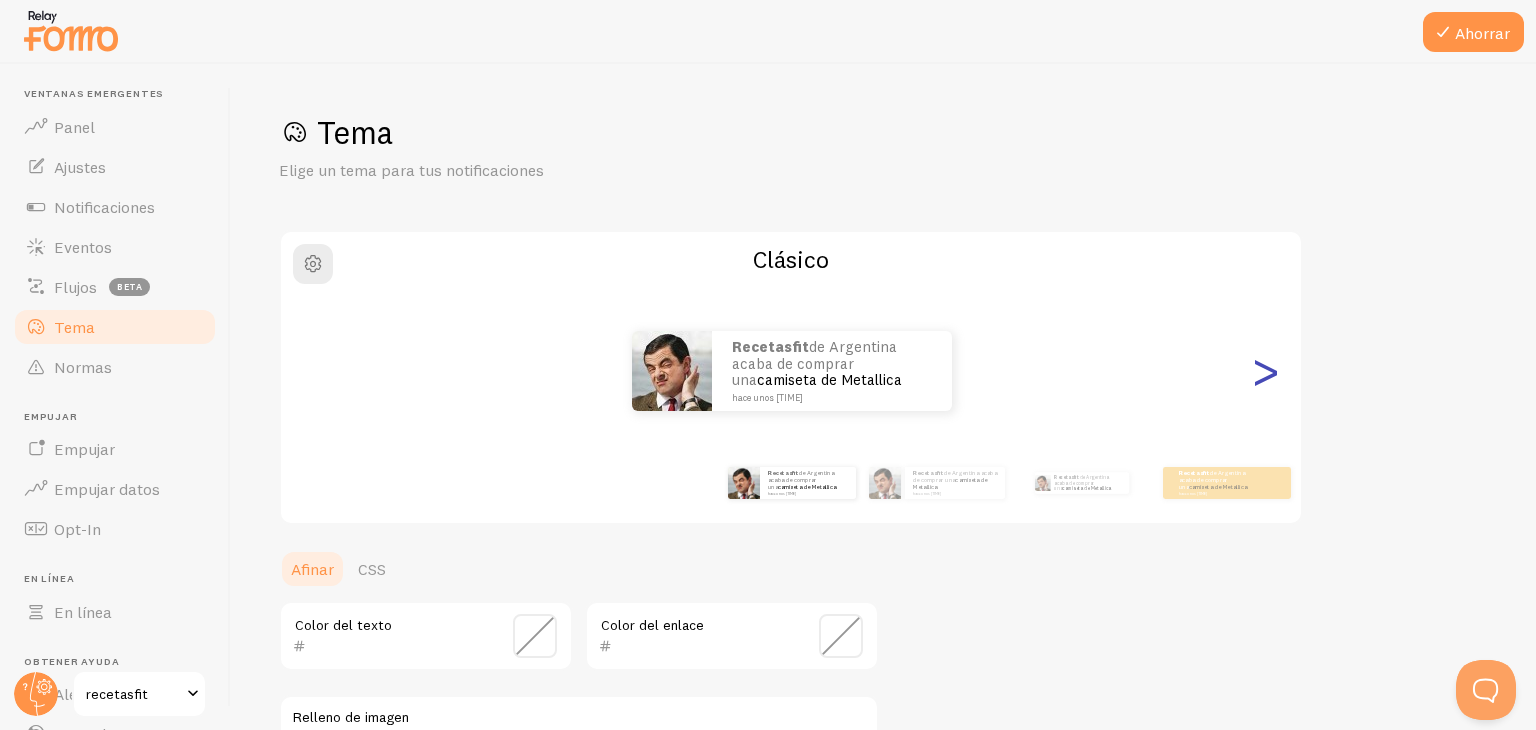 click on ">" at bounding box center (1265, 371) 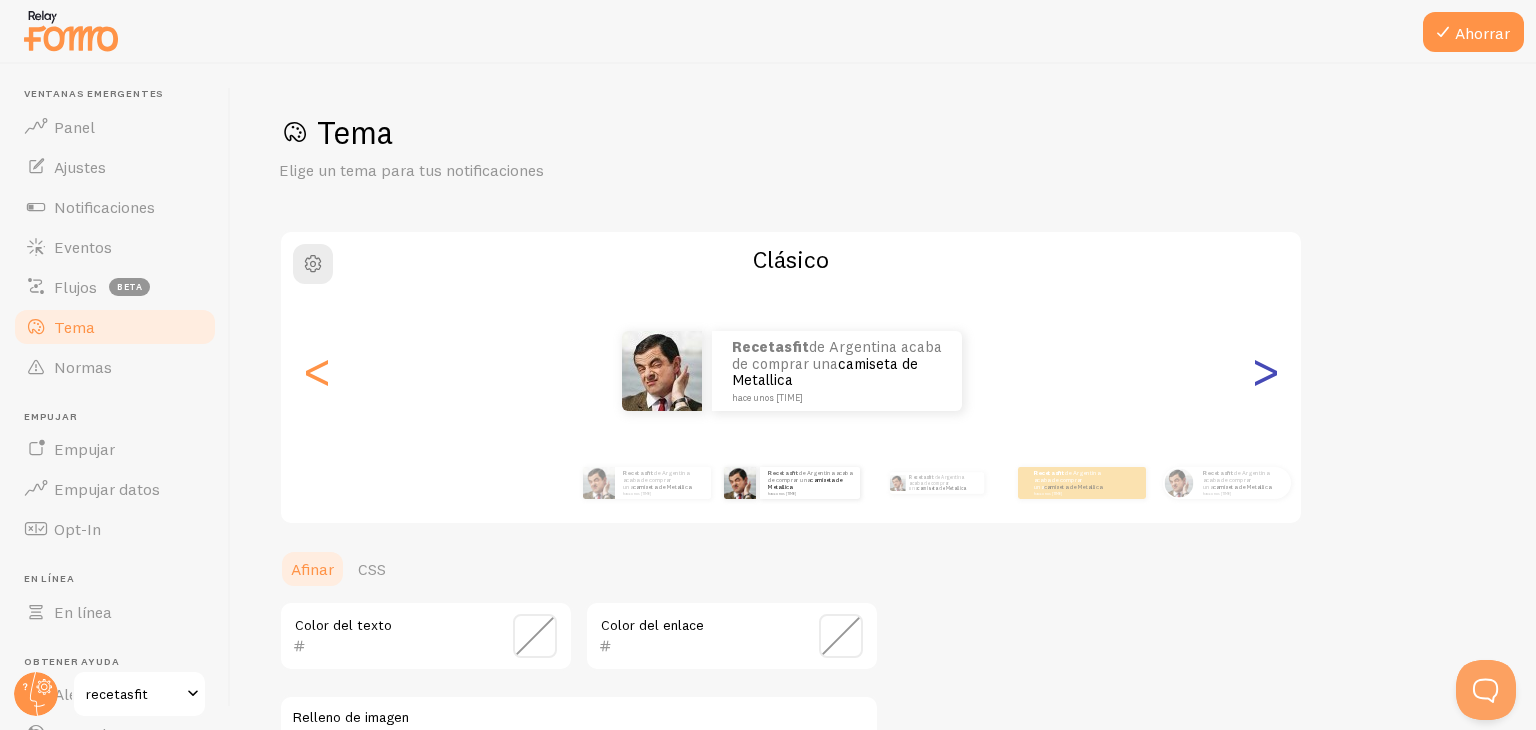 click on ">" at bounding box center (1265, 371) 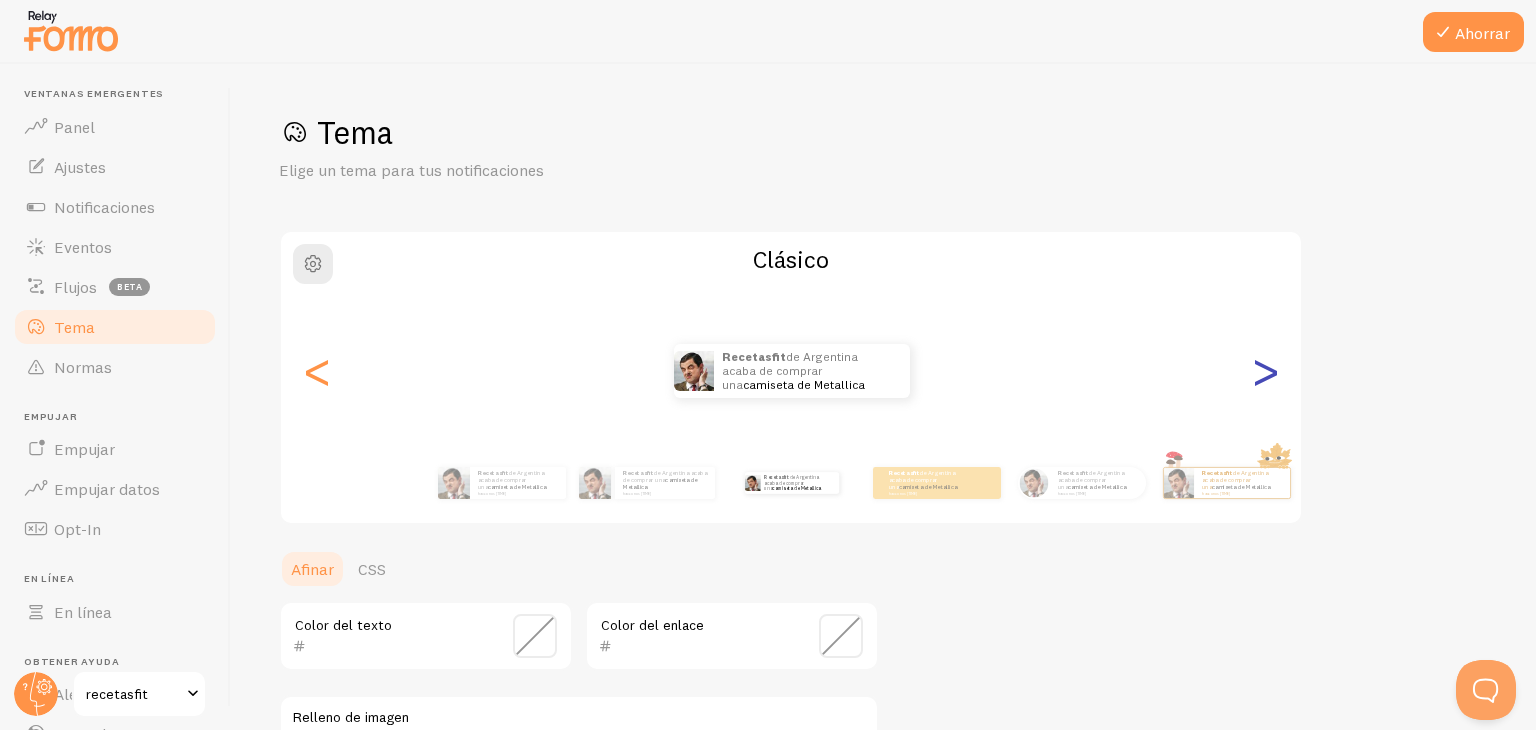 click on ">" at bounding box center (1265, 371) 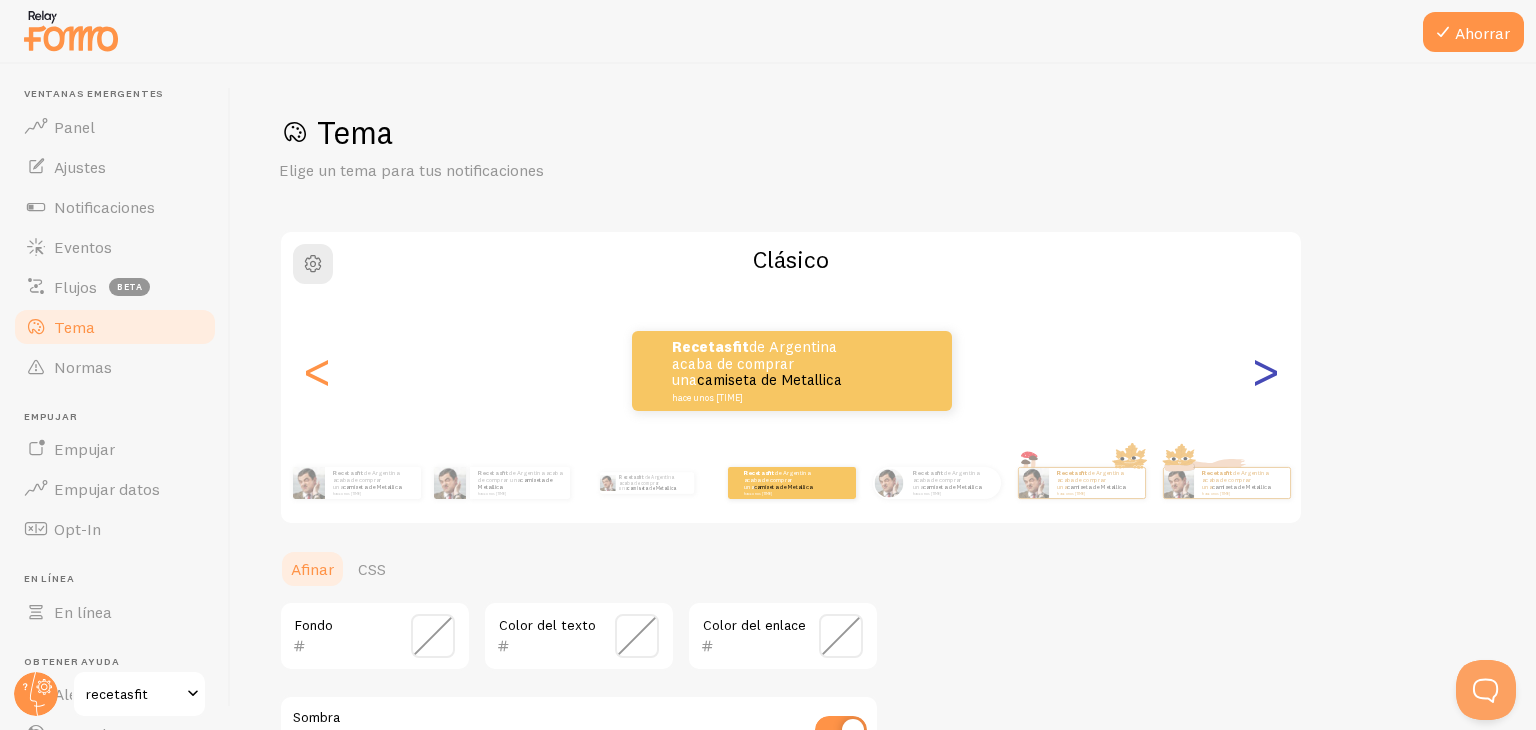 click on ">" at bounding box center (1265, 371) 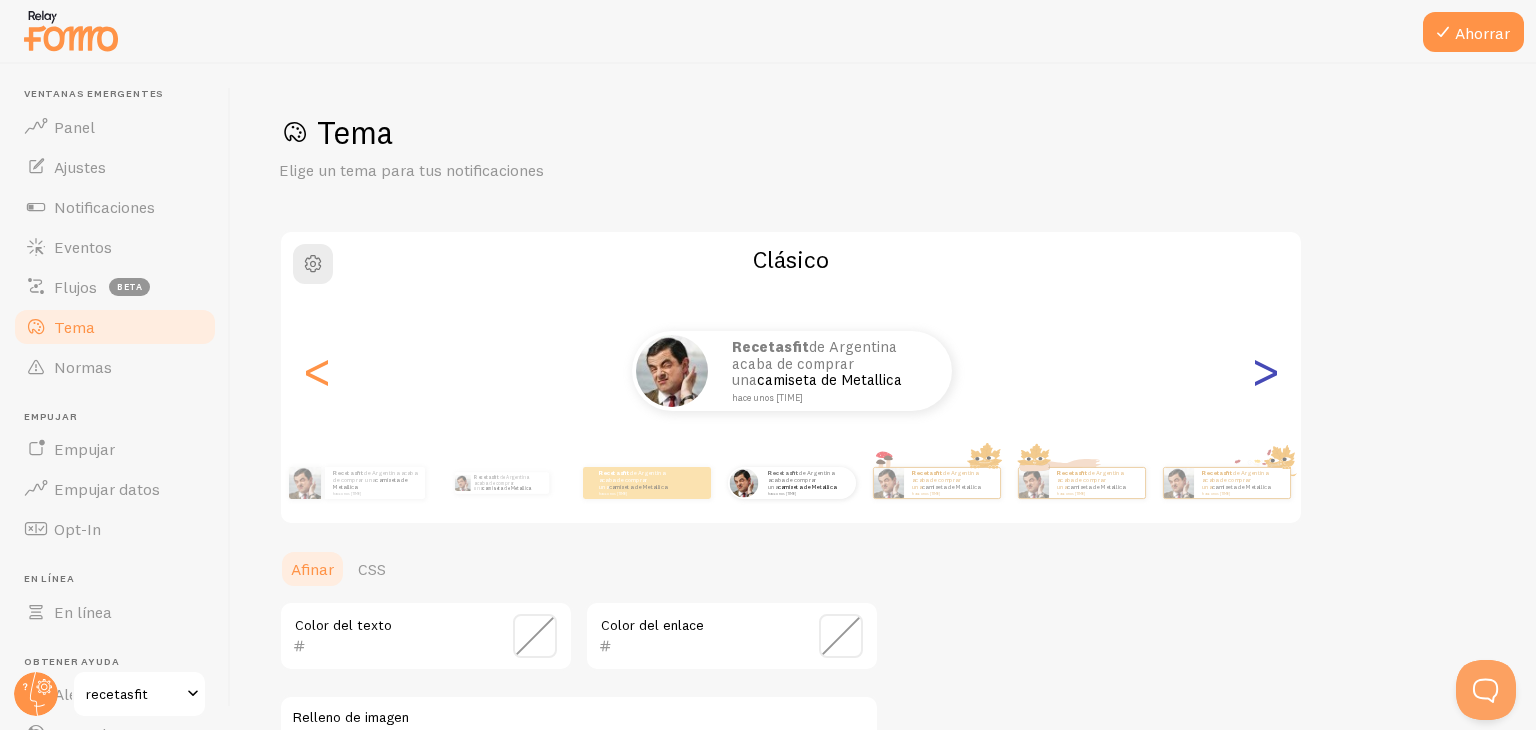 click on ">" at bounding box center (1265, 371) 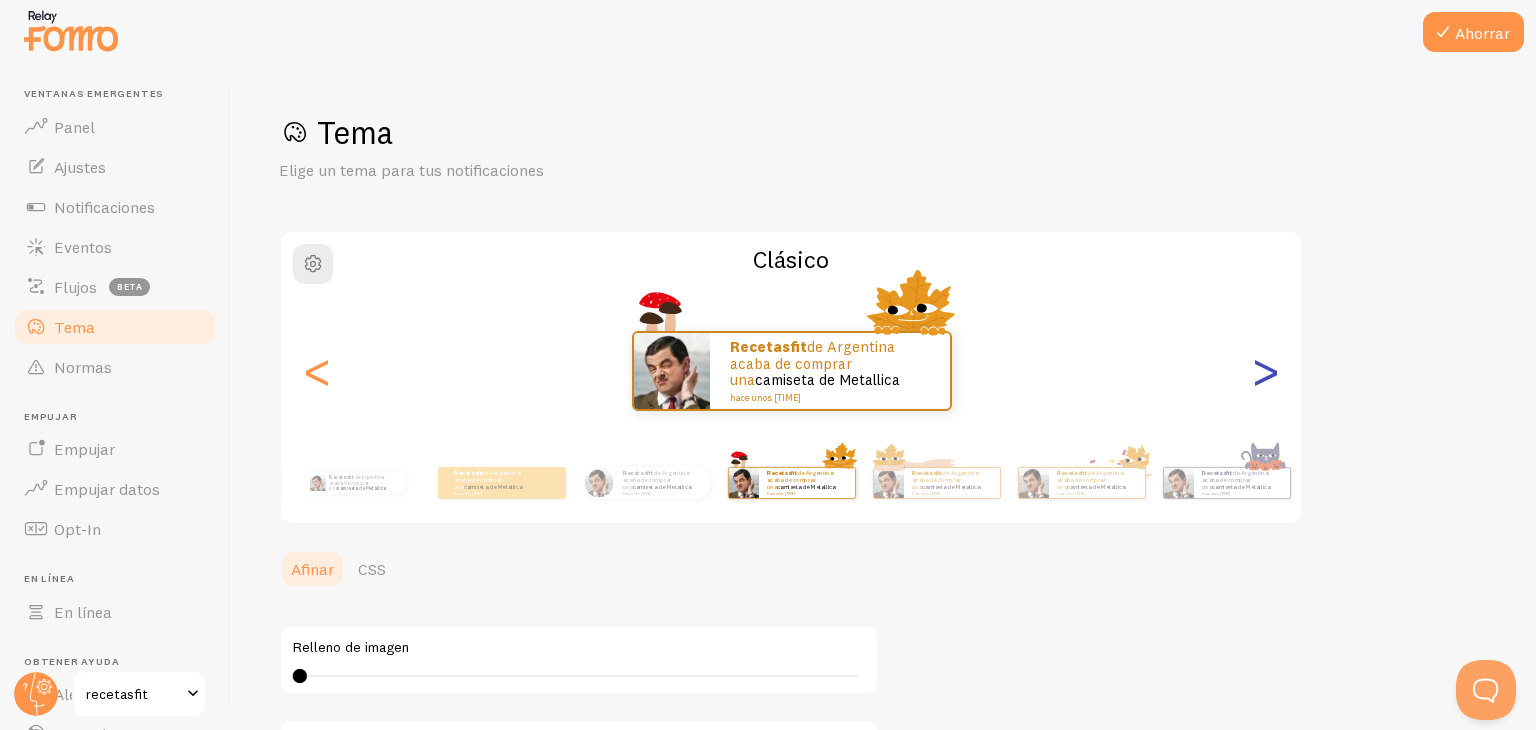 click on ">" at bounding box center (1265, 371) 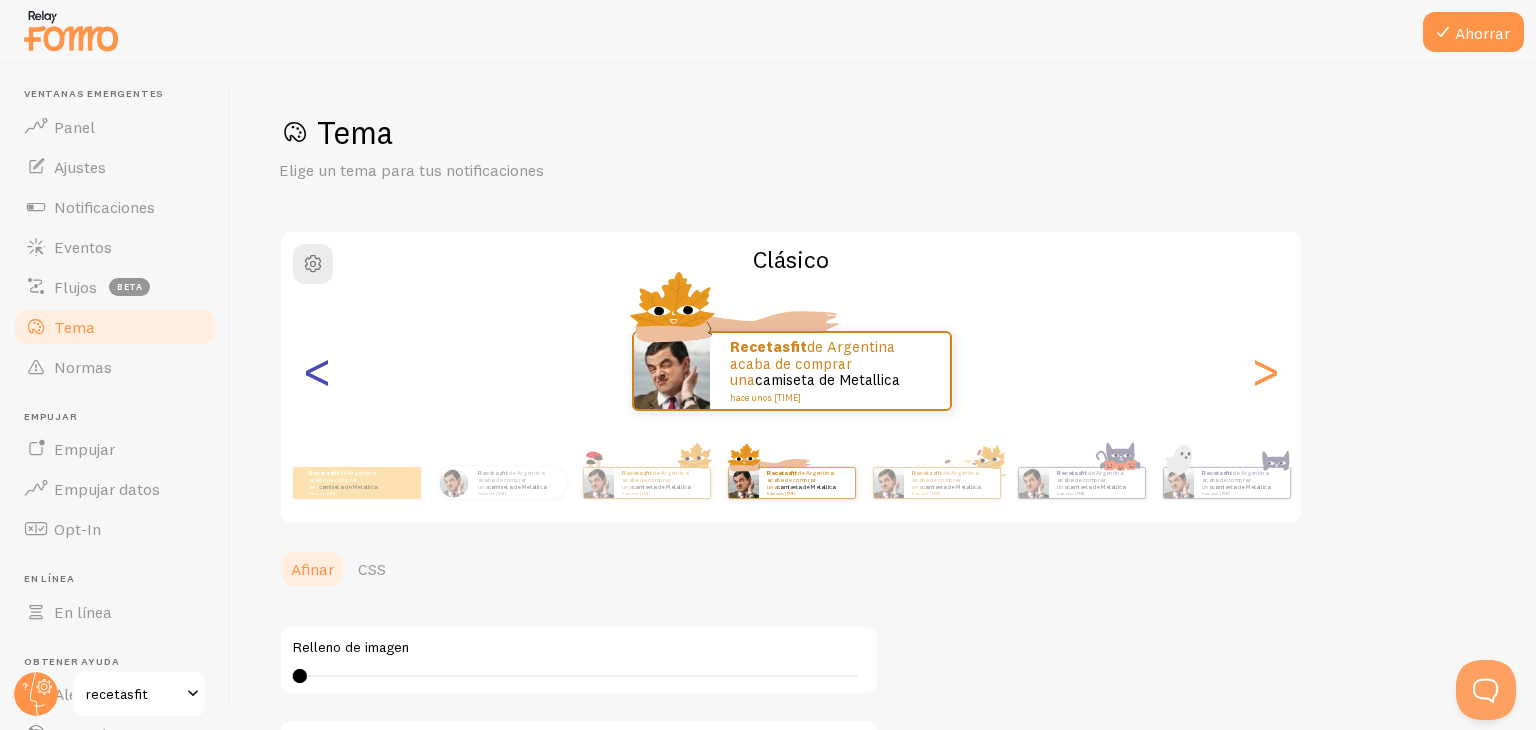 click on "<" at bounding box center [317, 370] 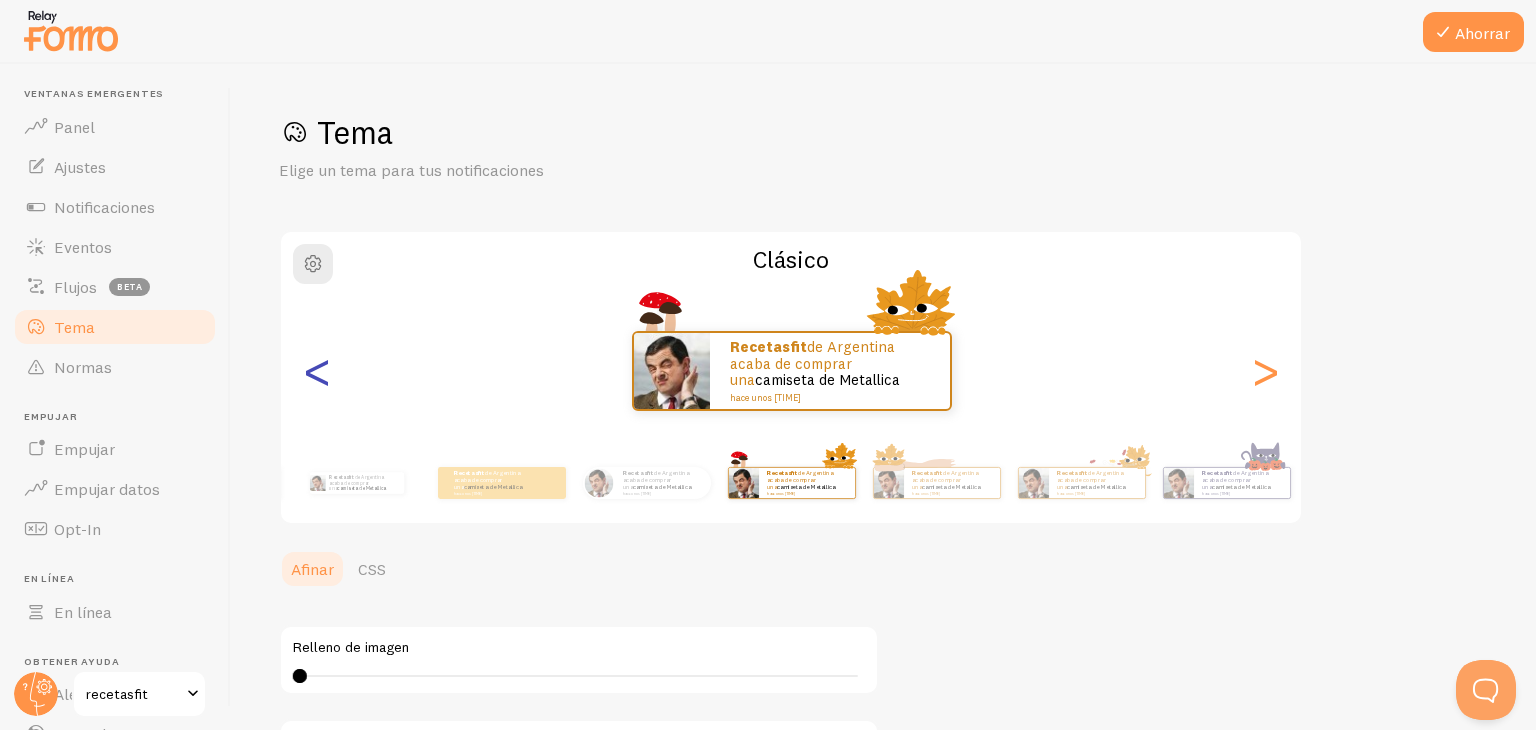 click on "<" at bounding box center (317, 370) 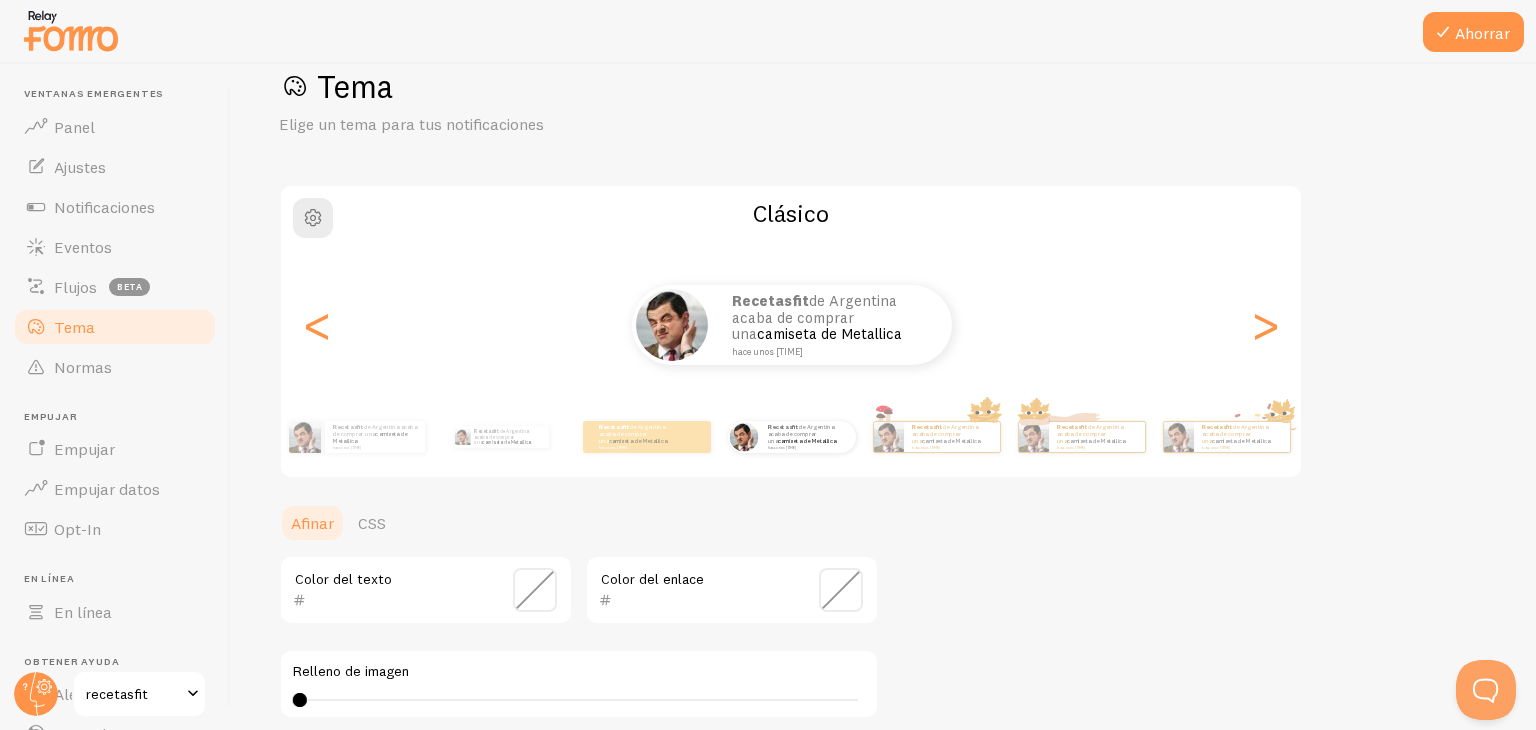 scroll, scrollTop: 45, scrollLeft: 0, axis: vertical 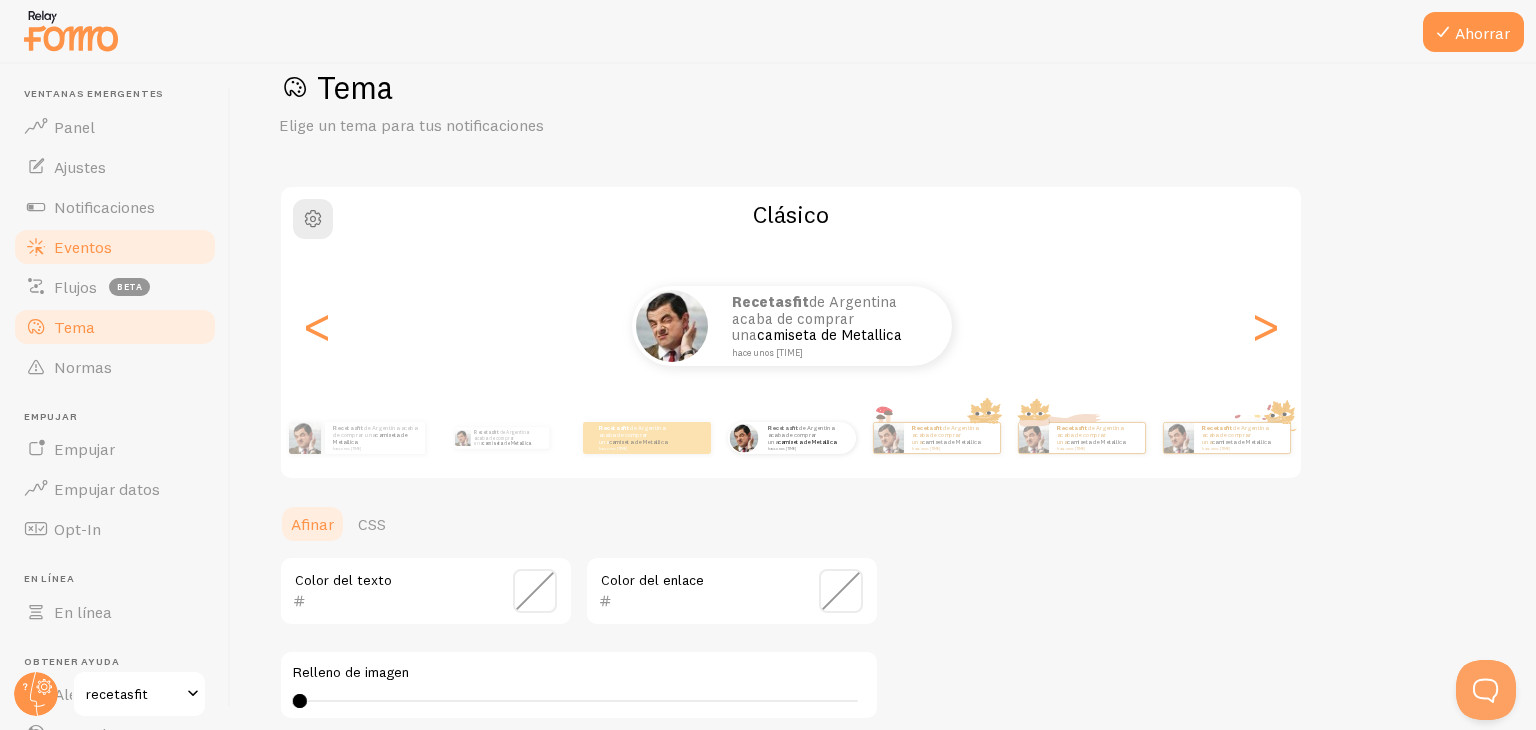 click on "Eventos" at bounding box center (115, 247) 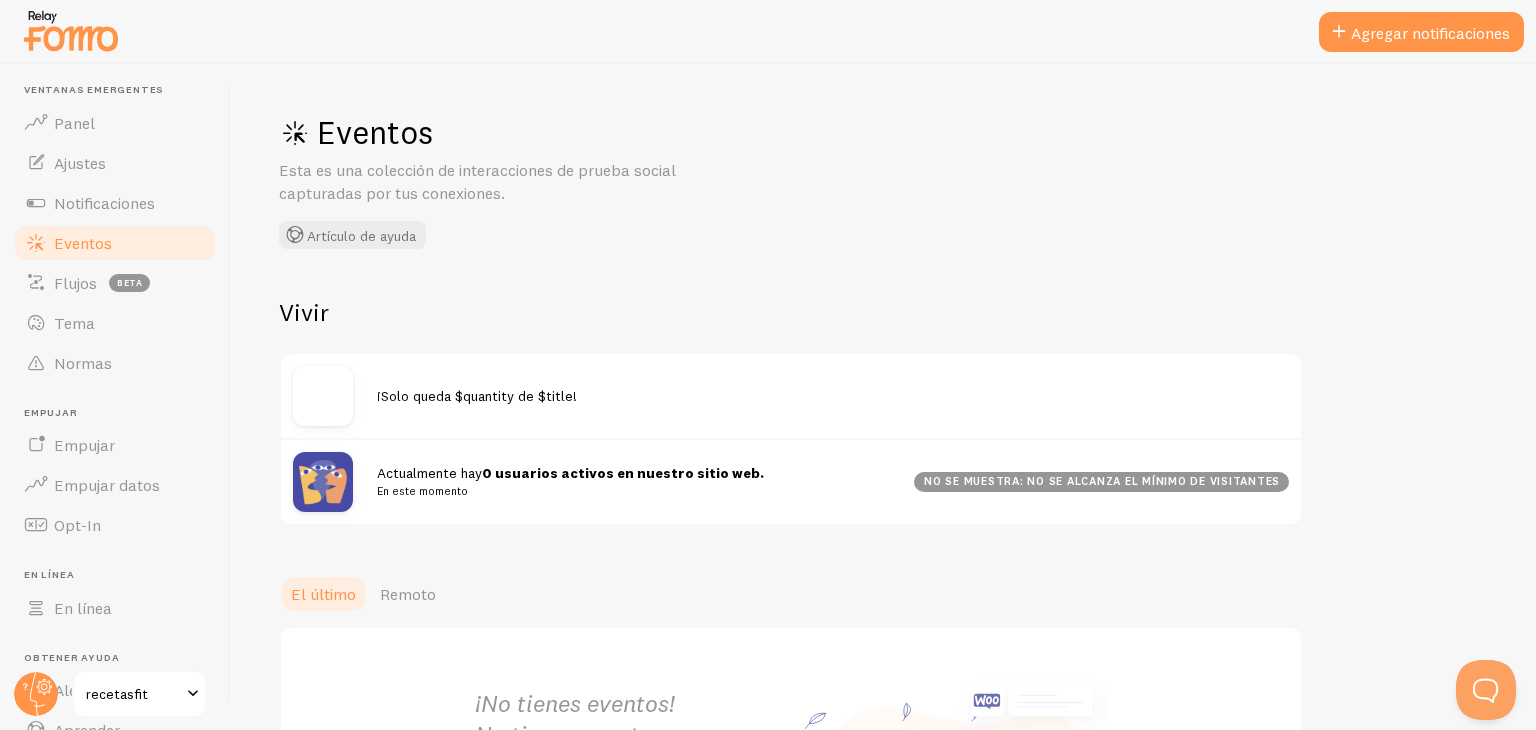 scroll, scrollTop: 0, scrollLeft: 0, axis: both 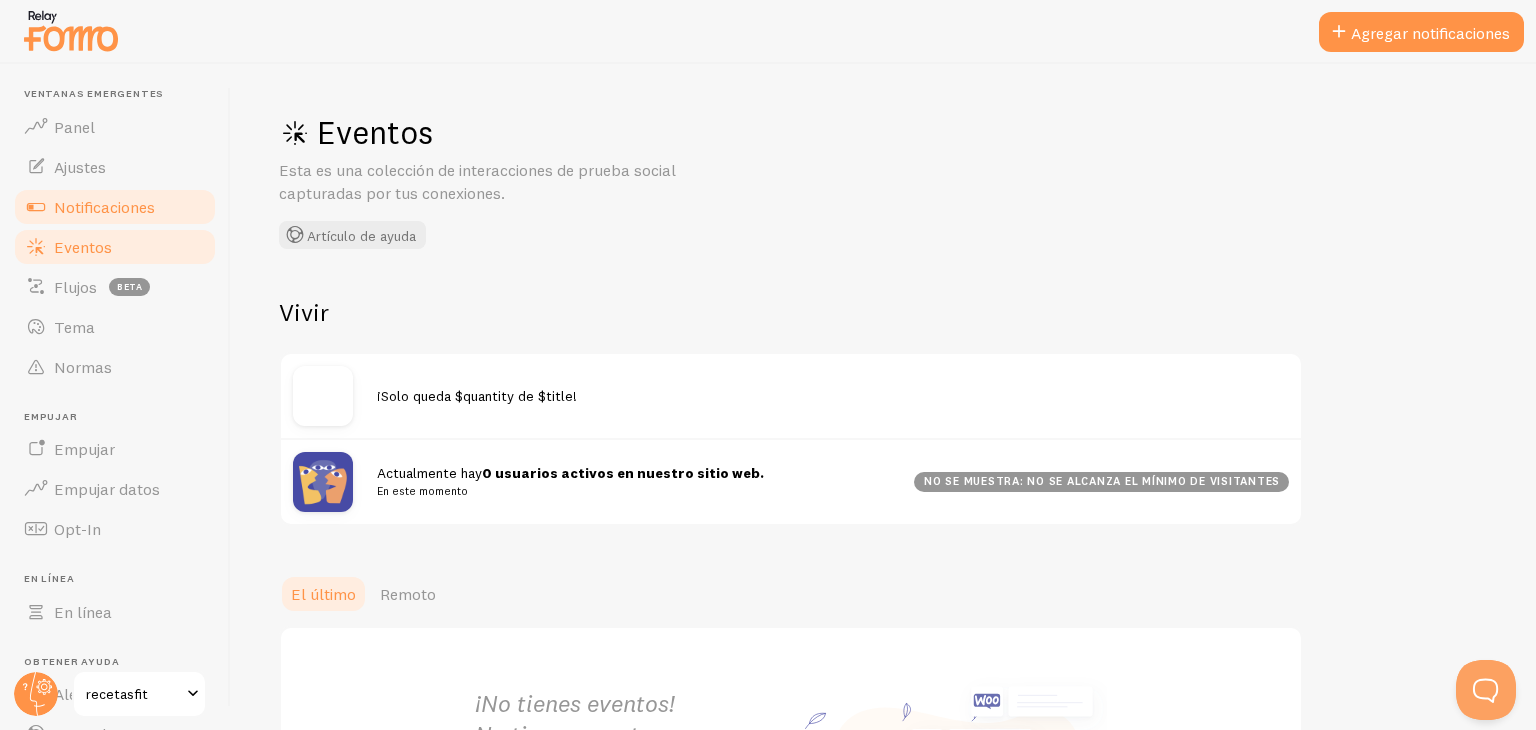 click on "Notificaciones" at bounding box center [104, 207] 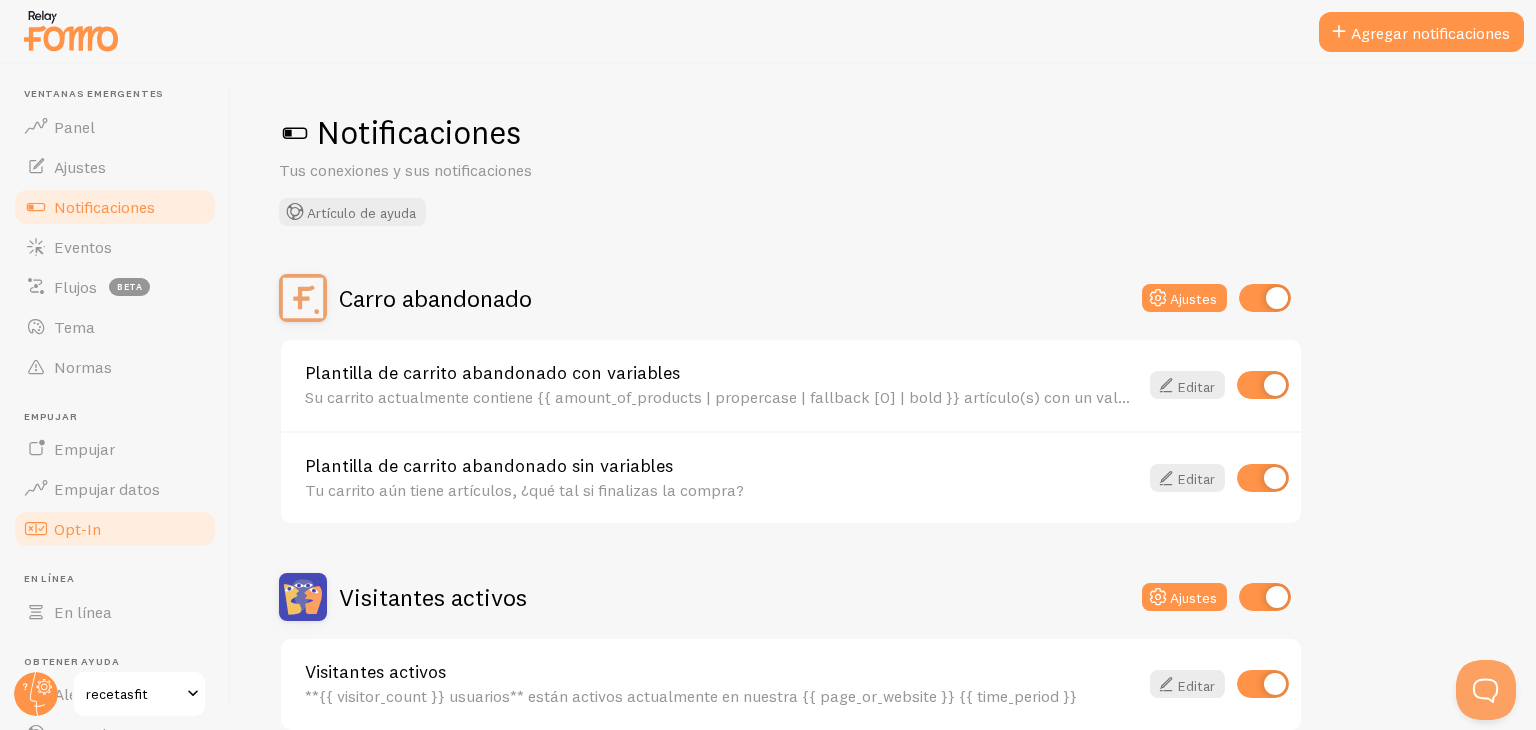 click at bounding box center (36, 529) 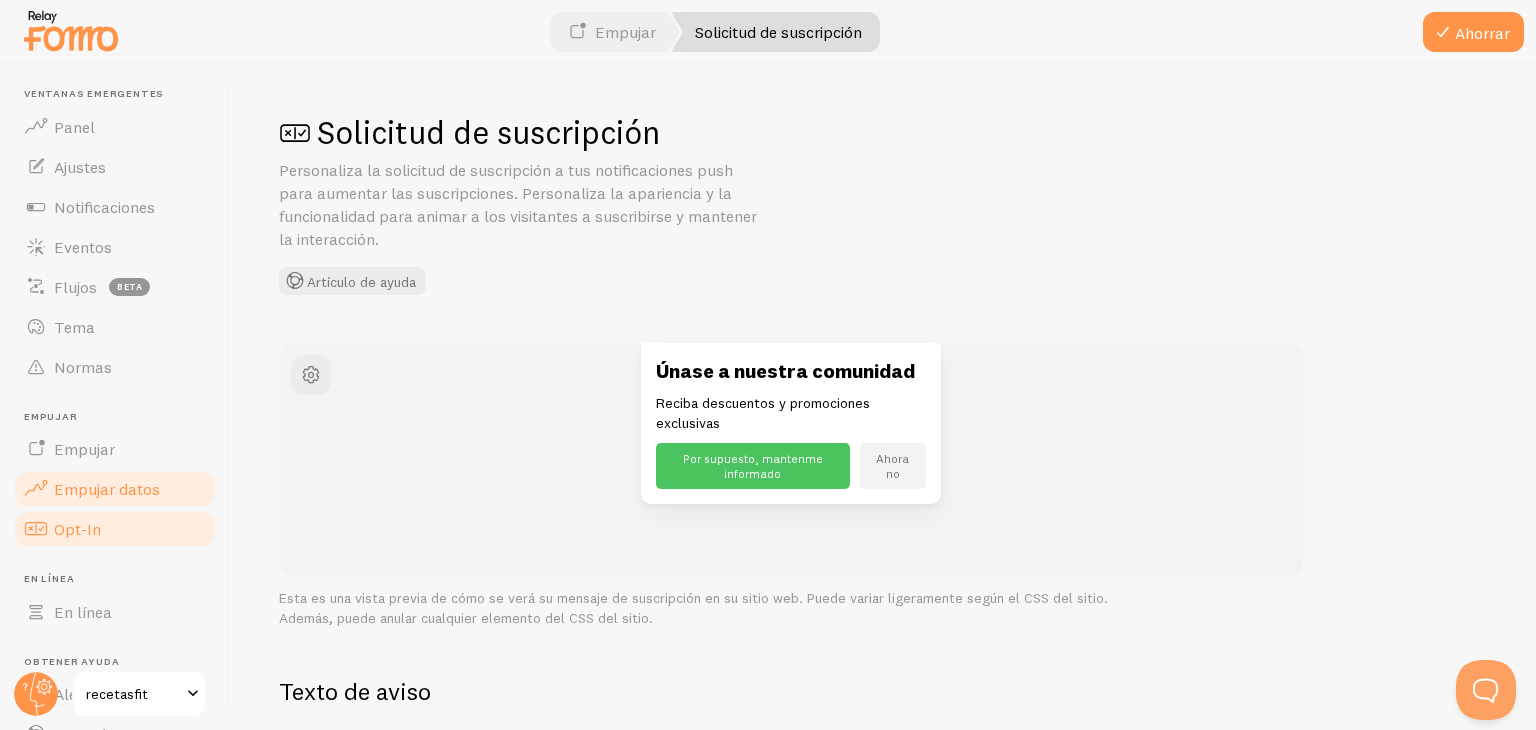 click on "Empujar datos" at bounding box center [107, 489] 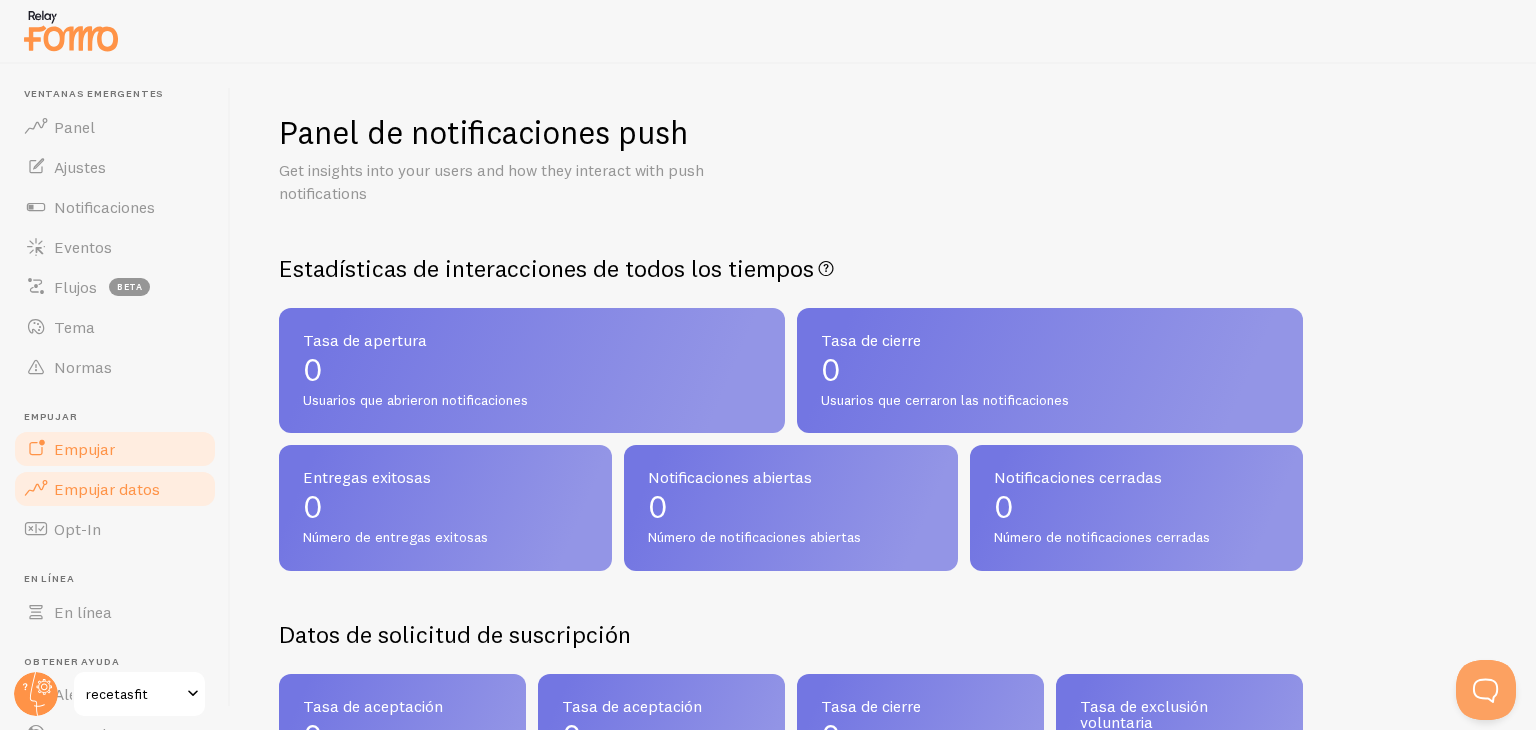 click on "Empujar" at bounding box center [84, 449] 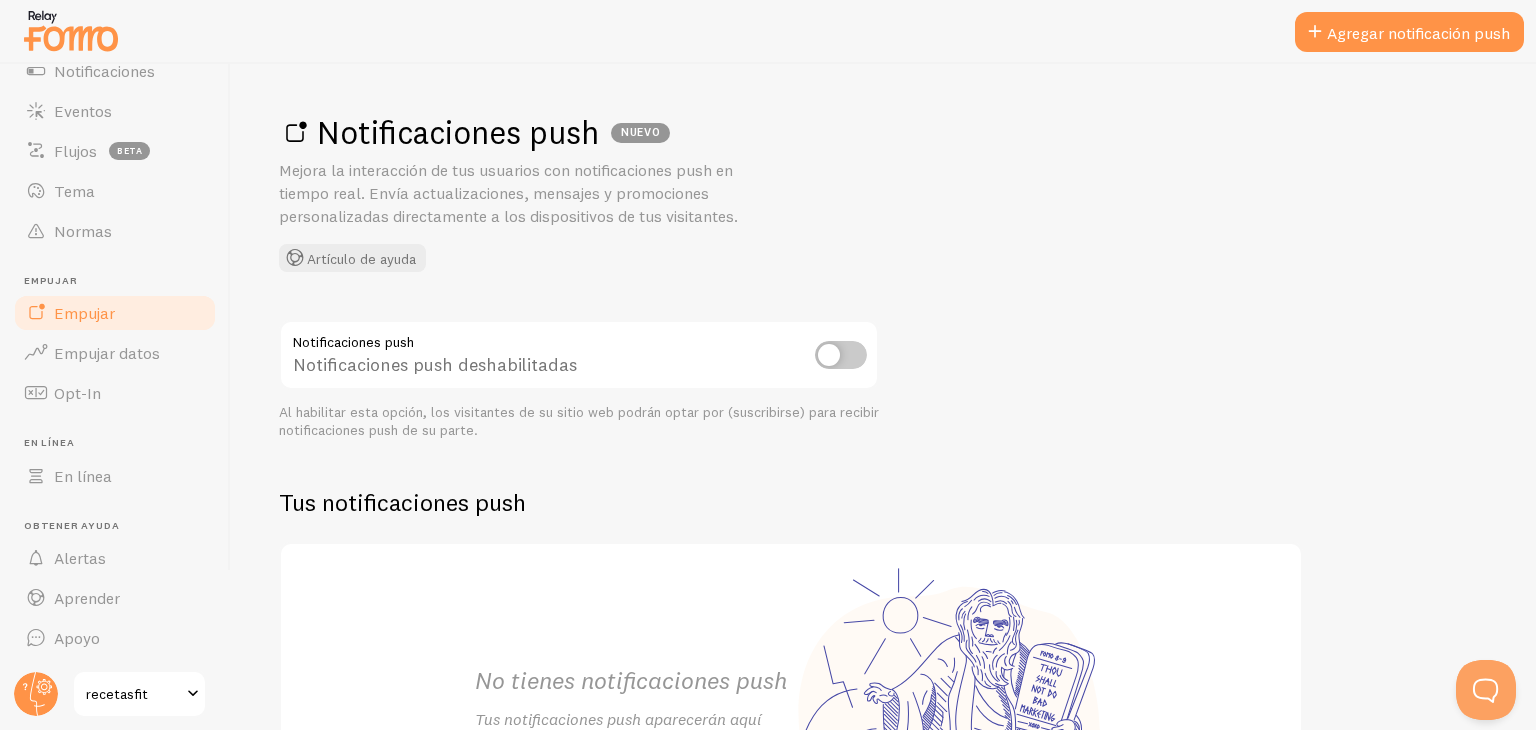 scroll, scrollTop: 0, scrollLeft: 0, axis: both 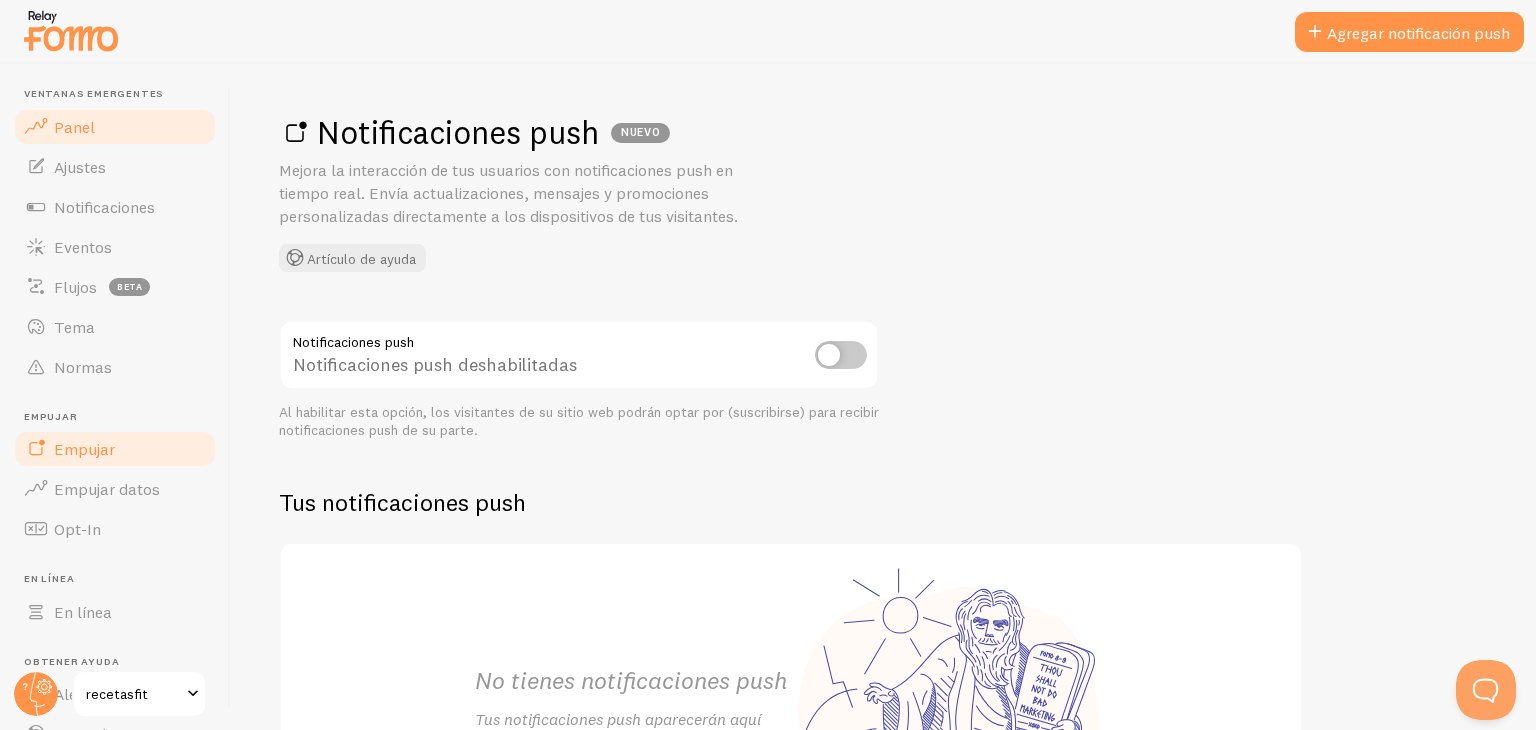click on "Panel" at bounding box center (115, 127) 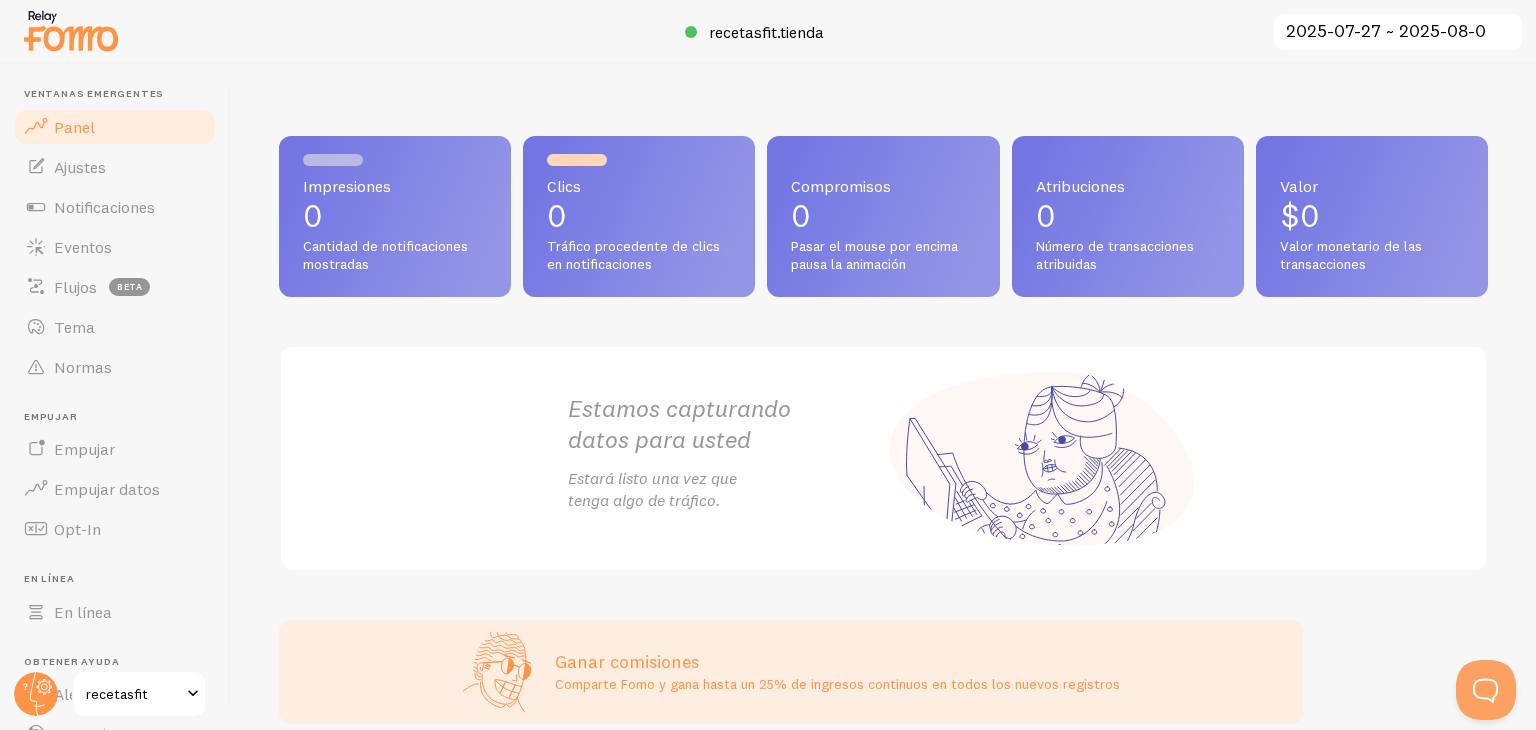 scroll, scrollTop: 89, scrollLeft: 0, axis: vertical 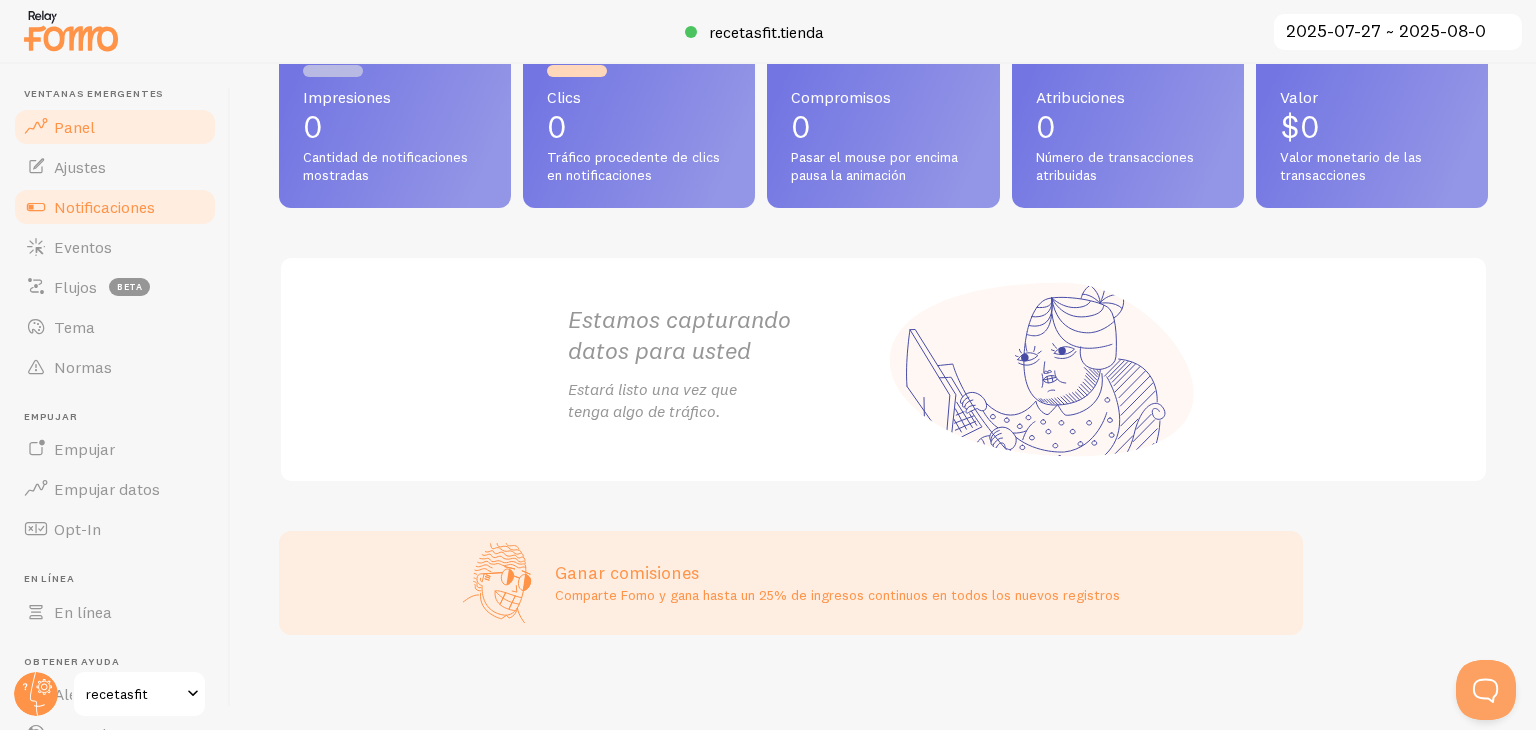 click on "Notificaciones" at bounding box center (115, 207) 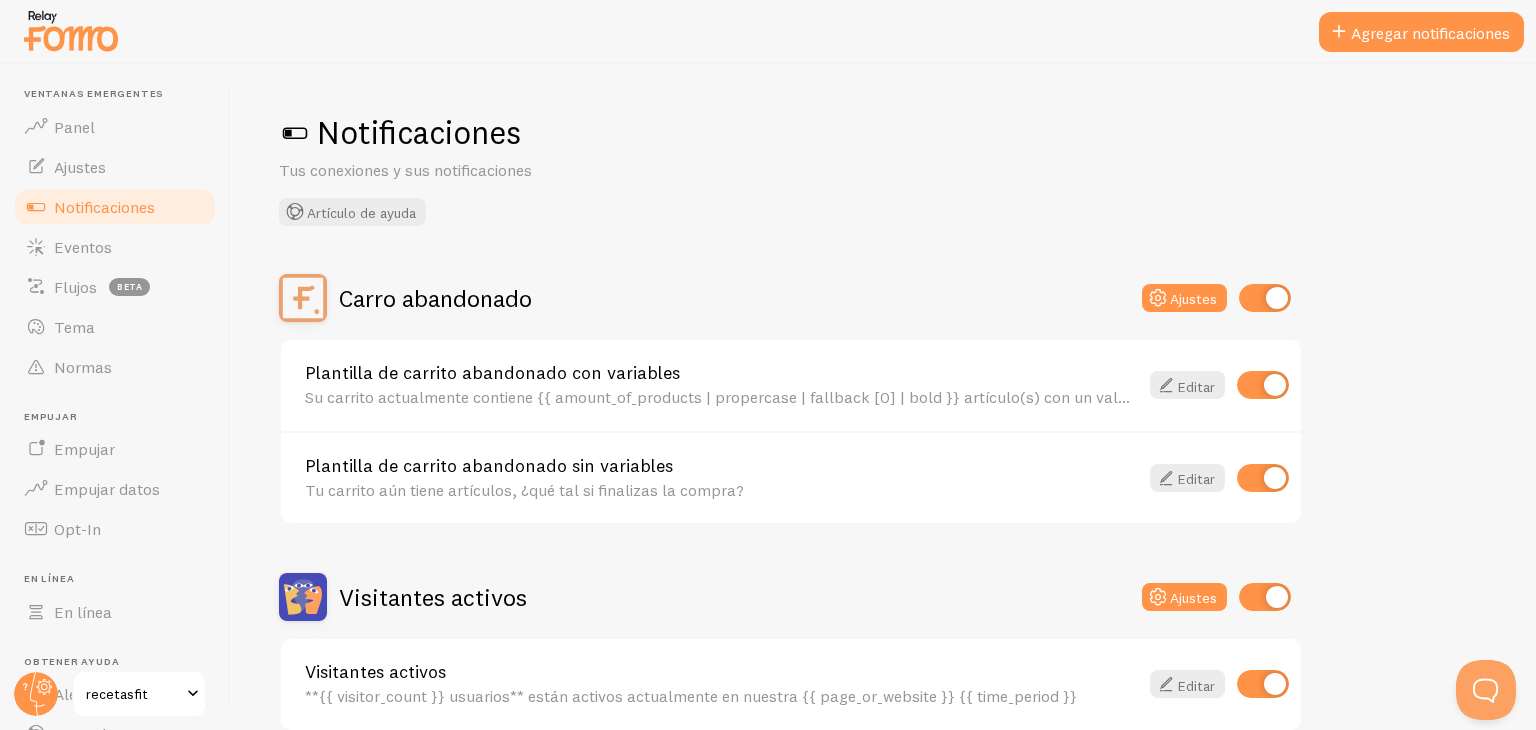 click at bounding box center [1263, 478] 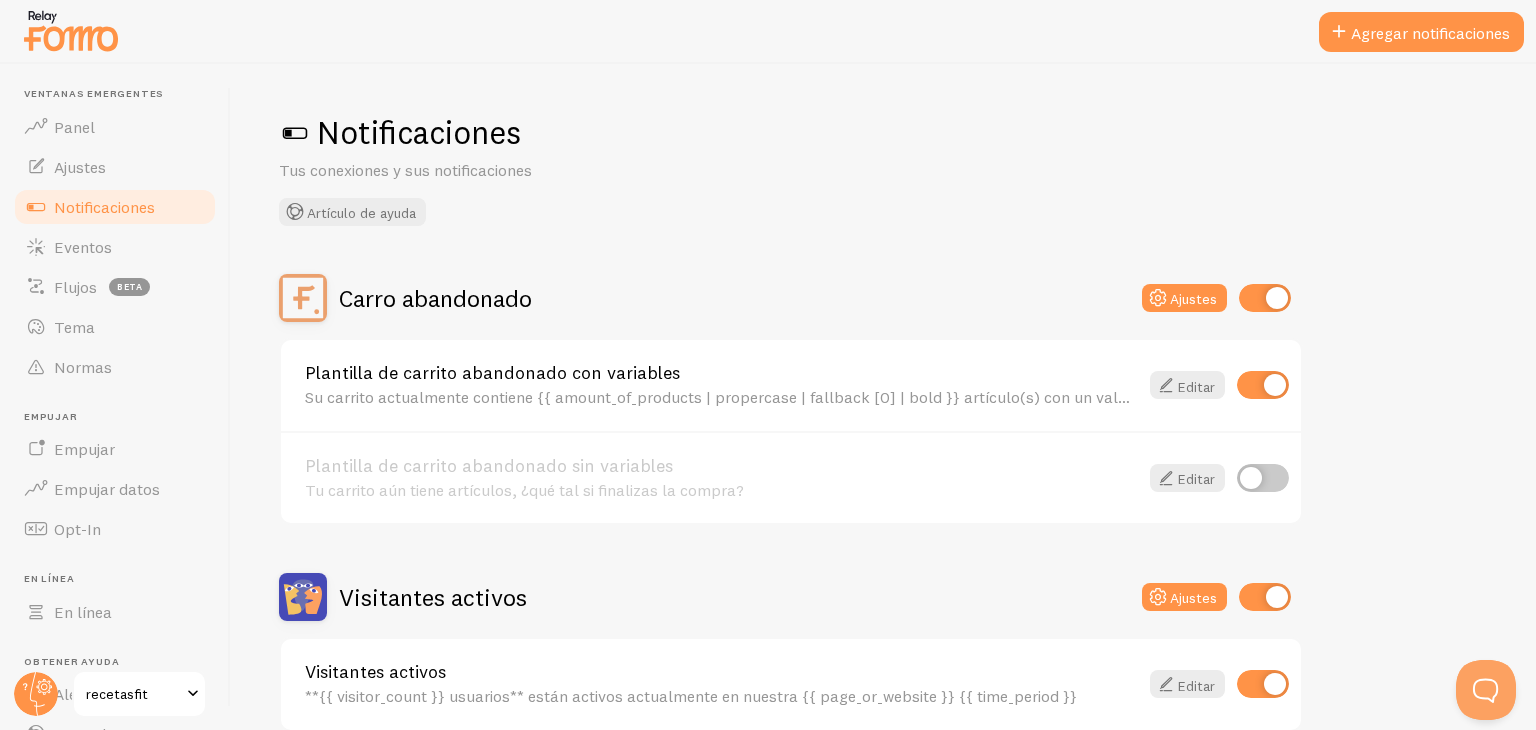 click at bounding box center (1263, 385) 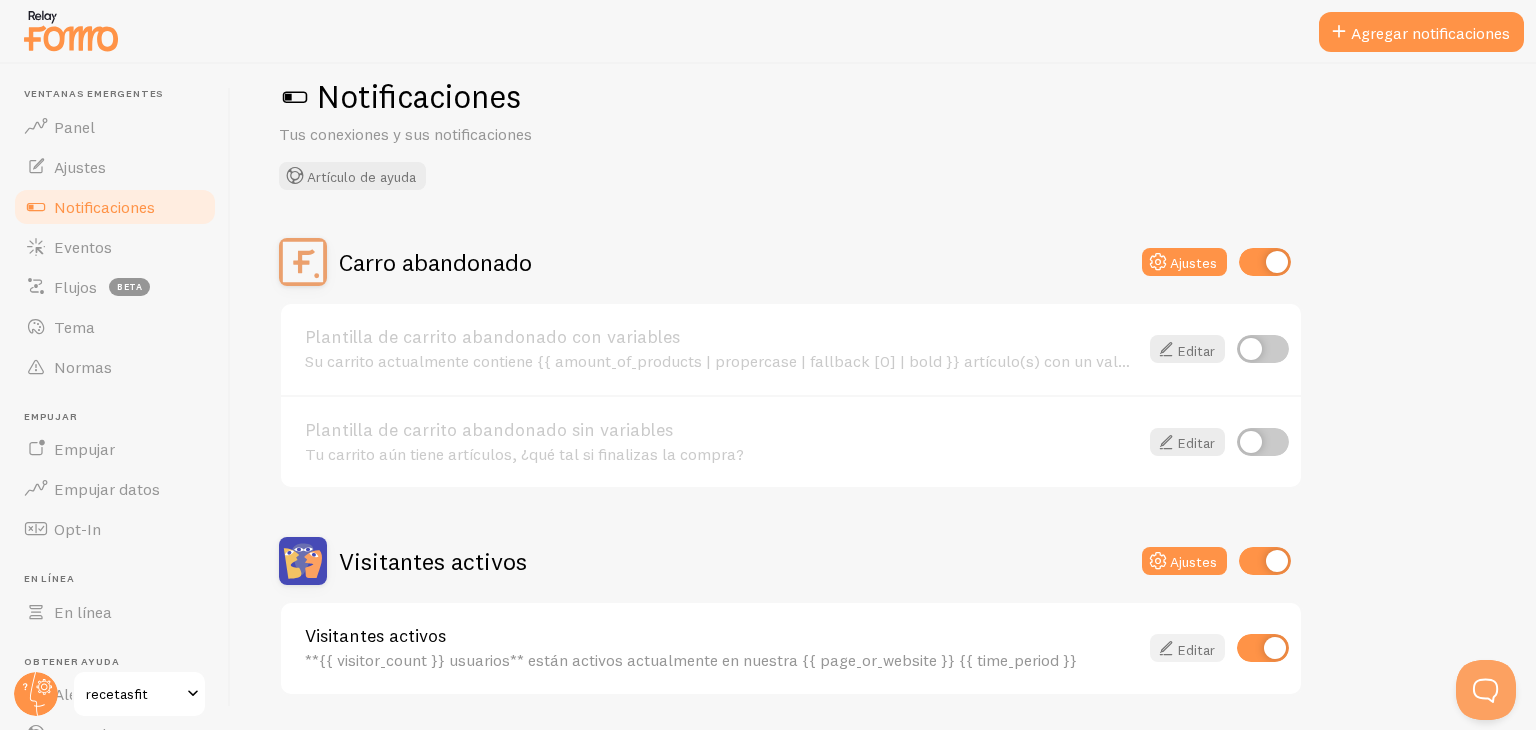 scroll, scrollTop: 35, scrollLeft: 0, axis: vertical 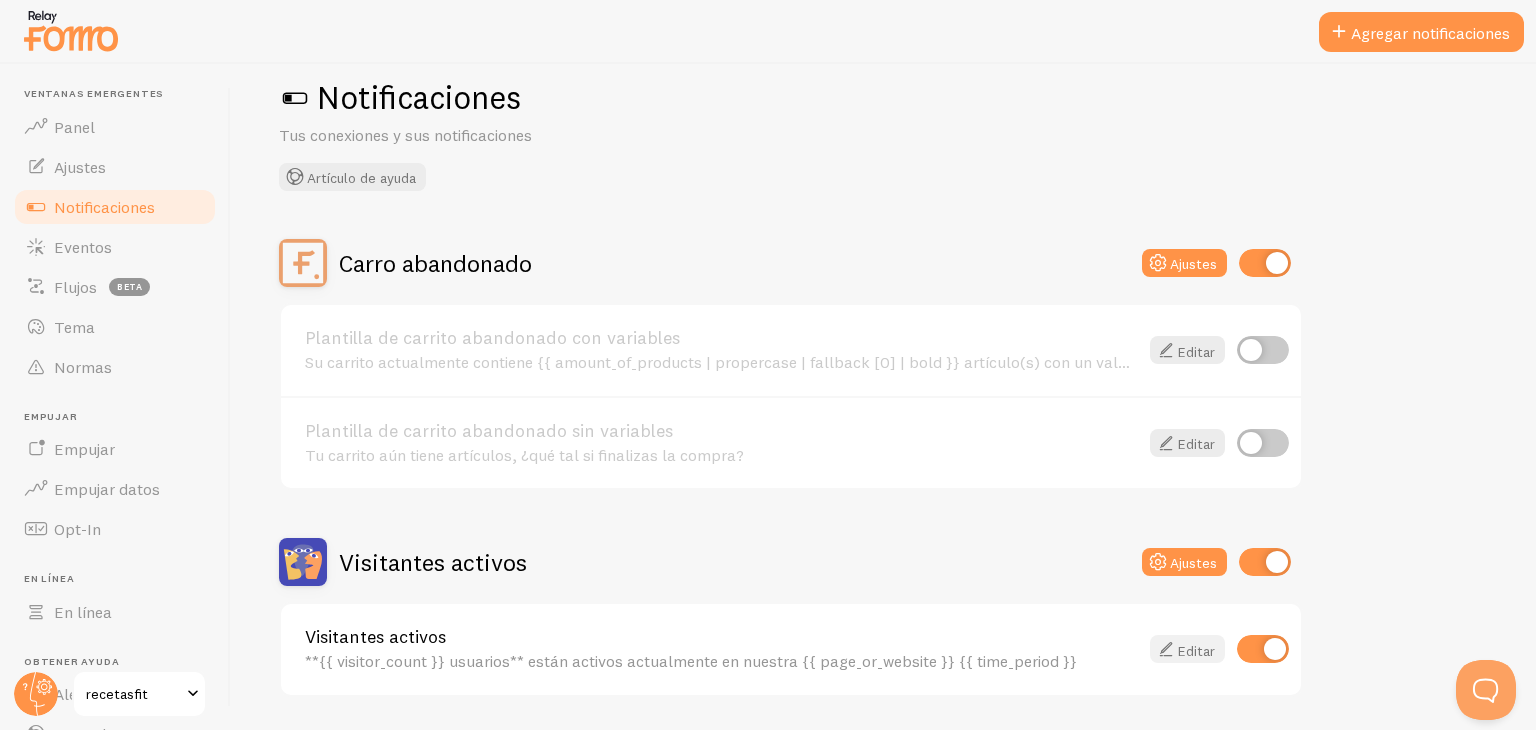 click on "Editar" at bounding box center [1187, 649] 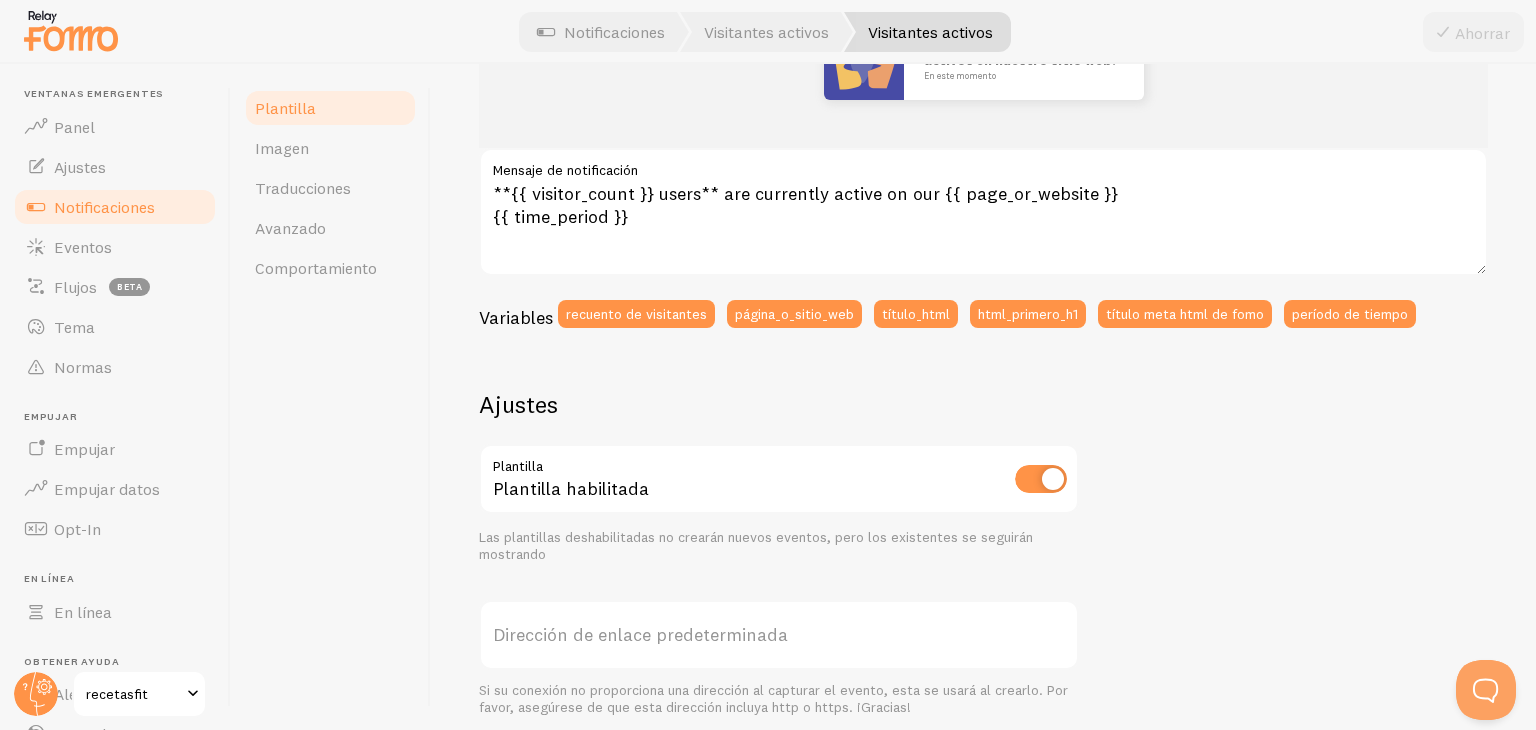 scroll, scrollTop: 330, scrollLeft: 0, axis: vertical 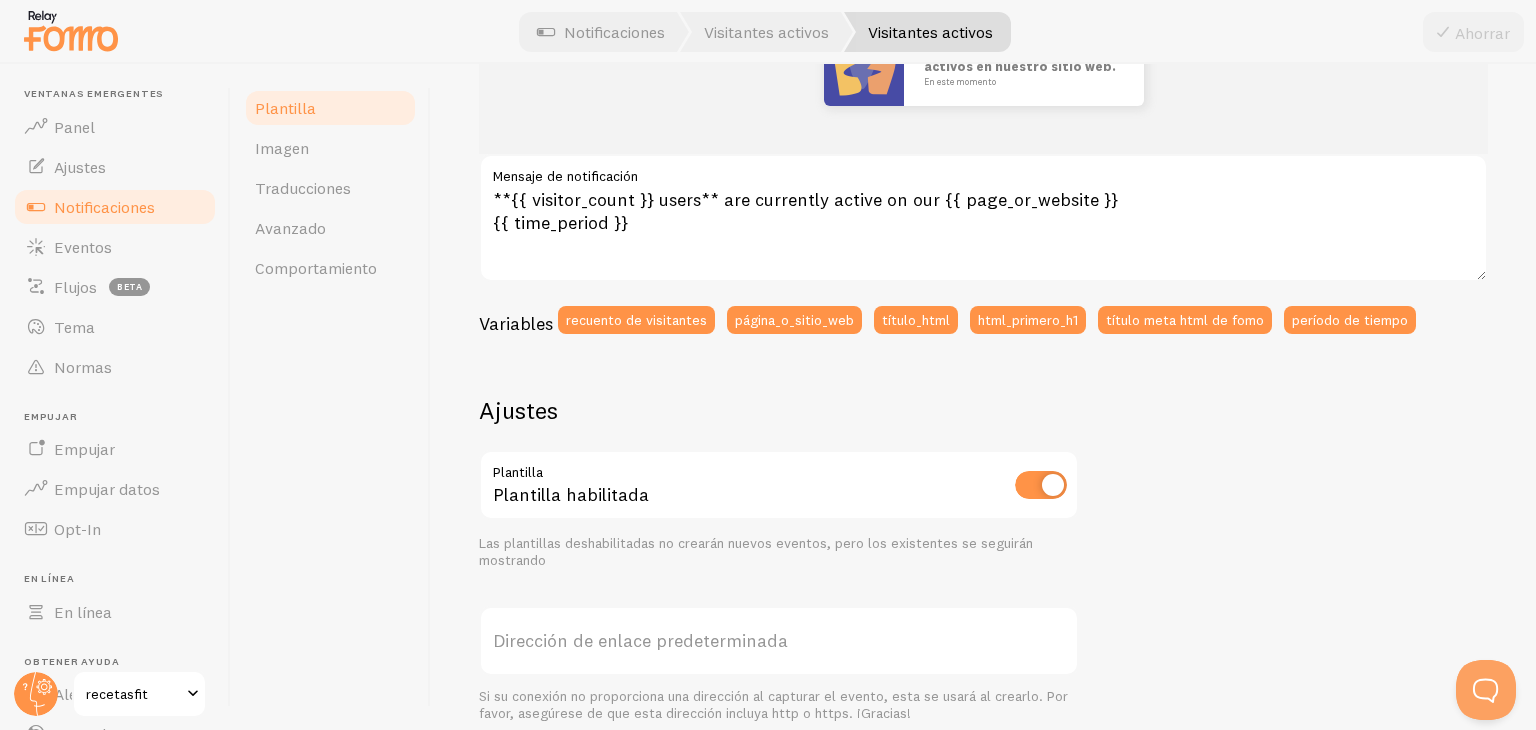 click at bounding box center (1041, 485) 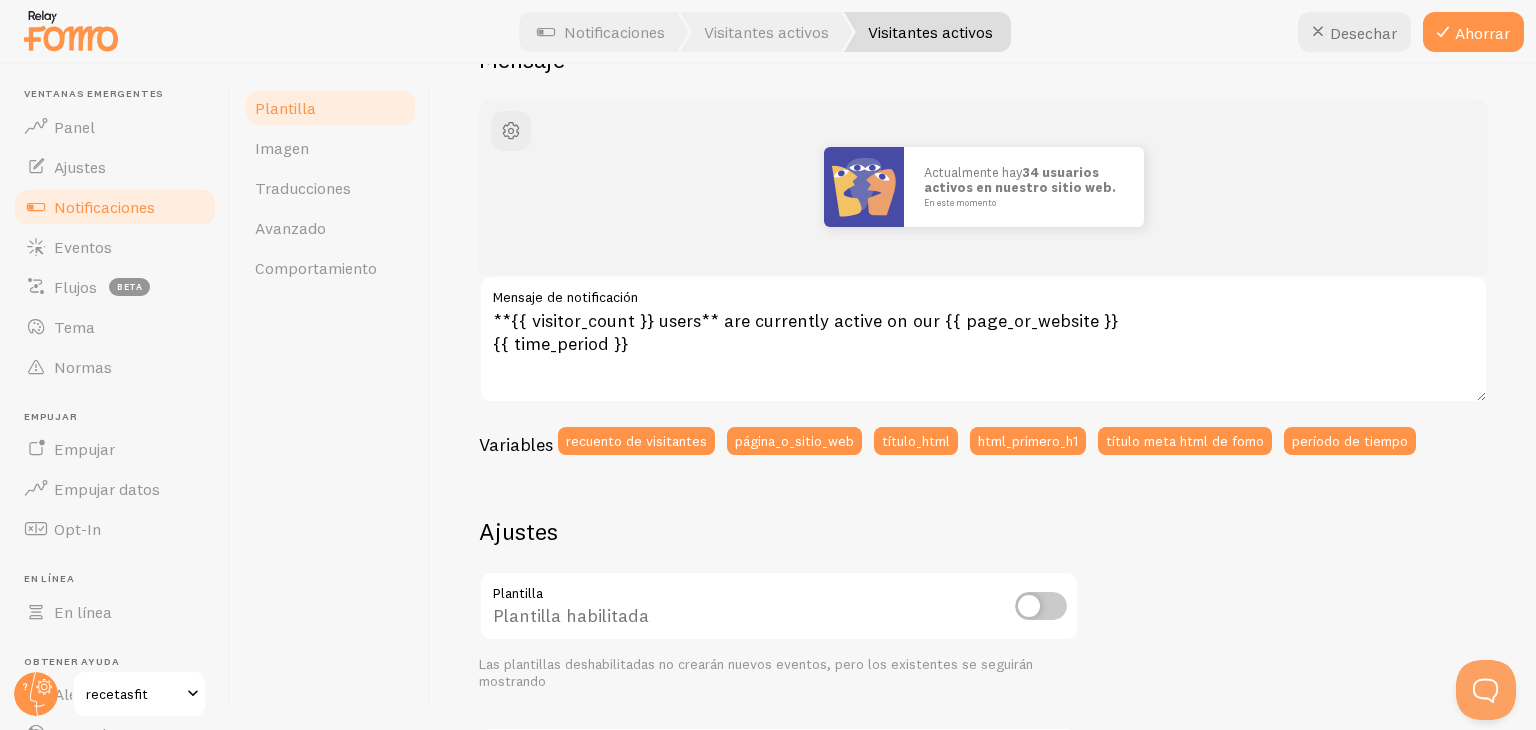 scroll, scrollTop: 0, scrollLeft: 0, axis: both 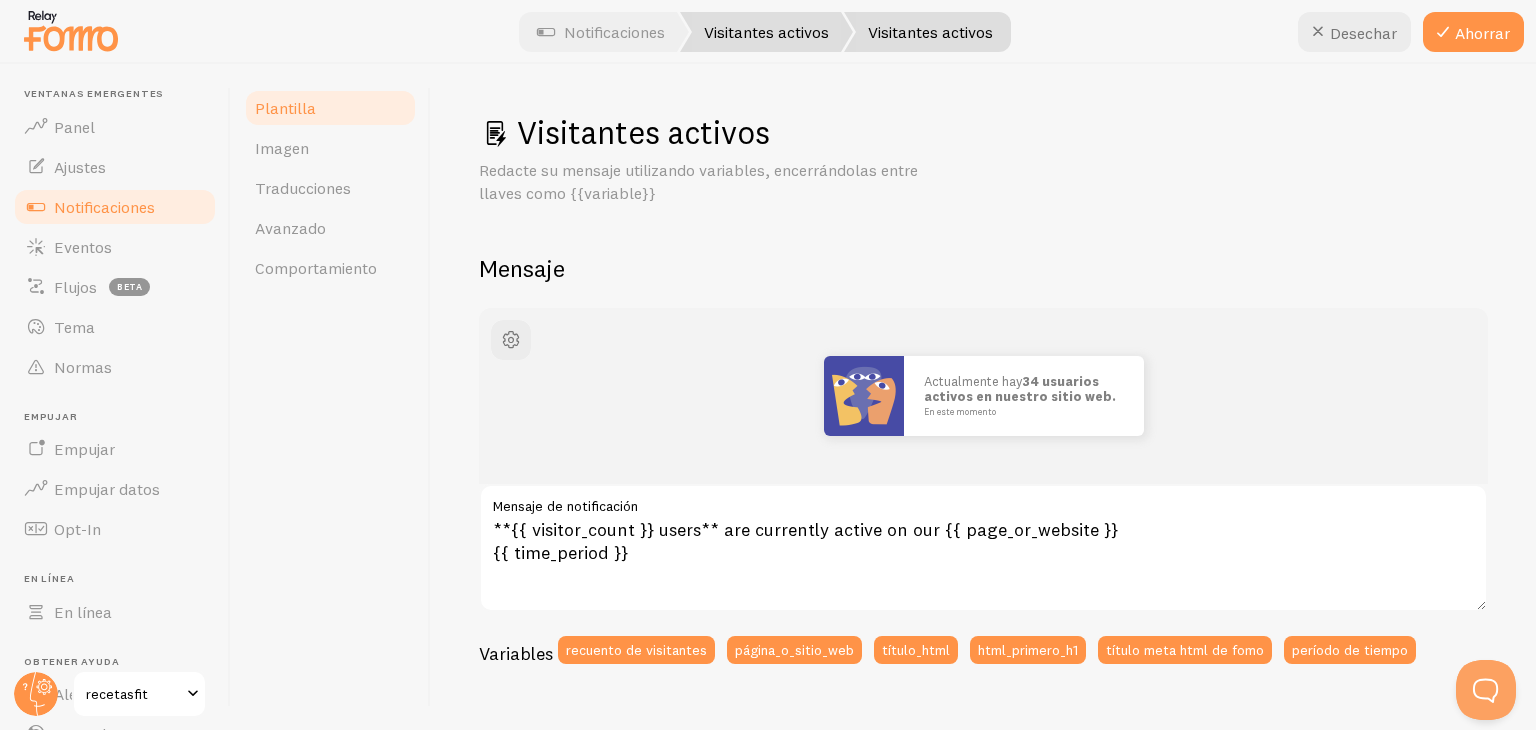 click on "Visitantes activos" at bounding box center (766, 32) 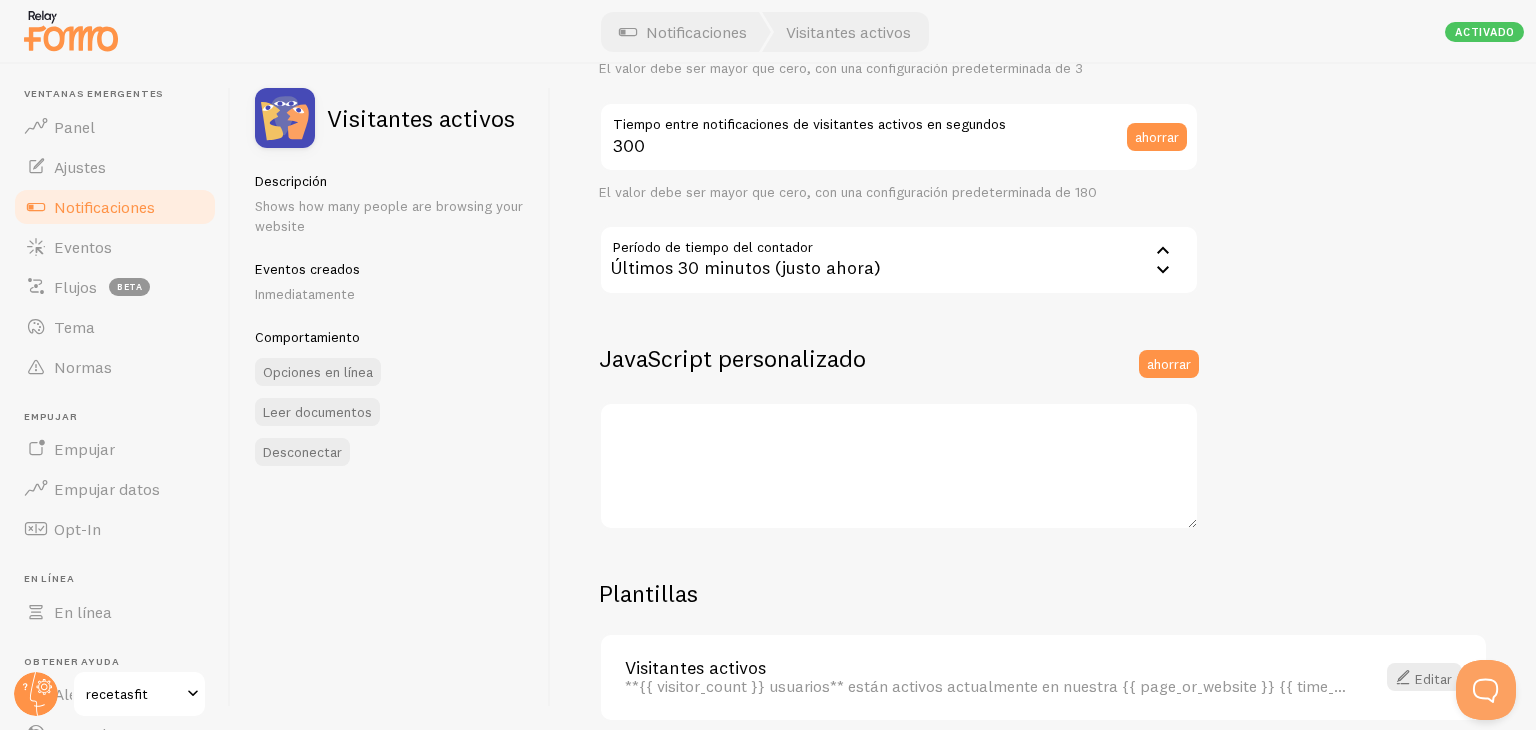 scroll, scrollTop: 0, scrollLeft: 0, axis: both 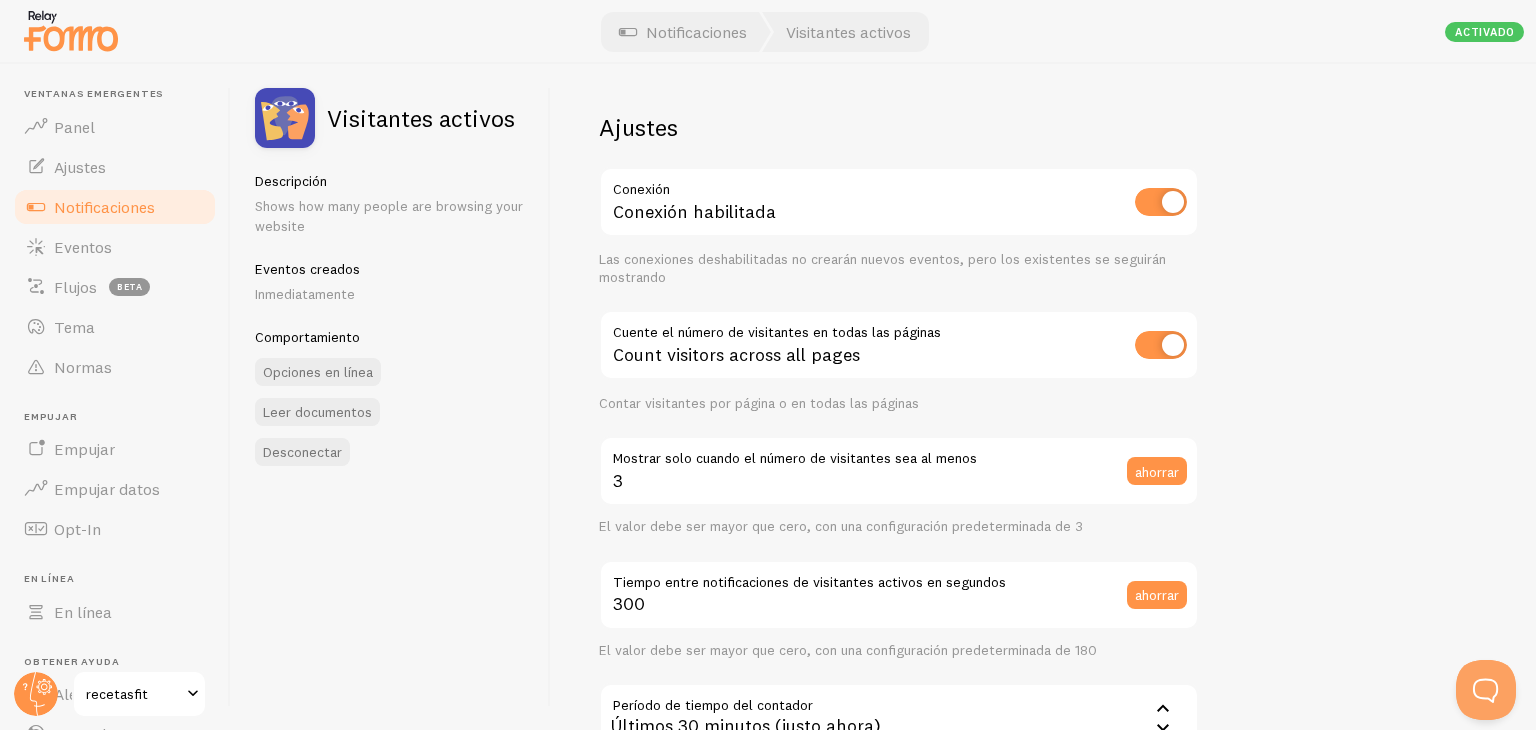 click on "Notificaciones" at bounding box center [104, 207] 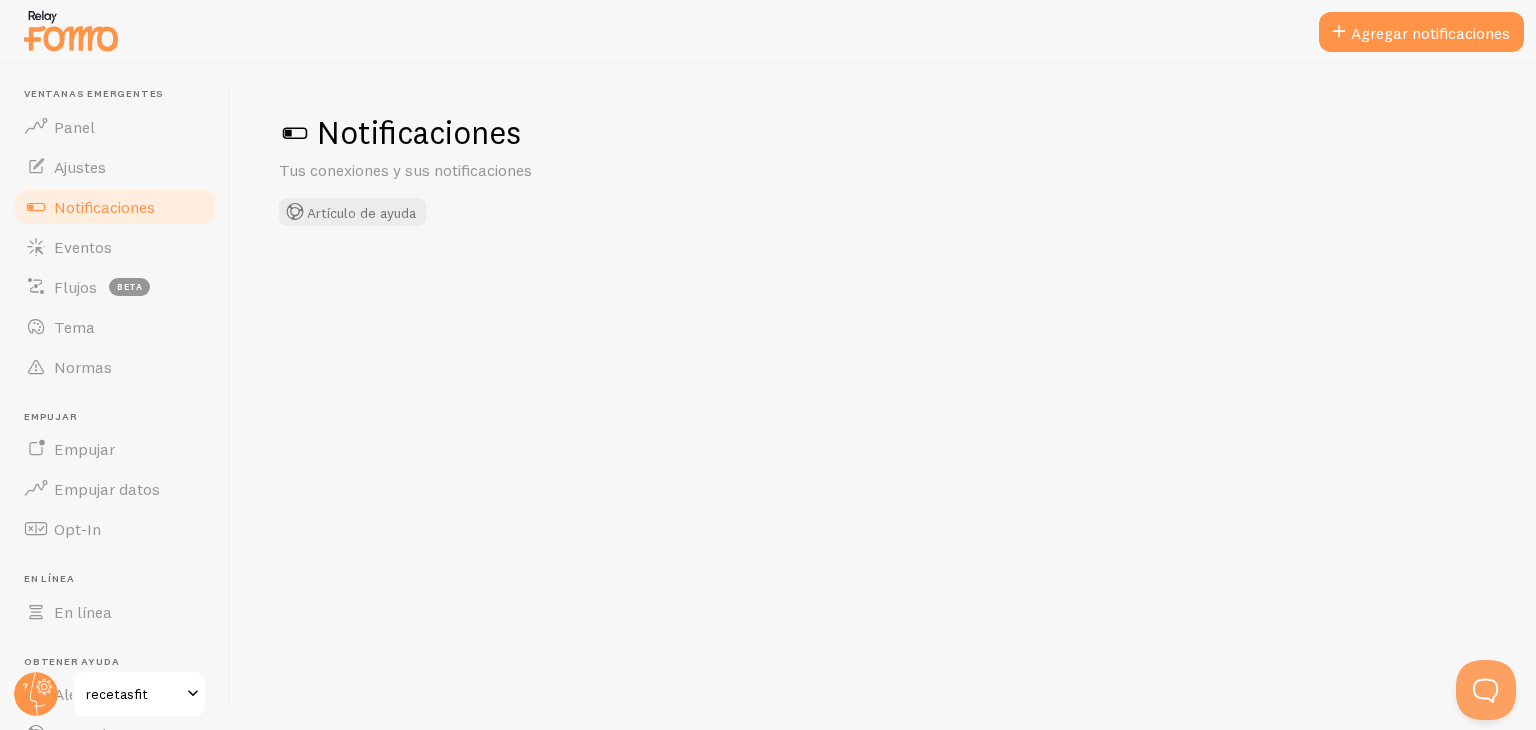 checkbox on "false" 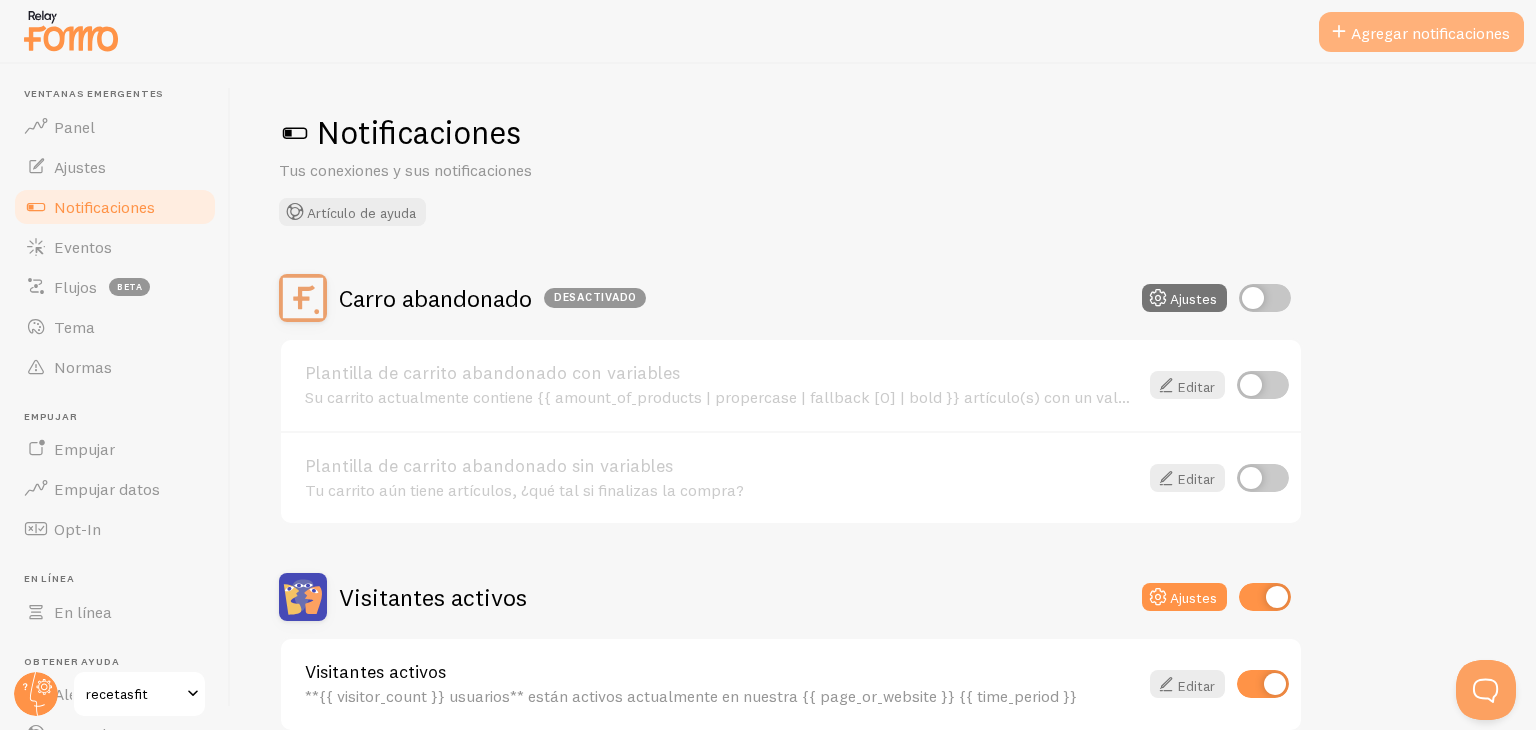 click on "Agregar notificaciones" at bounding box center [1430, 33] 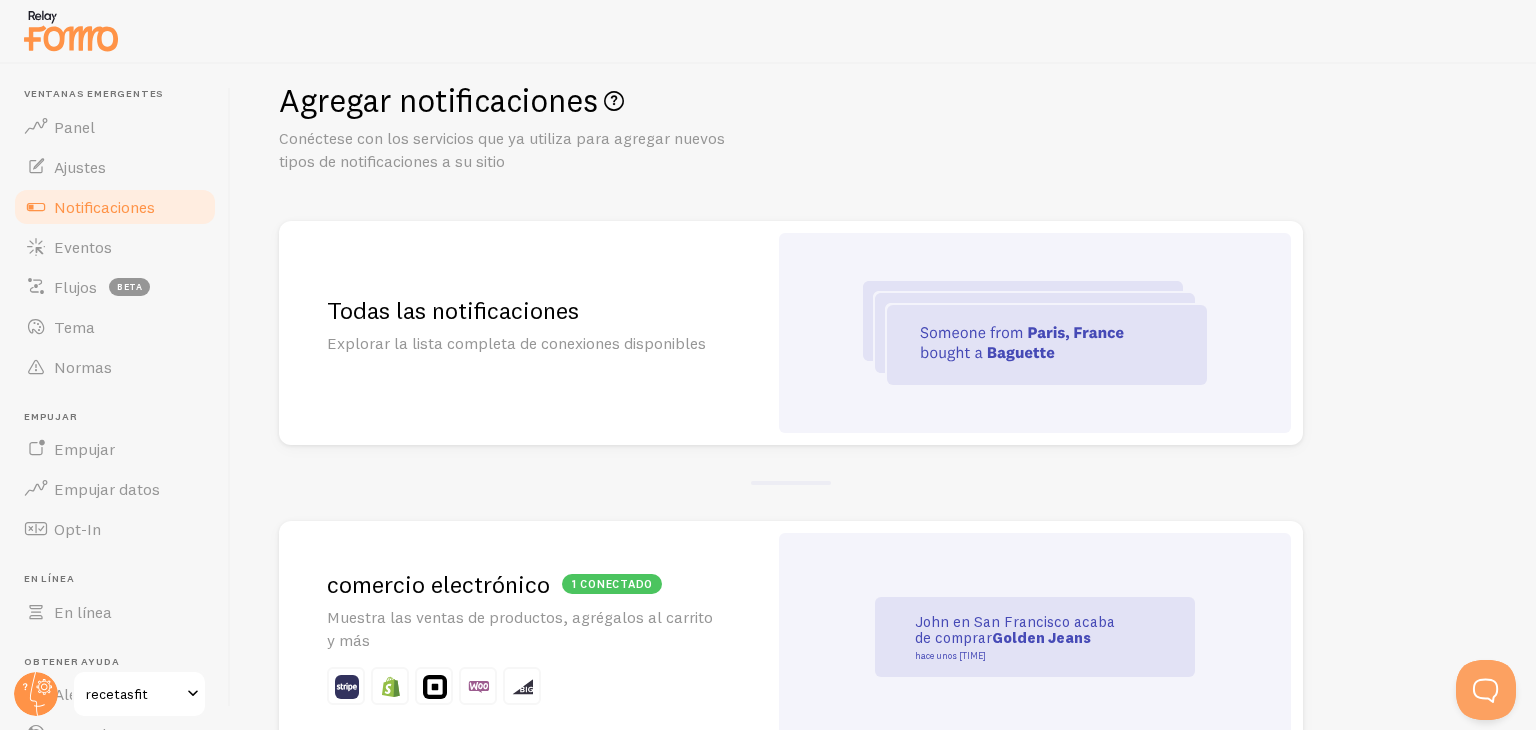 scroll, scrollTop: 0, scrollLeft: 0, axis: both 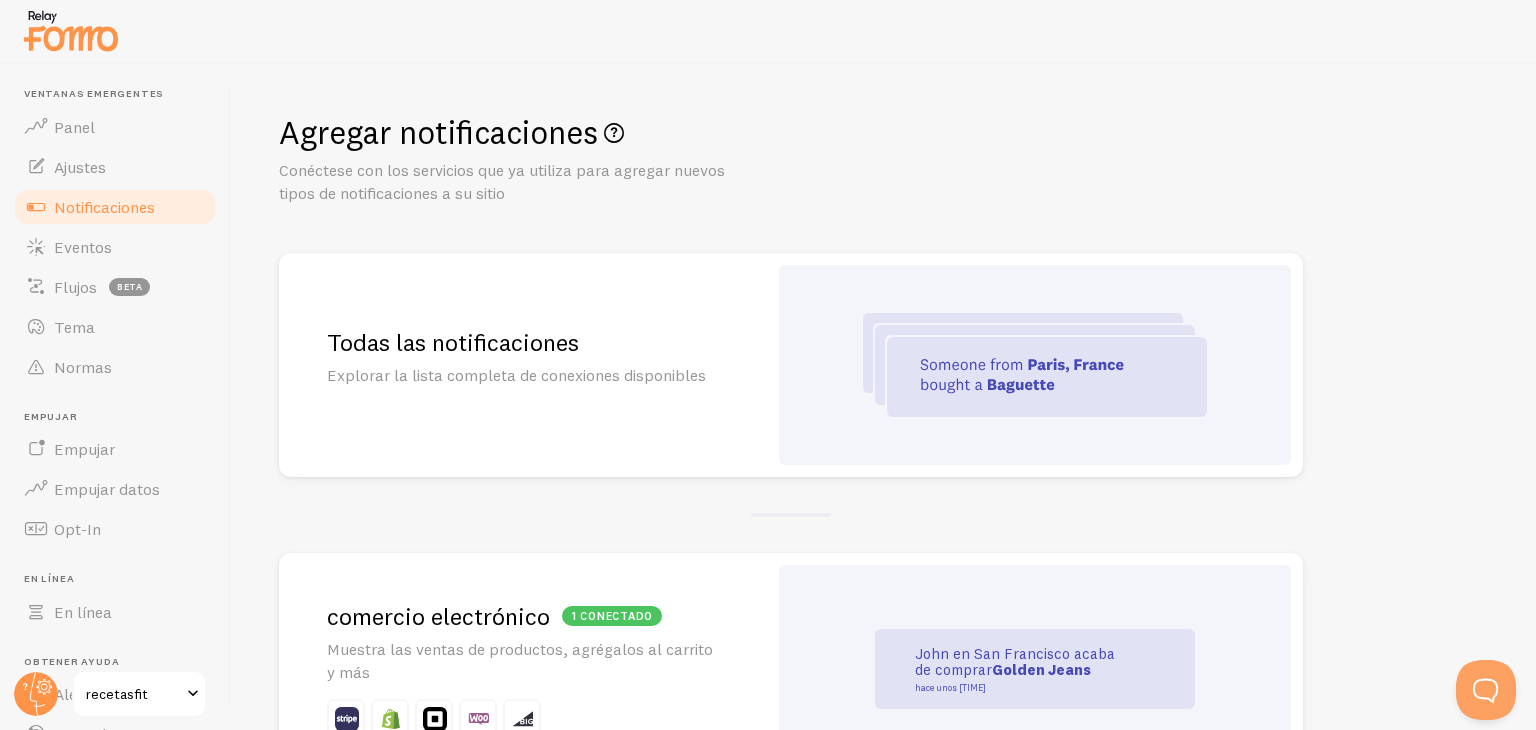 click at bounding box center (1035, 365) 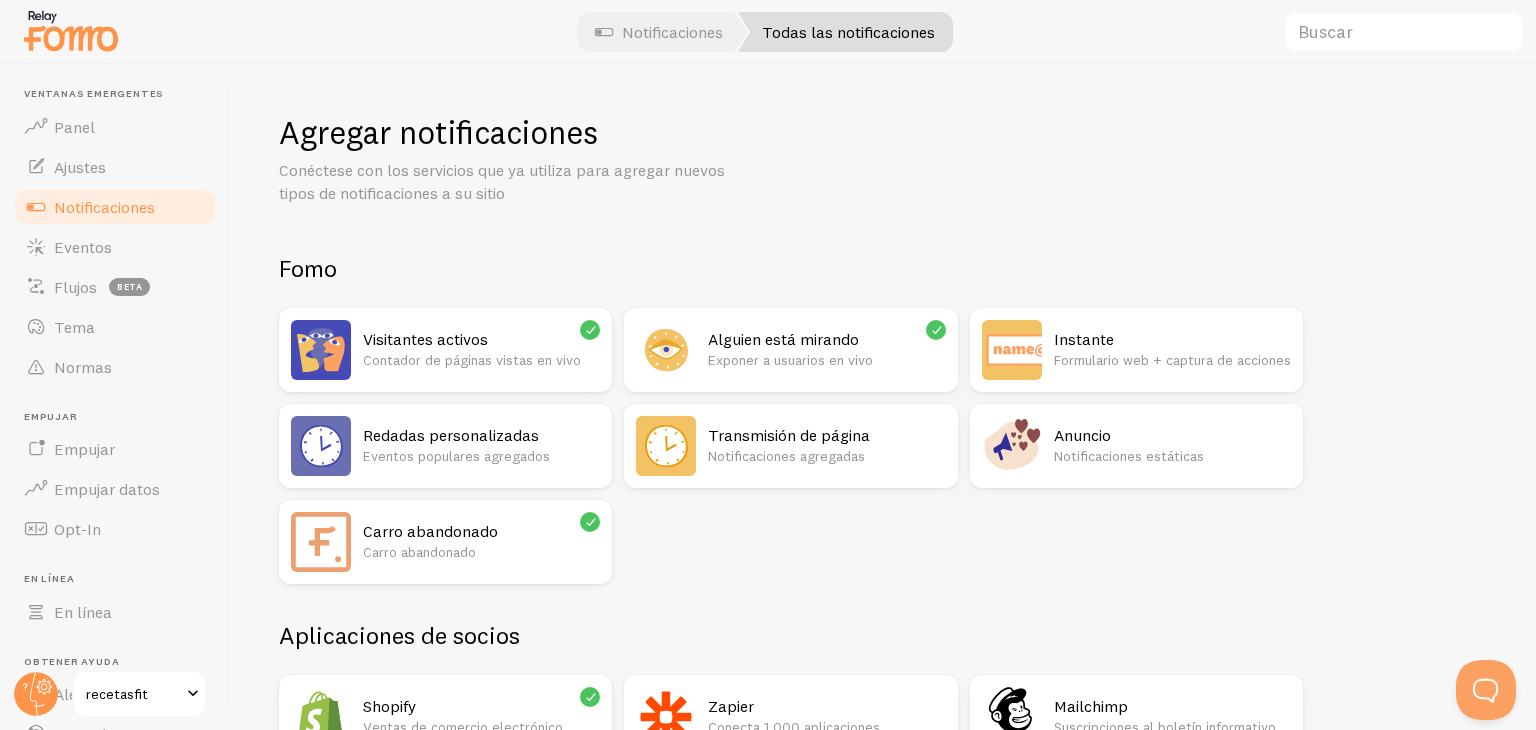 click at bounding box center (591, 522) 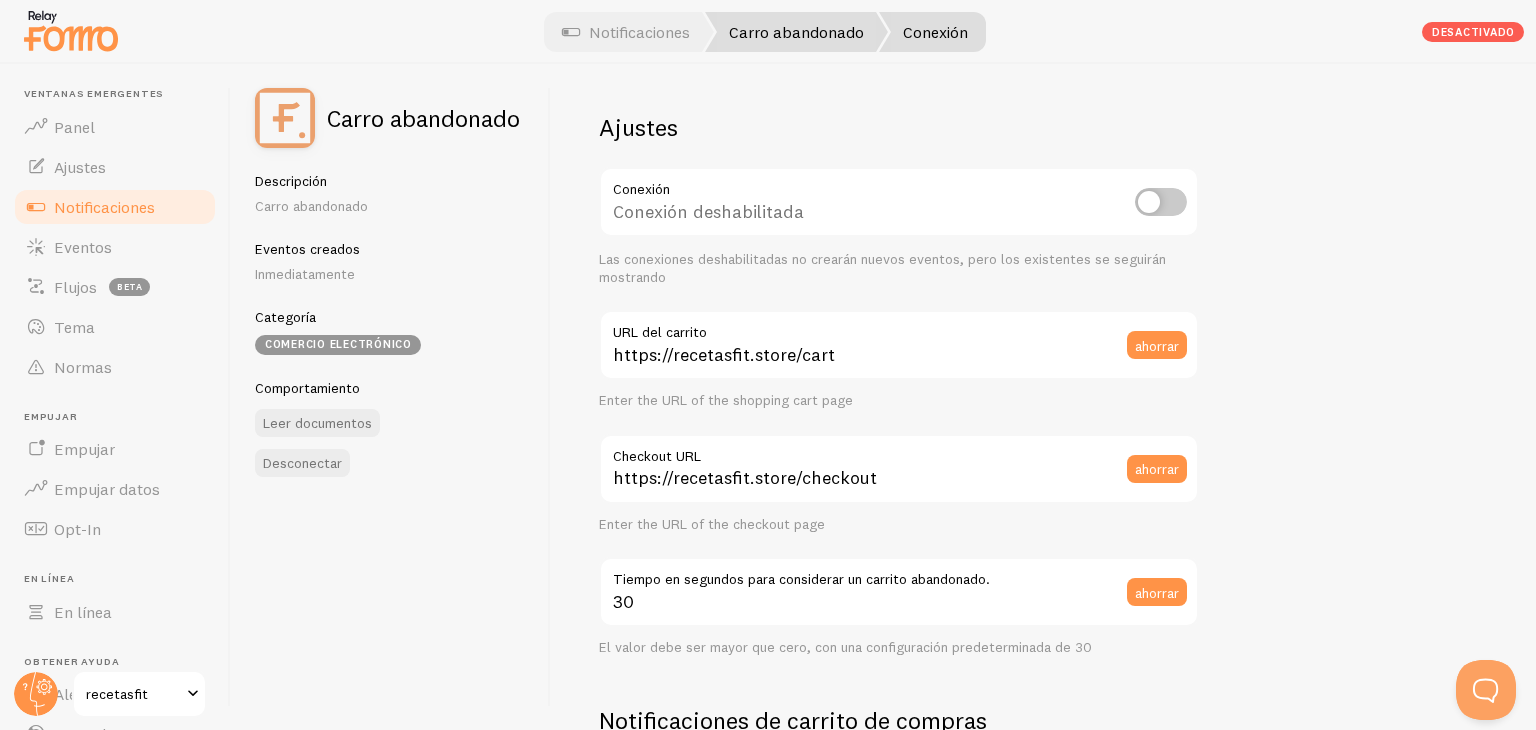 click on "Carro abandonado" at bounding box center (796, 32) 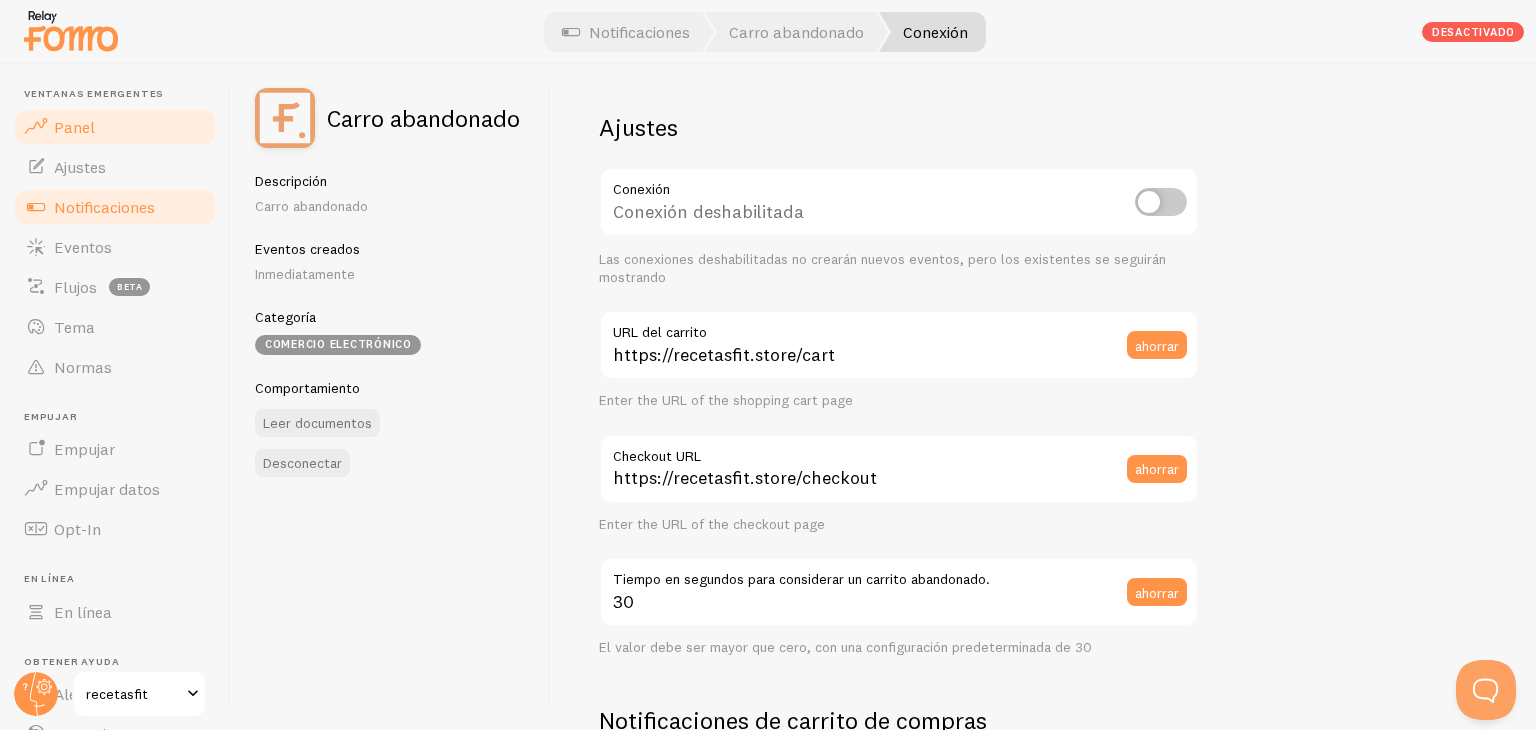 click on "Panel" at bounding box center (115, 127) 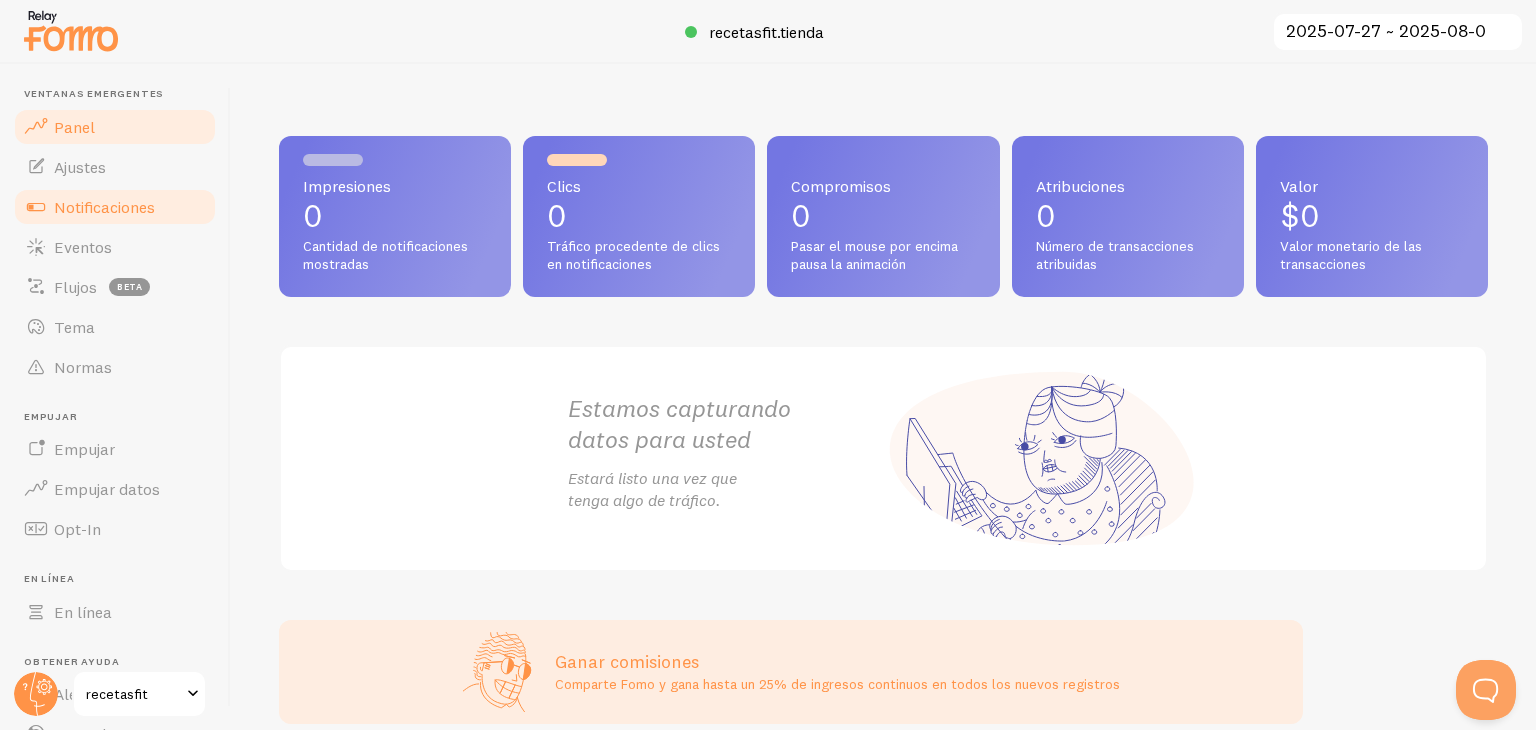 click on "Notificaciones" at bounding box center [115, 207] 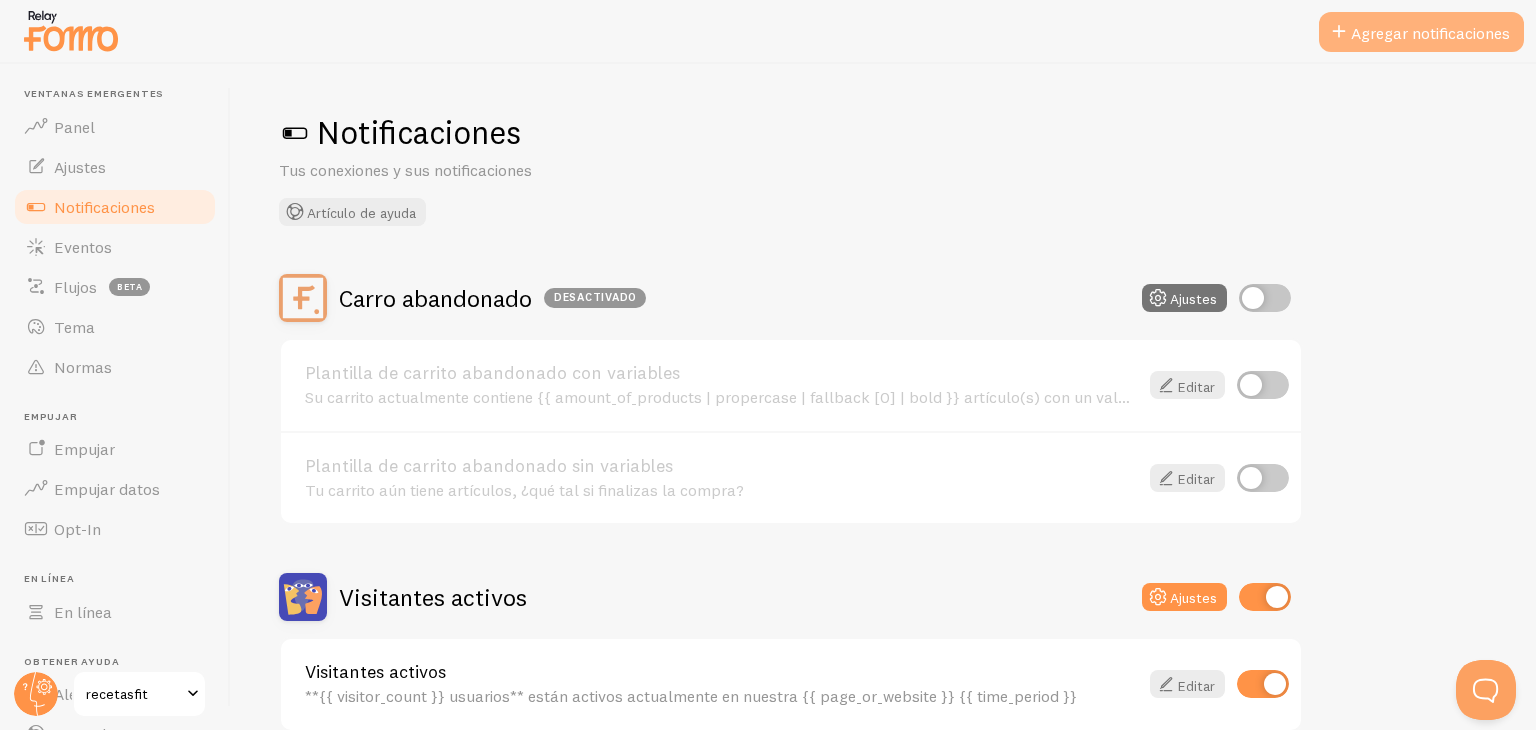 click on "Agregar notificaciones" at bounding box center (1430, 33) 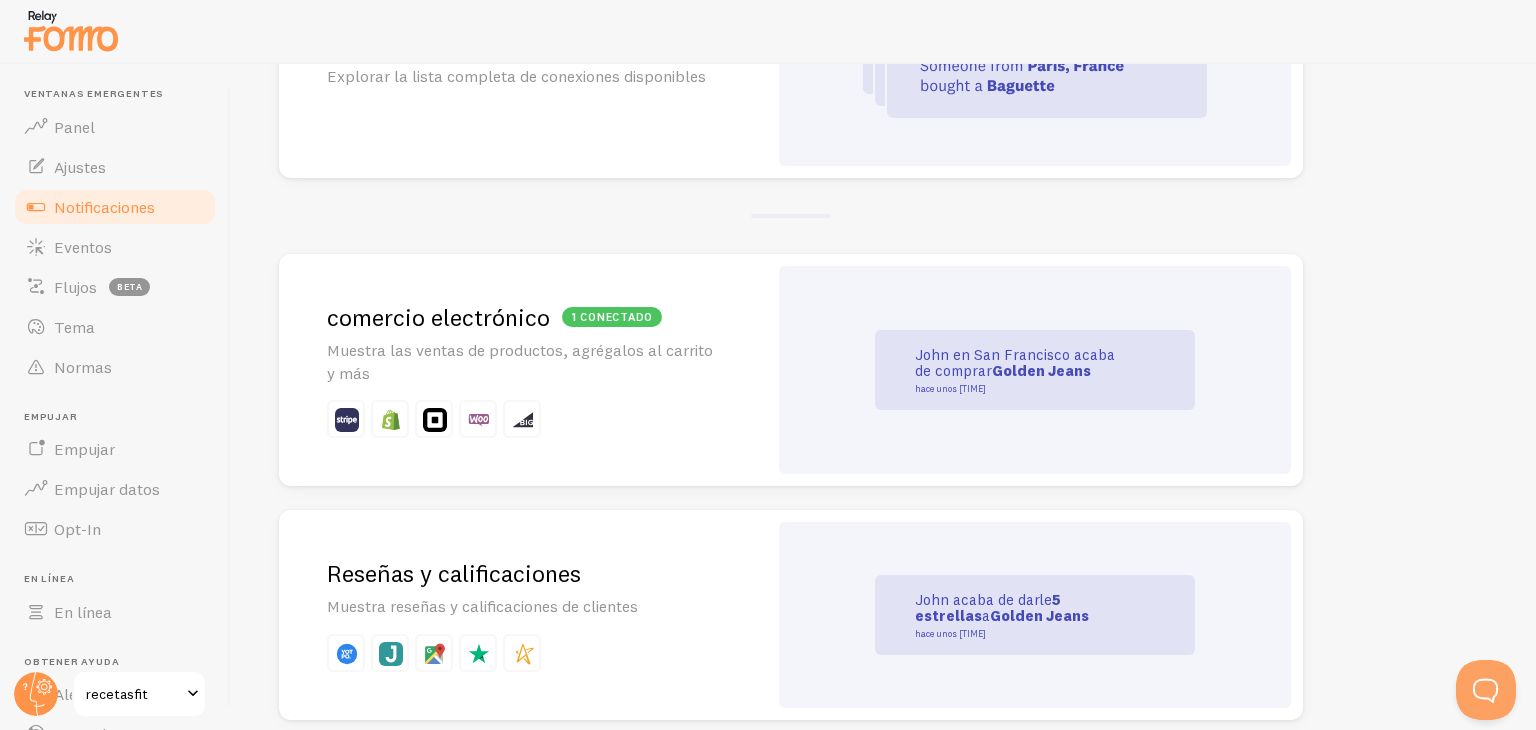 scroll, scrollTop: 0, scrollLeft: 0, axis: both 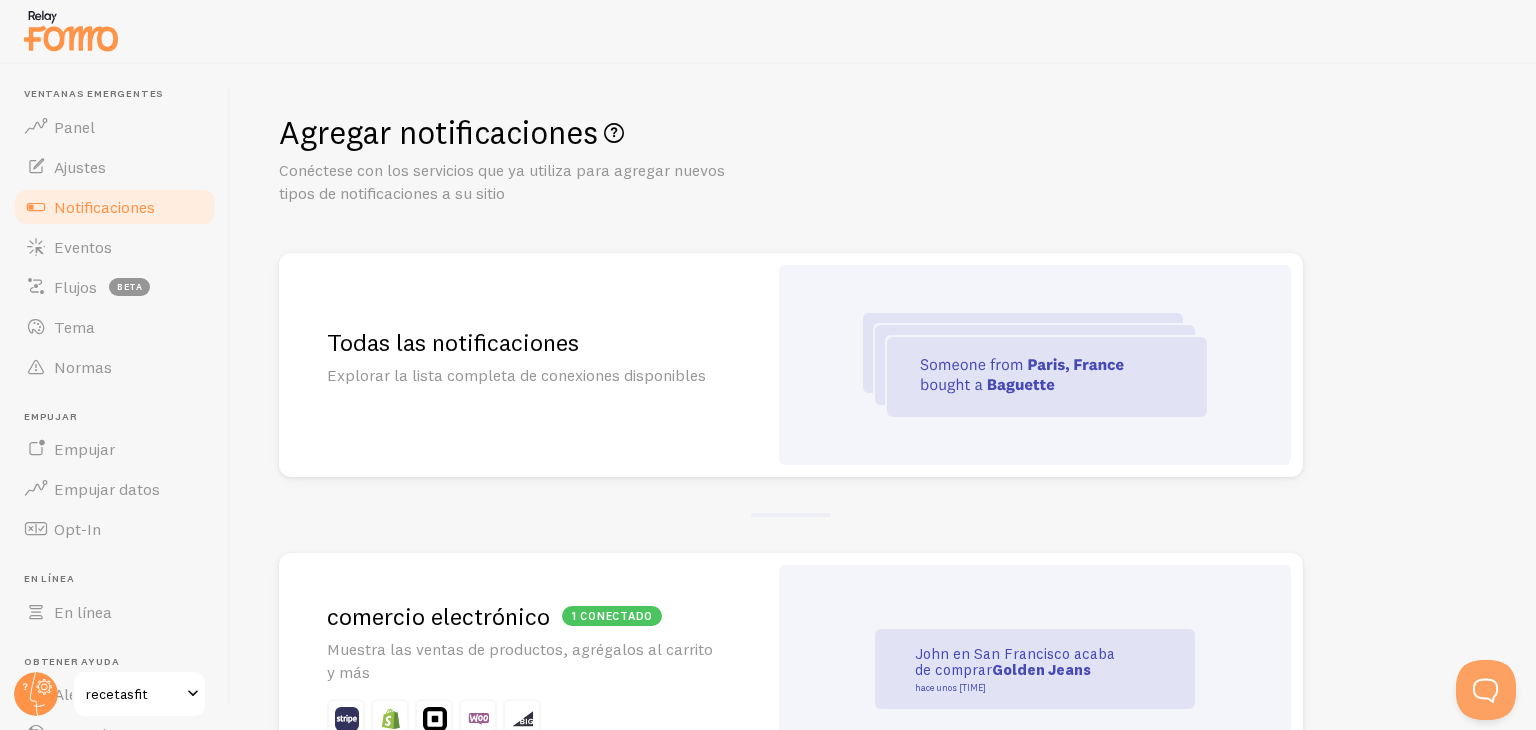 click at bounding box center (1035, 365) 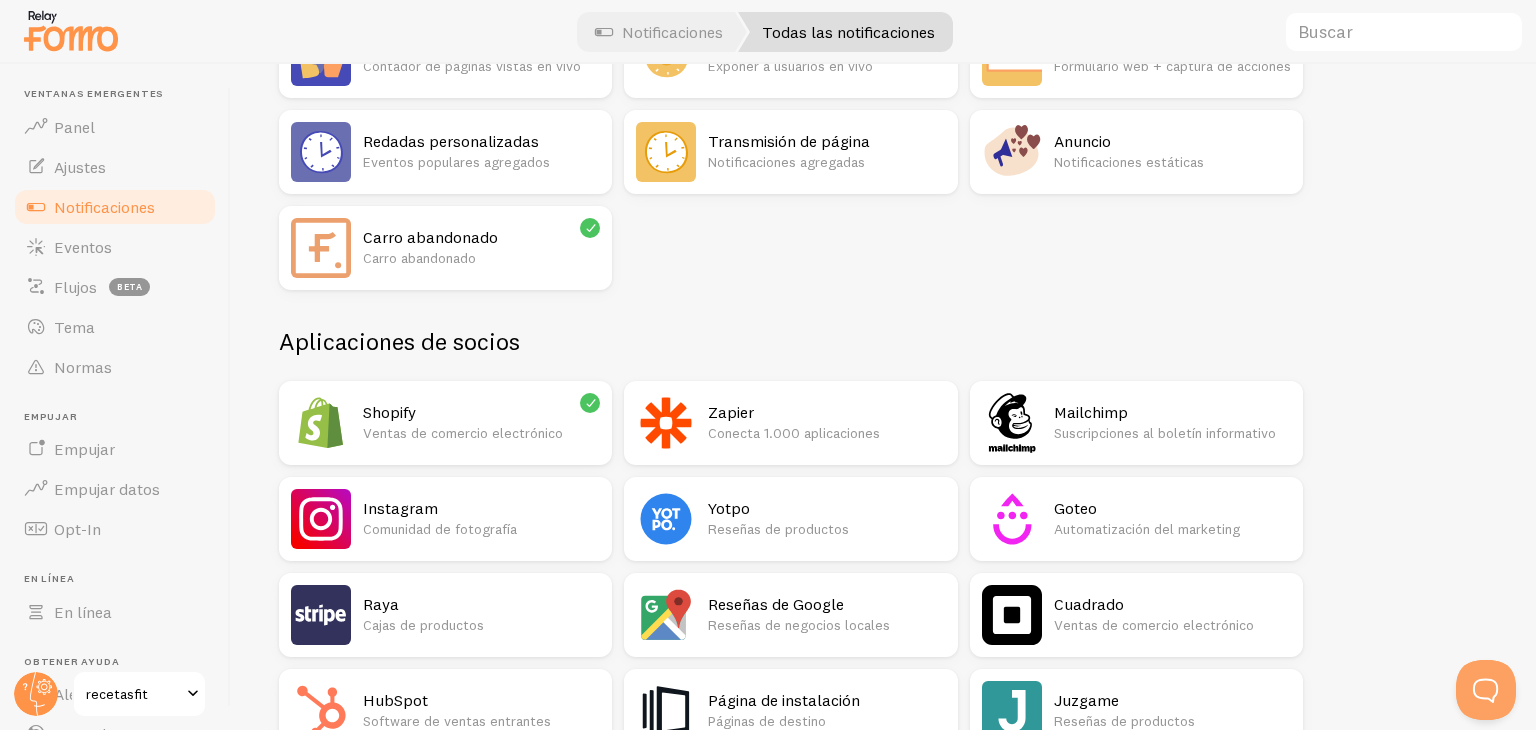 scroll, scrollTop: 0, scrollLeft: 0, axis: both 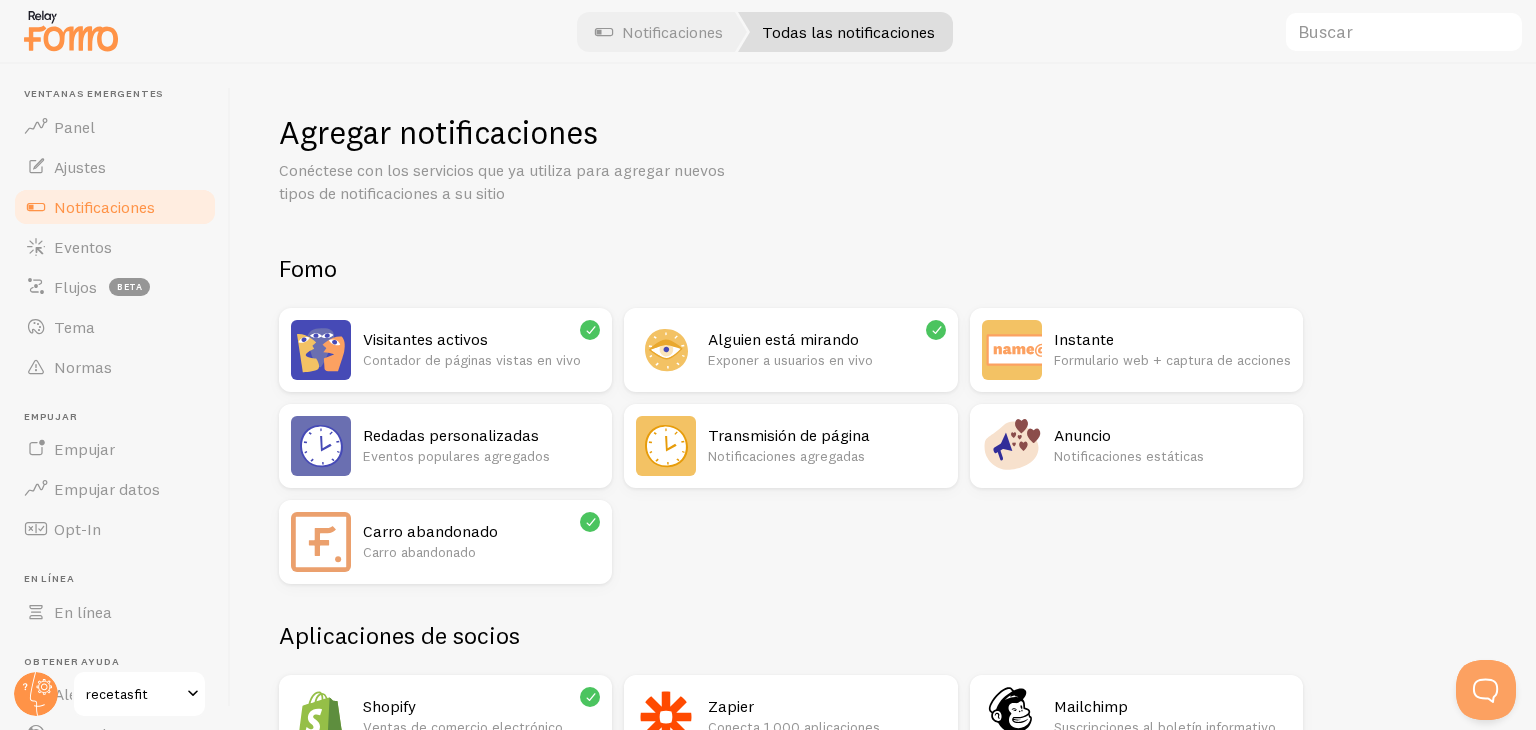 click on "Notificaciones" at bounding box center (115, 207) 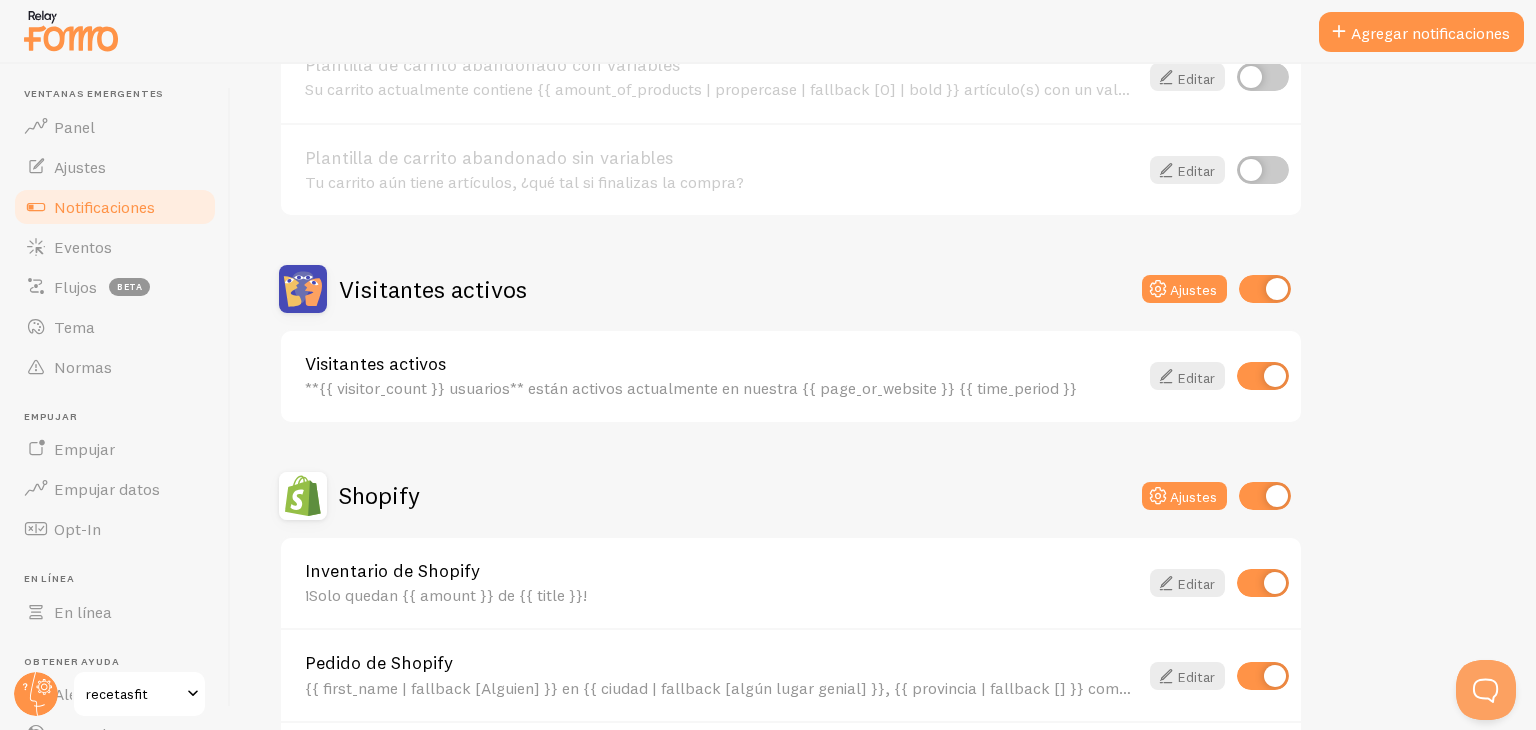 scroll, scrollTop: 304, scrollLeft: 0, axis: vertical 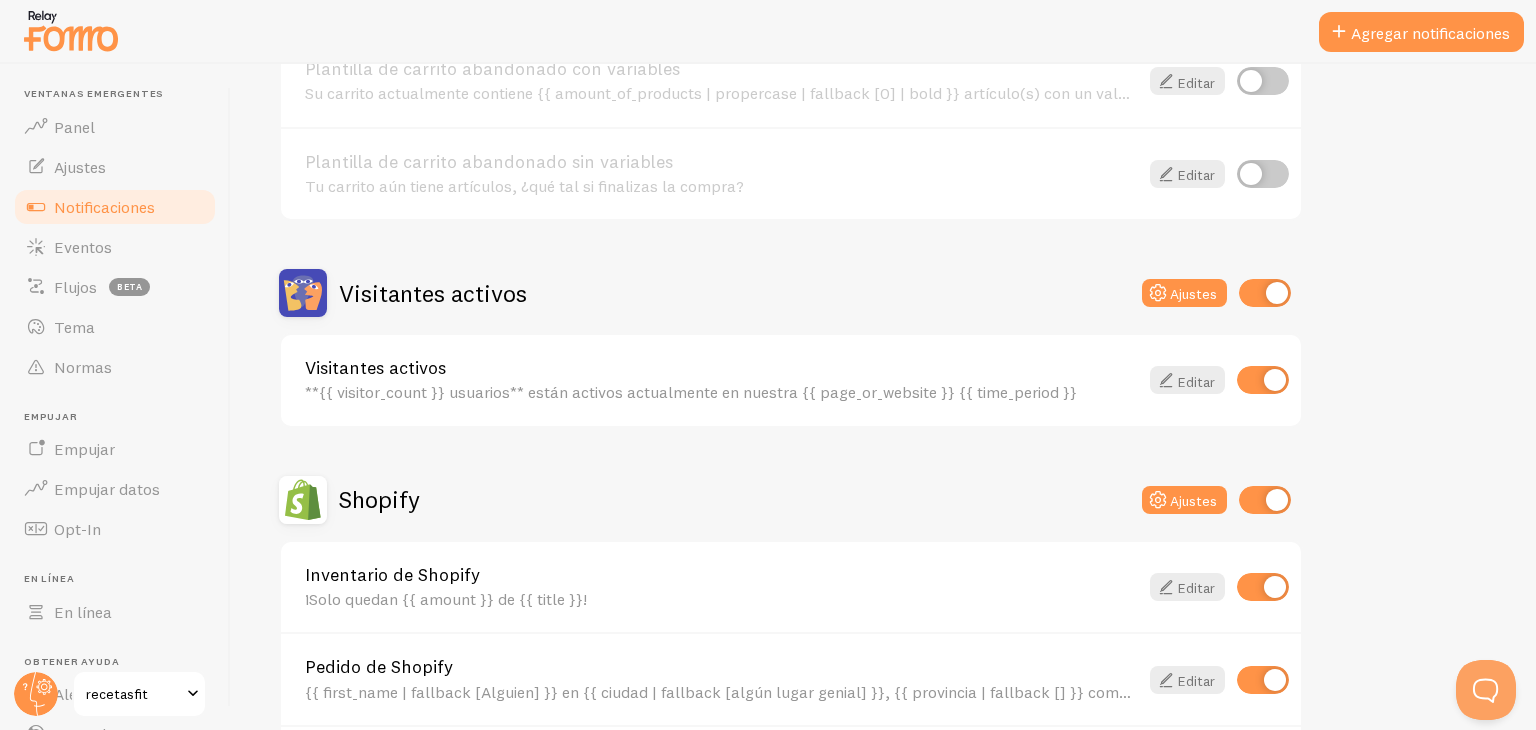 click on "Visitantes activos
Ajustes" at bounding box center [791, 293] 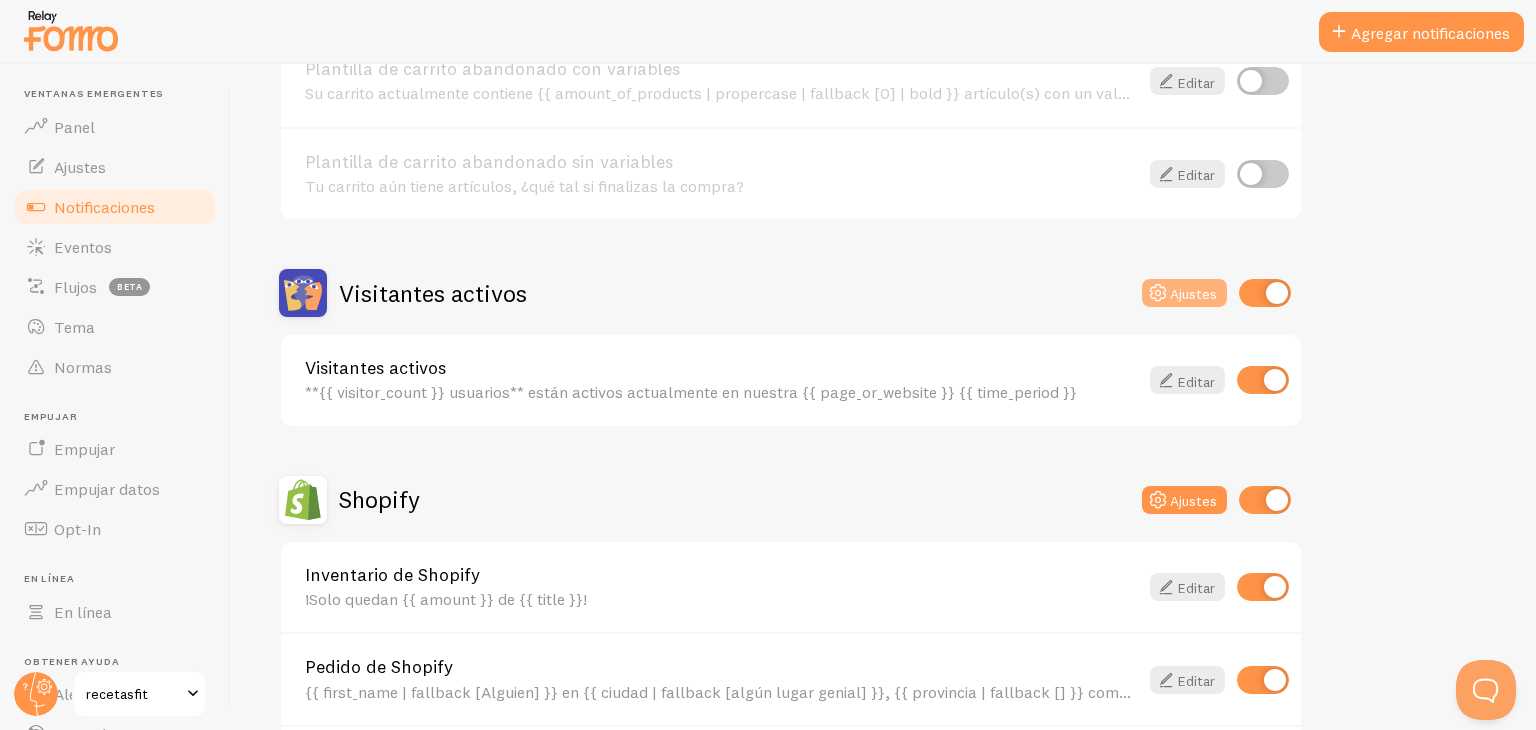 click on "Ajustes" at bounding box center [1193, 294] 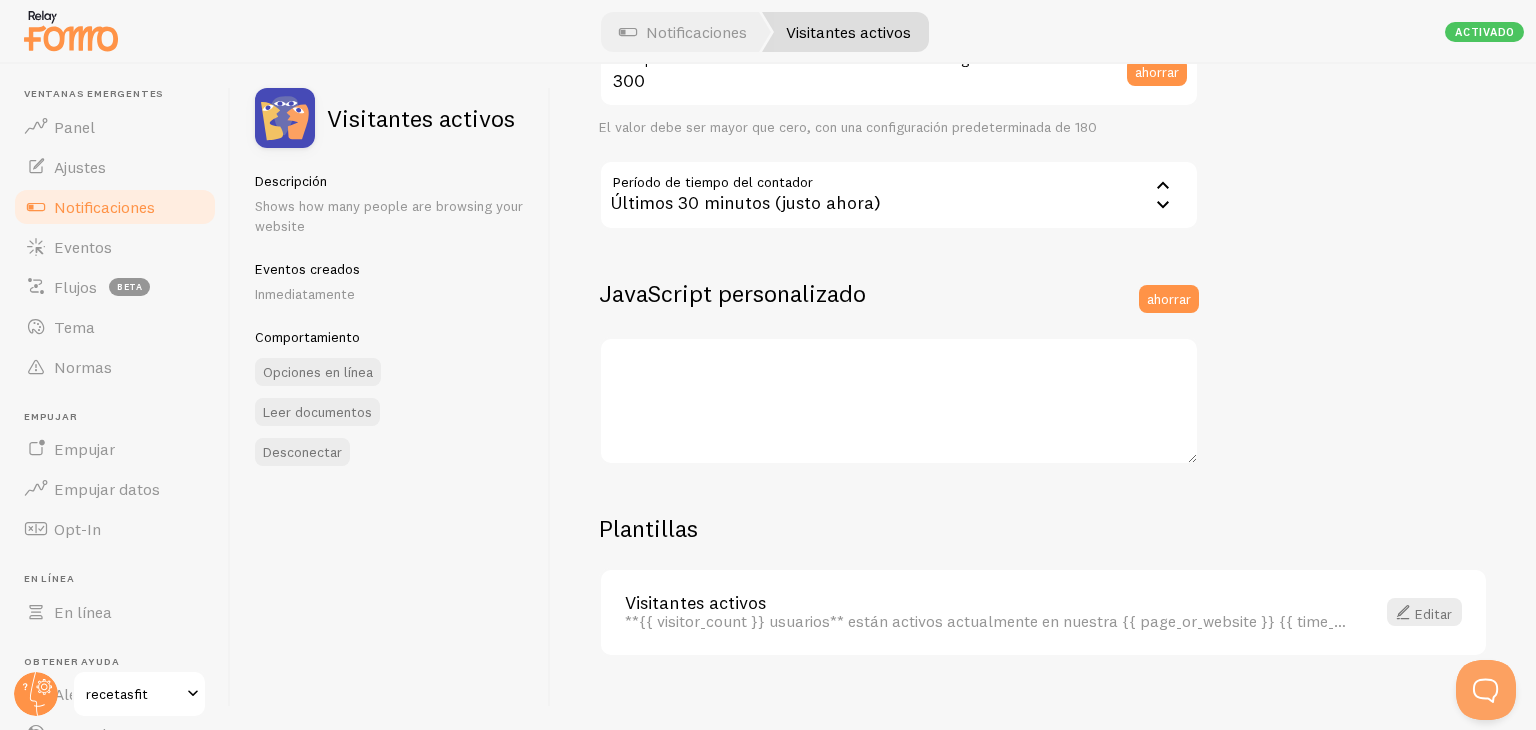 scroll, scrollTop: 544, scrollLeft: 0, axis: vertical 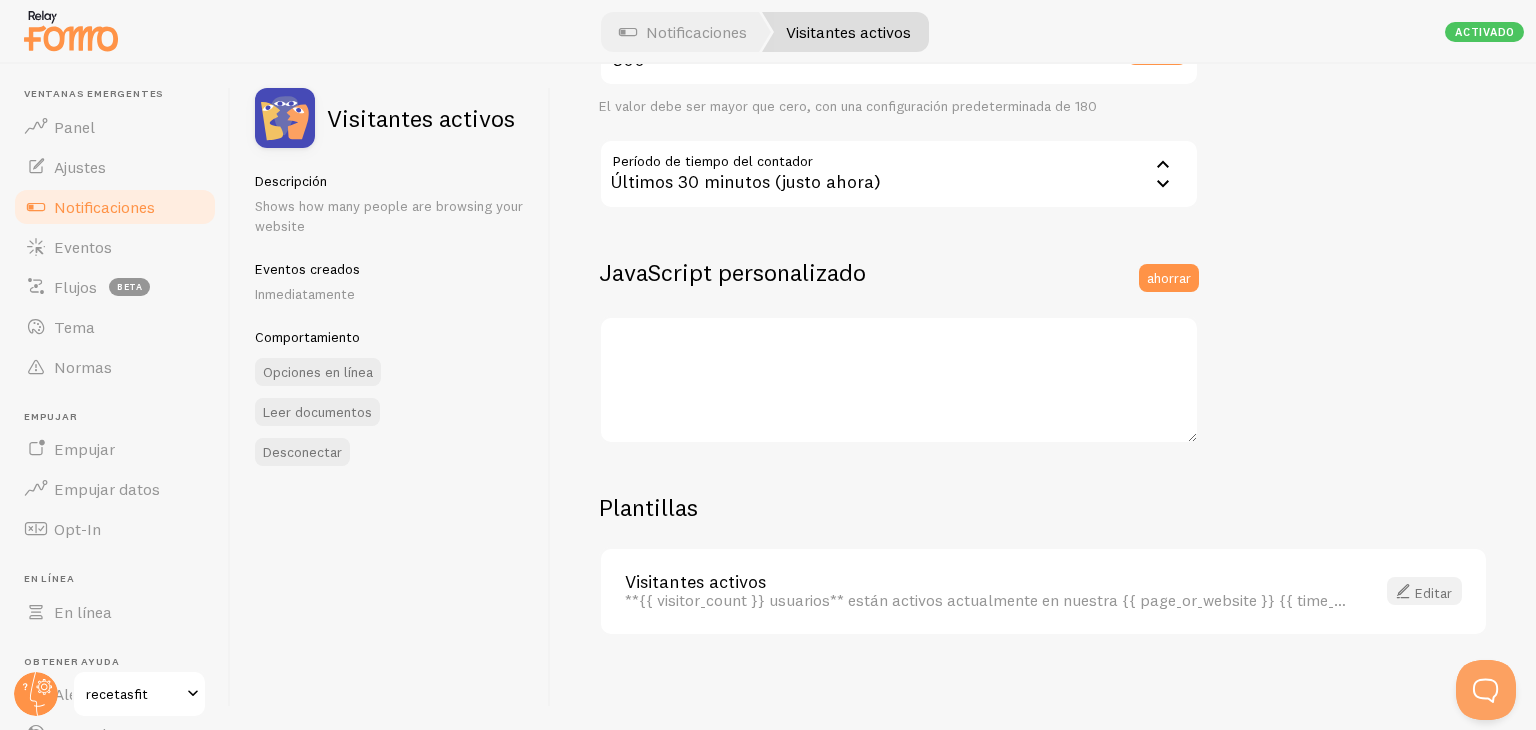 click at bounding box center (1403, 591) 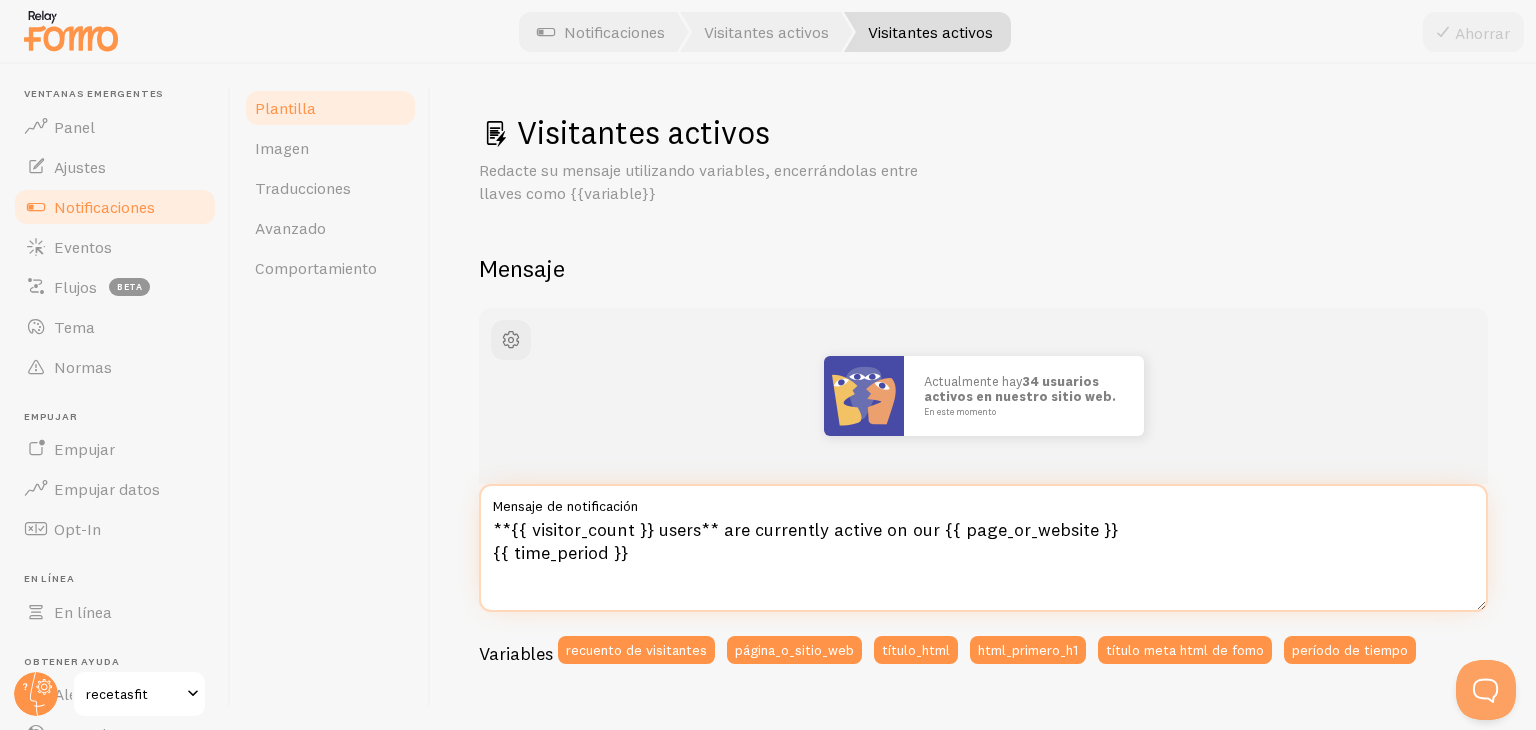 click on "**{{ visitor_count }} users** are currently active on our {{ page_or_website }}
{{ time_period }}" at bounding box center (983, 548) 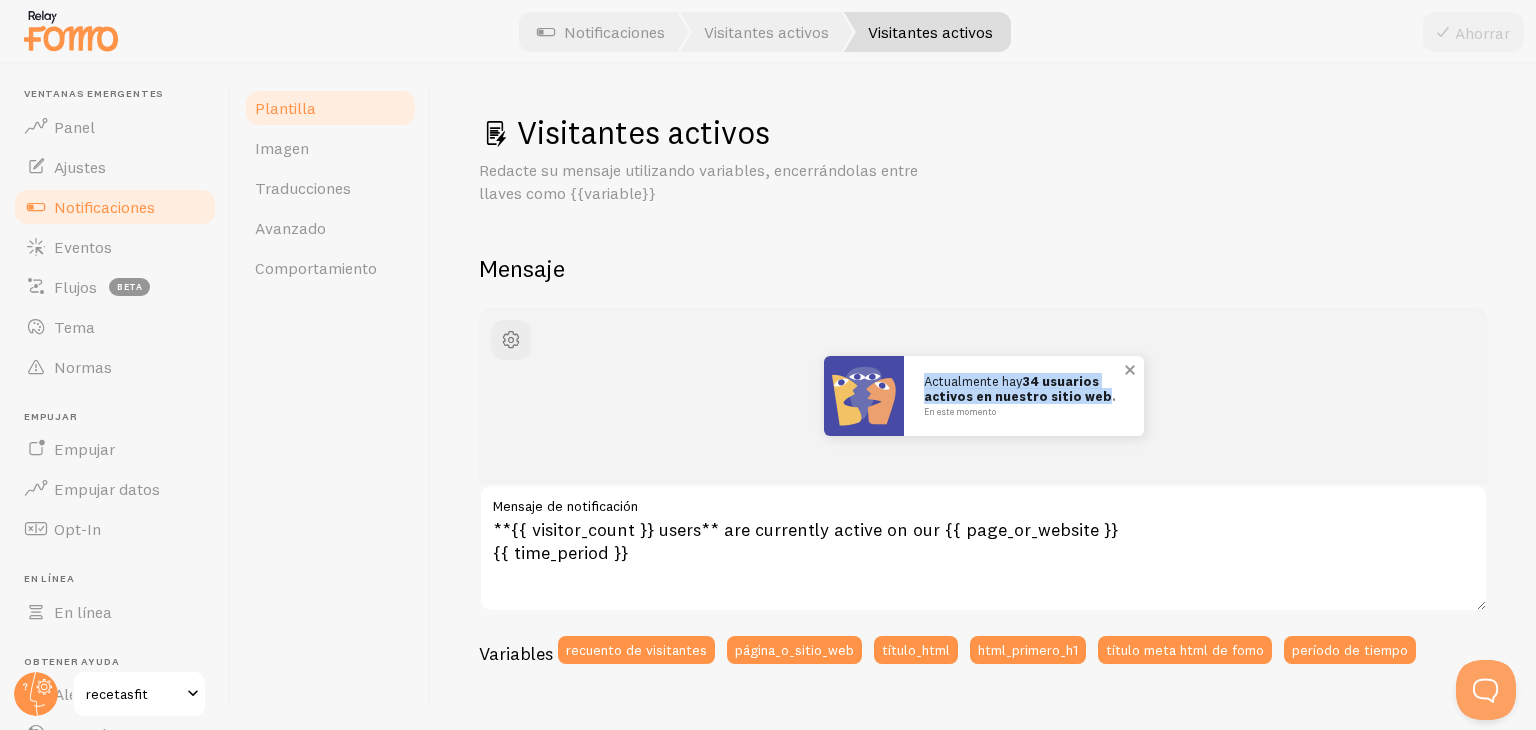 drag, startPoint x: 916, startPoint y: 381, endPoint x: 1082, endPoint y: 396, distance: 166.67633 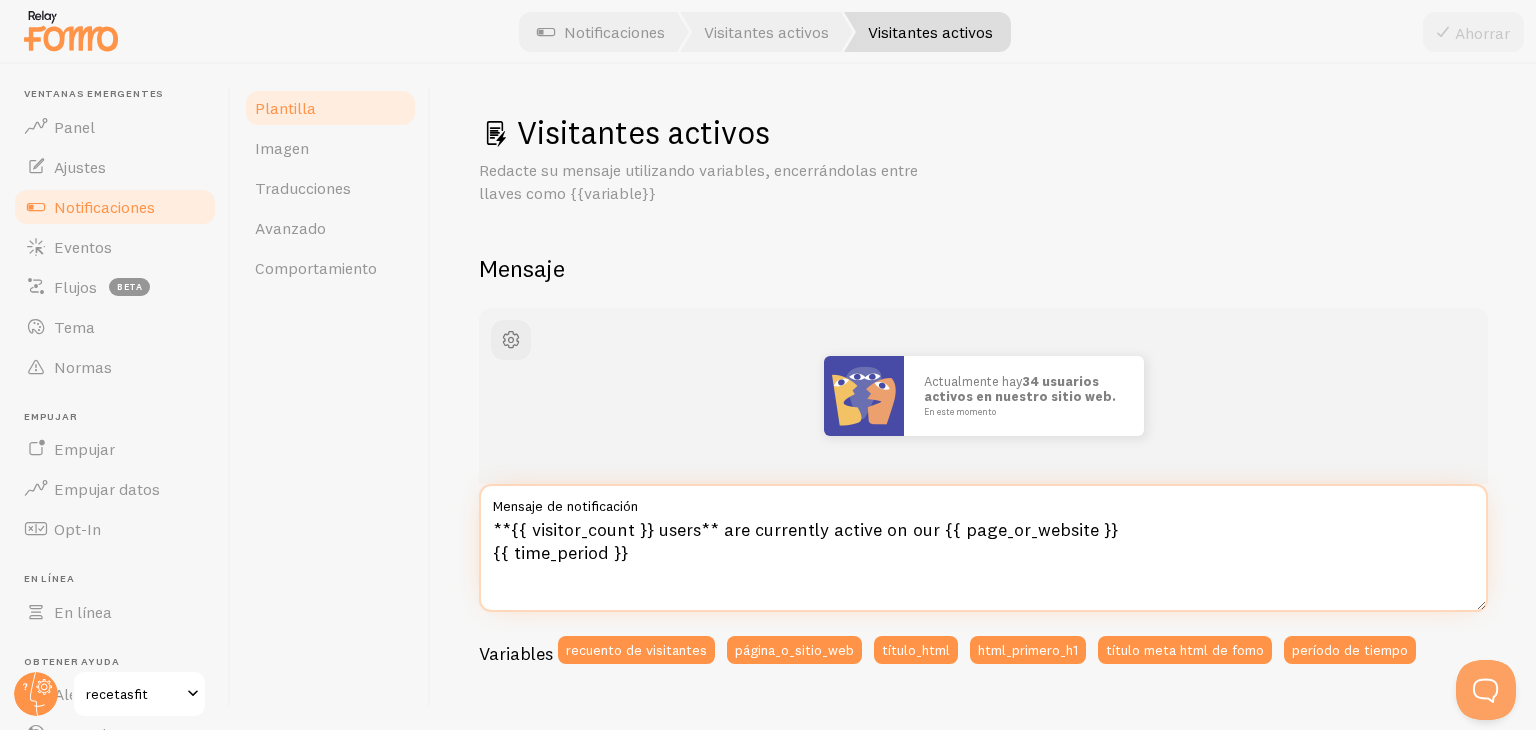 click on "**{{ visitor_count }} users** are currently active on our {{ page_or_website }}
{{ time_period }}" at bounding box center (983, 548) 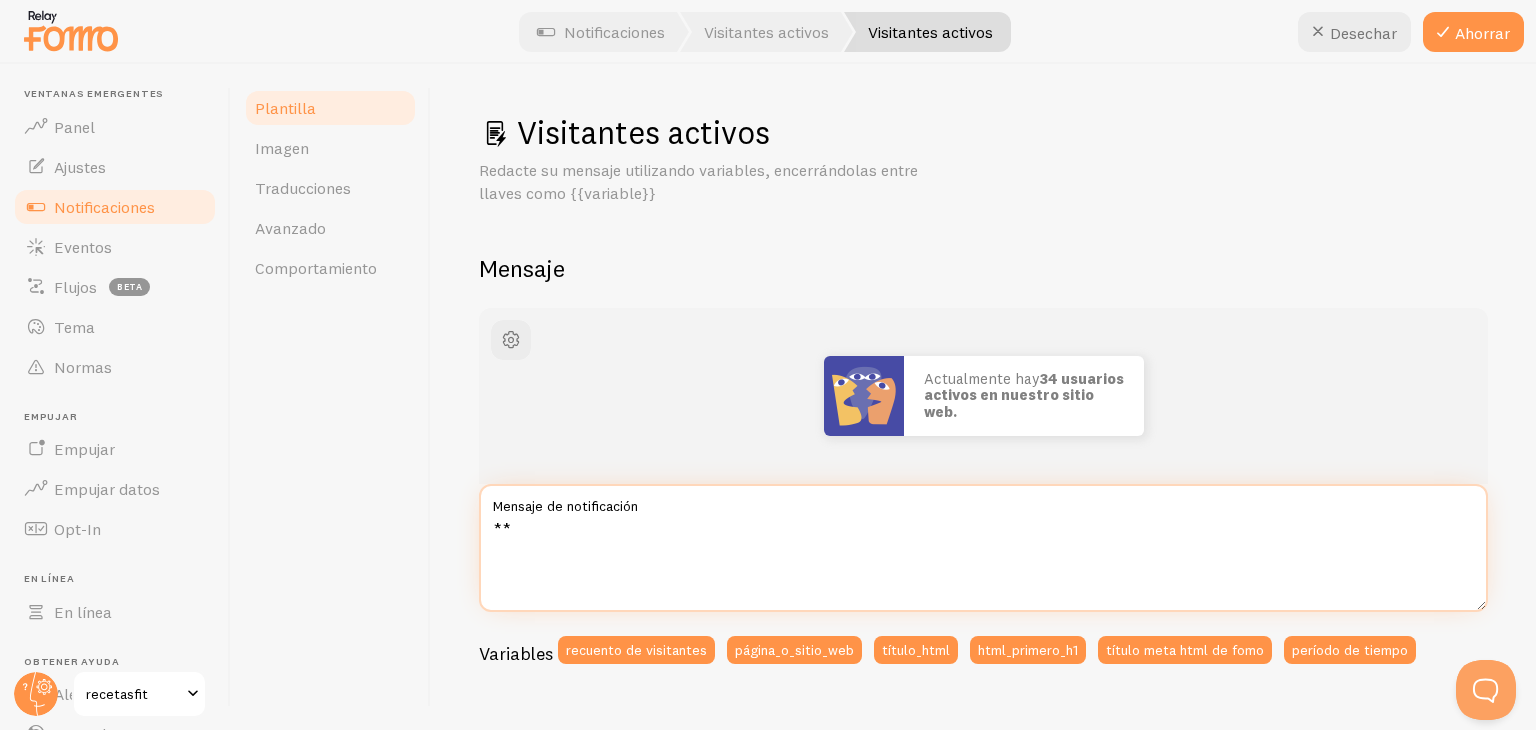 type on "*" 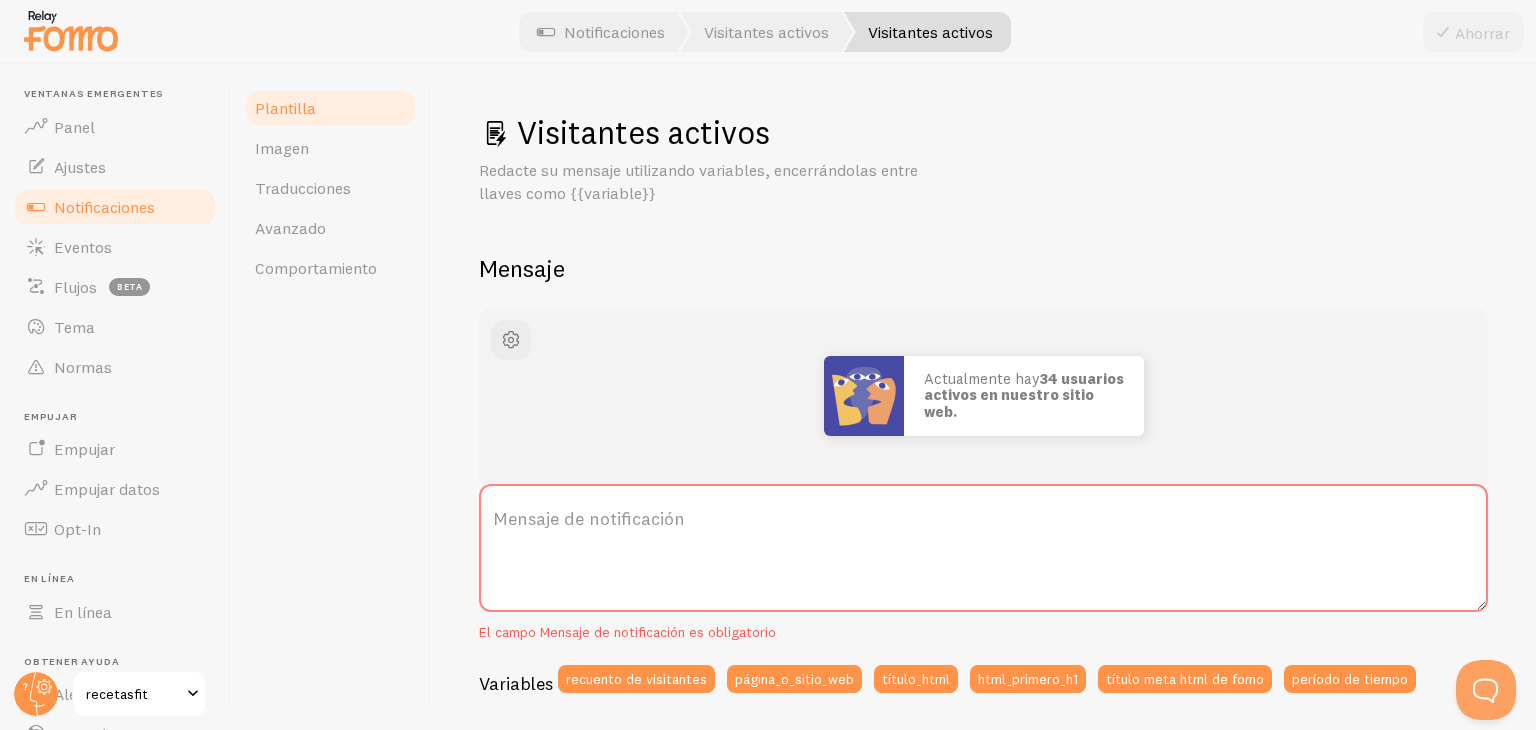 drag, startPoint x: 560, startPoint y: 509, endPoint x: 544, endPoint y: 525, distance: 22.627417 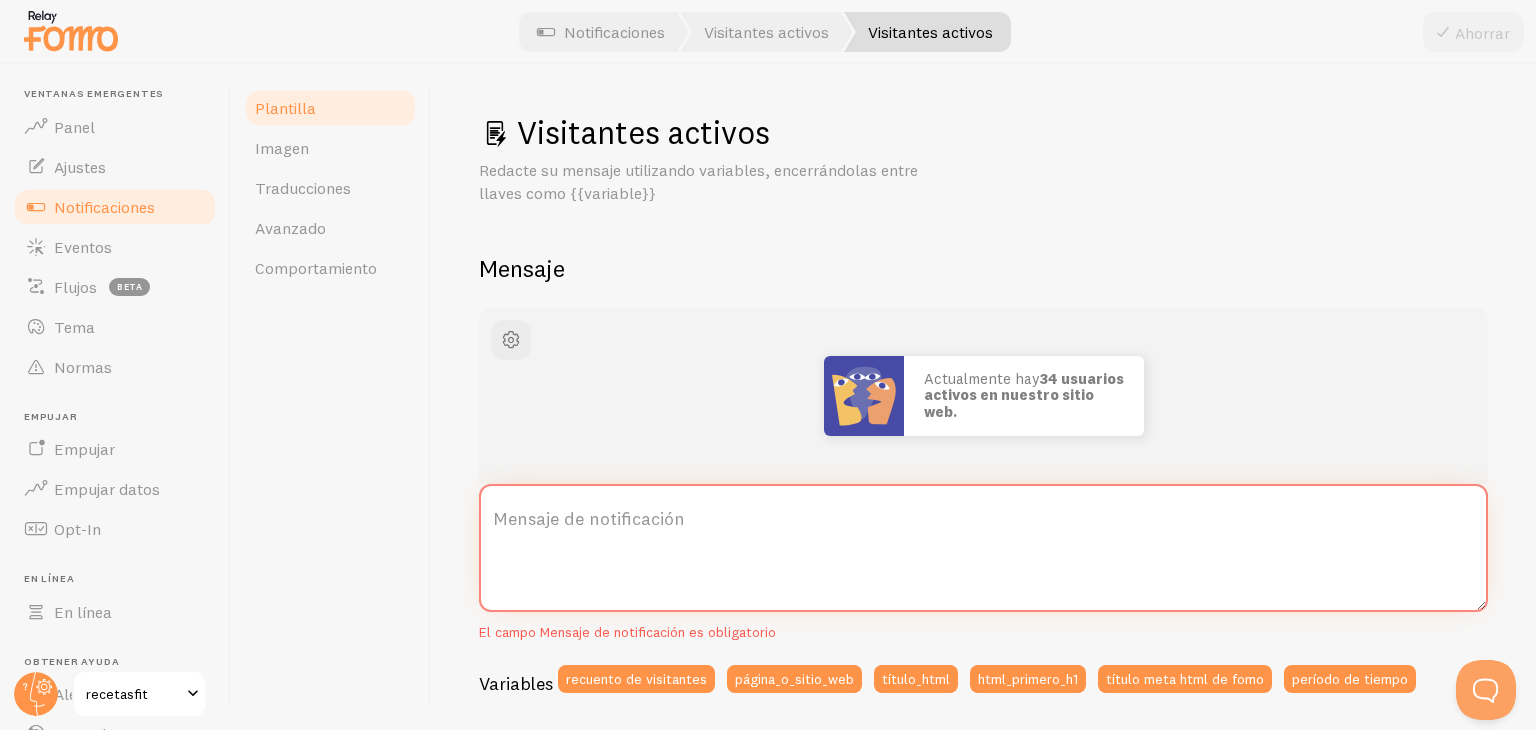 click on "Mensaje de notificación" at bounding box center [983, 548] 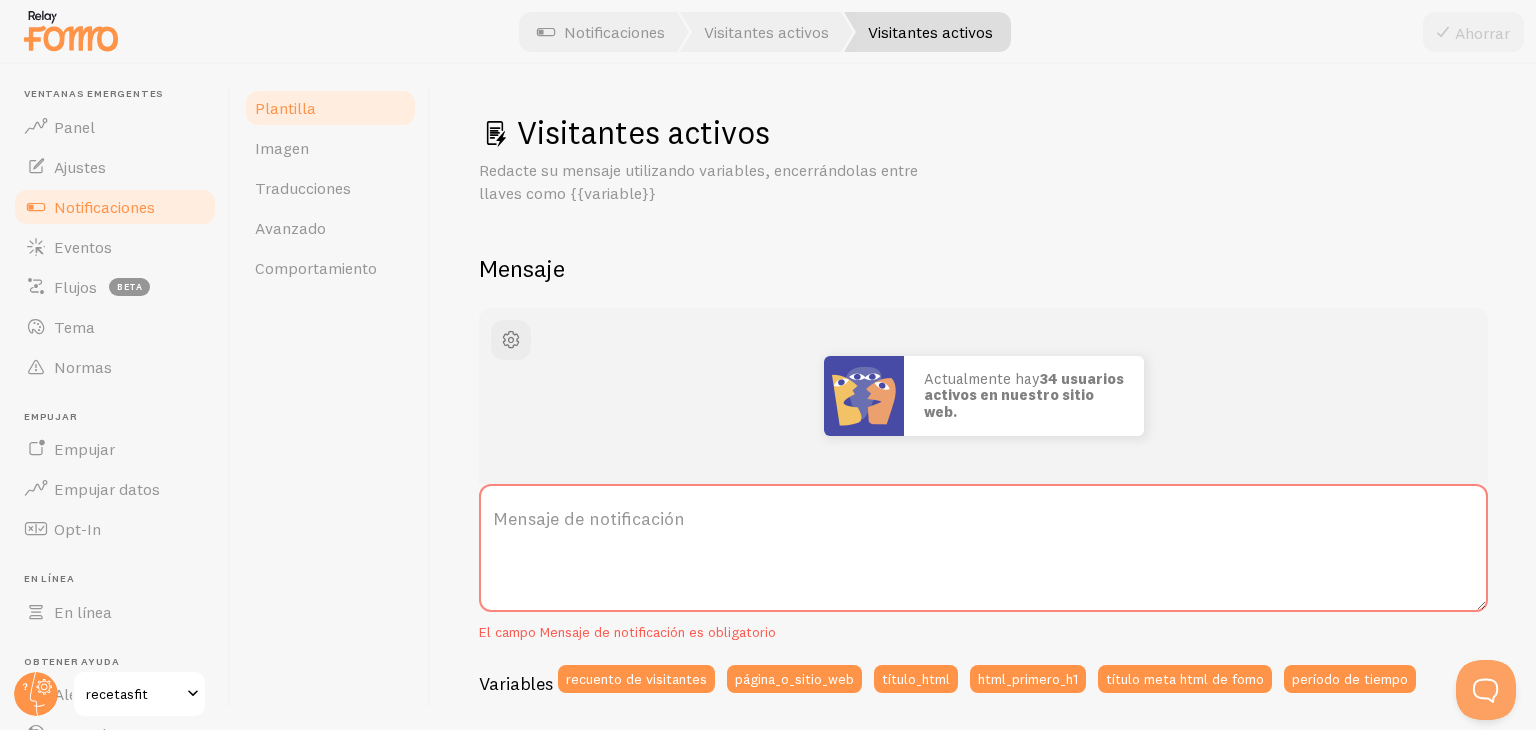 click on "Mensaje de notificación" at bounding box center (589, 518) 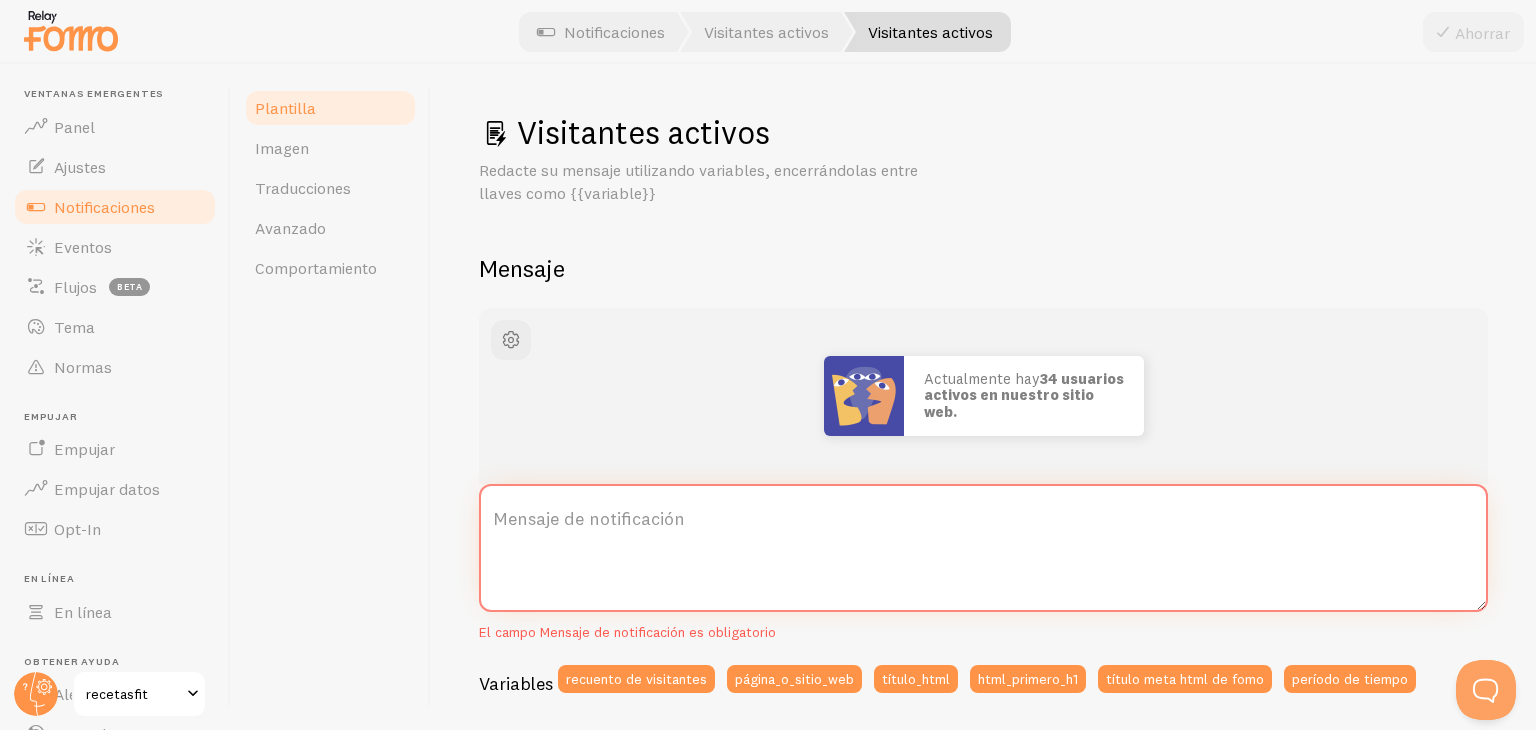 click on "Mensaje de notificación" at bounding box center (983, 548) 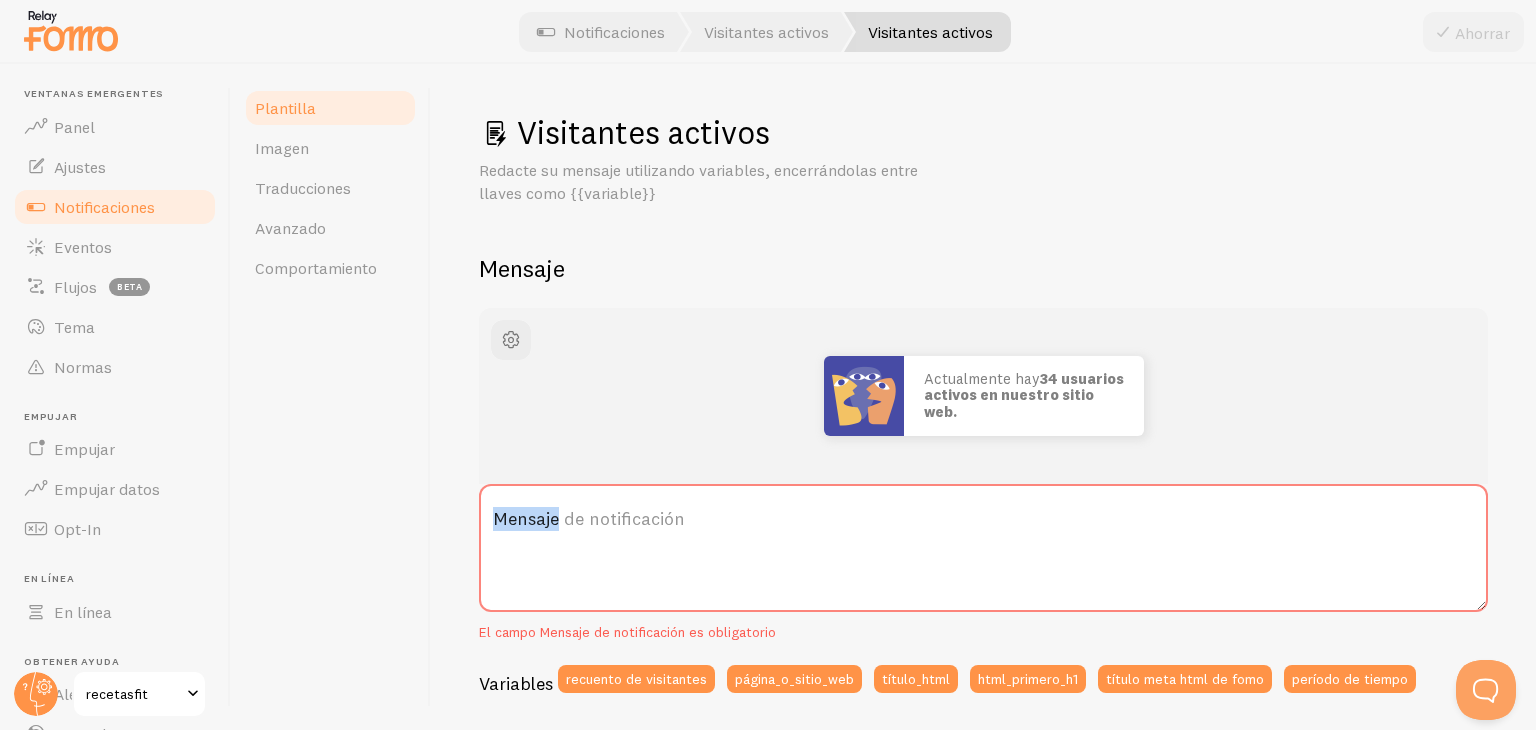drag, startPoint x: 544, startPoint y: 525, endPoint x: 557, endPoint y: 513, distance: 17.691807 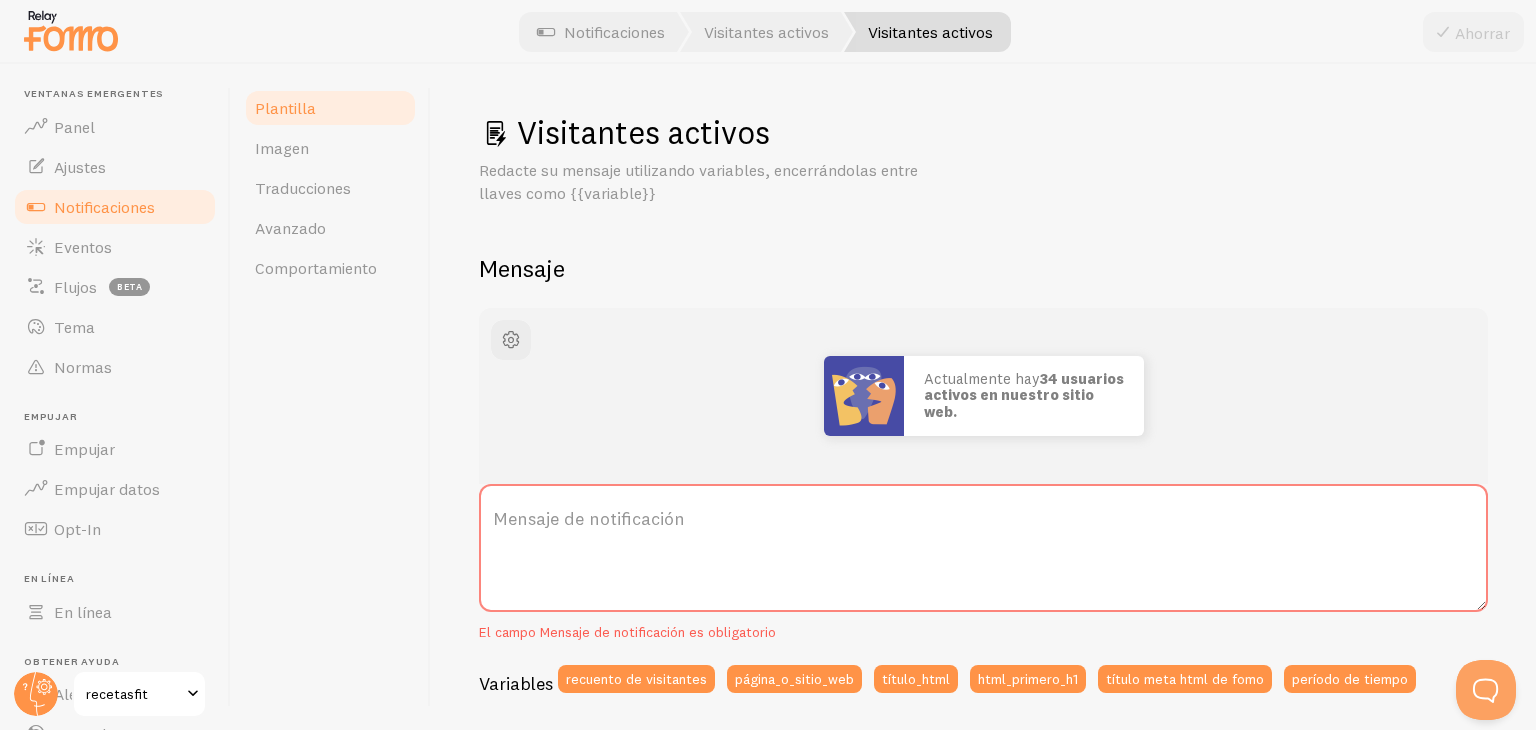 click on "Mensaje de notificación" at bounding box center (983, 519) 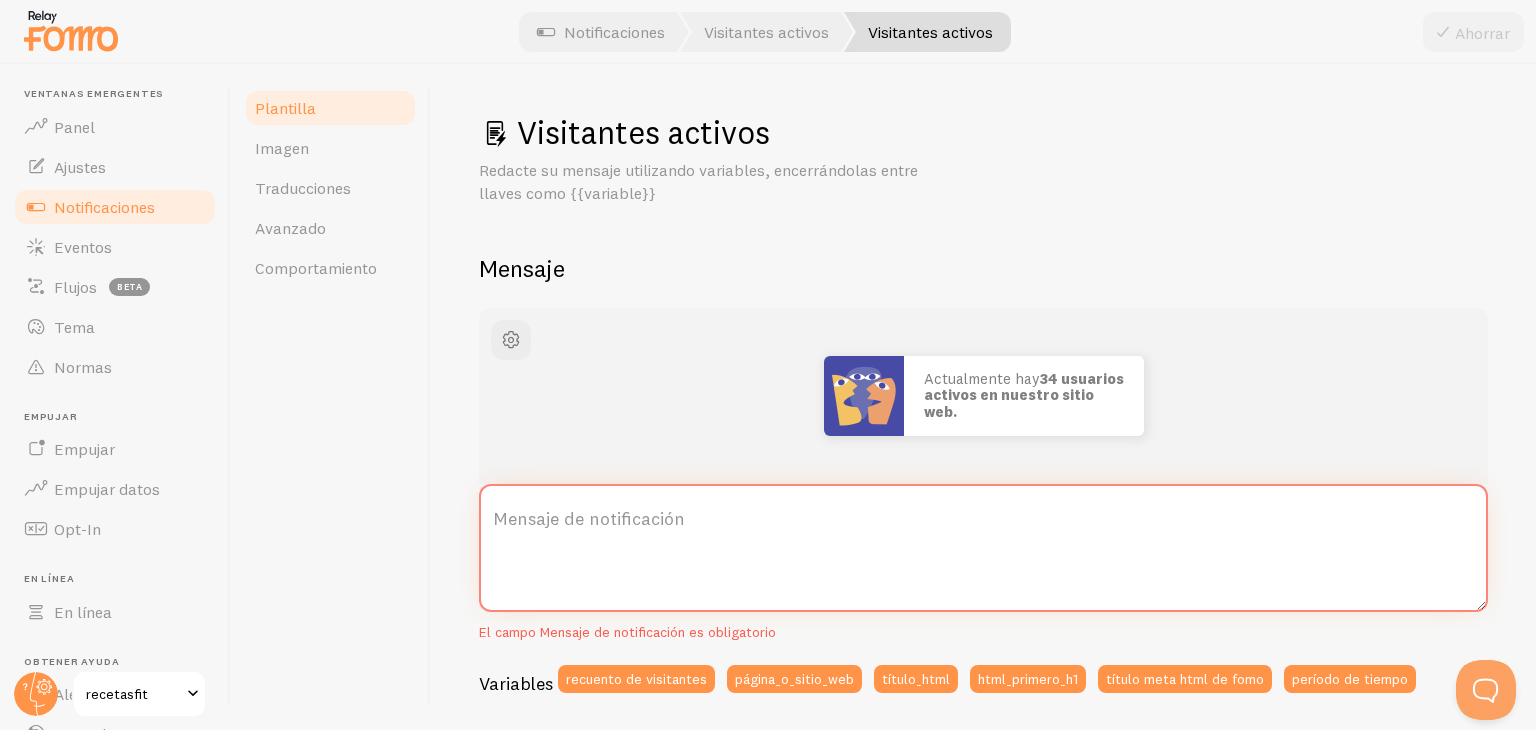 click on "Mensaje de notificación" at bounding box center (983, 548) 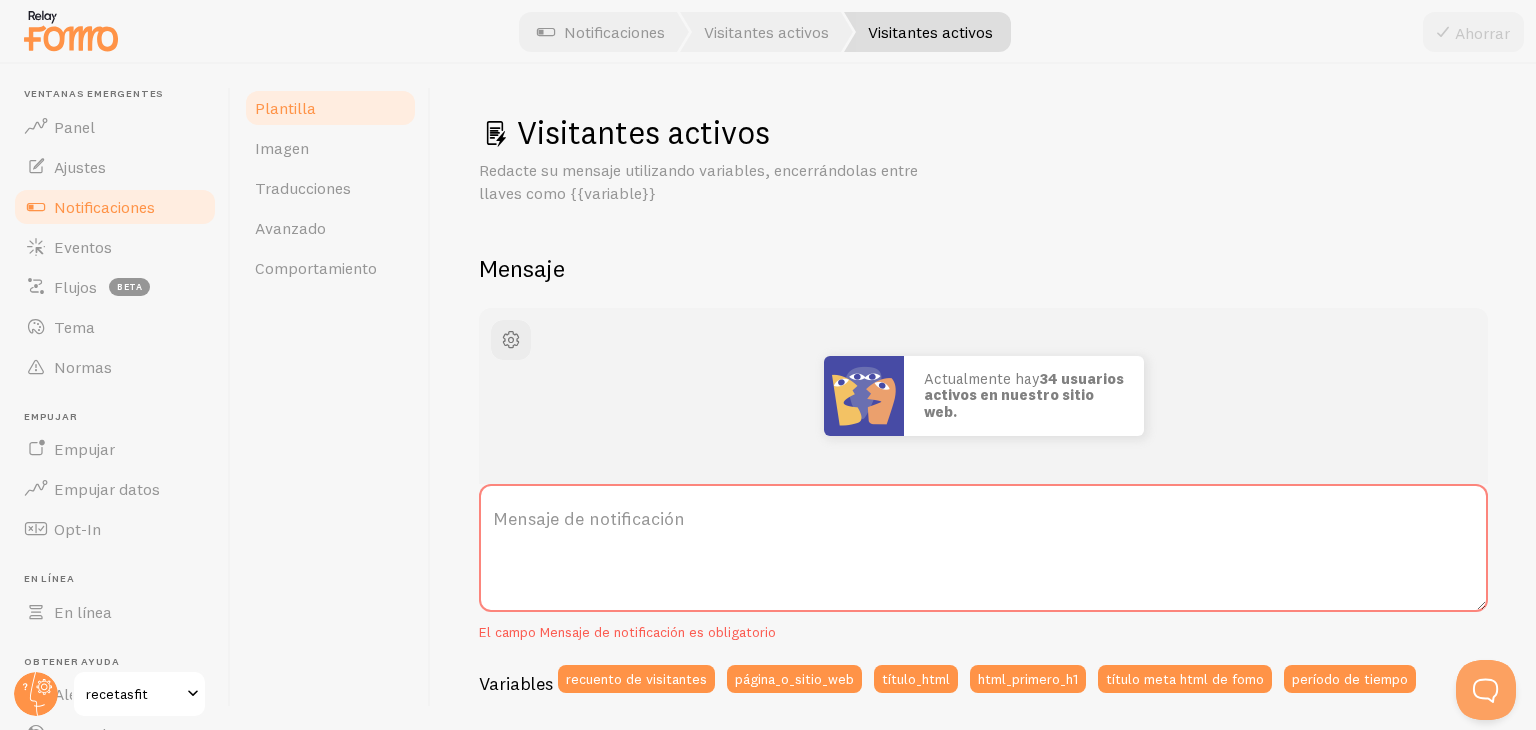 click on "Mensaje de notificación" at bounding box center (589, 518) 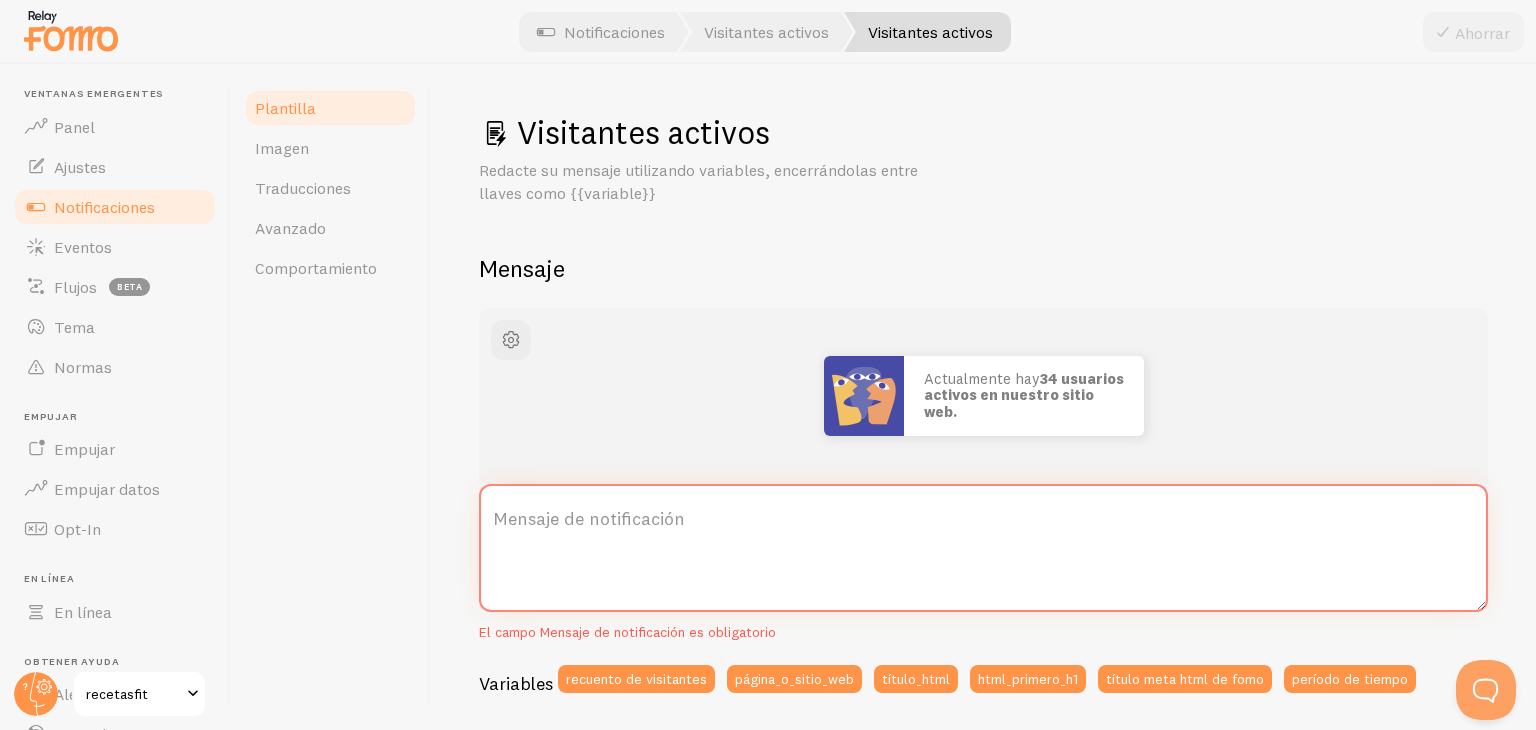 click on "Mensaje de notificación" at bounding box center (983, 548) 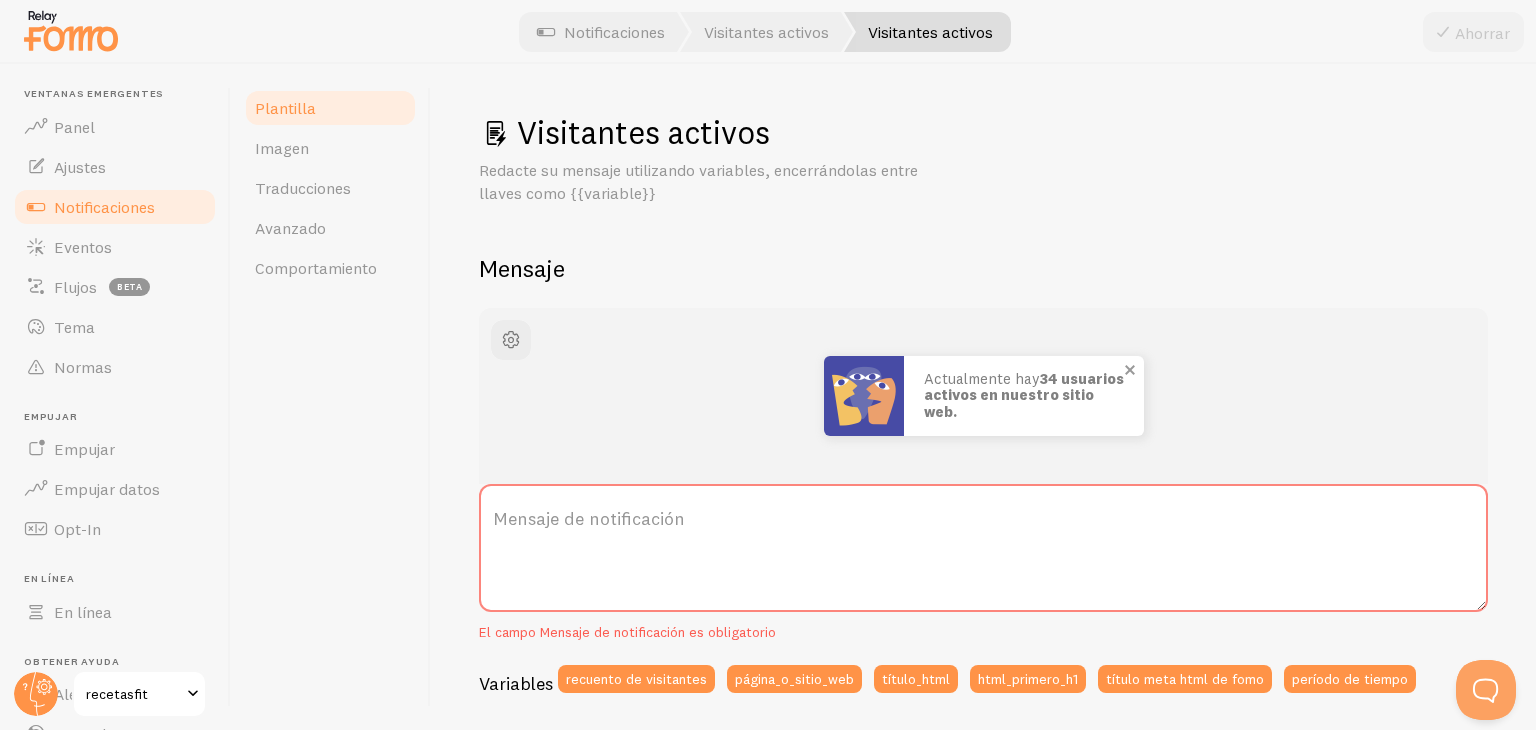 click on "Actualmente hay" at bounding box center [982, 378] 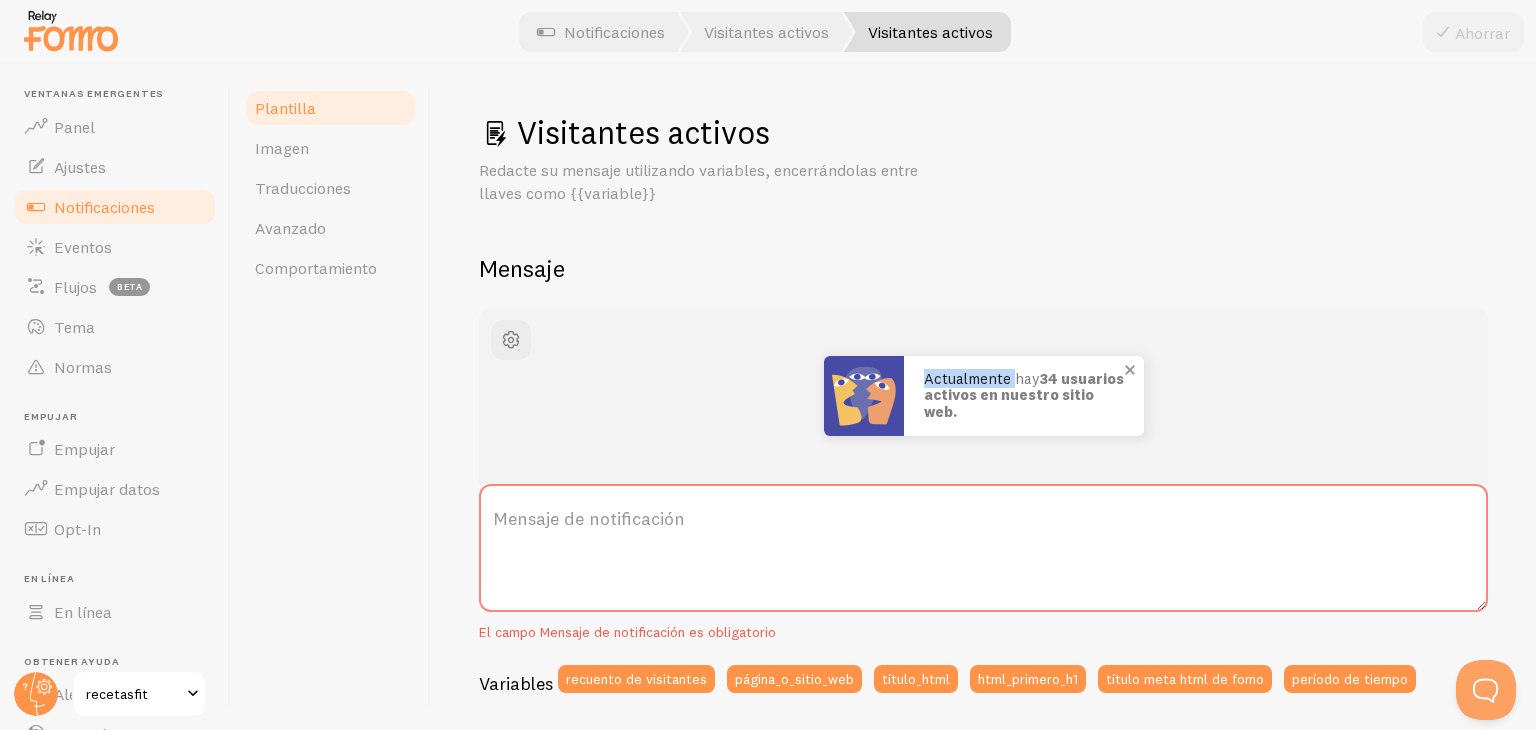 click on "Actualmente hay" at bounding box center (982, 378) 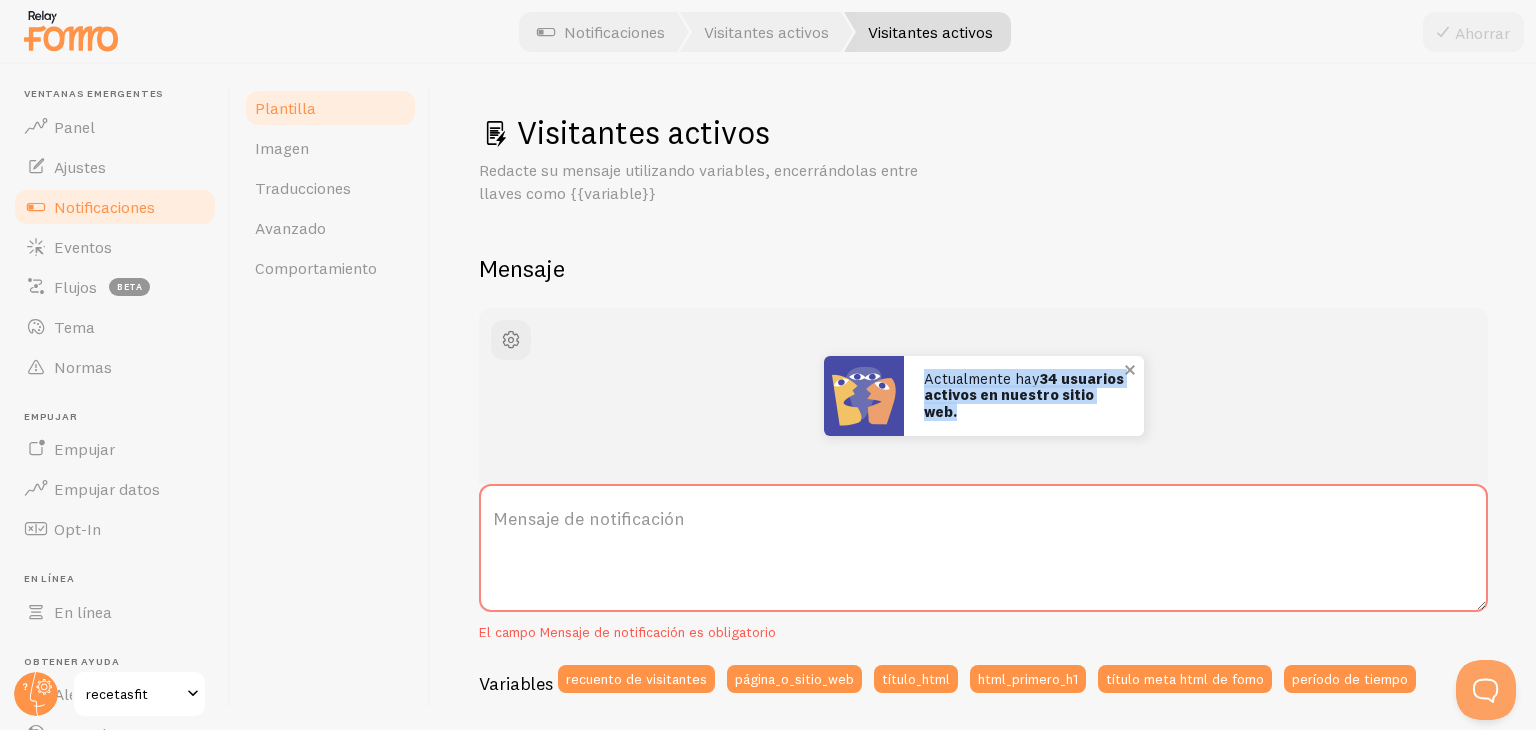 click on "Actualmente hay" at bounding box center [982, 378] 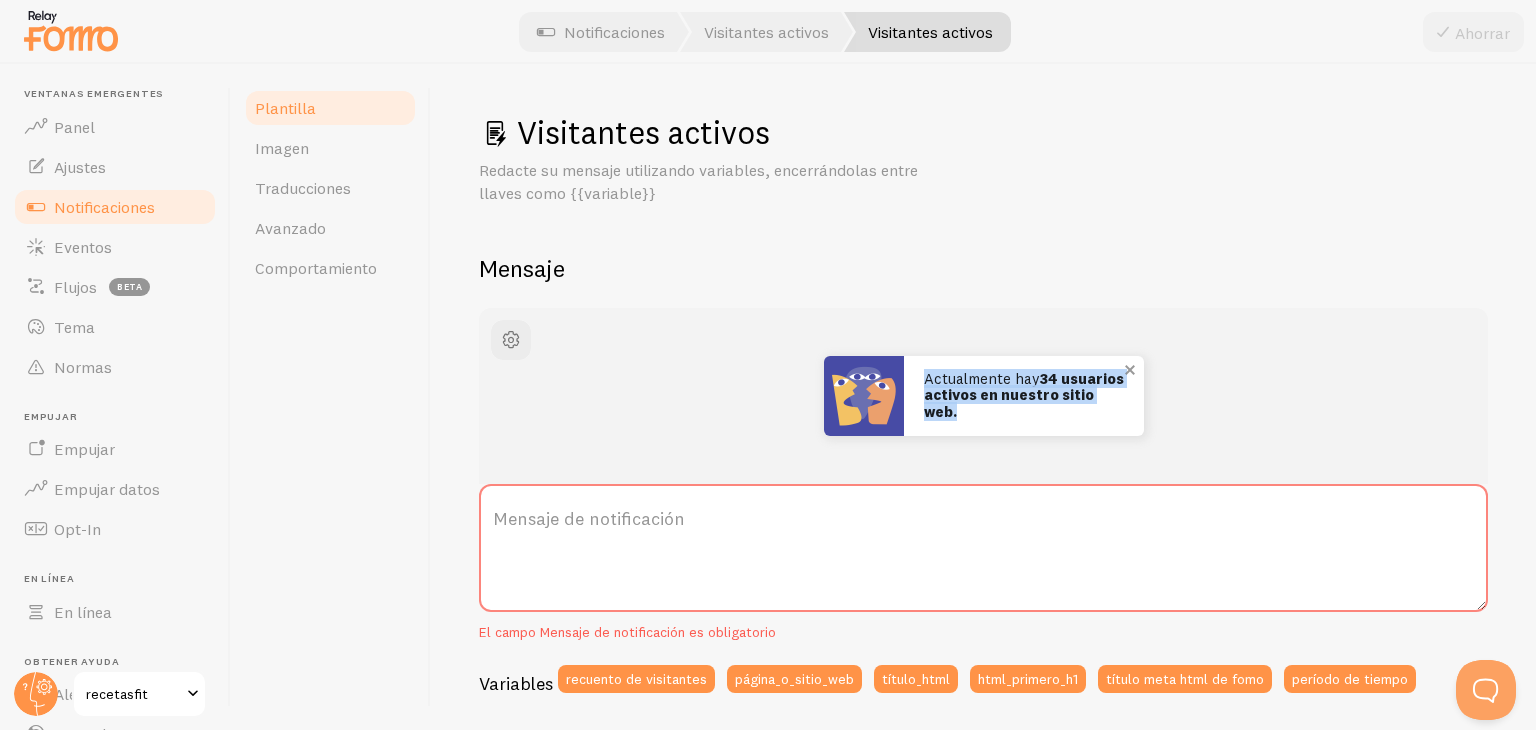 copy on "Actualmente hay 34 usuarios activos en nuestro sitio web." 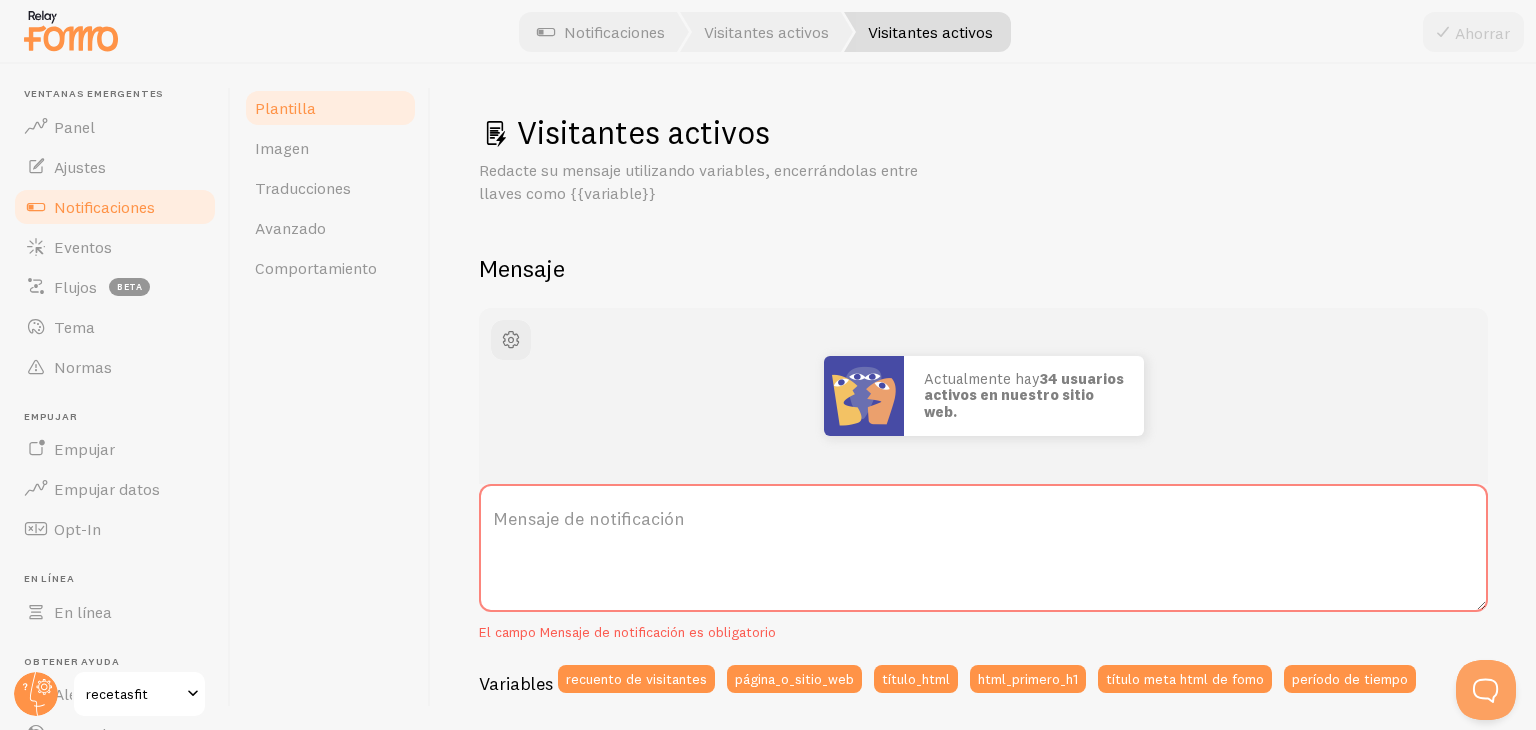 click on "Mensaje de notificación" at bounding box center (589, 518) 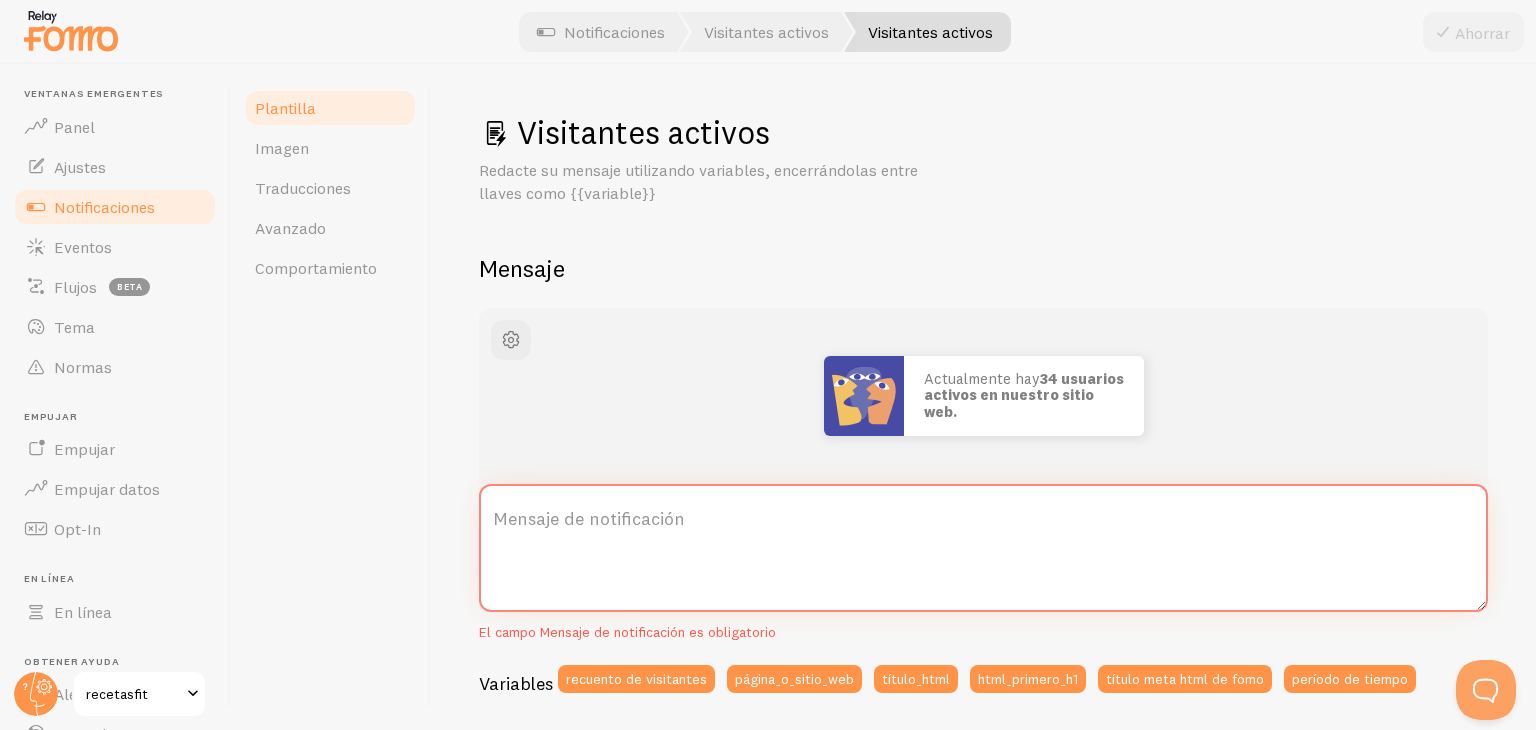 click on "Mensaje de notificación" at bounding box center (983, 548) 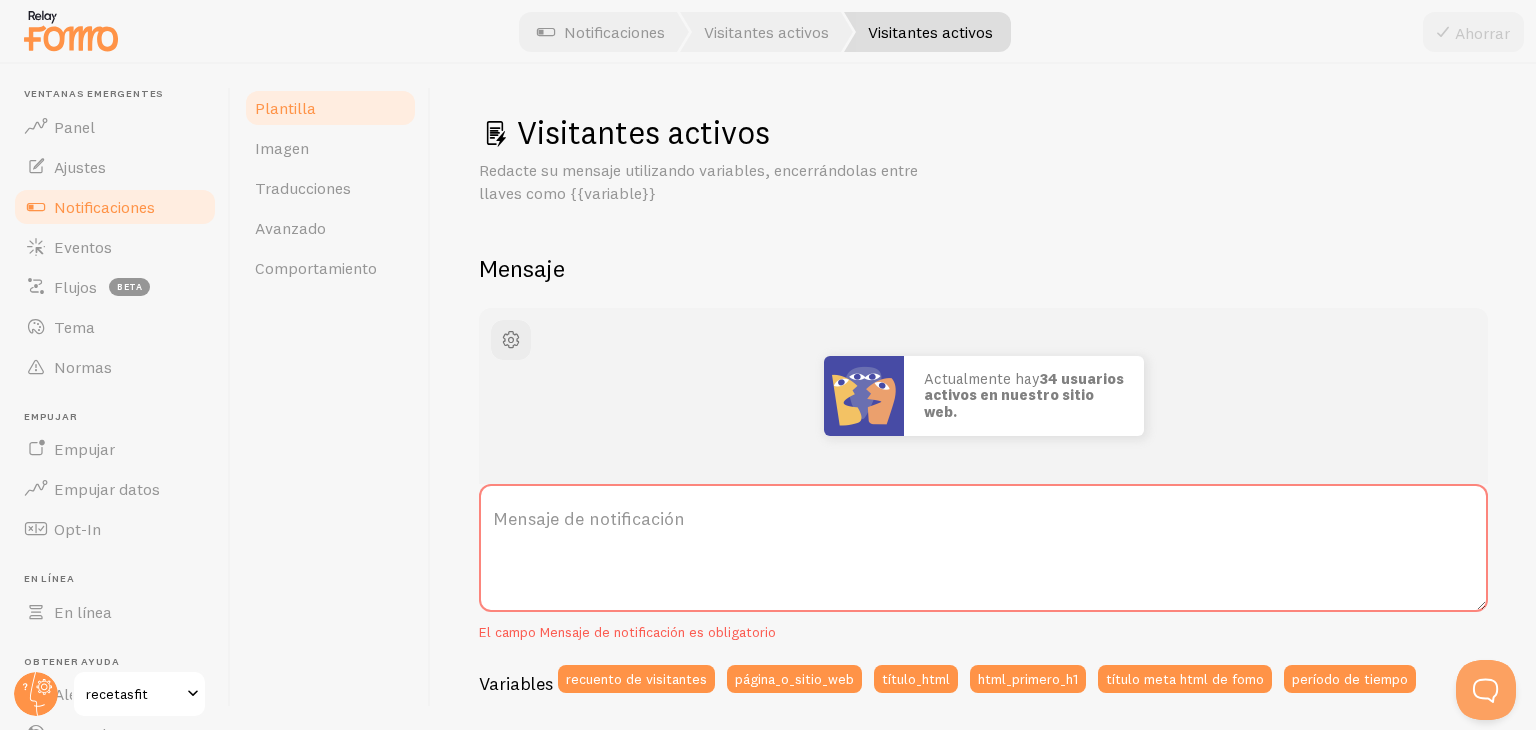 drag, startPoint x: 520, startPoint y: 527, endPoint x: 509, endPoint y: 514, distance: 17.029387 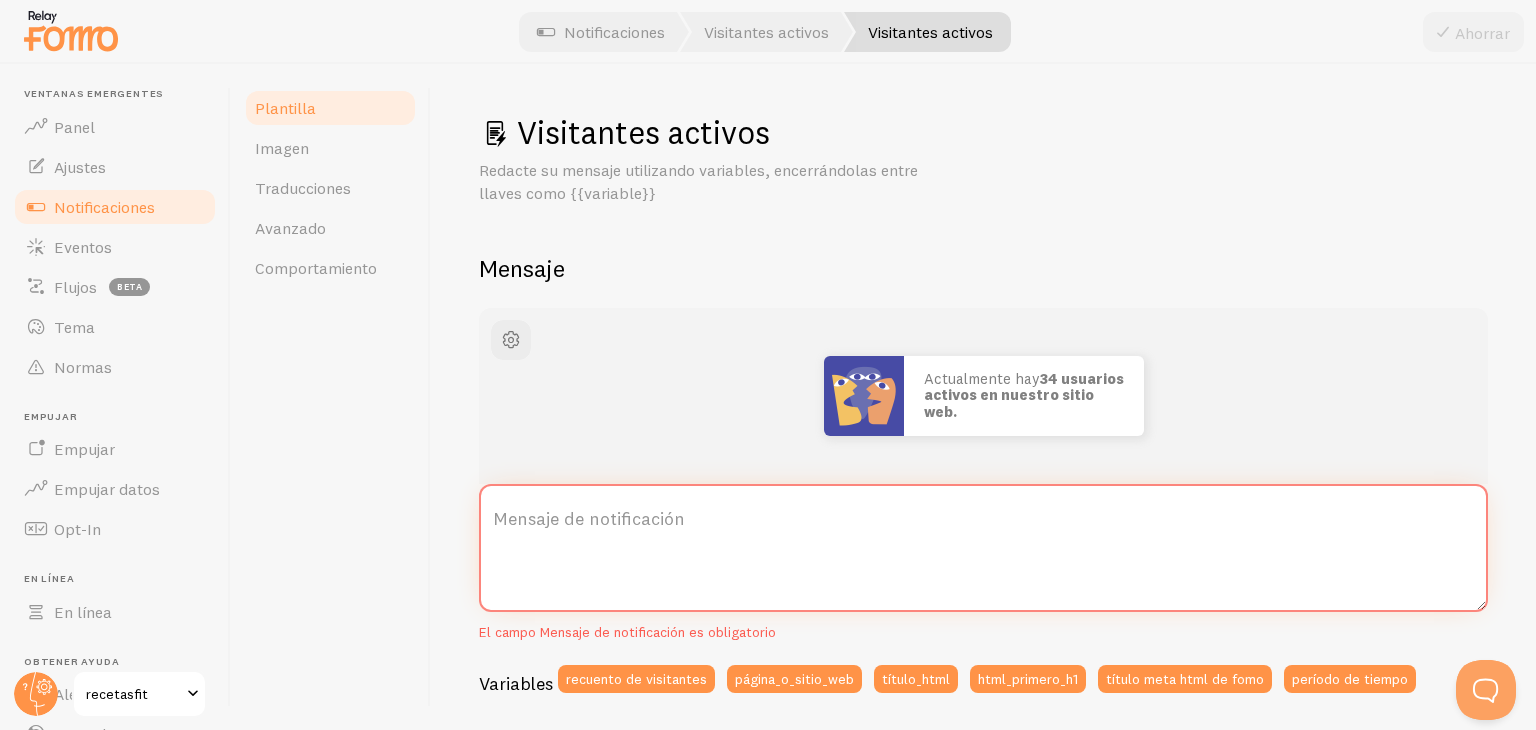click on "Mensaje de notificación" at bounding box center (983, 548) 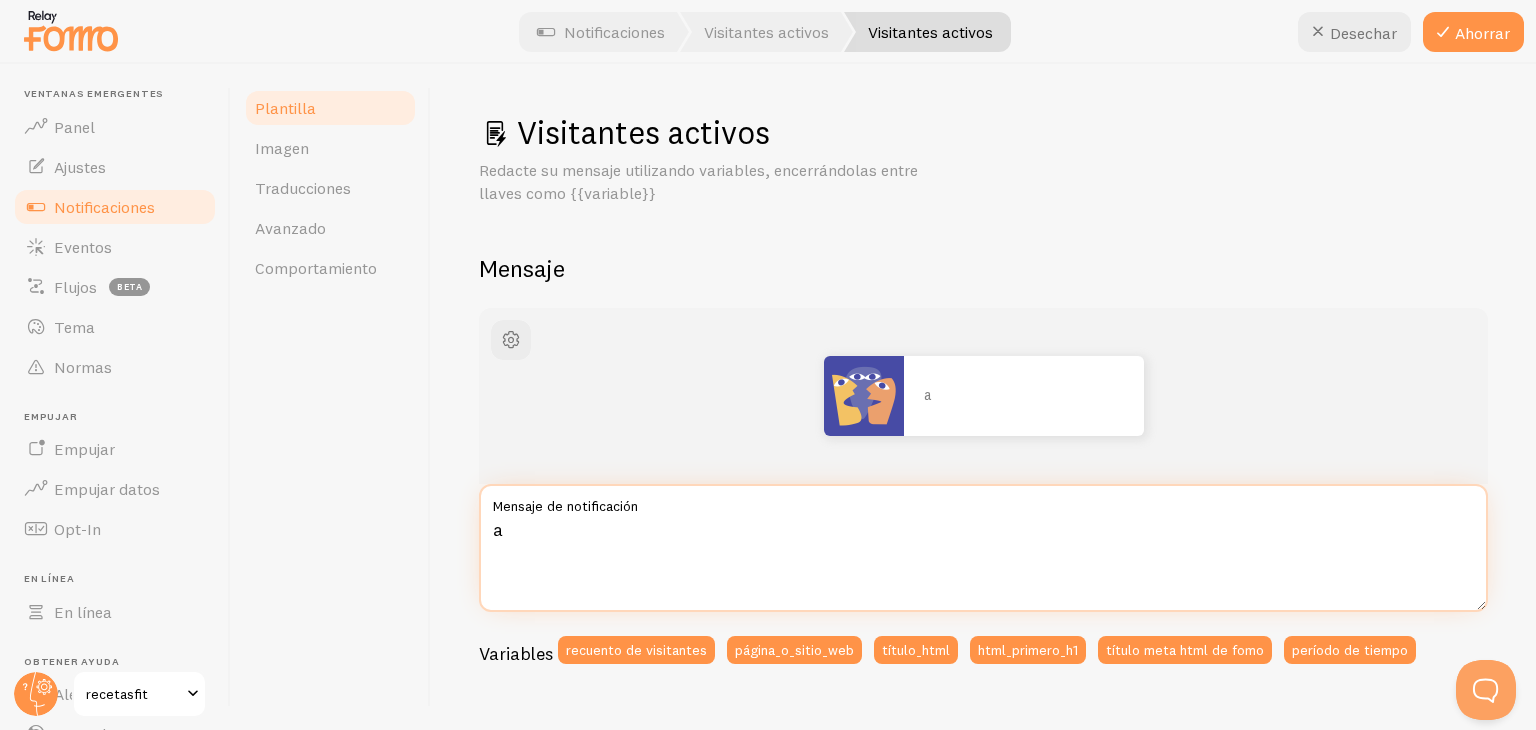 type 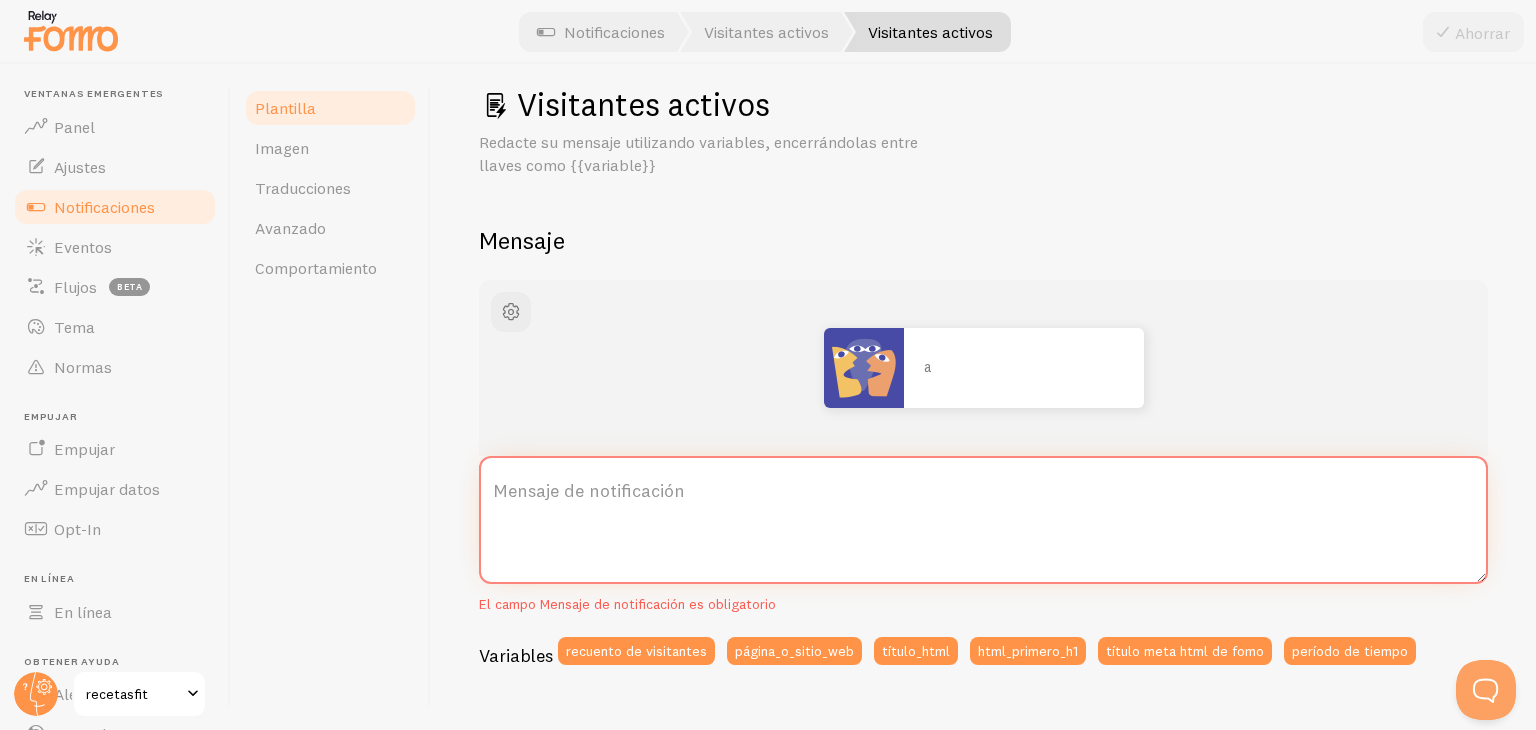 scroll, scrollTop: 32, scrollLeft: 0, axis: vertical 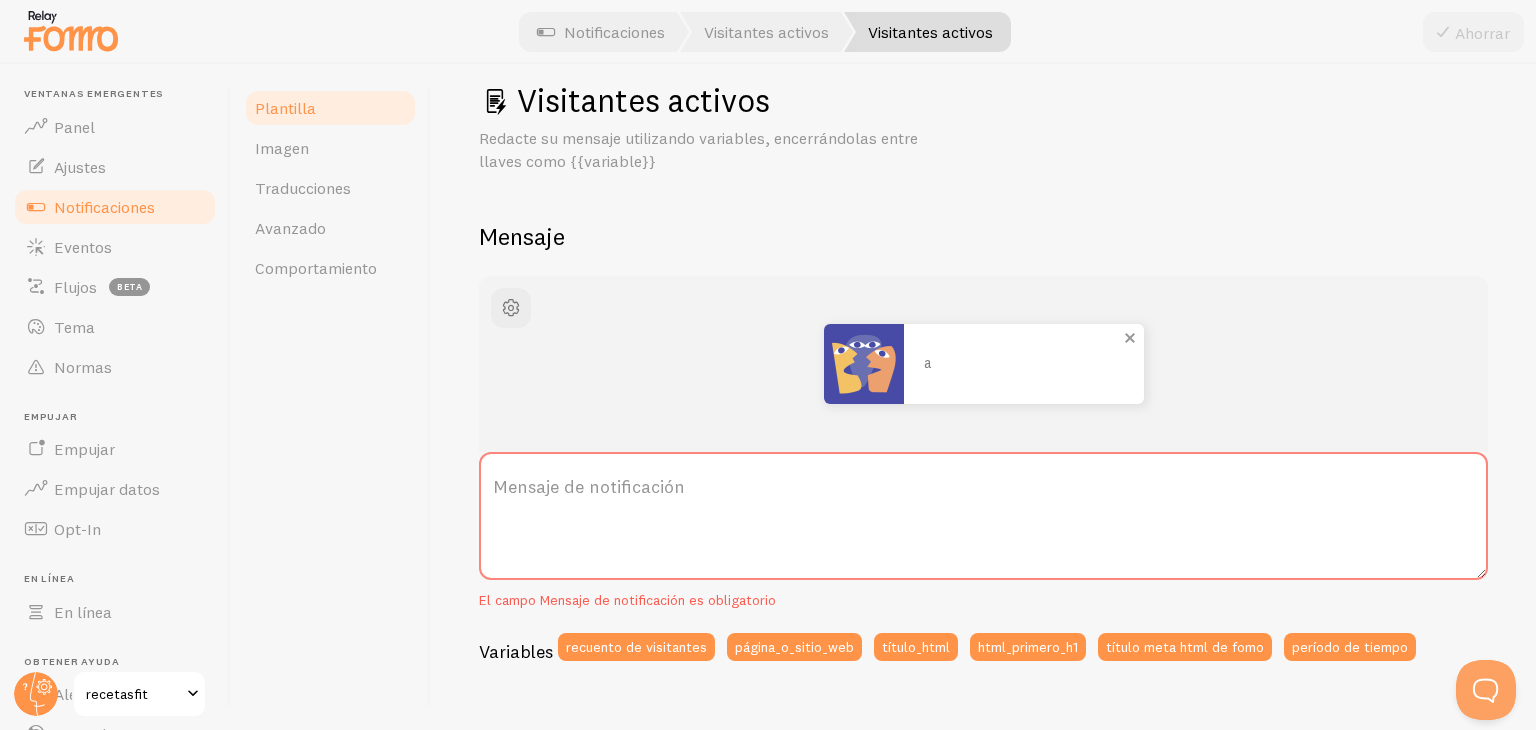 click on "a" at bounding box center (1024, 363) 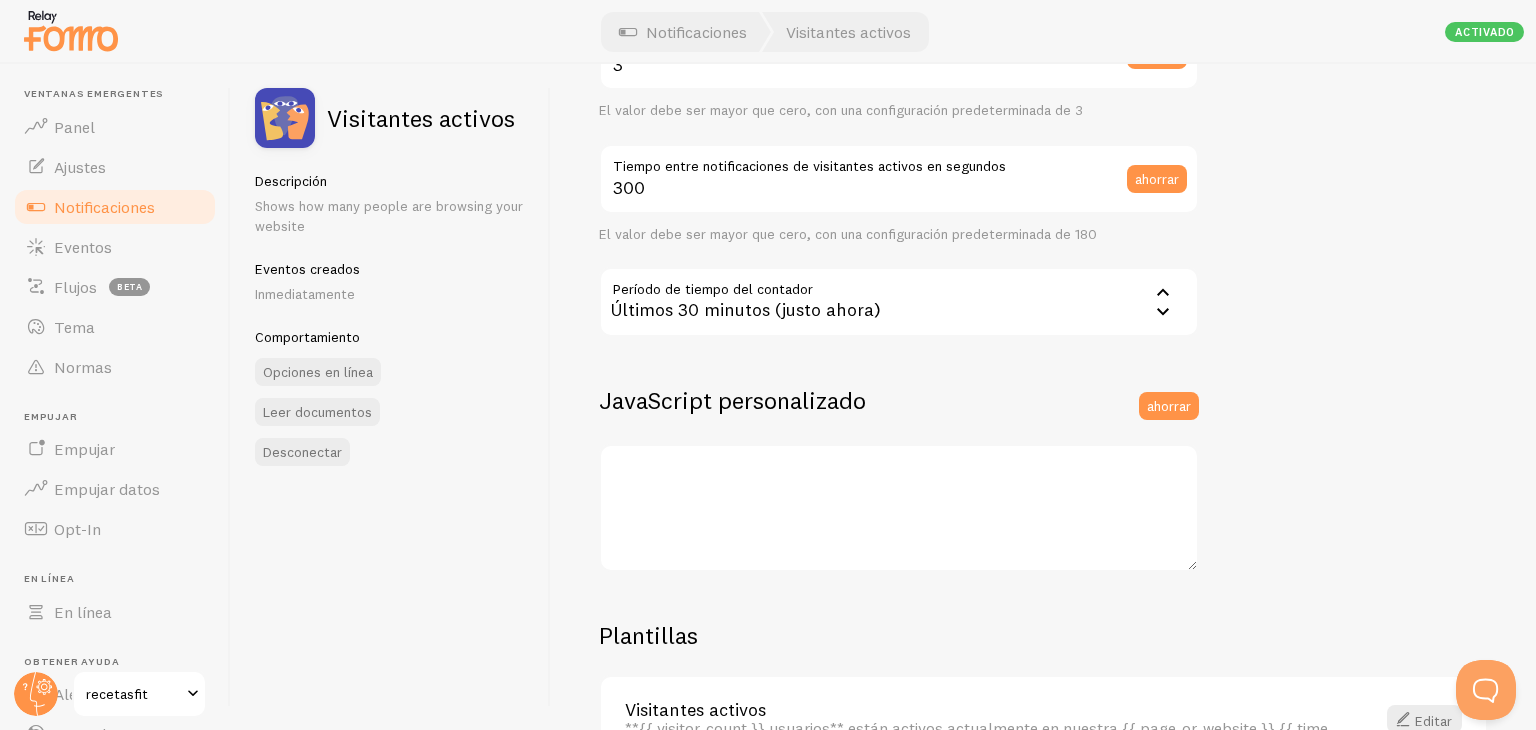 scroll, scrollTop: 544, scrollLeft: 0, axis: vertical 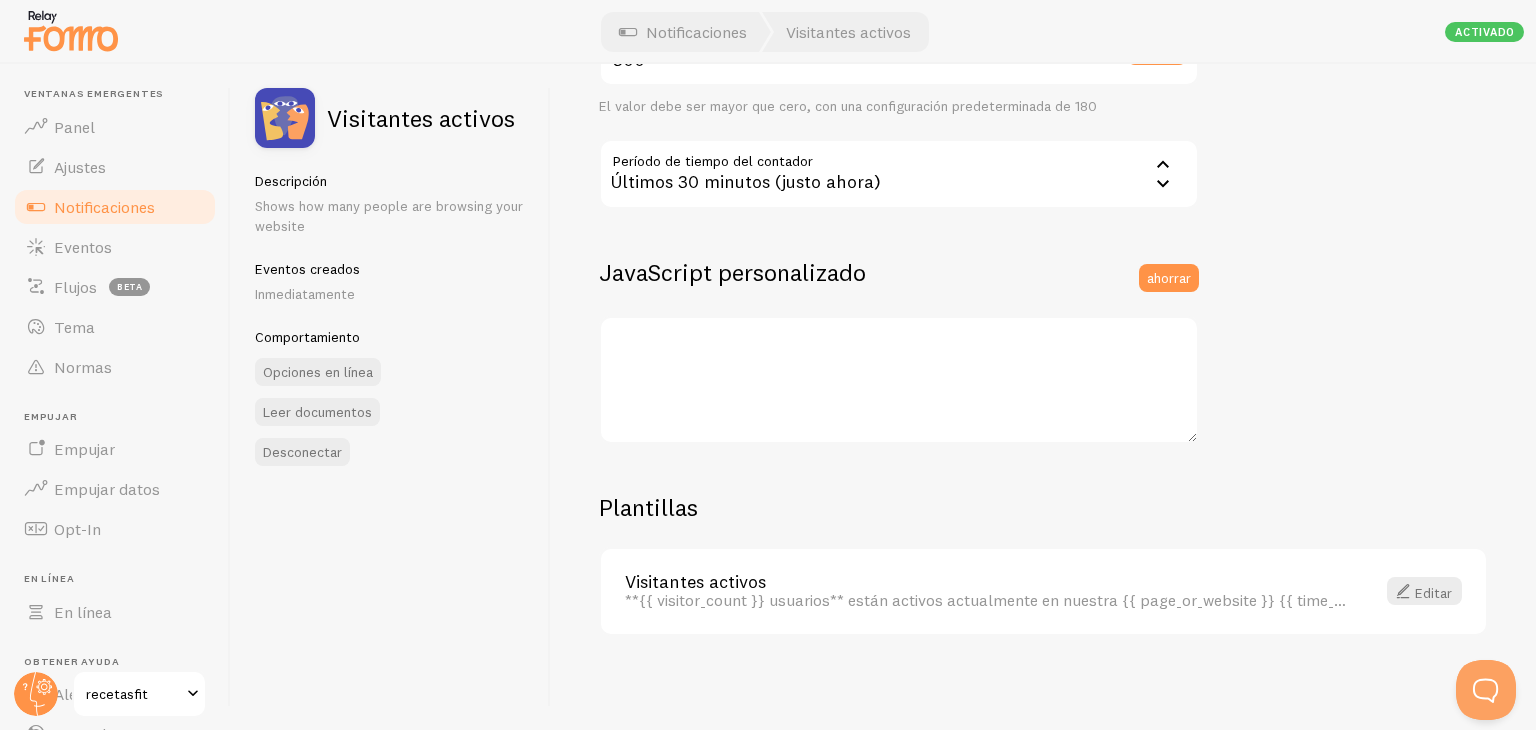 click on "**{{ visitor_count }} usuarios** están activos actualmente en nuestra {{ page_or_website }} {{ time_period }}" at bounding box center [1011, 600] 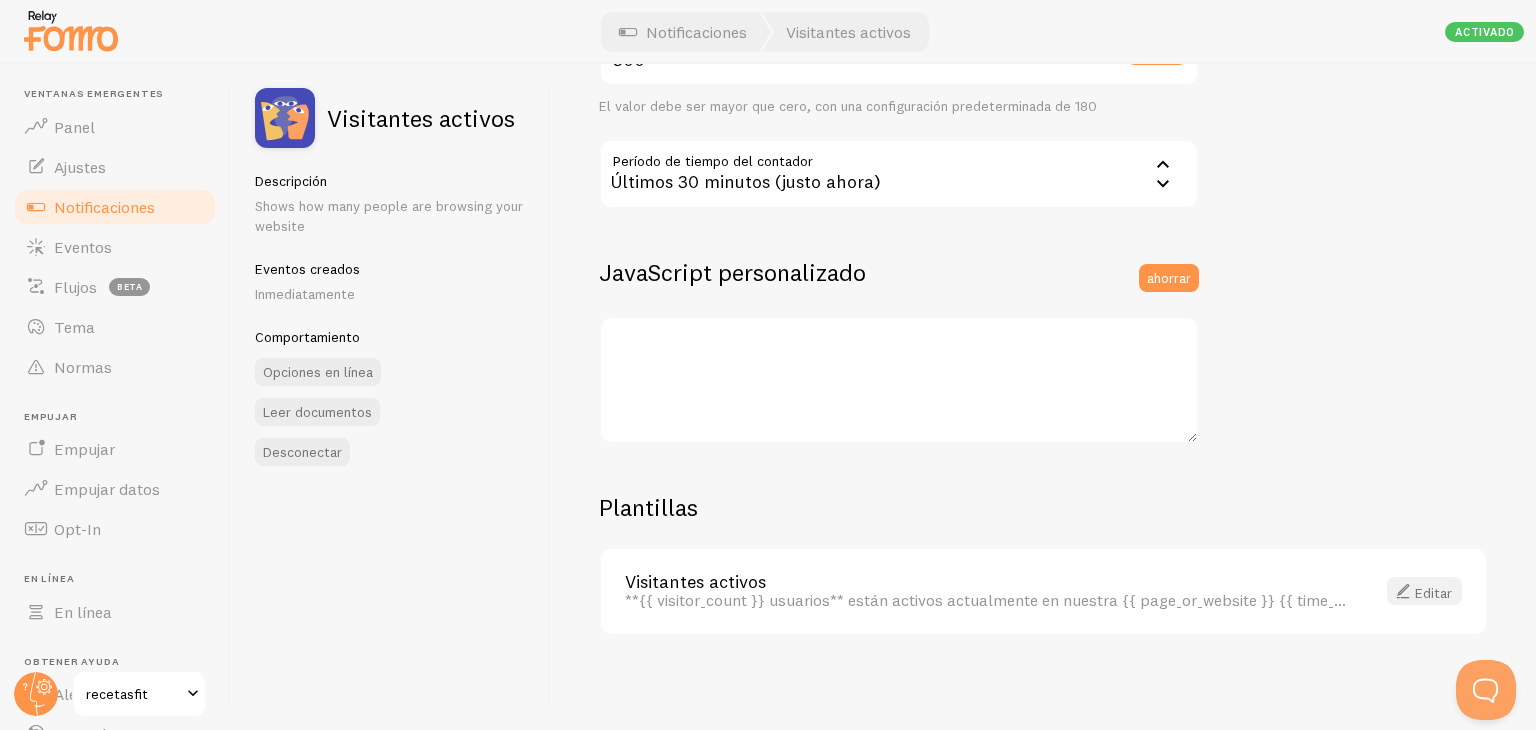 click on "Editar" at bounding box center (1433, 592) 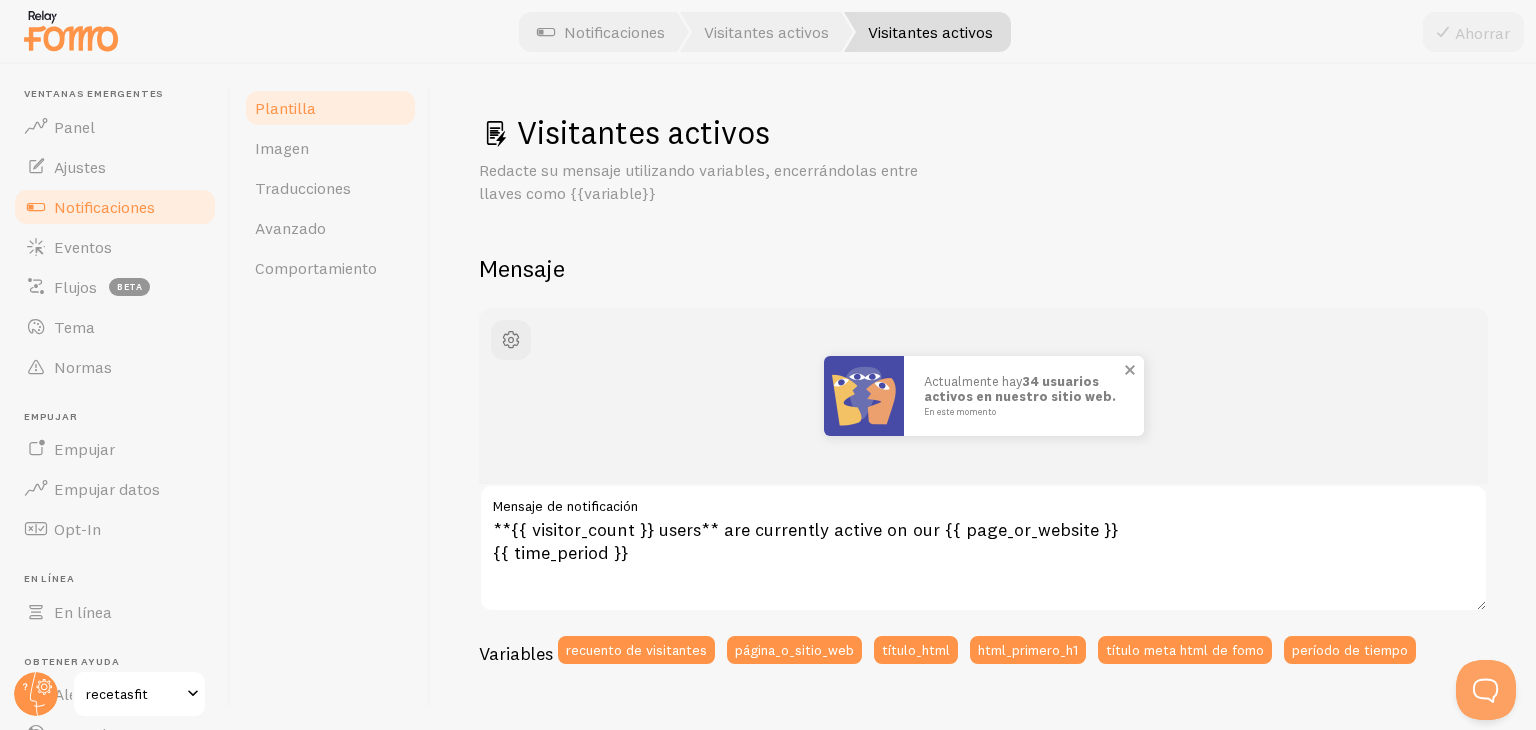 click on "Actualmente hay" at bounding box center [973, 381] 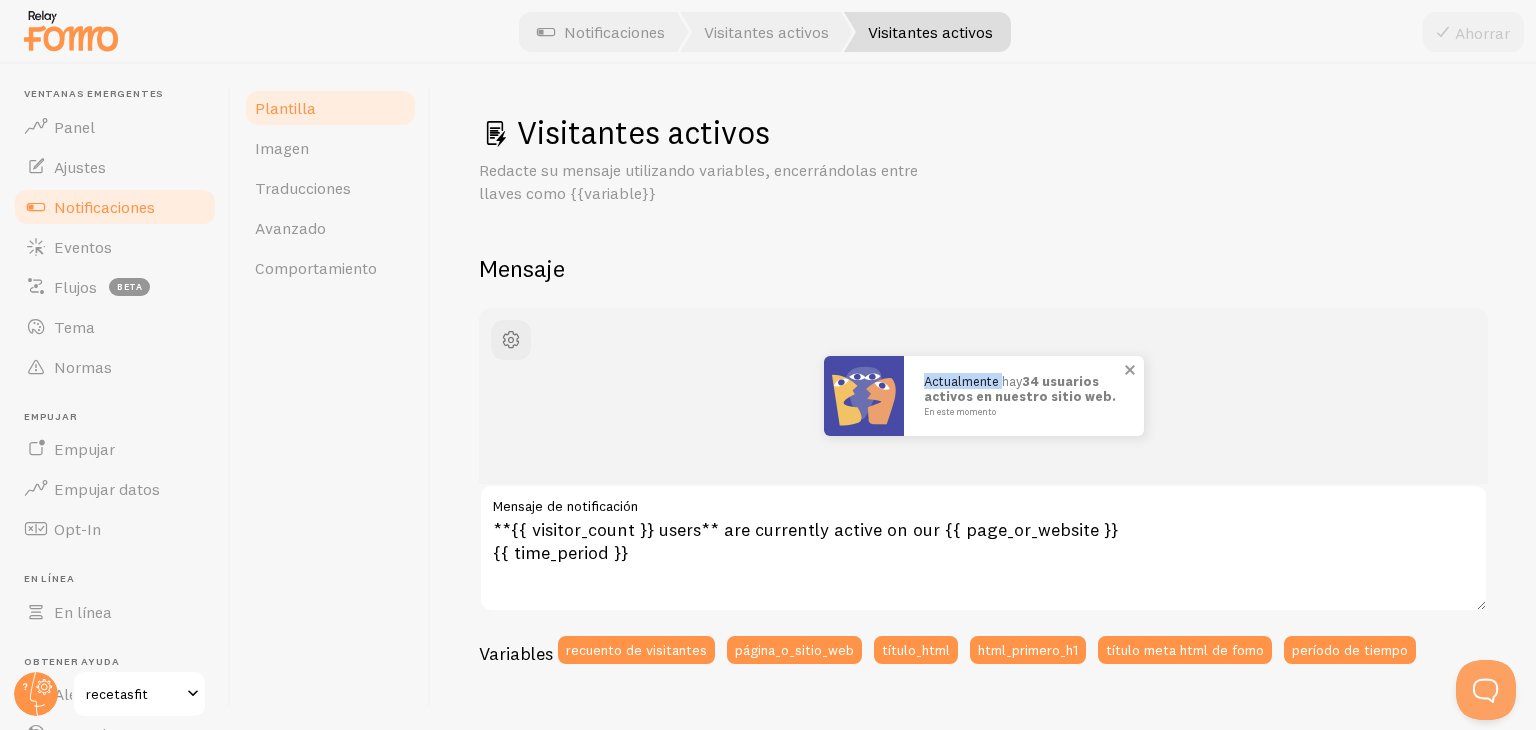 click on "Actualmente hay" at bounding box center [973, 381] 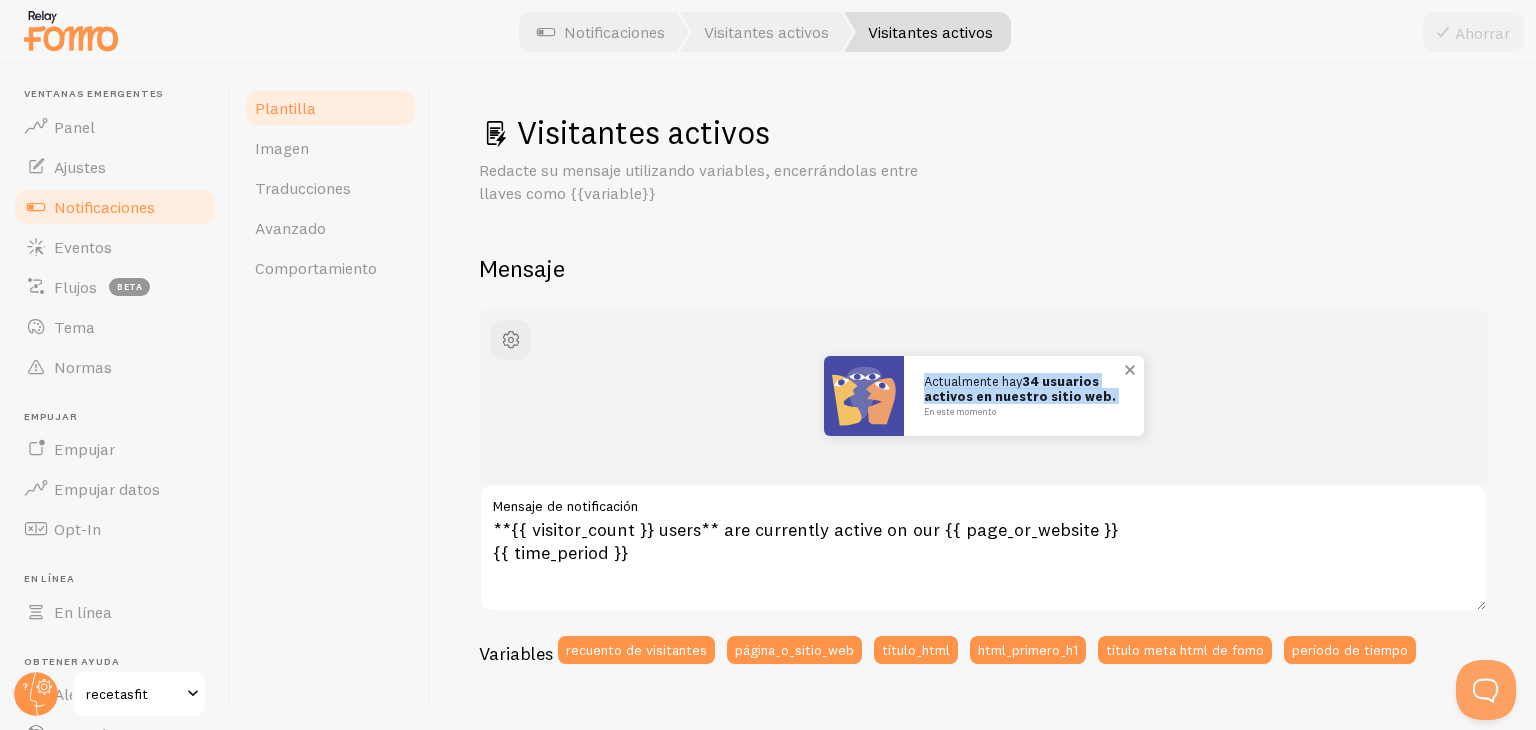 click on "Actualmente hay" at bounding box center (973, 381) 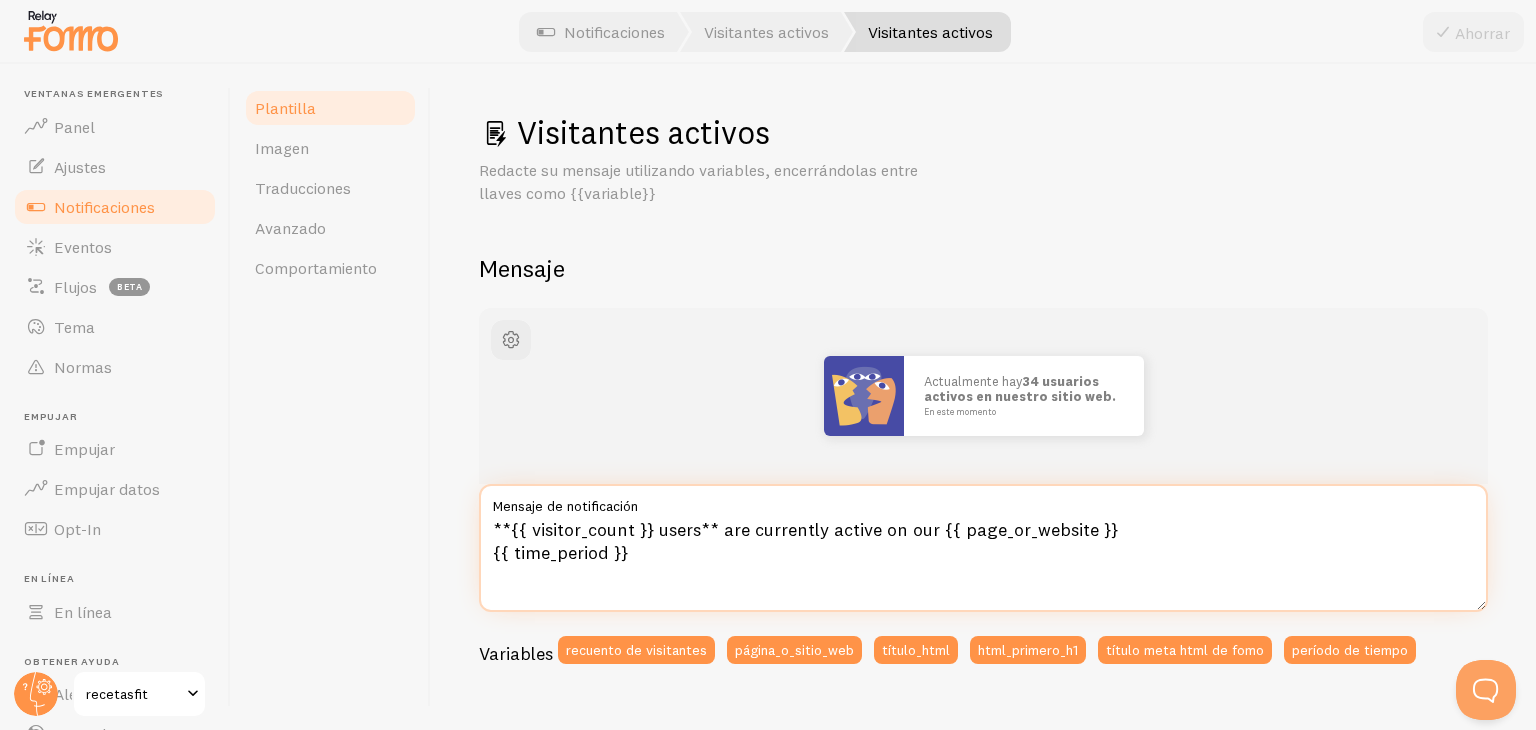 click on "**{{ visitor_count }} users** are currently active on our {{ page_or_website }}
{{ time_period }}" at bounding box center (983, 548) 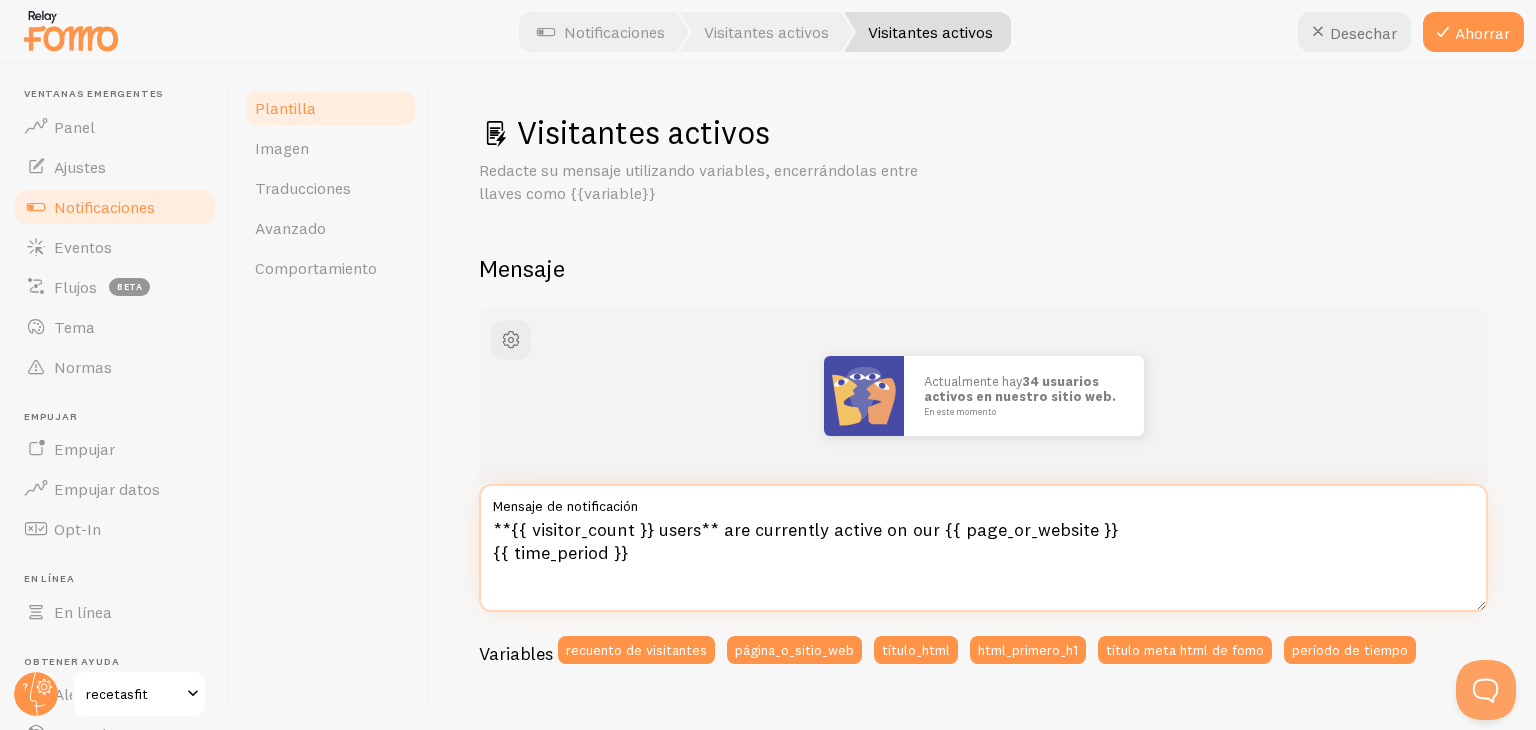 paste on "Actualmente hay 34 usuarios activos en nuestro sitio web." 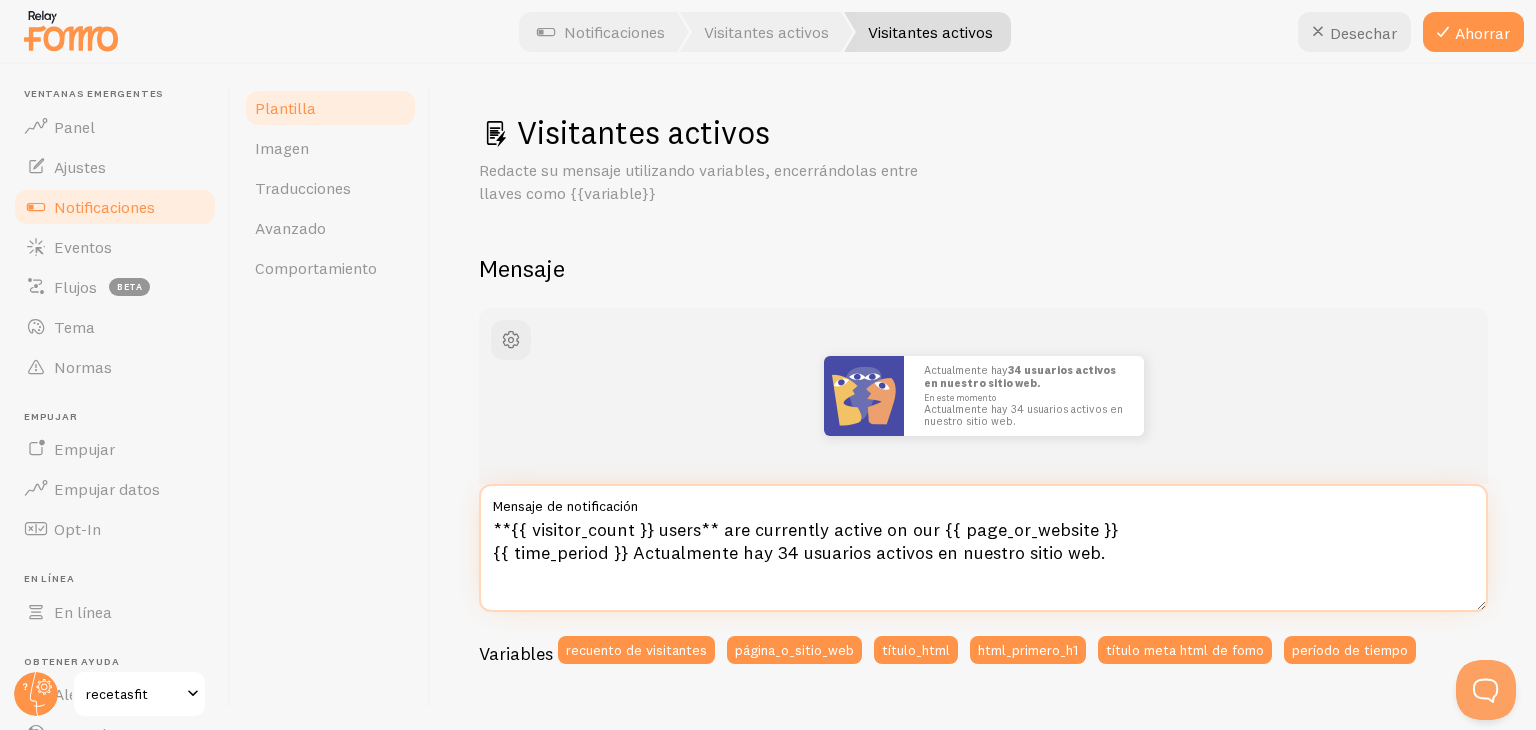click on "**{{ visitor_count }} users** are currently active on our {{ page_or_website }}
{{ time_period }} Actualmente hay 34 usuarios activos en nuestro sitio web." at bounding box center (983, 548) 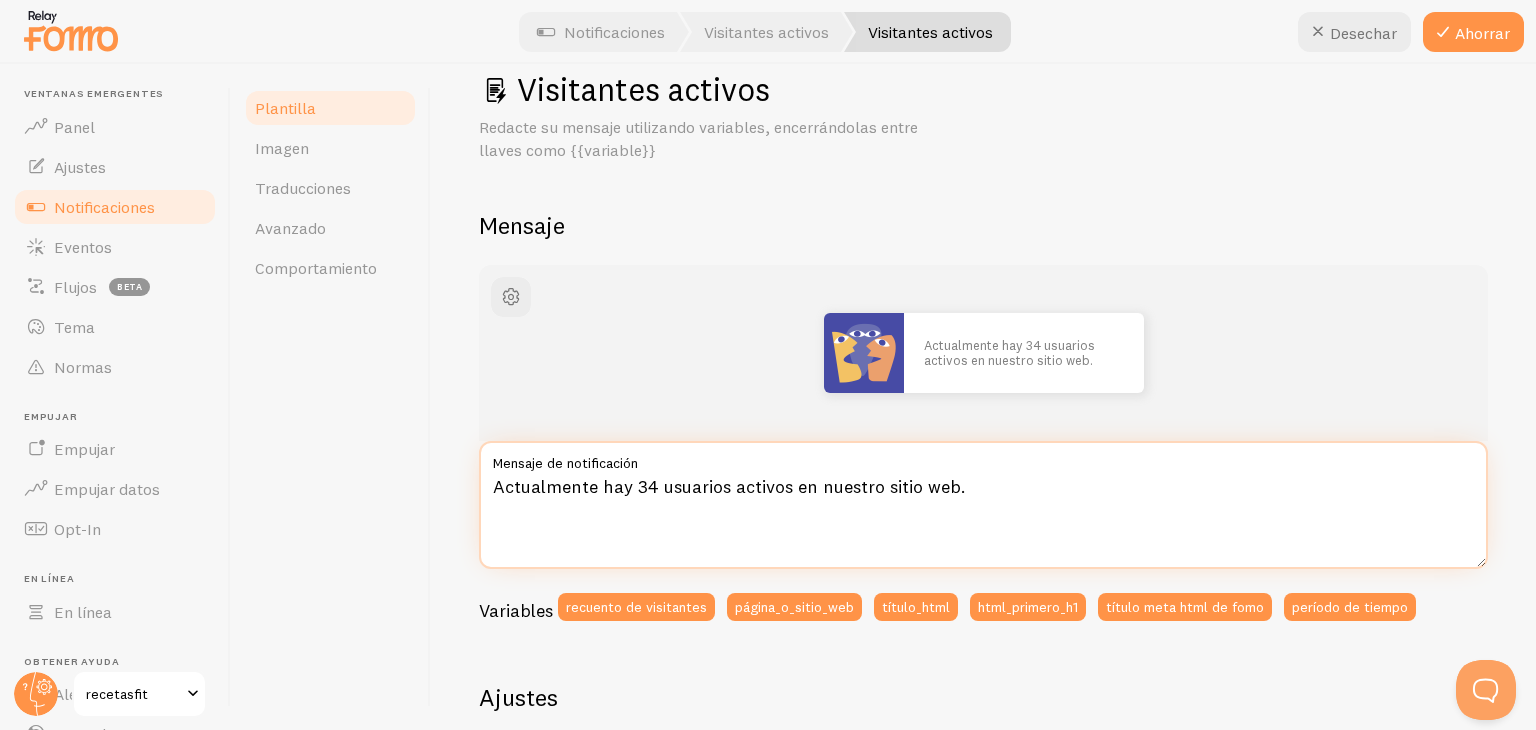 scroll, scrollTop: 0, scrollLeft: 0, axis: both 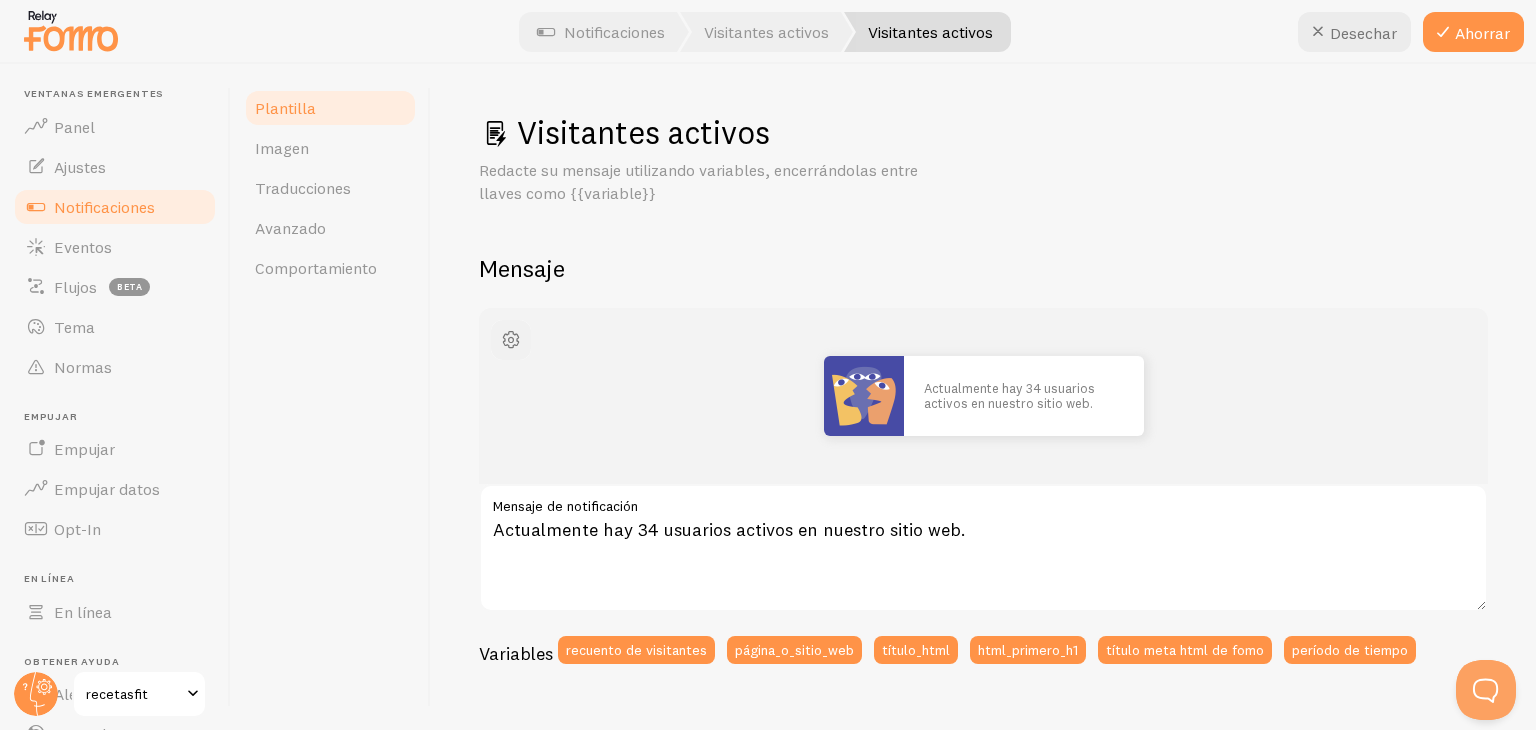click at bounding box center (511, 340) 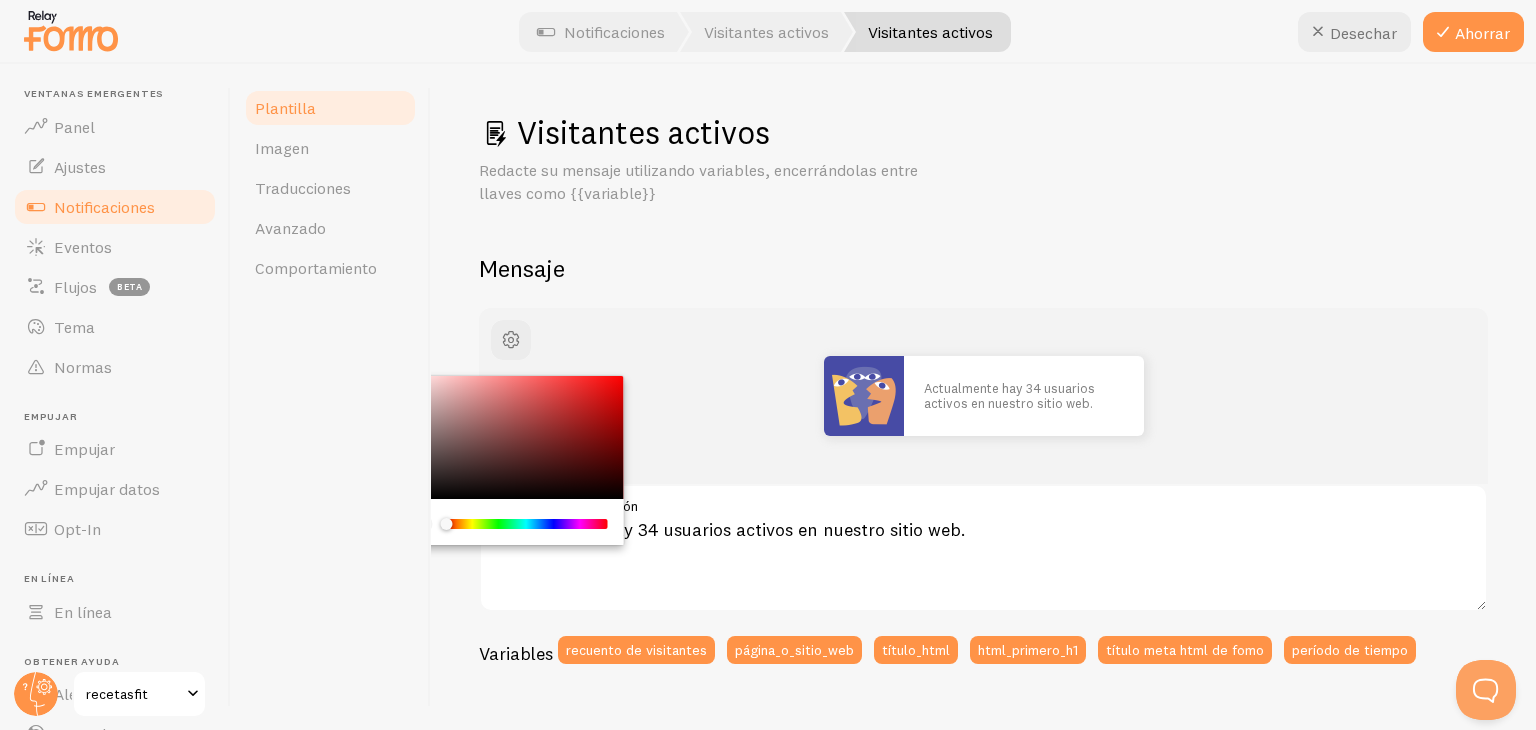 click on "Redacte su mensaje utilizando variables, encerrándolas entre llaves como {{variable}}" at bounding box center (719, 182) 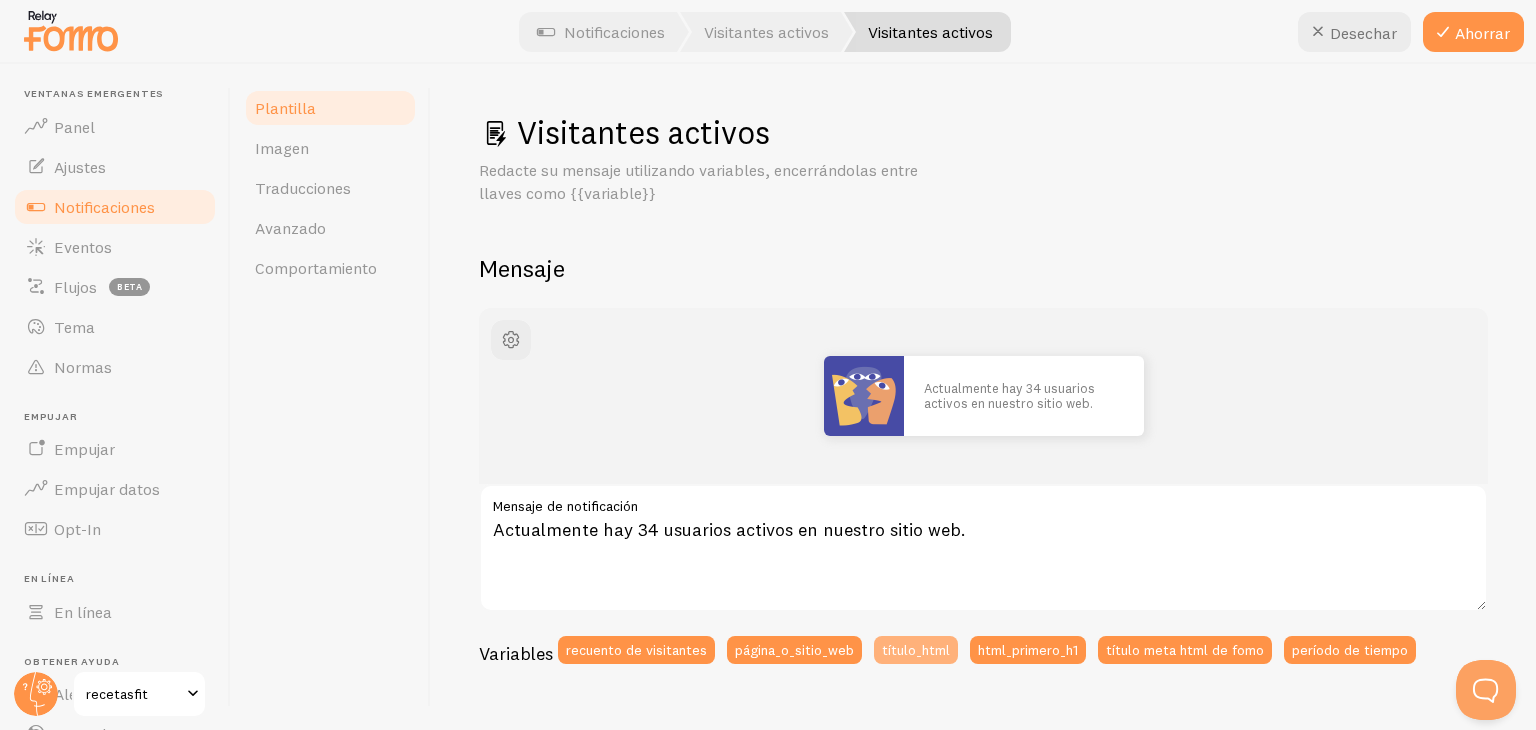 click on "título_html" at bounding box center [916, 650] 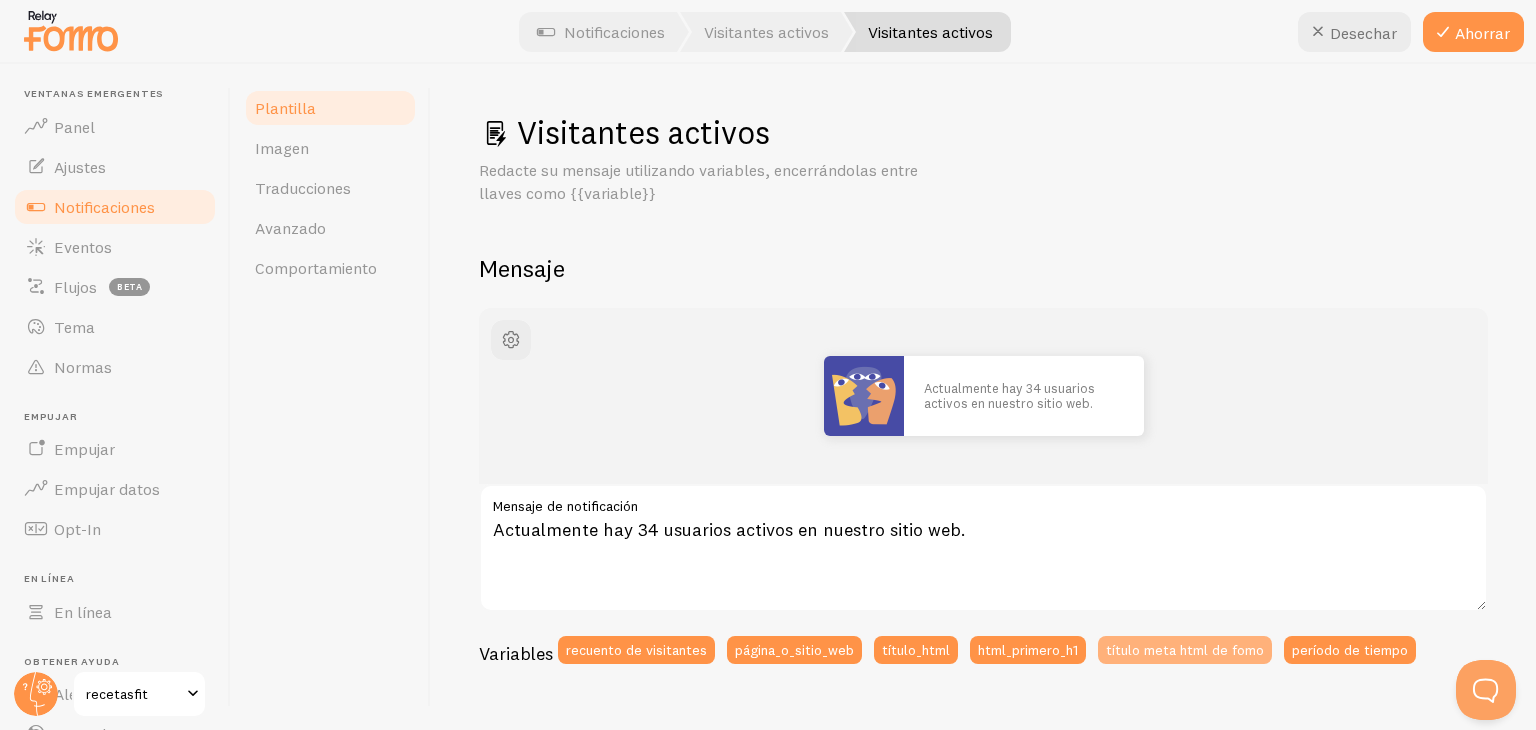click on "título meta html de fomo" at bounding box center (1185, 649) 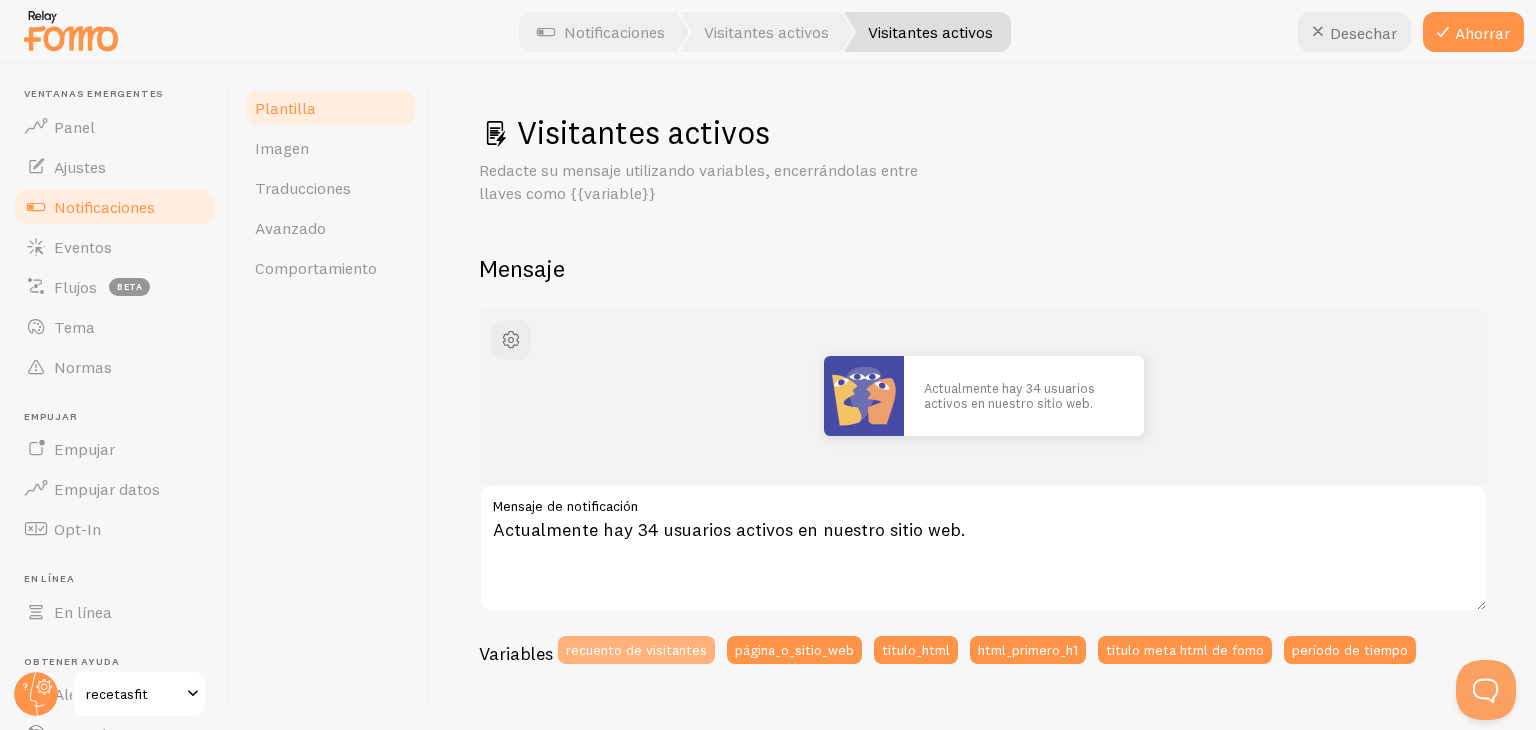 click on "recuento de visitantes" at bounding box center (636, 650) 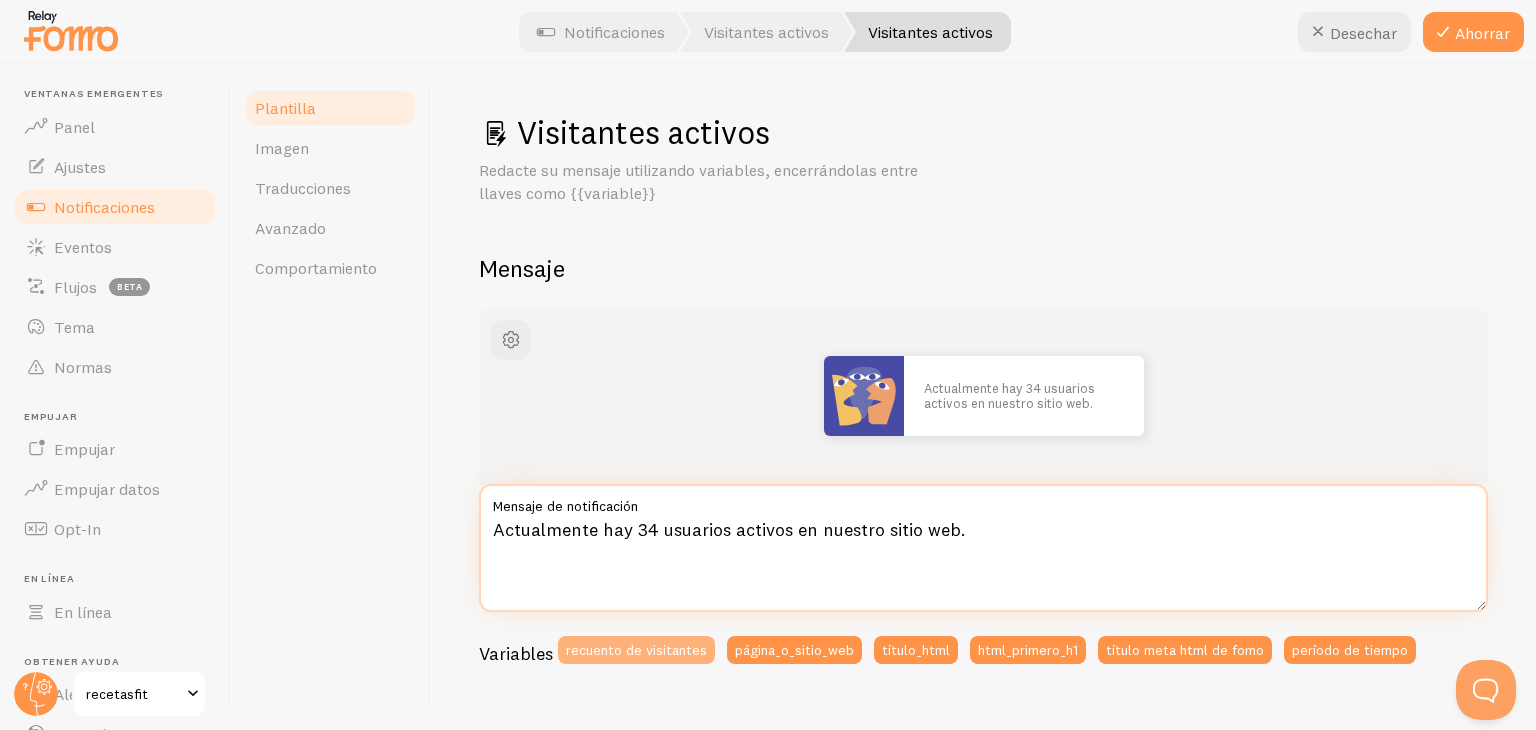 type on "{{ visitor_count }} Actualmente hay 34 usuarios activos en nuestro sitio web." 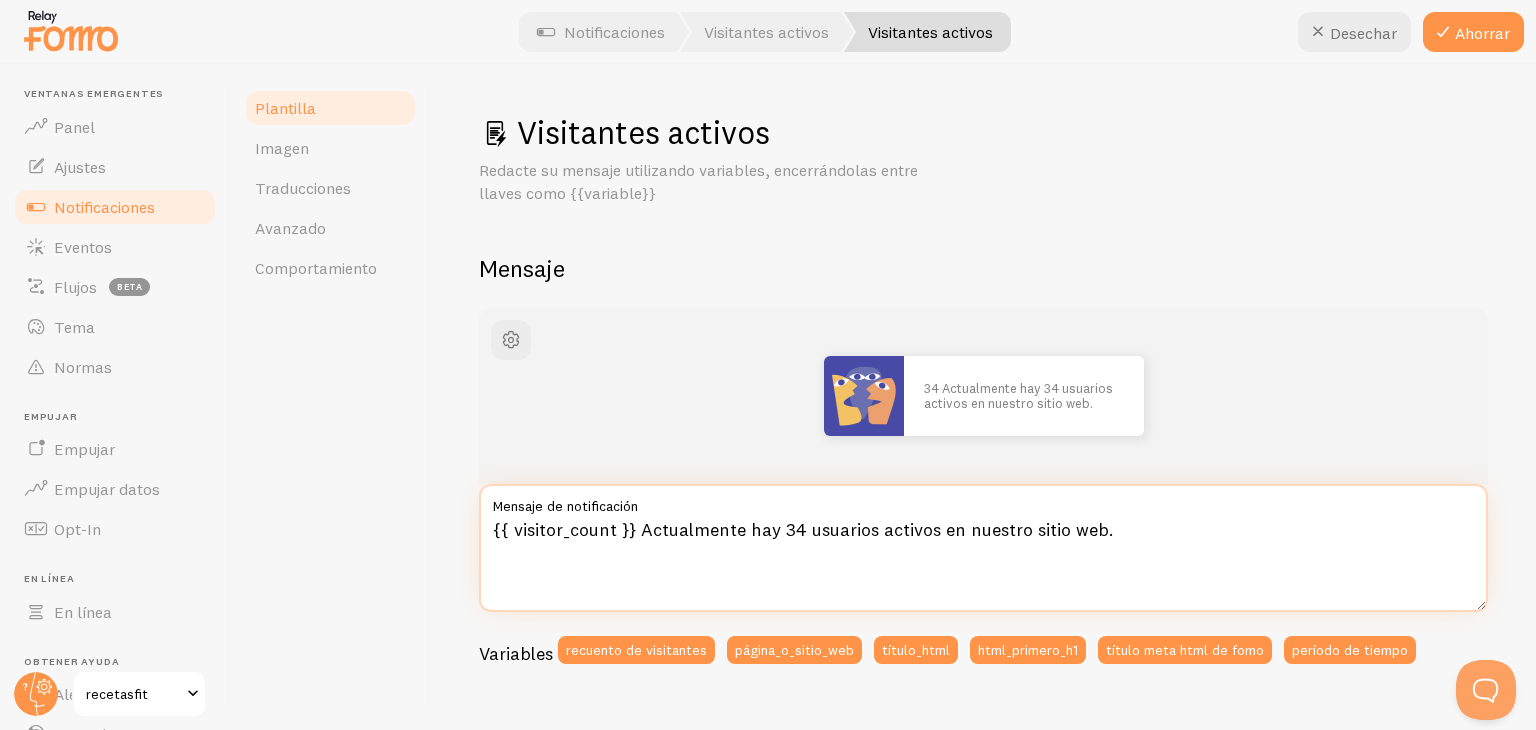 click on "{{ visitor_count }} Actualmente hay 34 usuarios activos en nuestro sitio web." at bounding box center [983, 548] 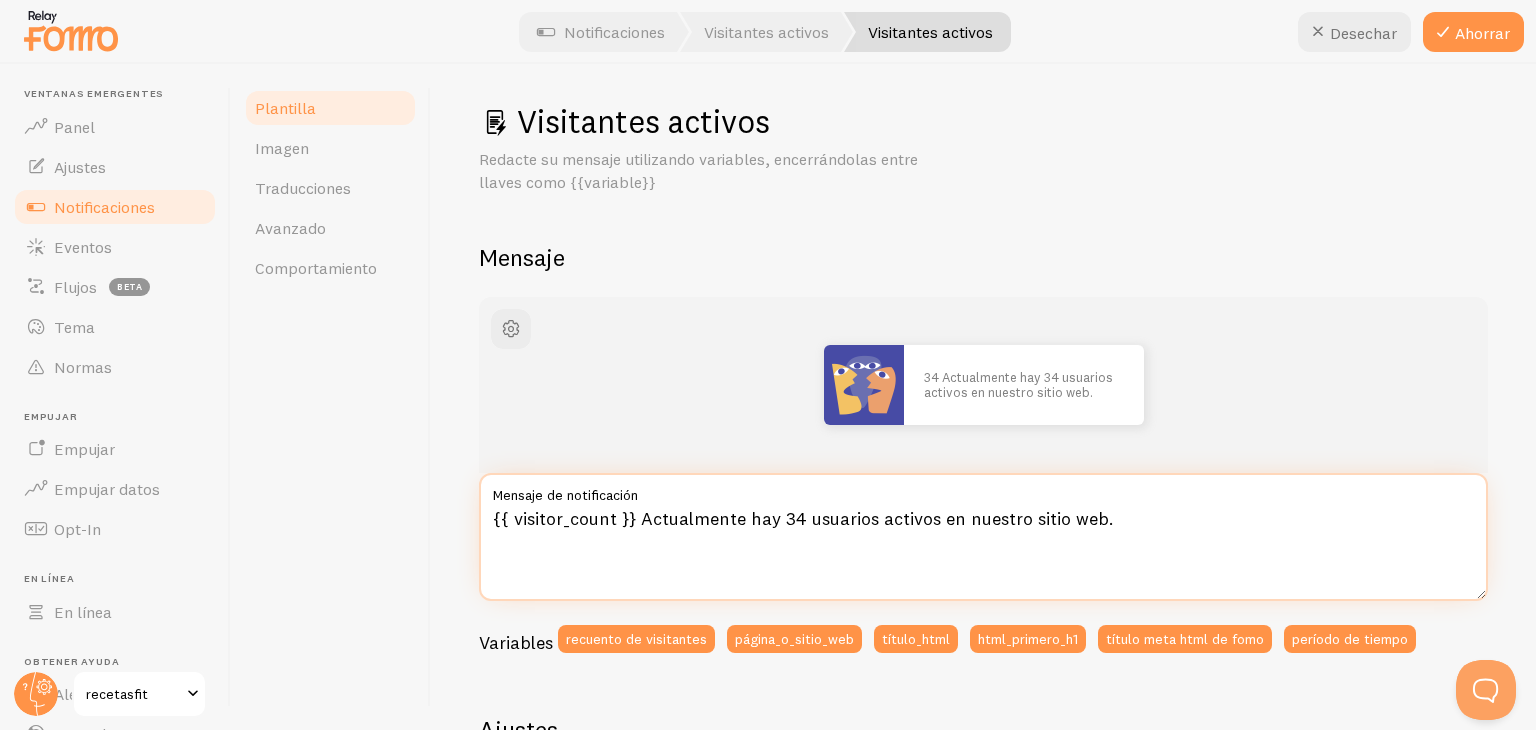scroll, scrollTop: 0, scrollLeft: 0, axis: both 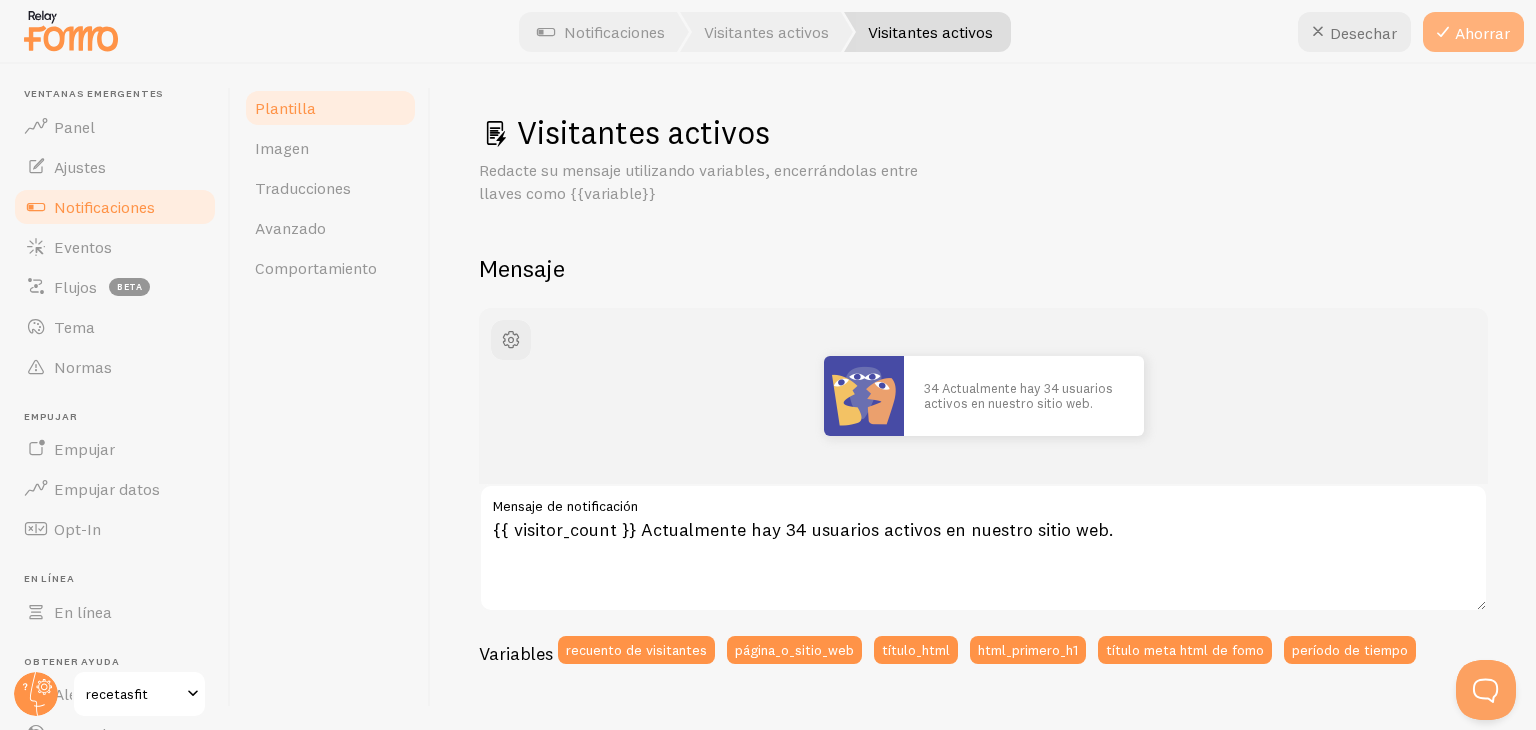 click at bounding box center (1443, 32) 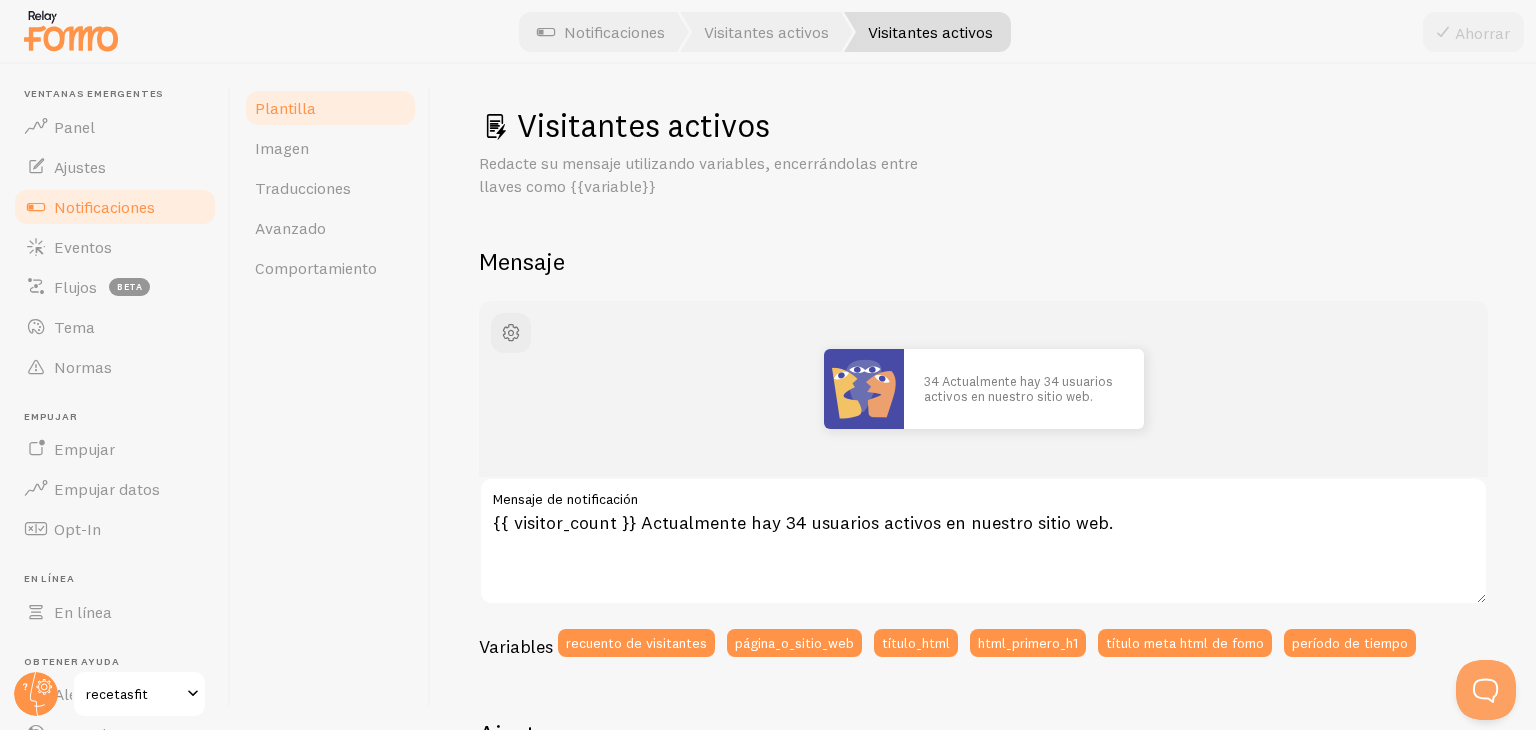 scroll, scrollTop: 0, scrollLeft: 0, axis: both 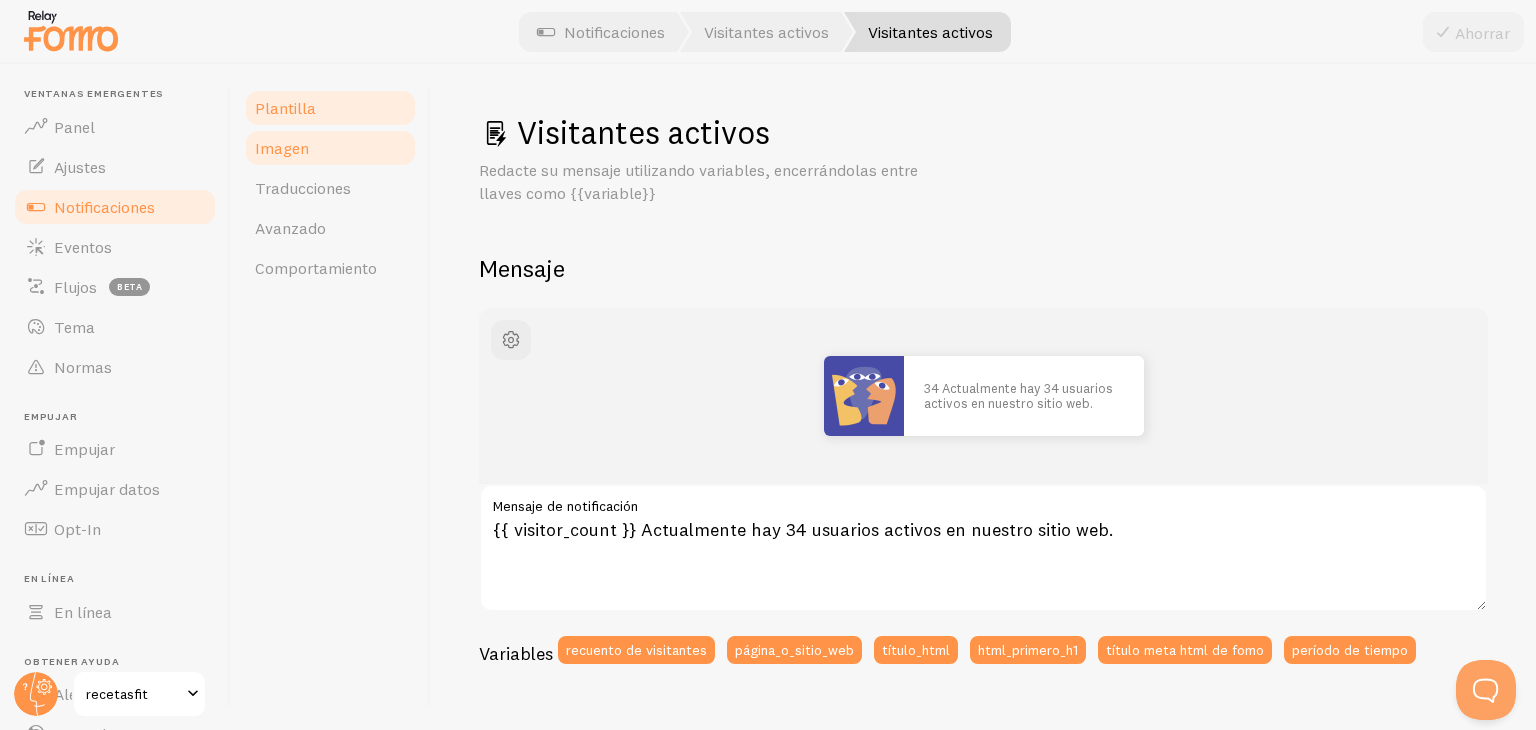 click on "Imagen" at bounding box center [330, 148] 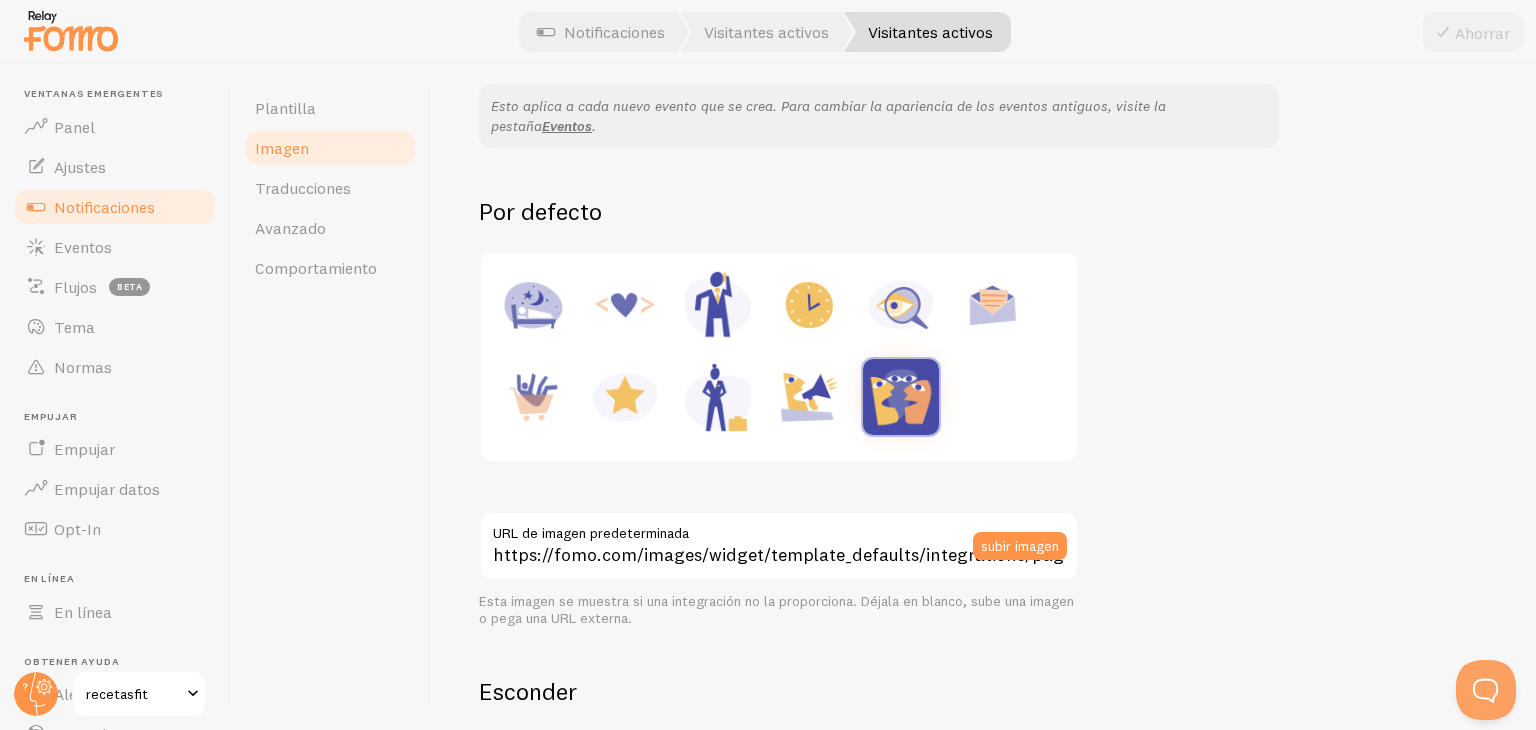 scroll, scrollTop: 72, scrollLeft: 0, axis: vertical 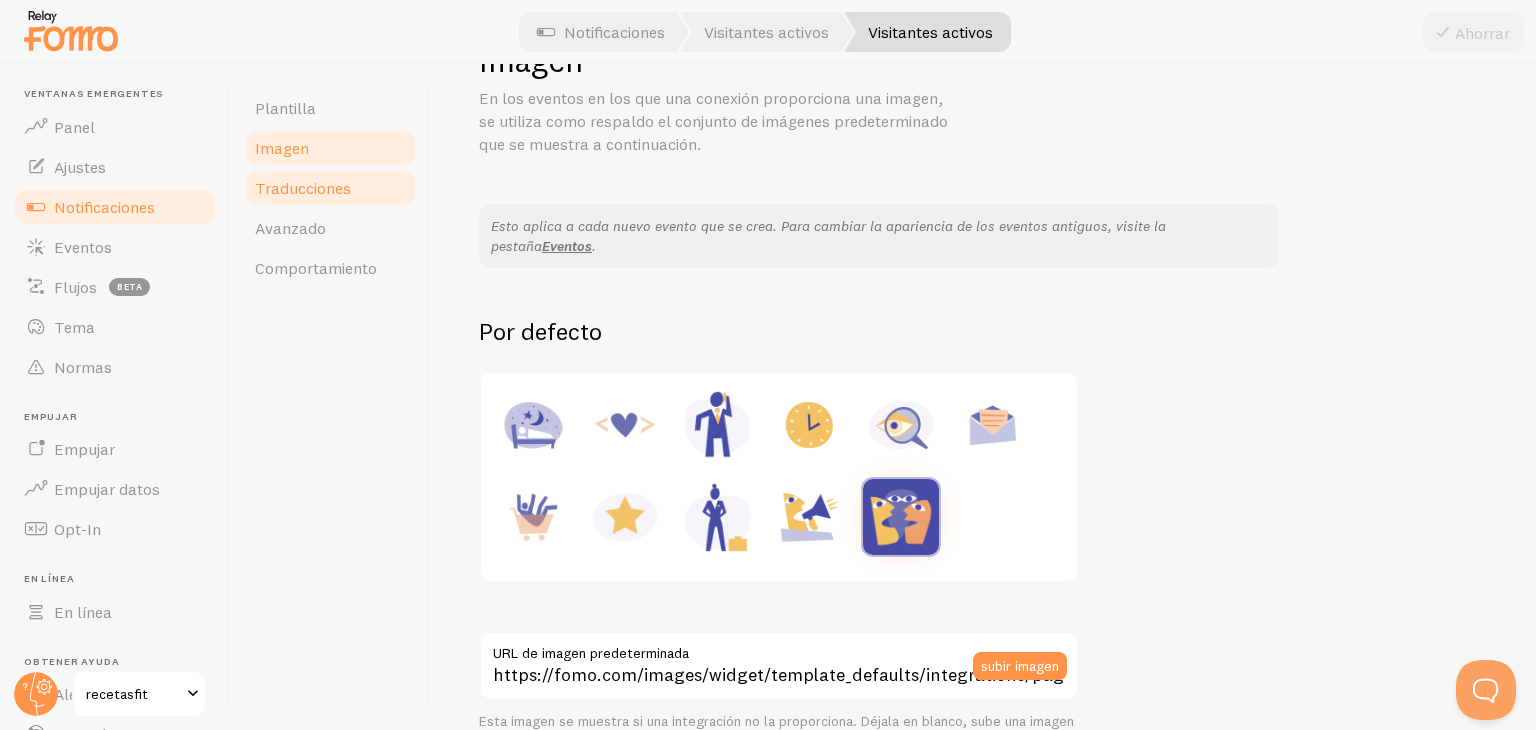 click on "Traducciones" at bounding box center [330, 188] 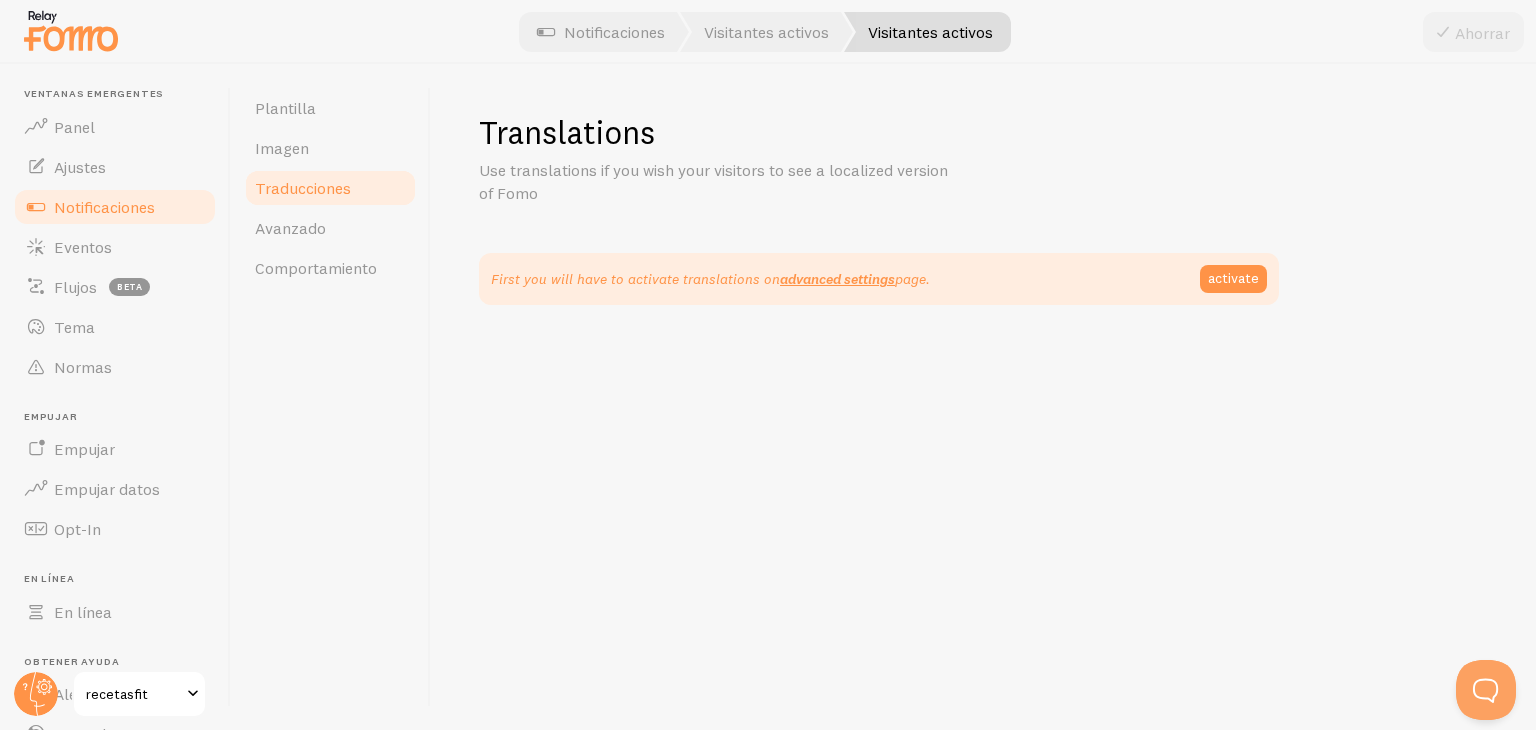 scroll, scrollTop: 0, scrollLeft: 0, axis: both 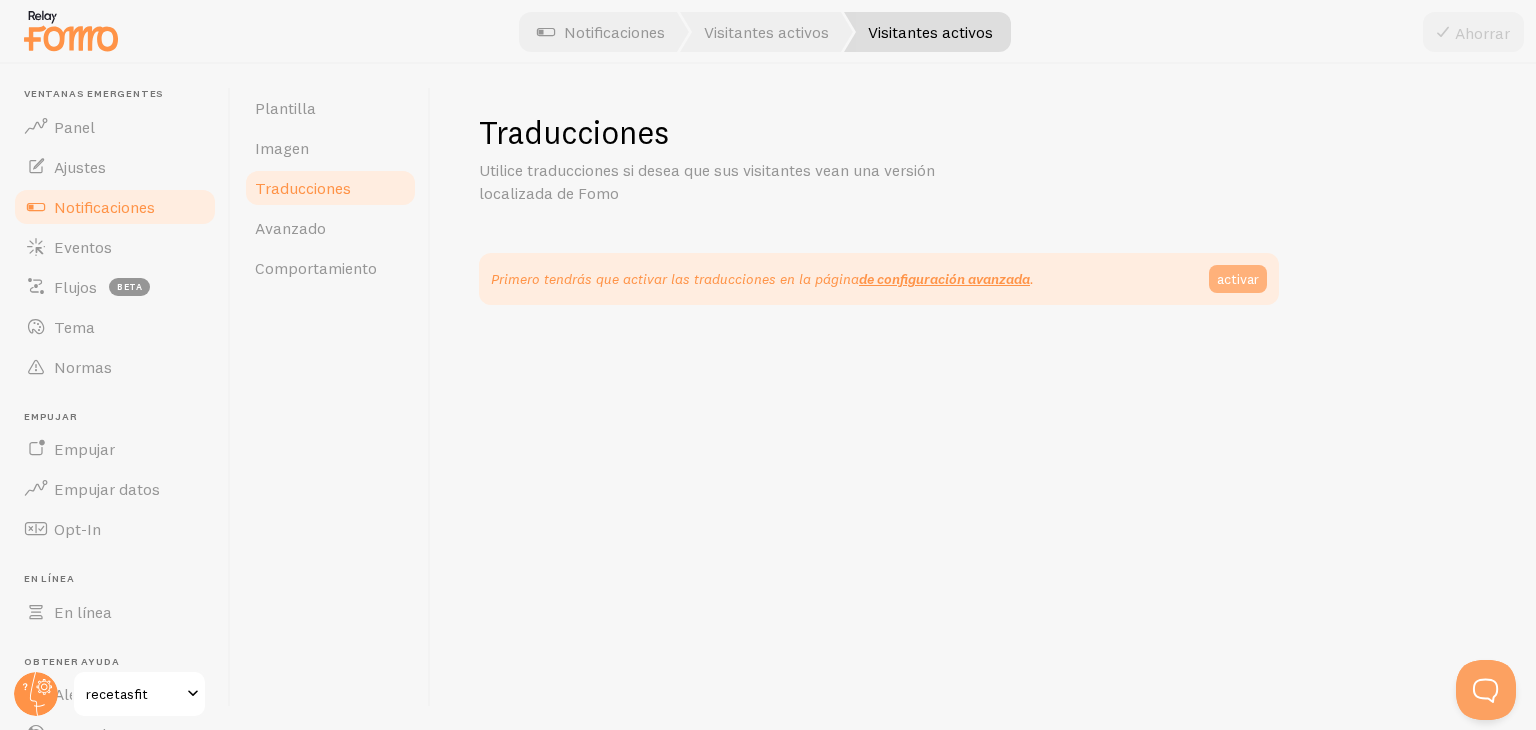 click on "activar" at bounding box center (1238, 279) 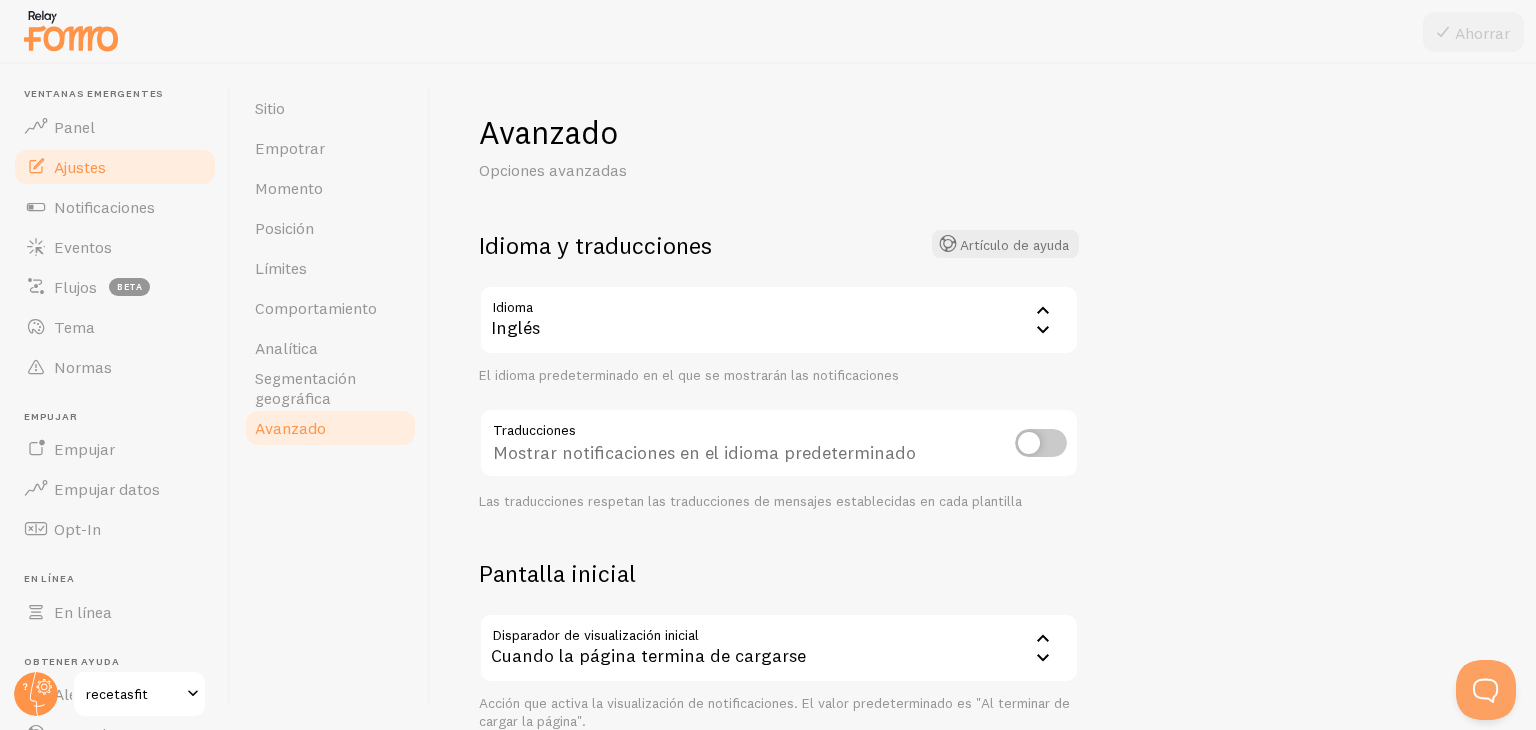 click 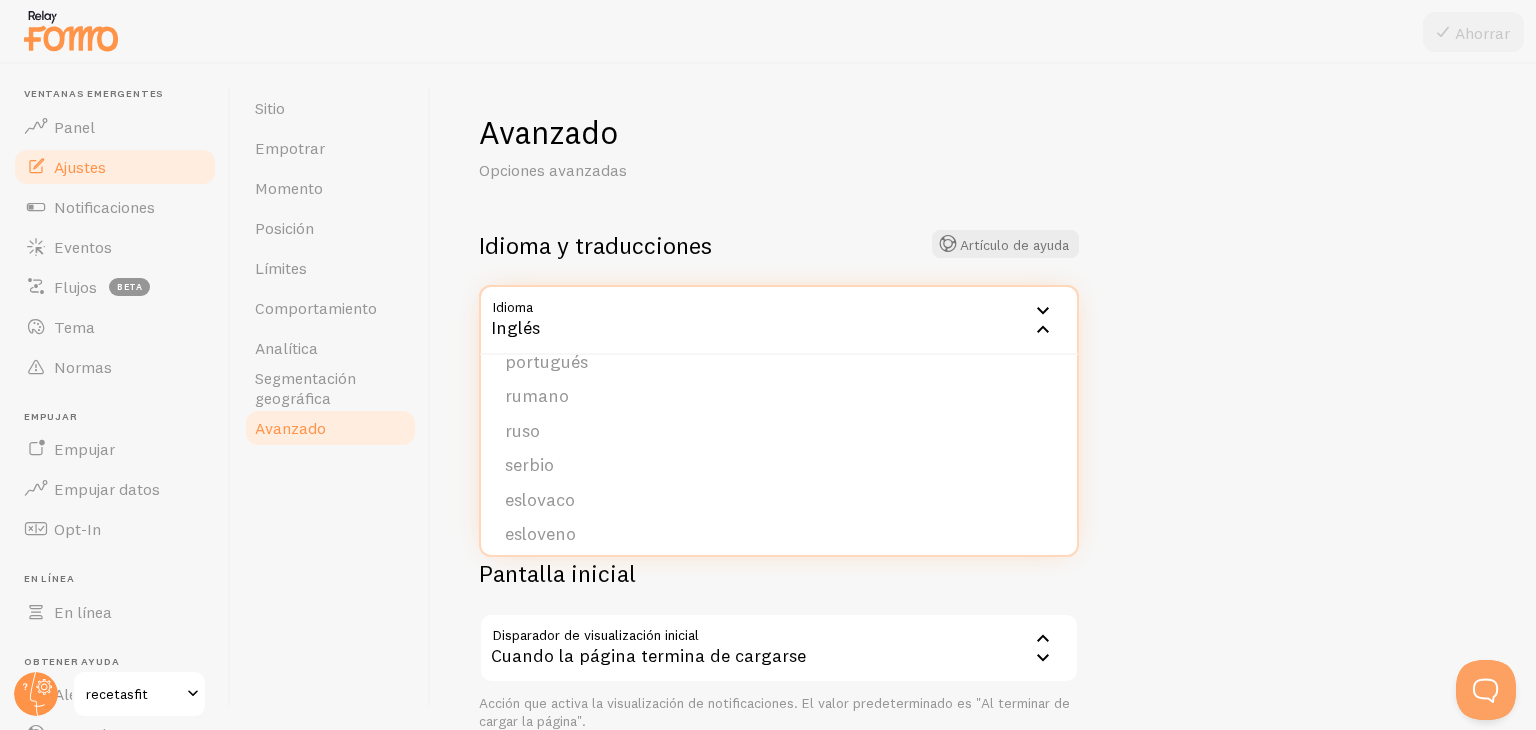 scroll, scrollTop: 824, scrollLeft: 0, axis: vertical 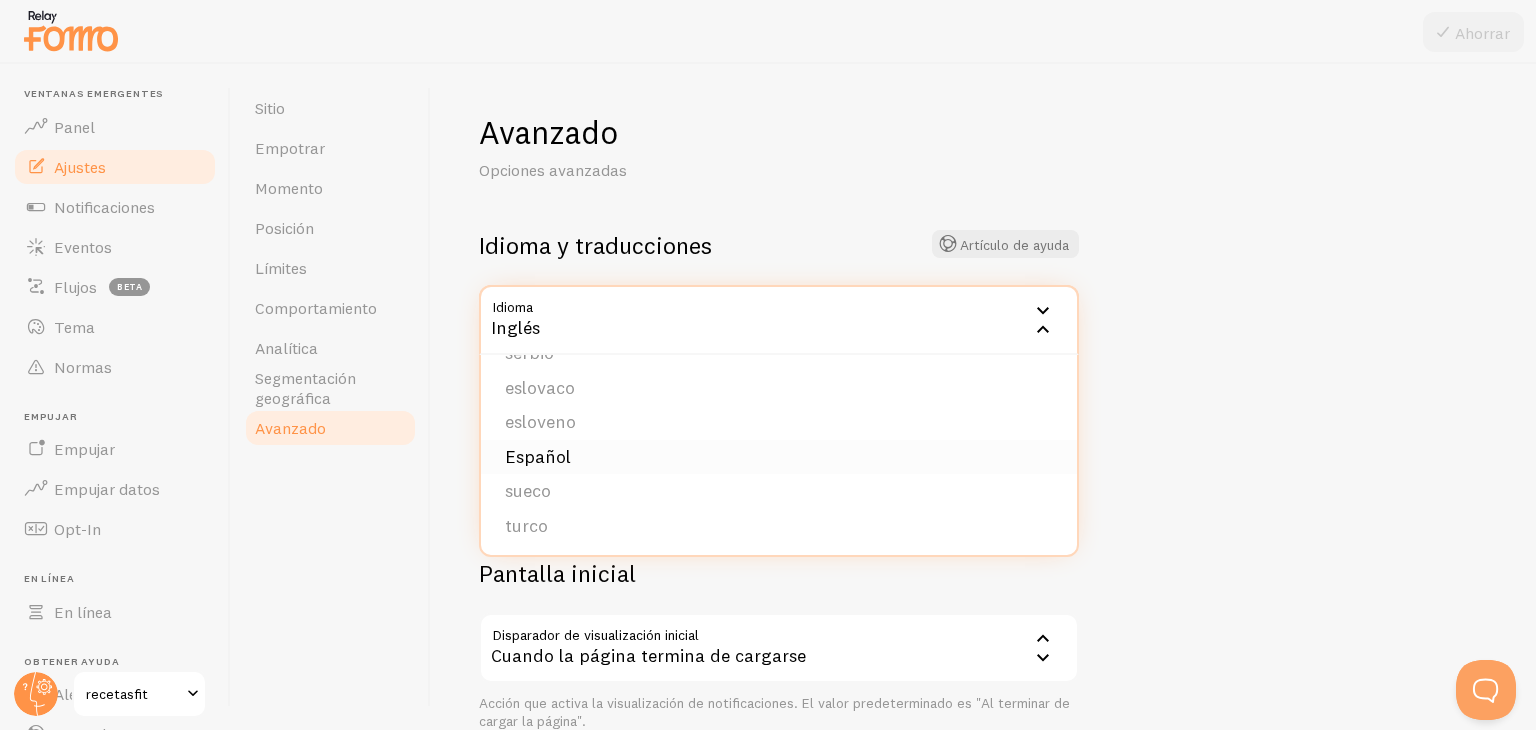 click on "Español" at bounding box center [779, 457] 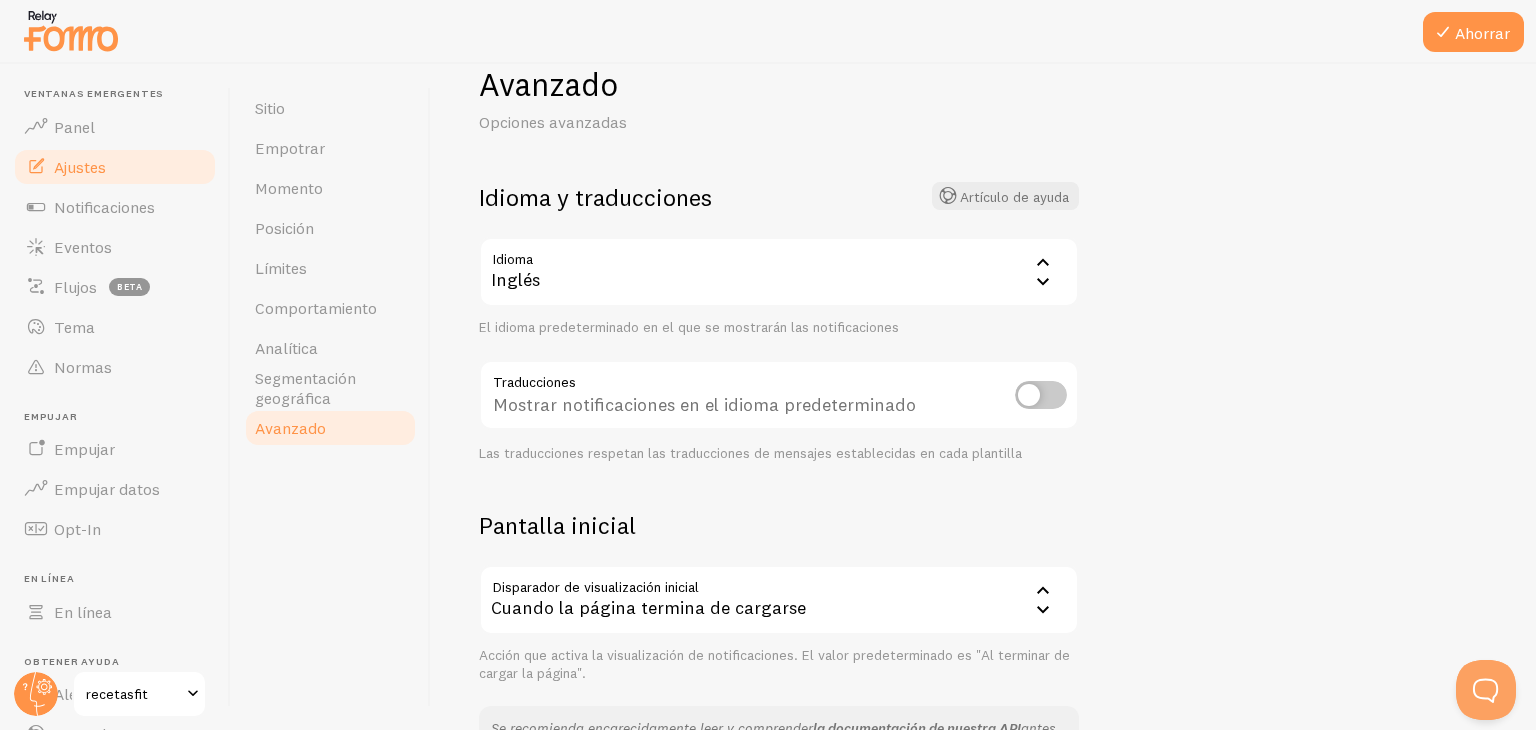 scroll, scrollTop: 48, scrollLeft: 0, axis: vertical 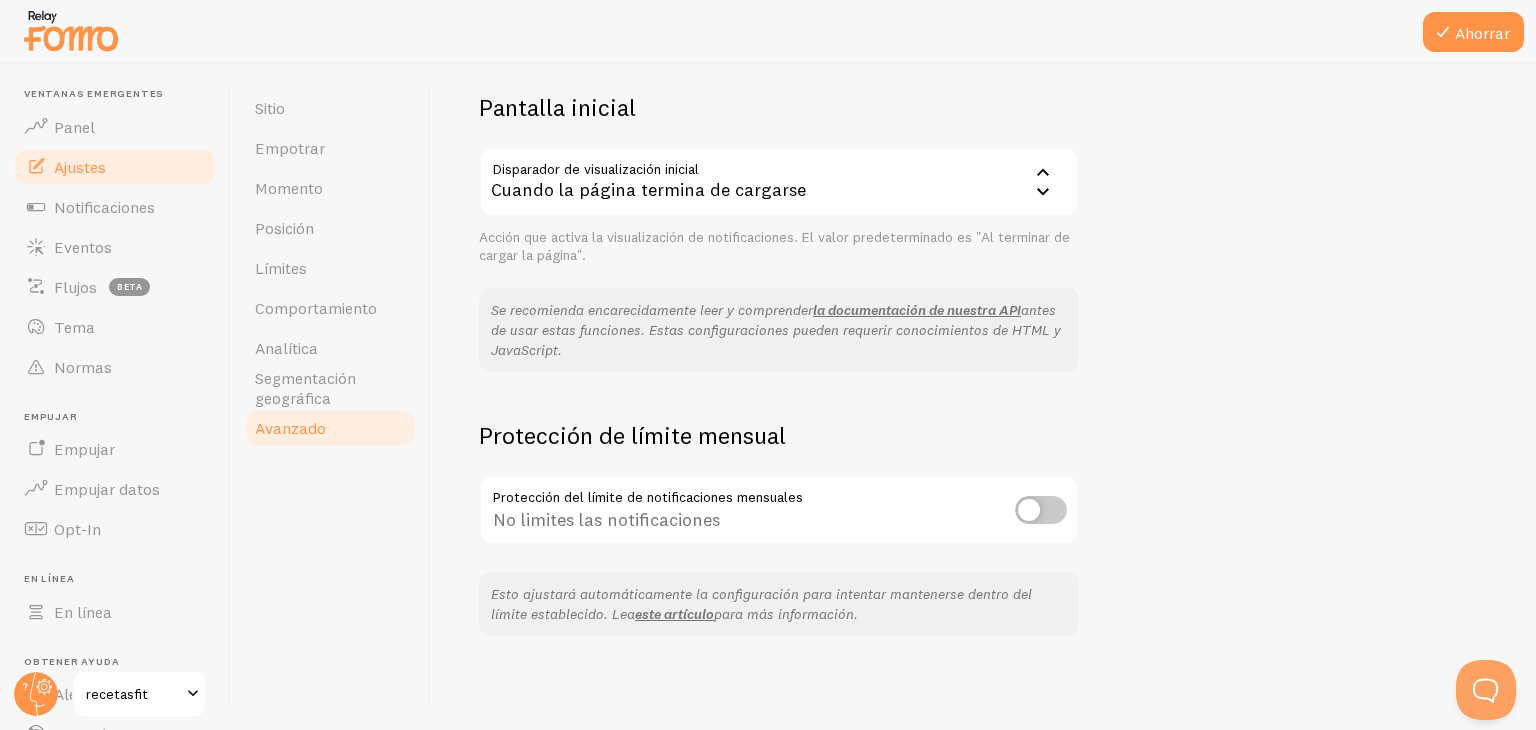 click 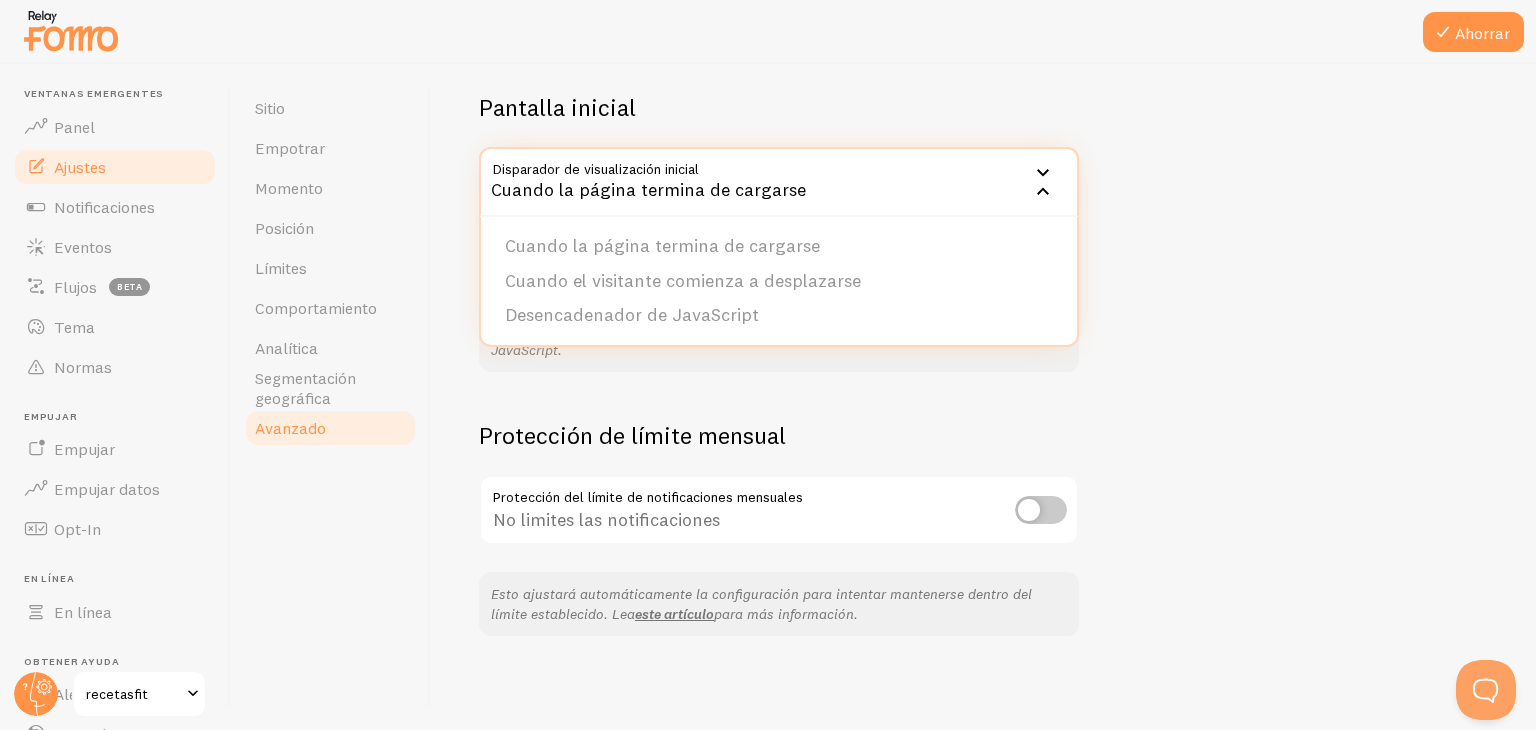 drag, startPoint x: 1178, startPoint y: 153, endPoint x: 1136, endPoint y: 115, distance: 56.63921 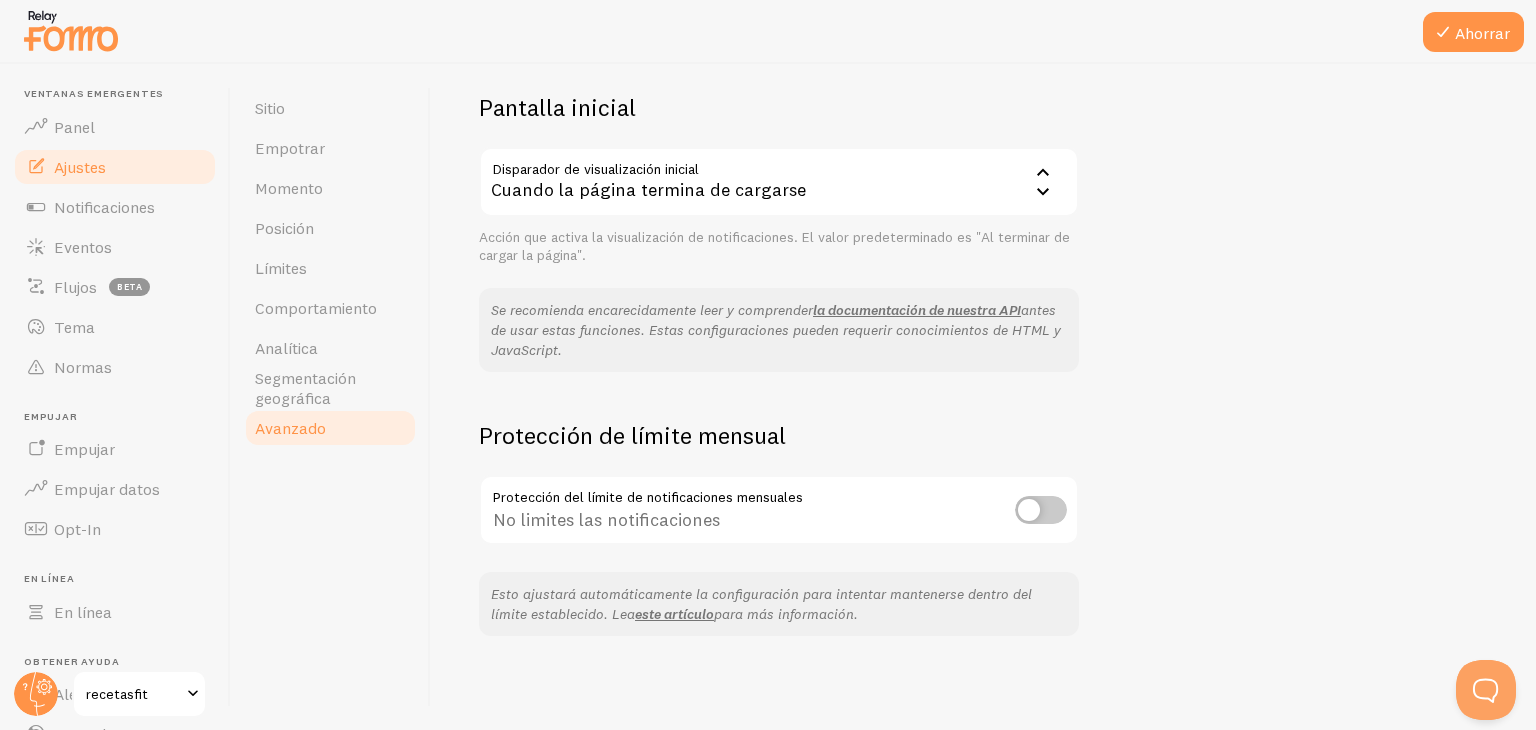 click at bounding box center [1041, 510] 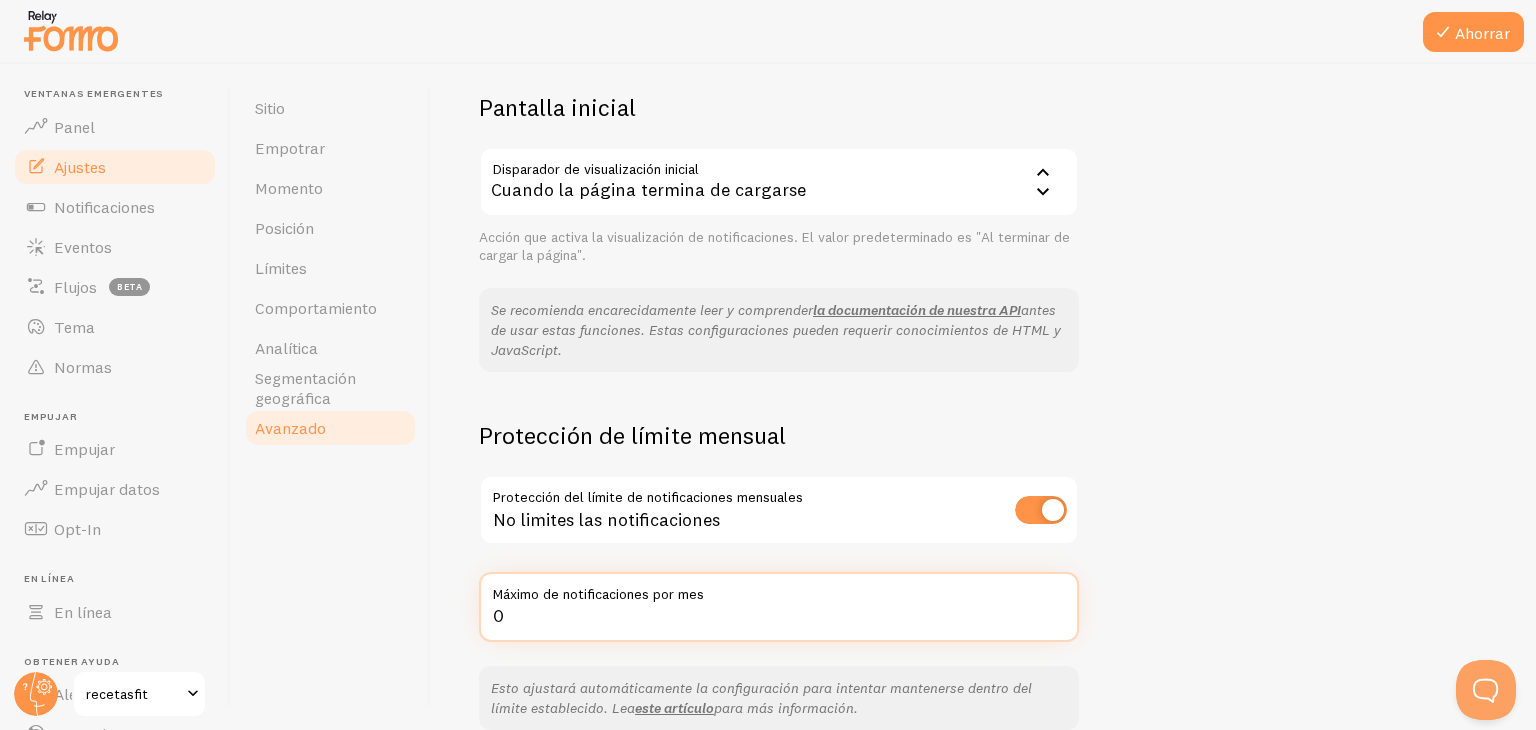 click on "0" at bounding box center (779, 607) 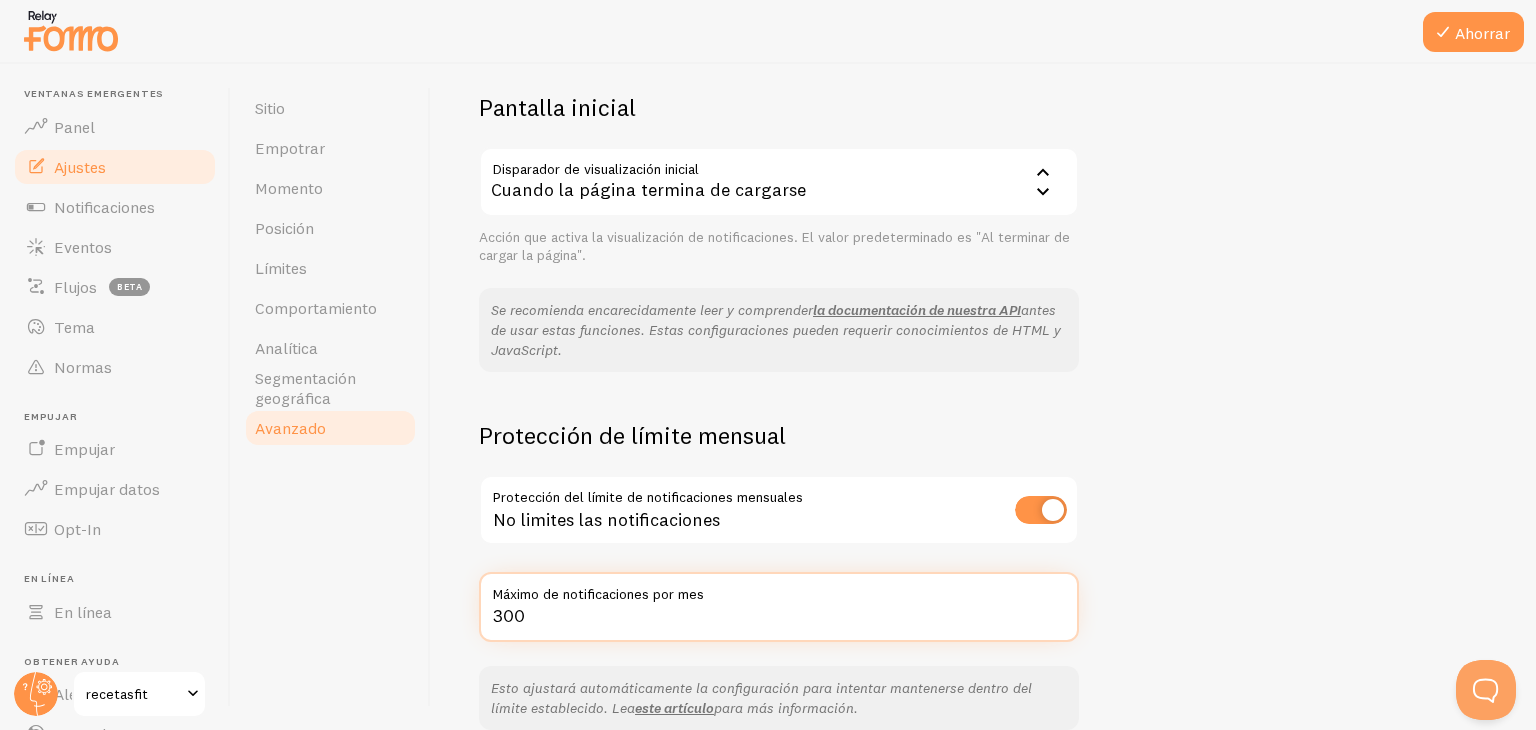 type on "300" 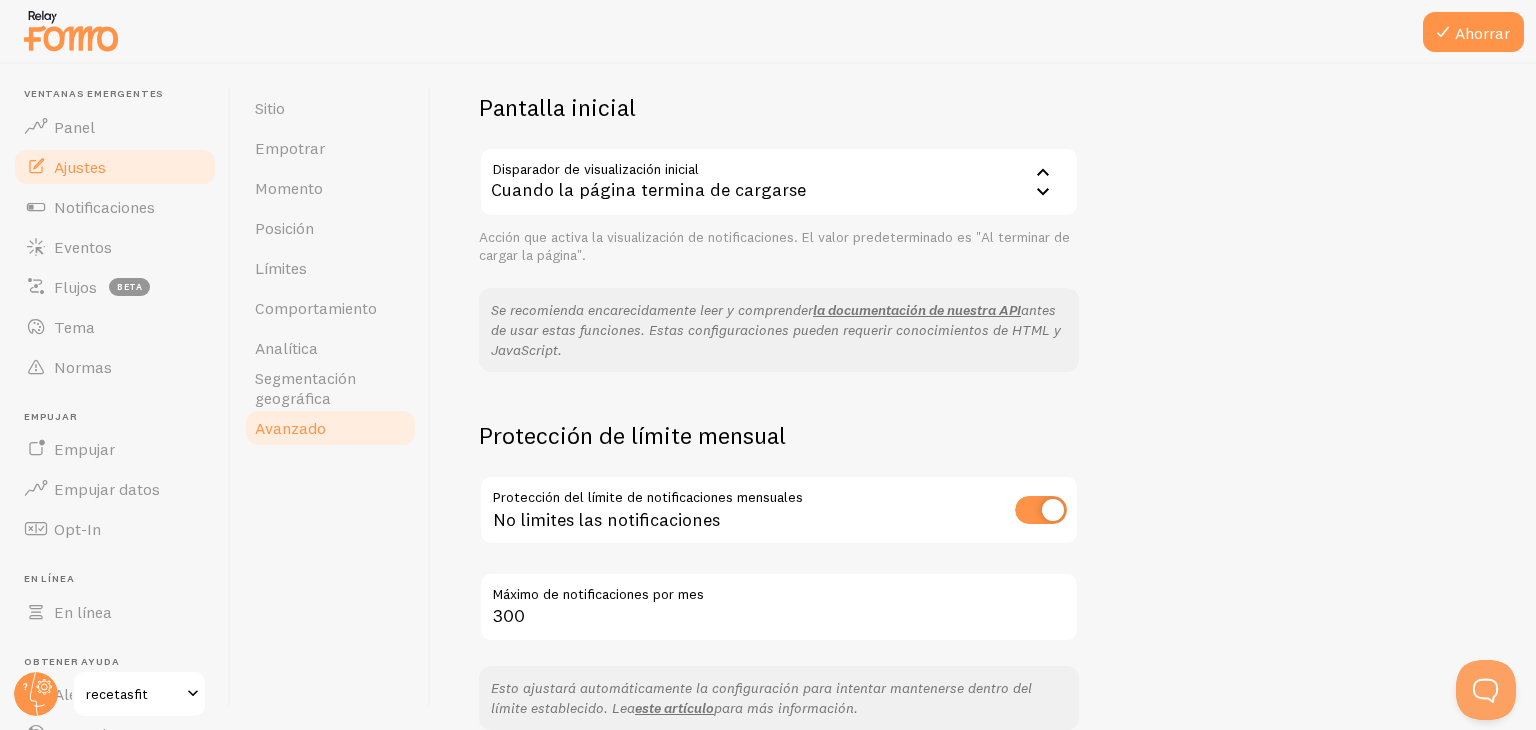 click on "Avanzado Opciones avanzadas Idioma y traducciones Artículo de ayuda Idioma es Inglés Inglés árabe búlgaro catalán Chino croata danés Holandés finlandés Francés Alemán Griego hebreo húngaro italiano japonés coreano lituano noruego Polaco portugués rumano ruso serbio eslovaco esloveno Español sueco turco El idioma predeterminado en el que se mostrarán las notificaciones Traducciones Mostrar notificaciones en el idioma predeterminado Las traducciones respetan las traducciones de mensajes establecidas en cada plantilla Pantalla inicial Disparador de visualización inicial onload Cuando la página termina de cargarse Cuando la página termina de cargarse Cuando el visitante comienza a desplazarse Desencadenador de JavaScript Acción que activa la visualización de notificaciones. El valor predeterminado es "Al<bos> de cargar la página". Se recomienda encarecidamente leer y comprender 300" at bounding box center [983, 397] 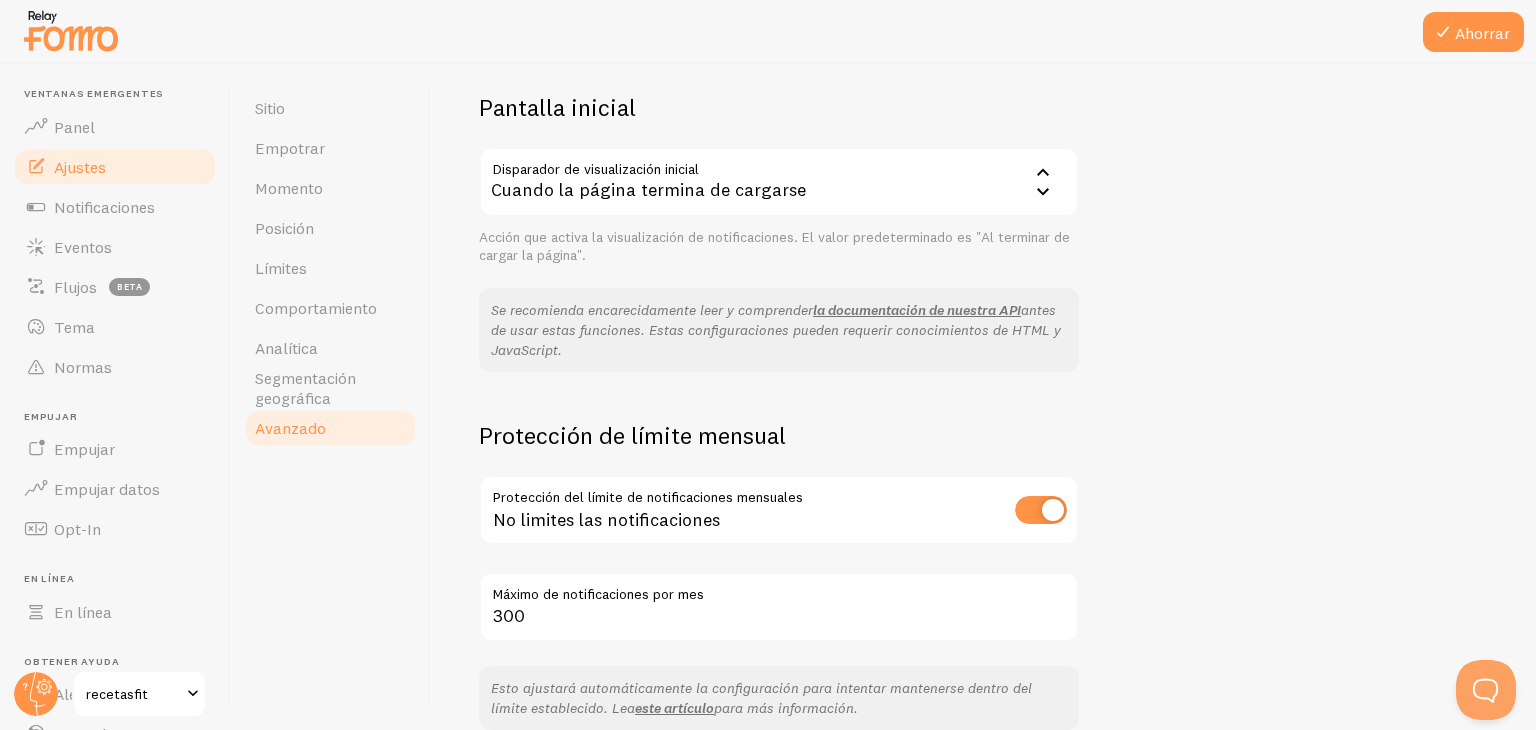 scroll, scrollTop: 560, scrollLeft: 0, axis: vertical 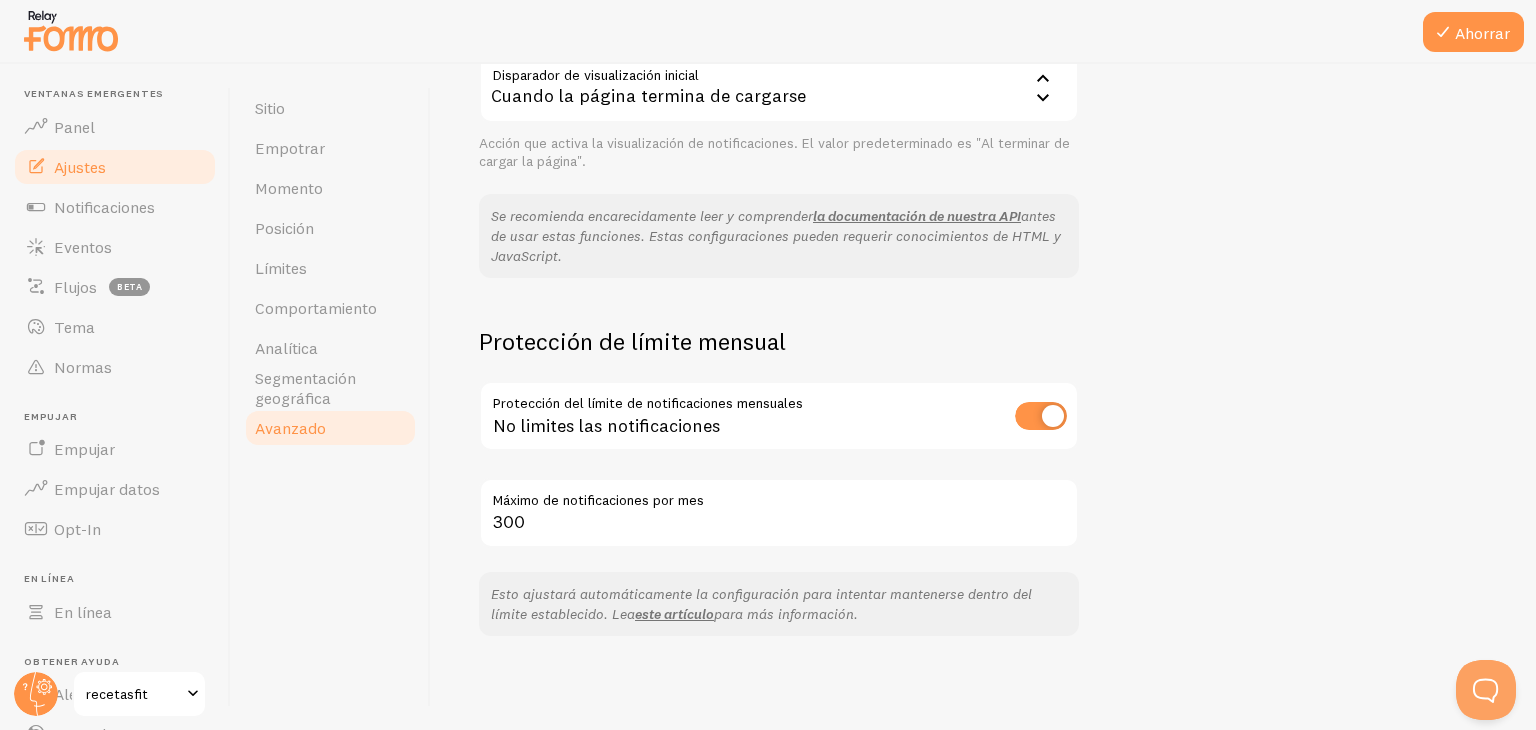 click at bounding box center [1041, 416] 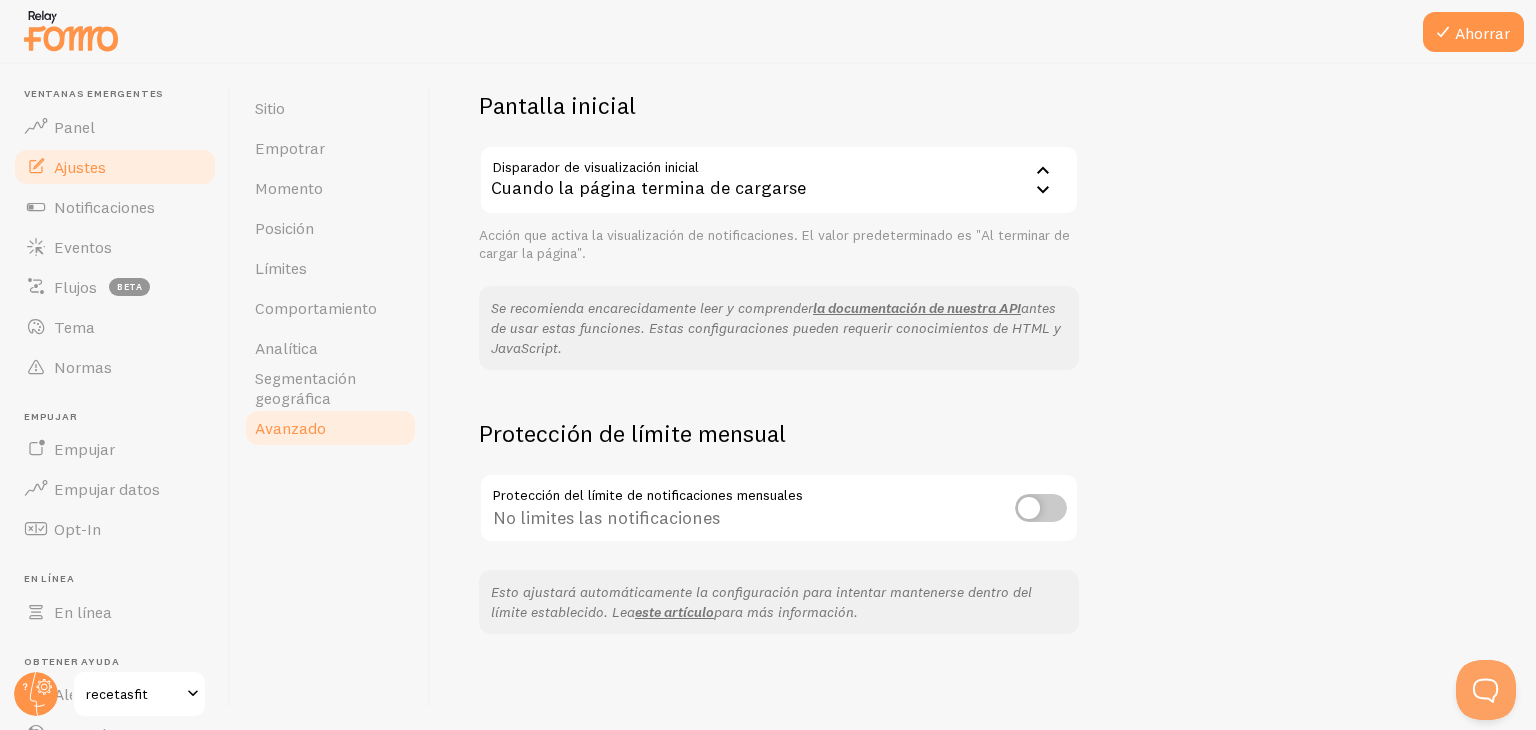 scroll, scrollTop: 466, scrollLeft: 0, axis: vertical 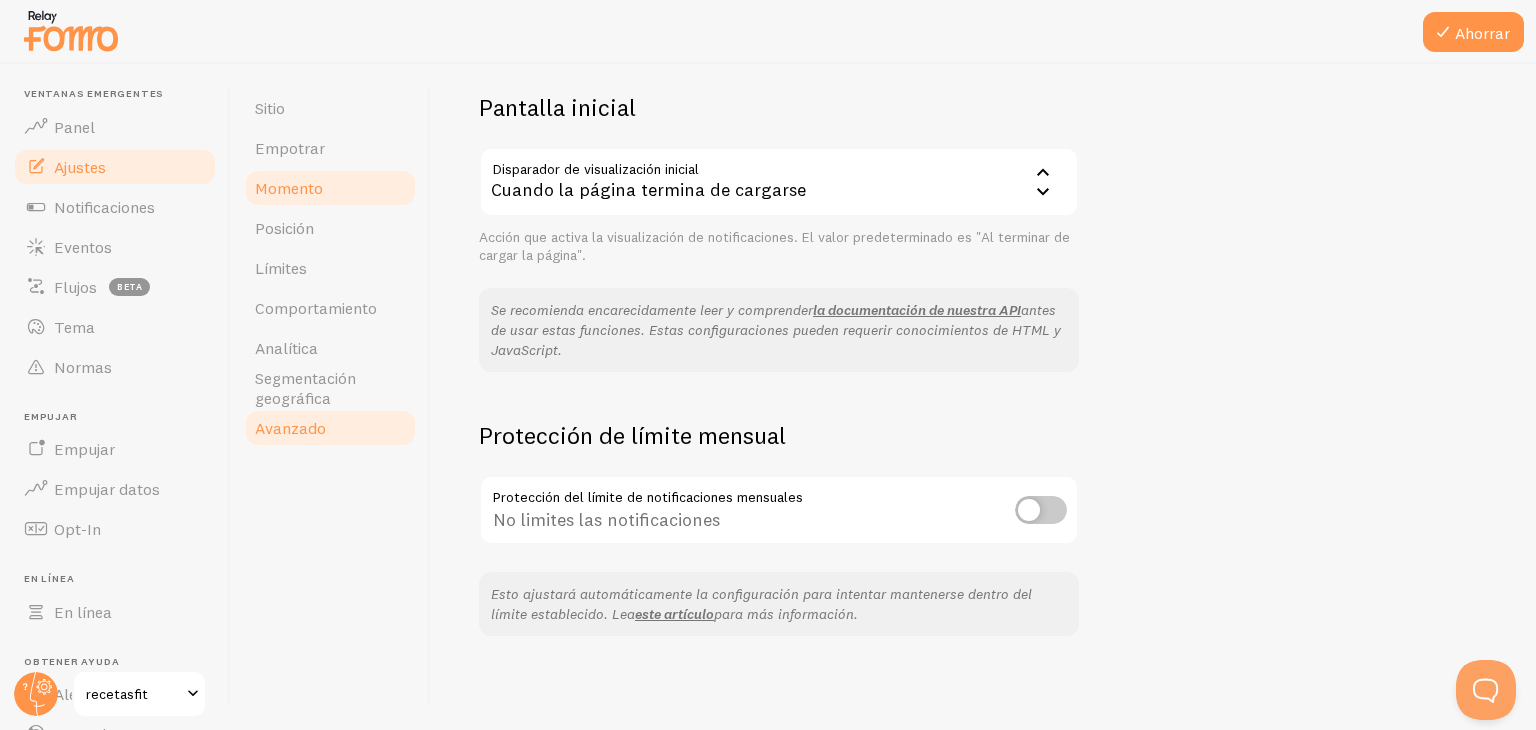 click on "Momento" at bounding box center (330, 188) 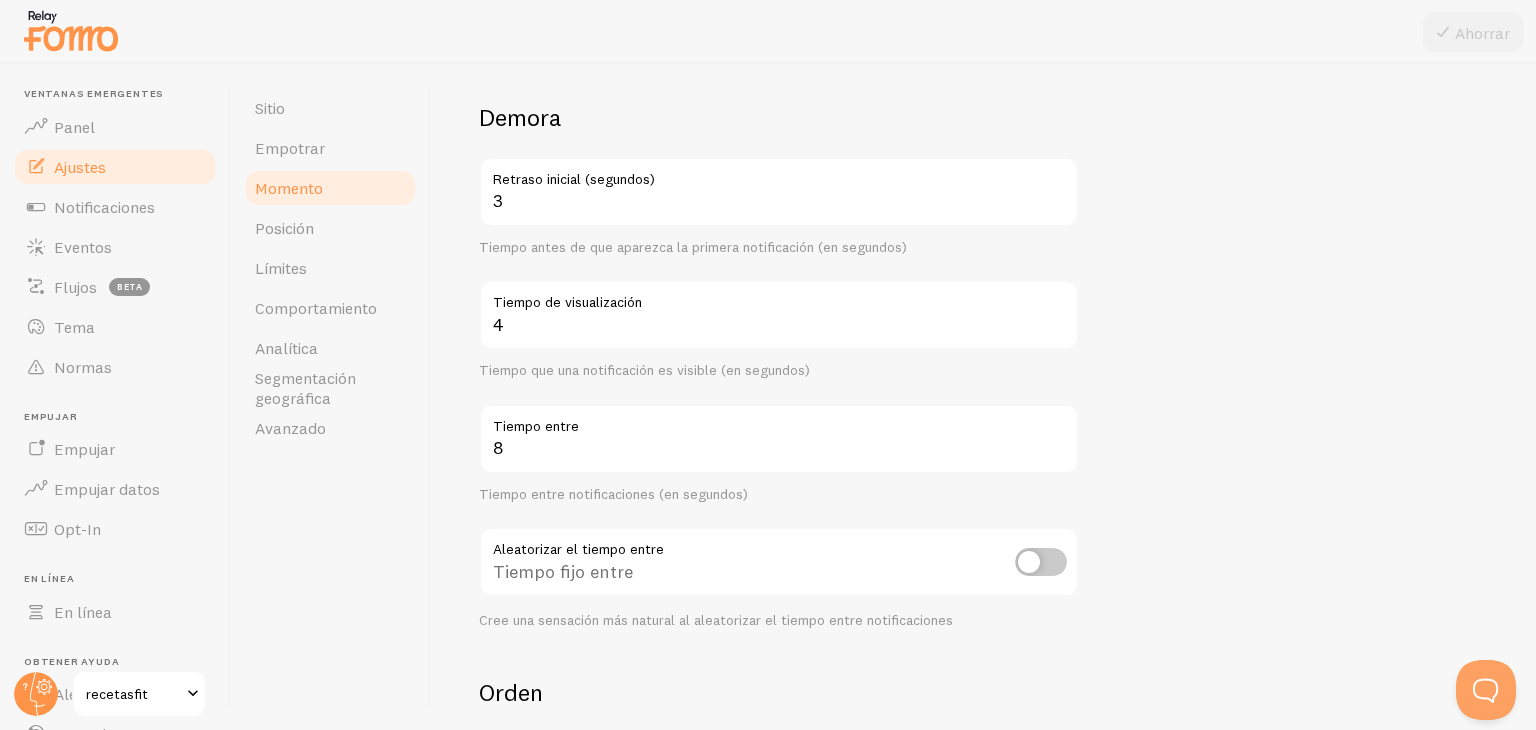 scroll, scrollTop: 128, scrollLeft: 0, axis: vertical 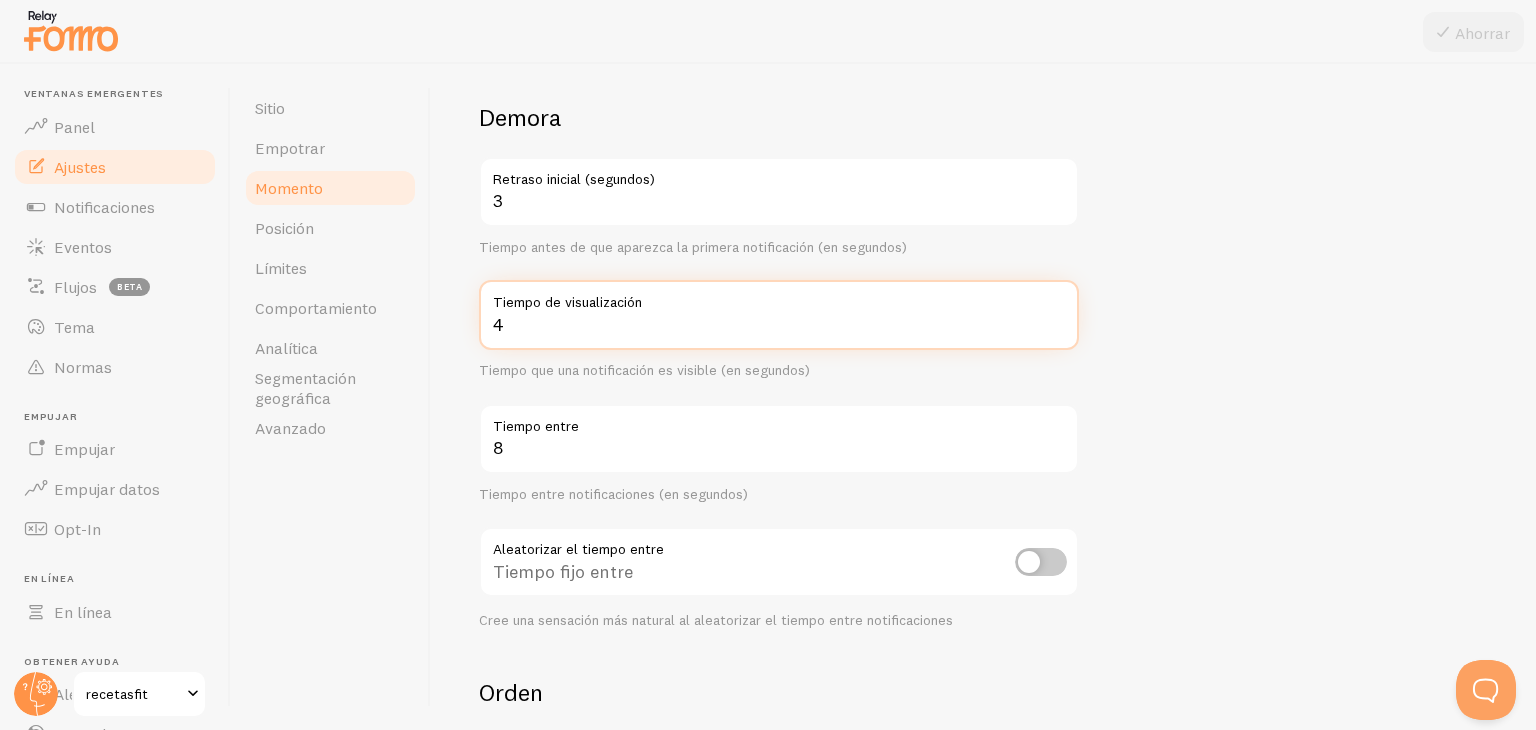 click on "4" at bounding box center [779, 315] 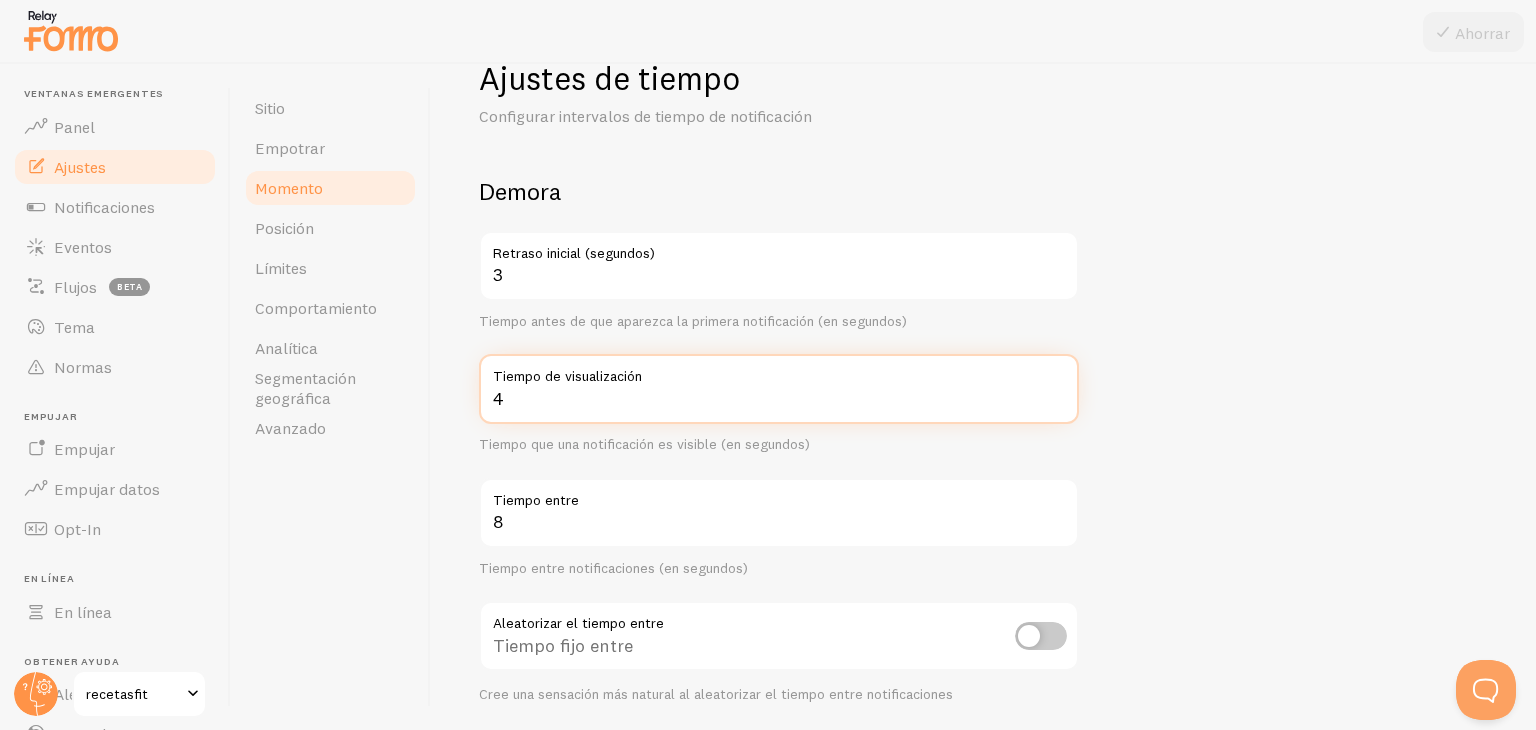 scroll, scrollTop: 0, scrollLeft: 0, axis: both 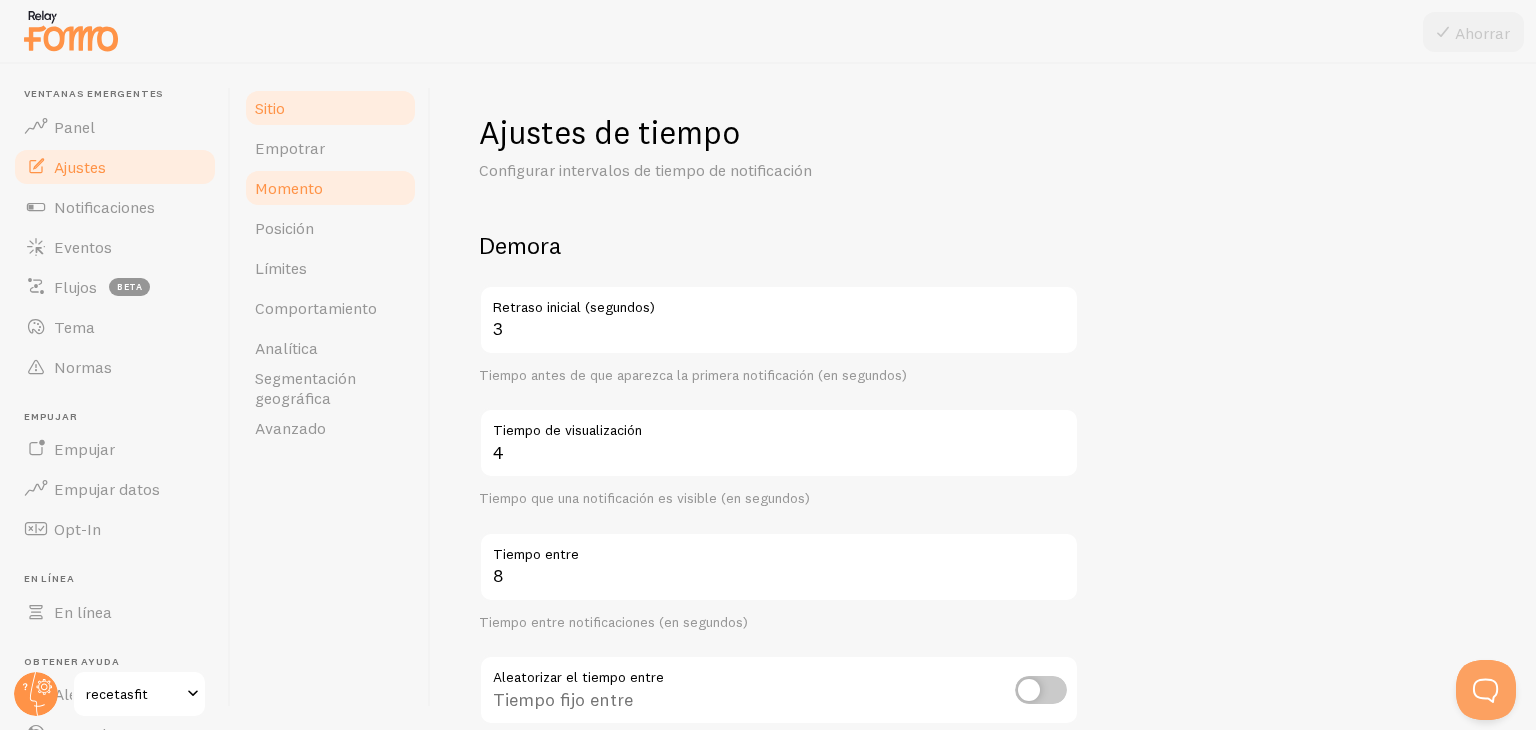 click on "Sitio" at bounding box center [330, 108] 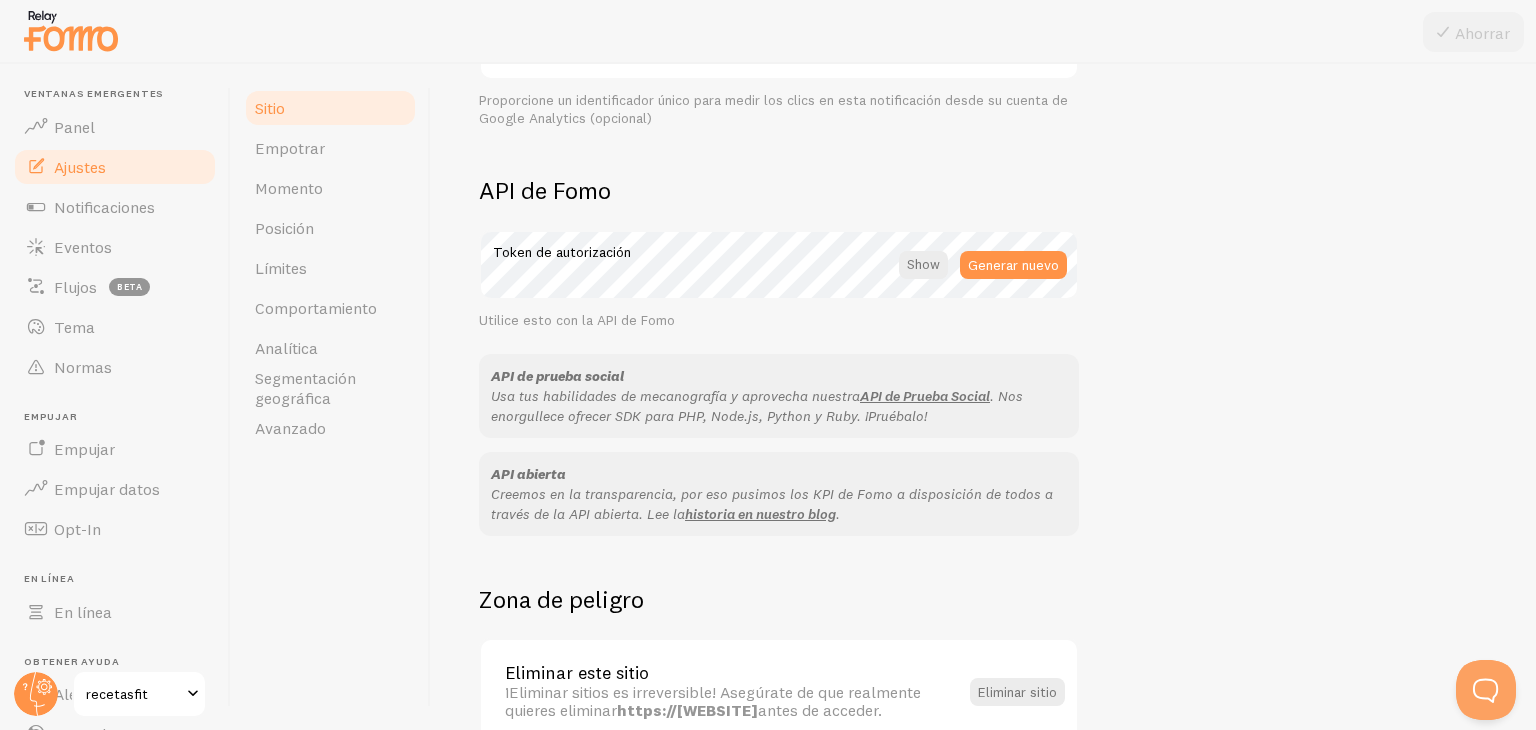 scroll, scrollTop: 1156, scrollLeft: 0, axis: vertical 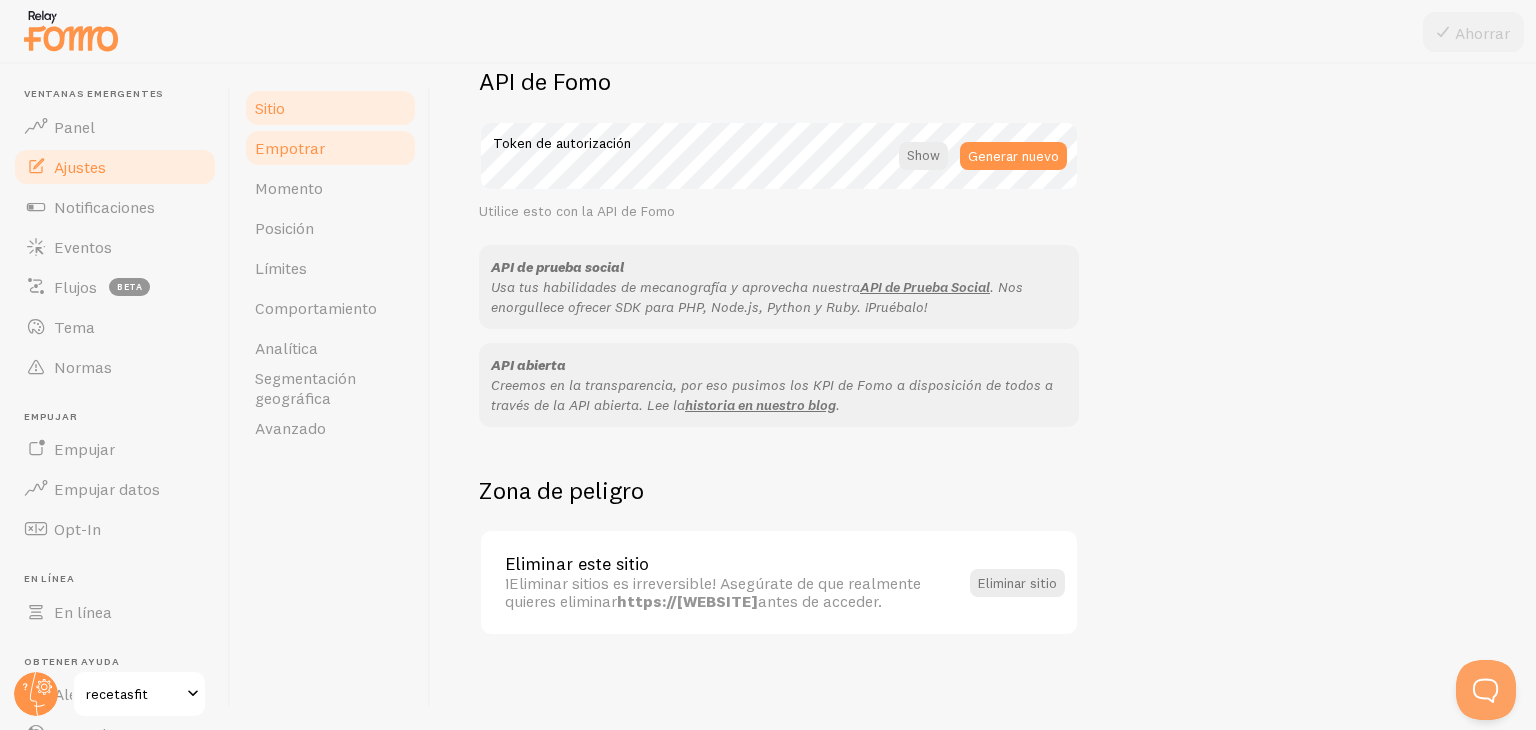 click on "Empotrar" at bounding box center (330, 148) 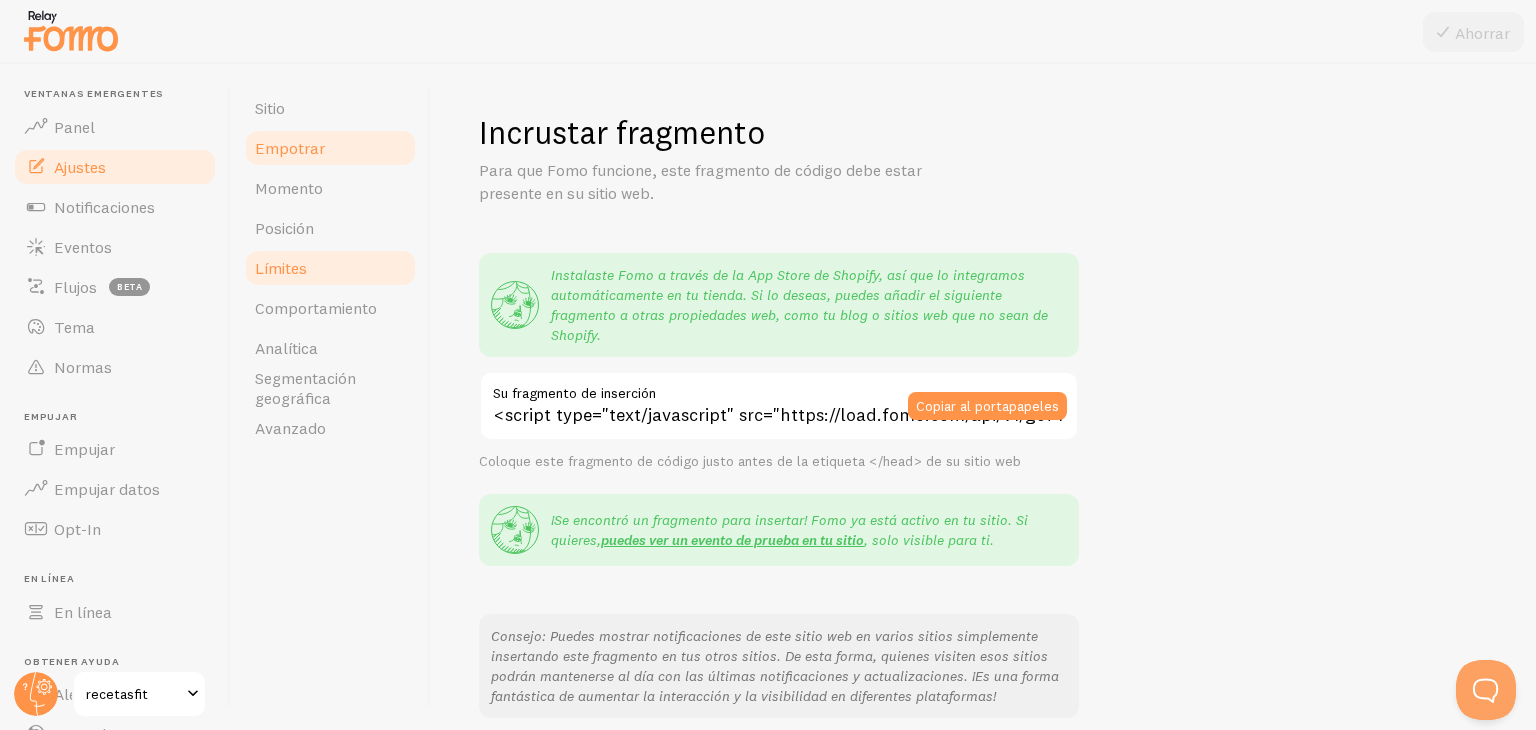 click on "Límites" at bounding box center (330, 268) 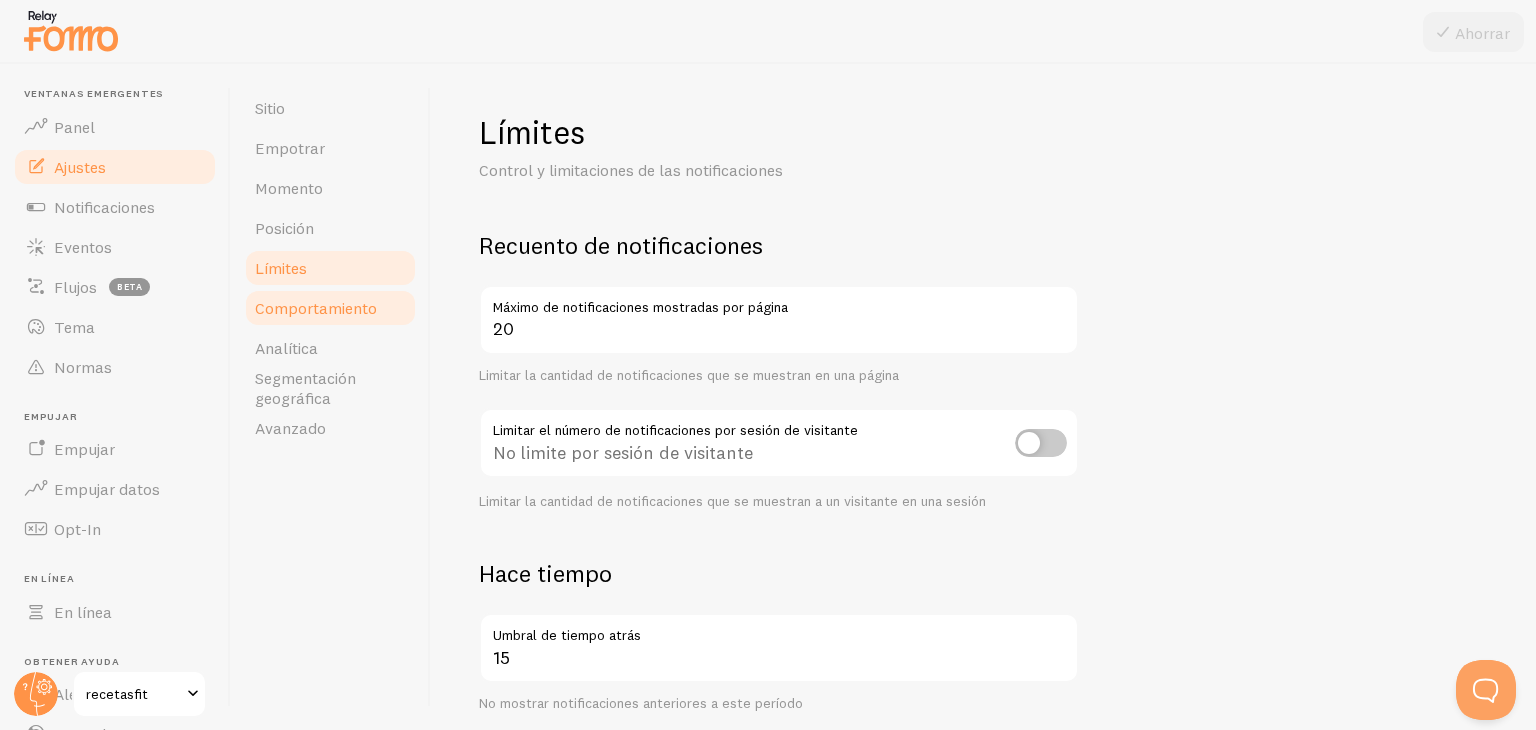 click on "Comportamiento" at bounding box center [330, 308] 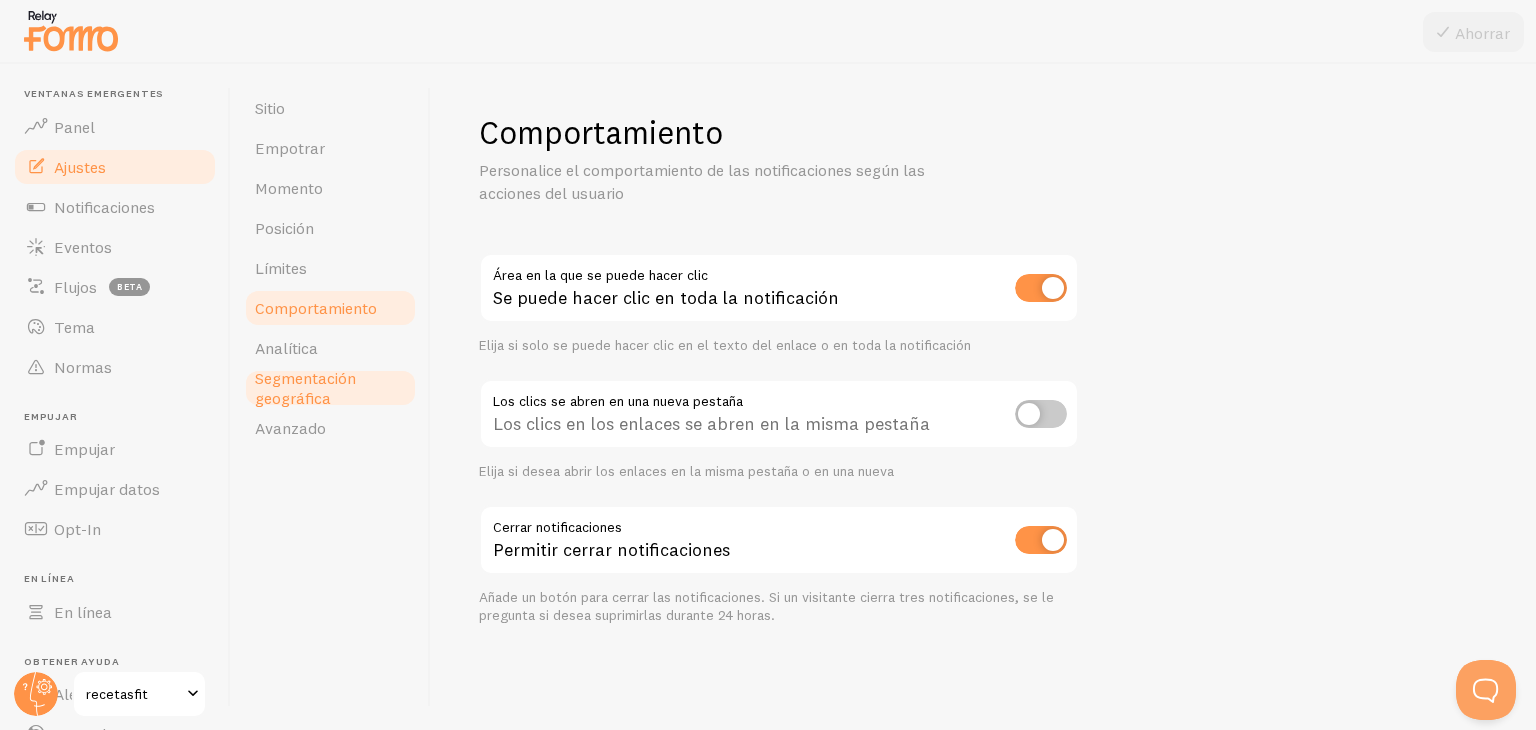 click on "Segmentación geográfica" at bounding box center (305, 388) 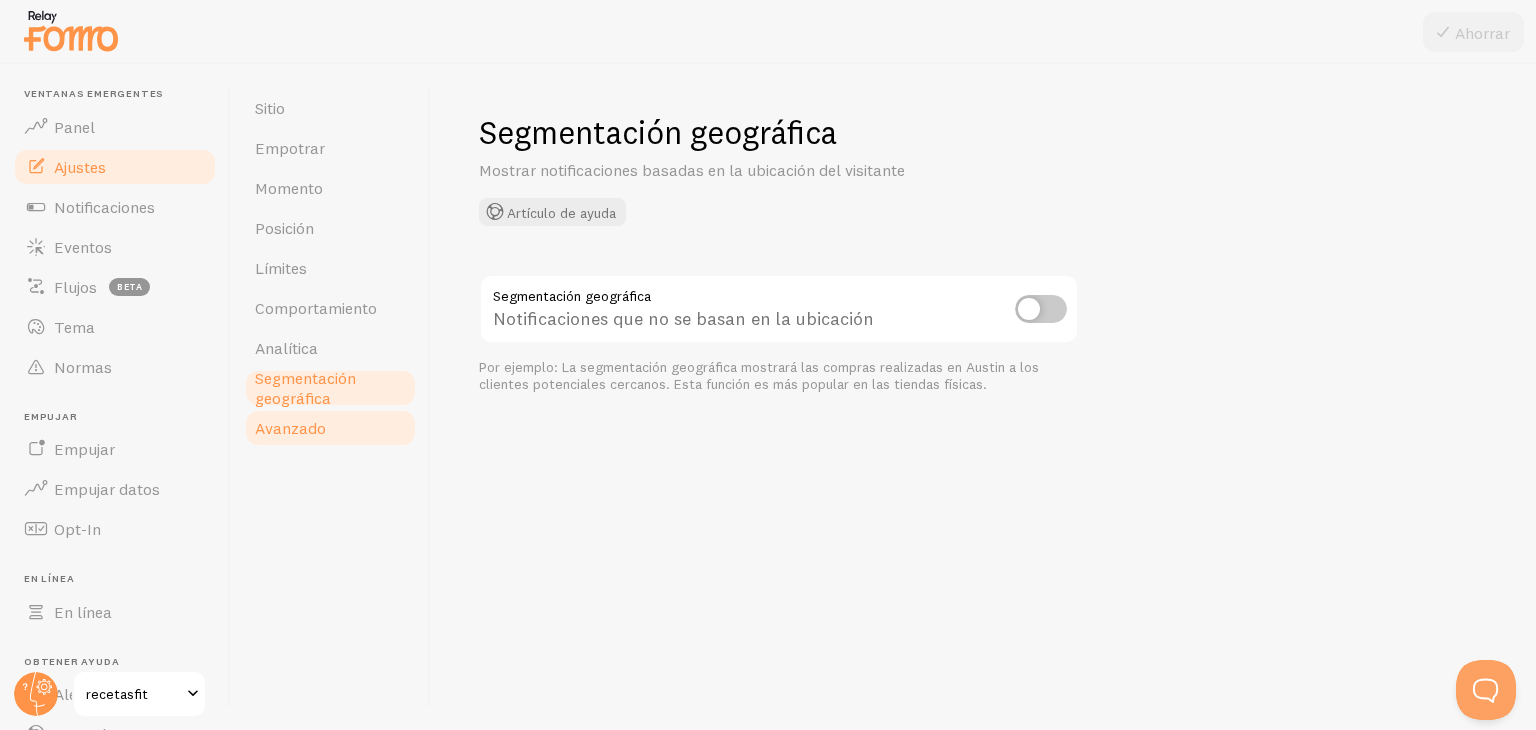 click on "Avanzado" at bounding box center [330, 428] 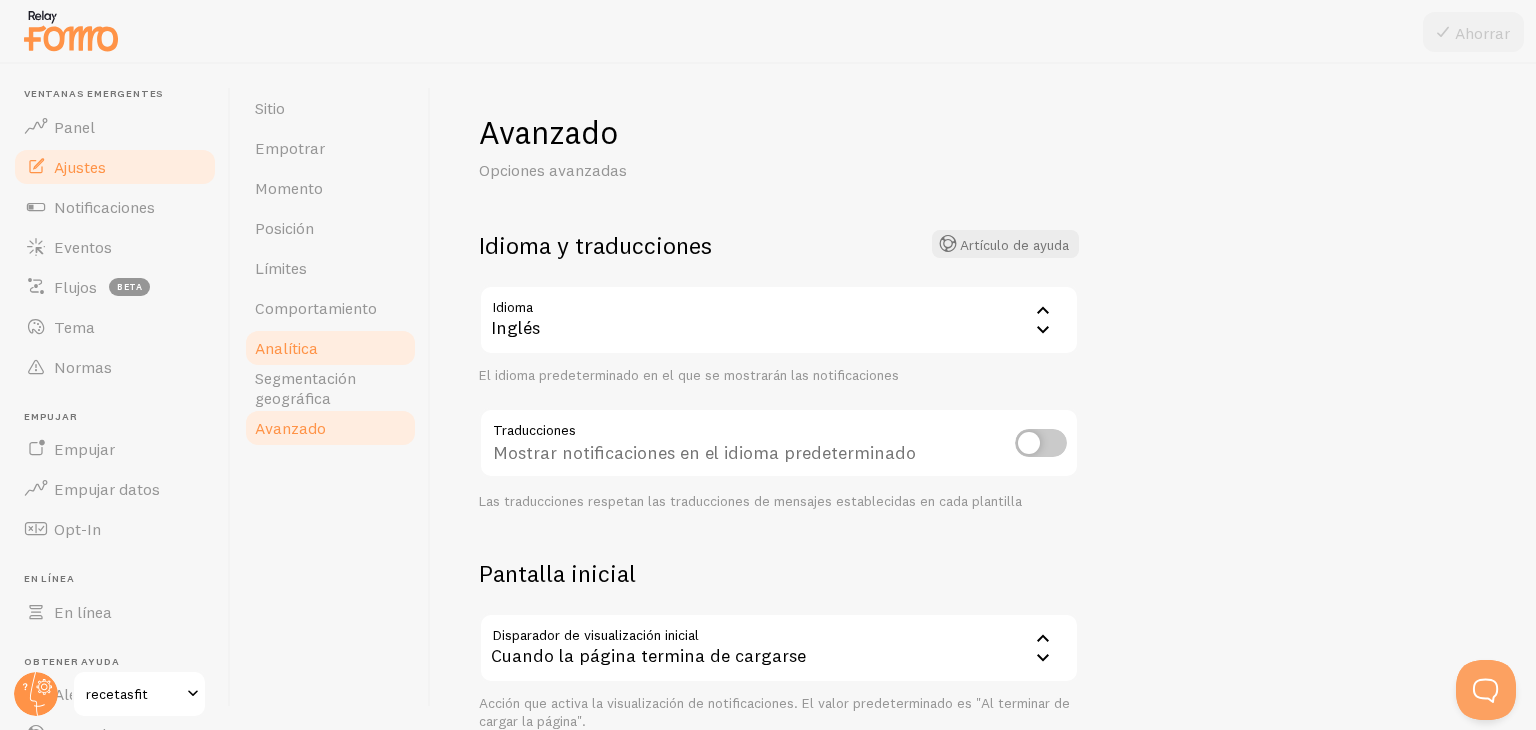 click on "Analítica" at bounding box center [330, 348] 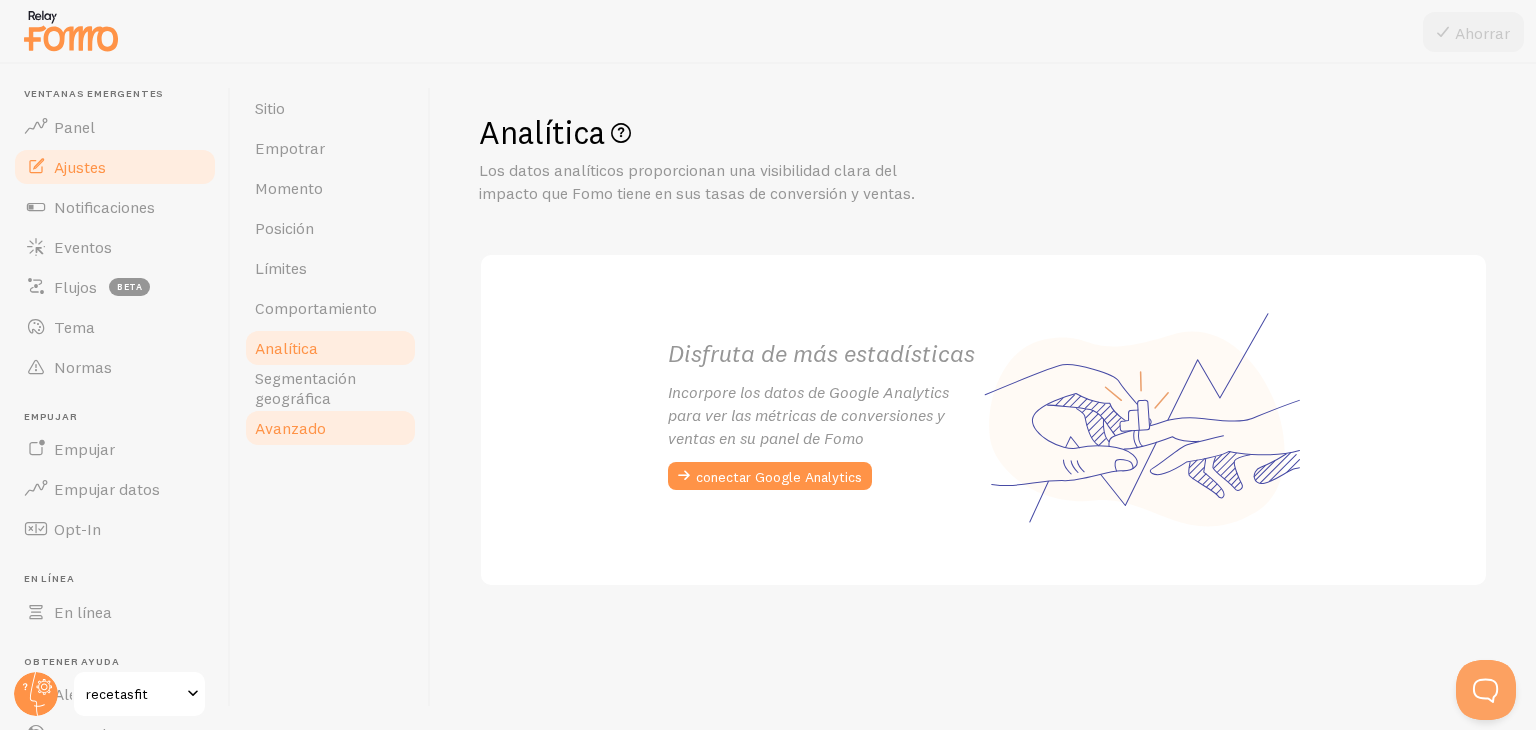click on "Avanzado" at bounding box center [330, 428] 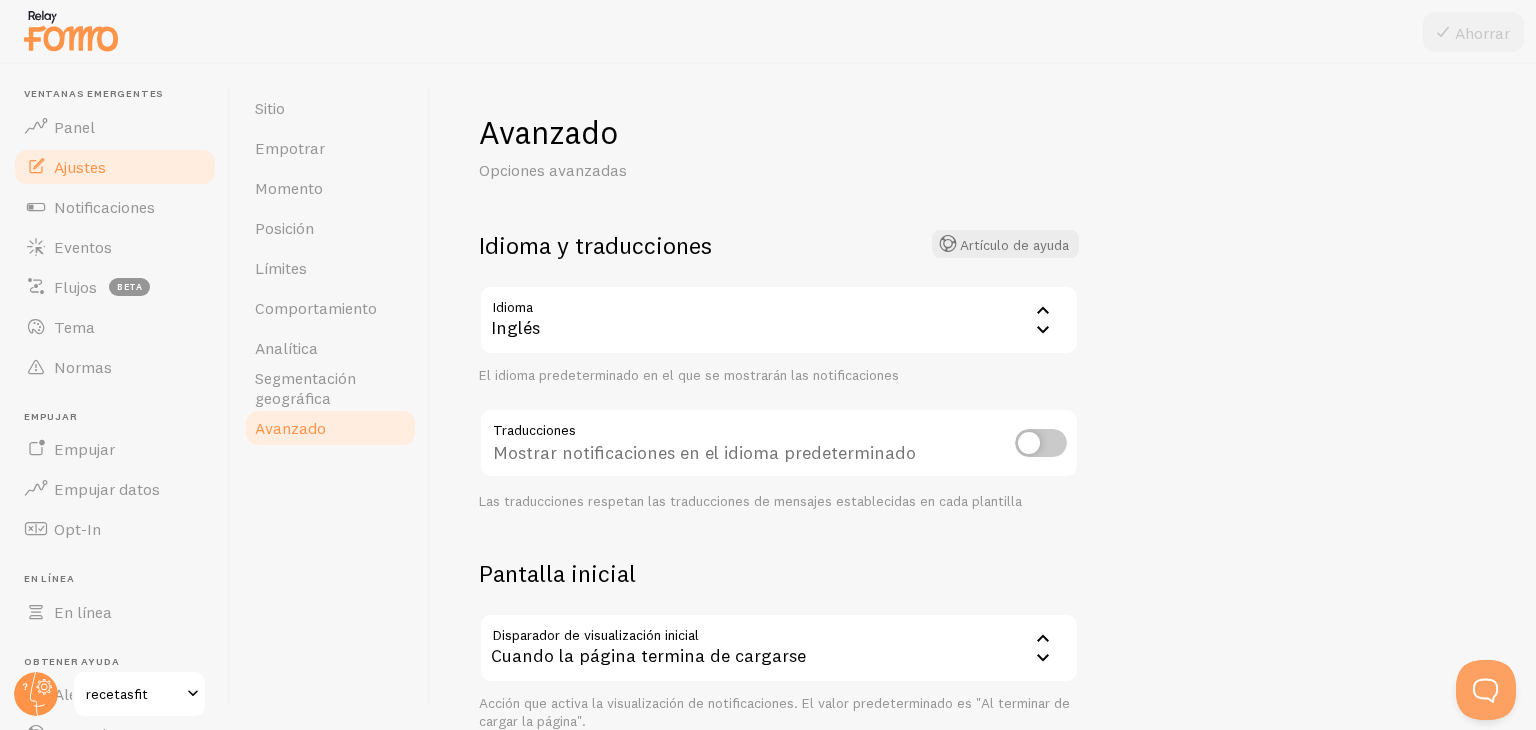 click 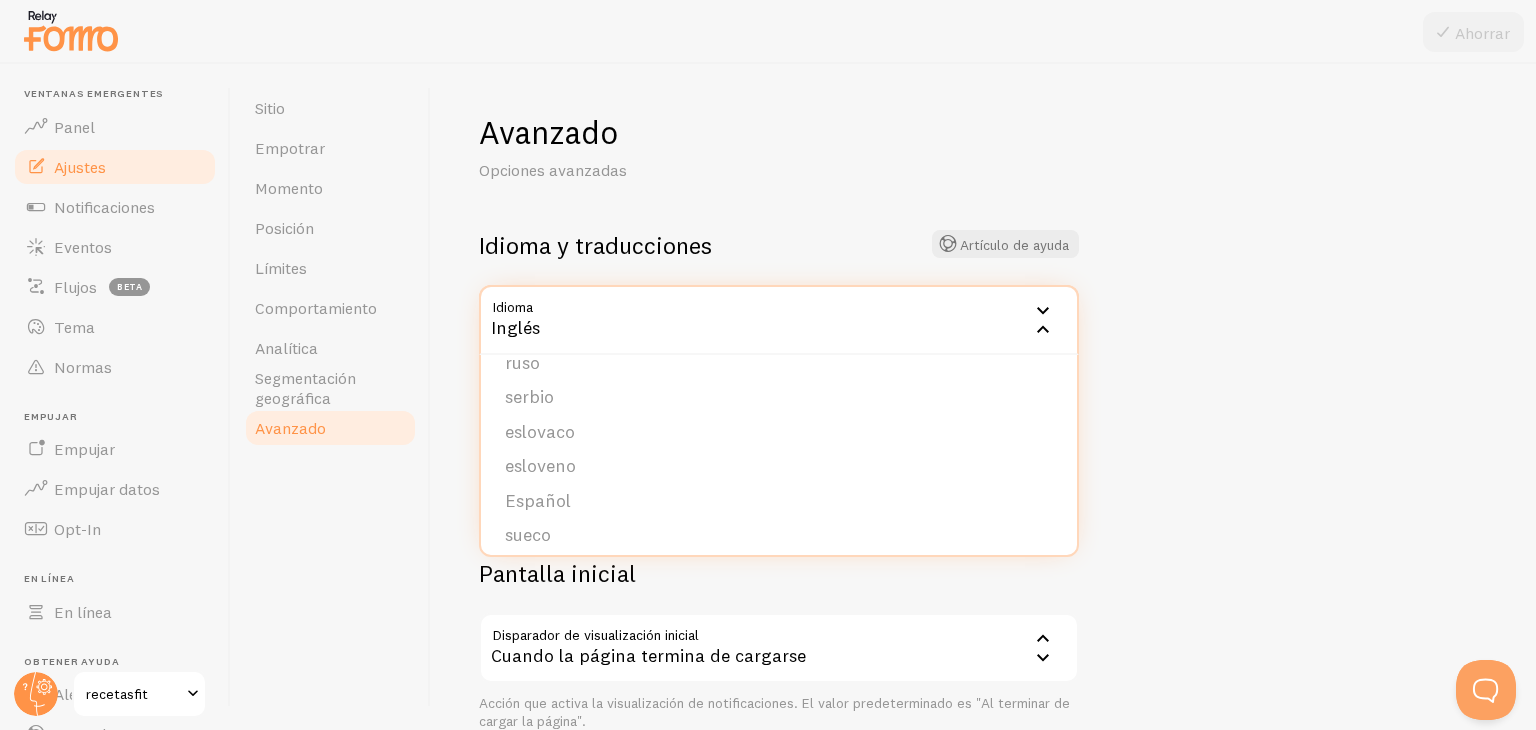 scroll, scrollTop: 824, scrollLeft: 0, axis: vertical 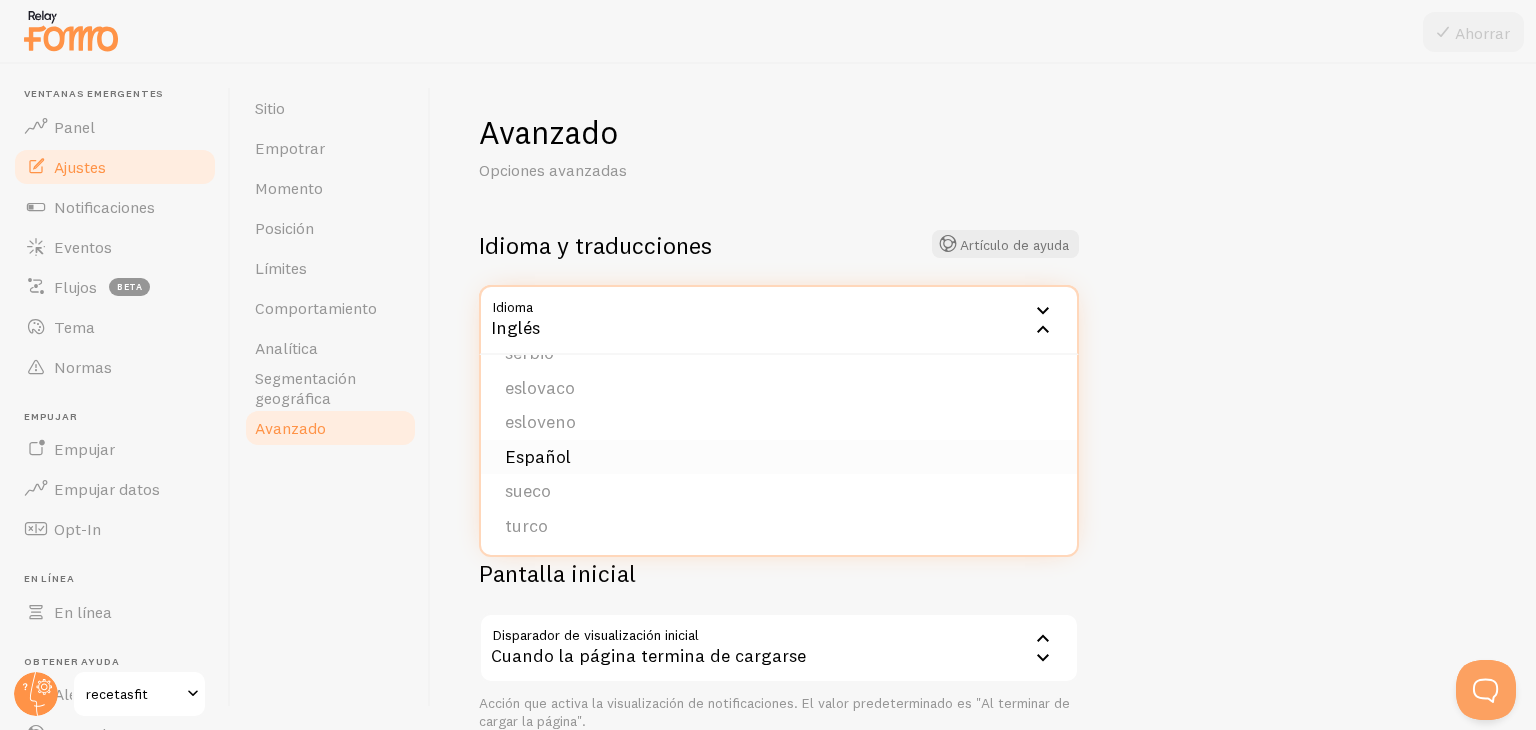 click on "Español" at bounding box center (779, 457) 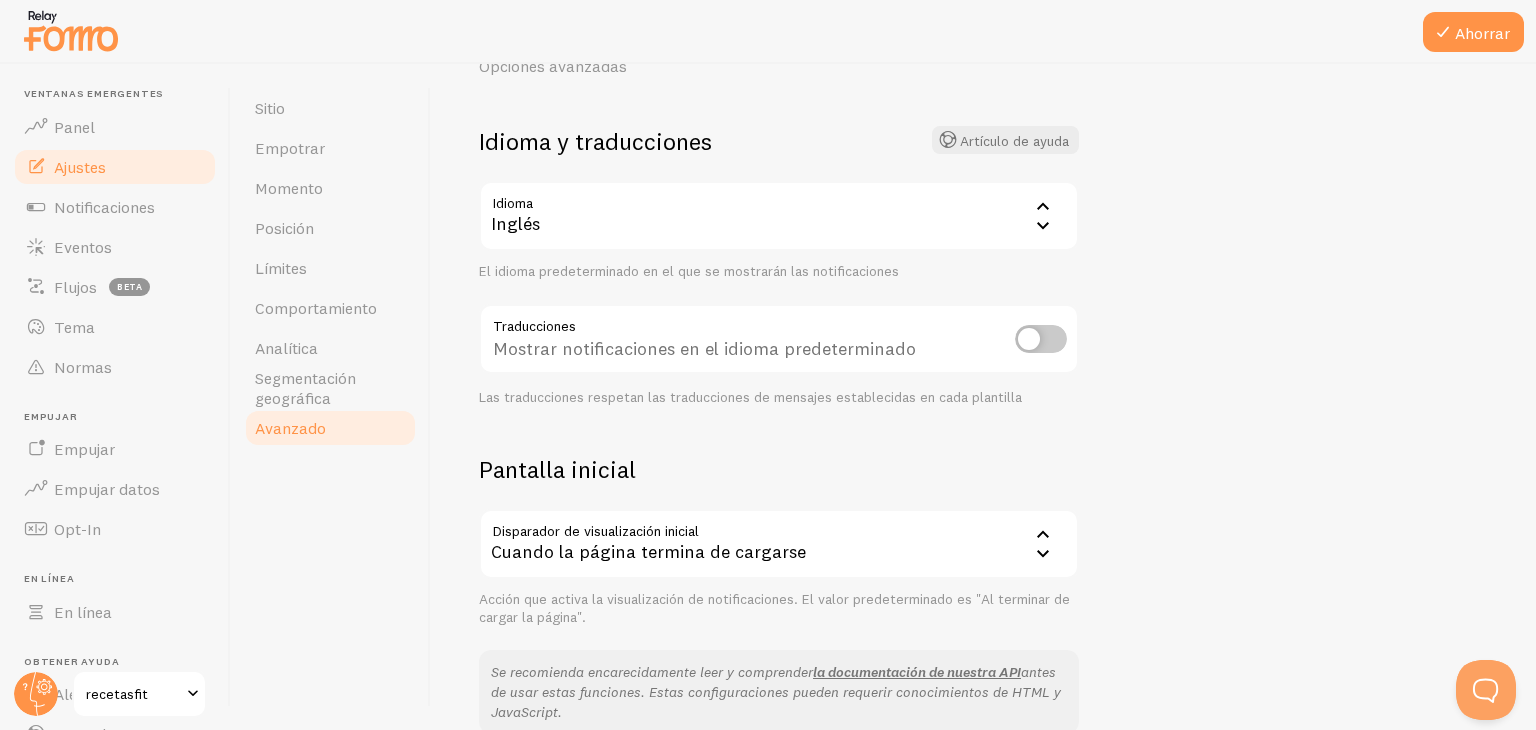 scroll, scrollTop: 106, scrollLeft: 0, axis: vertical 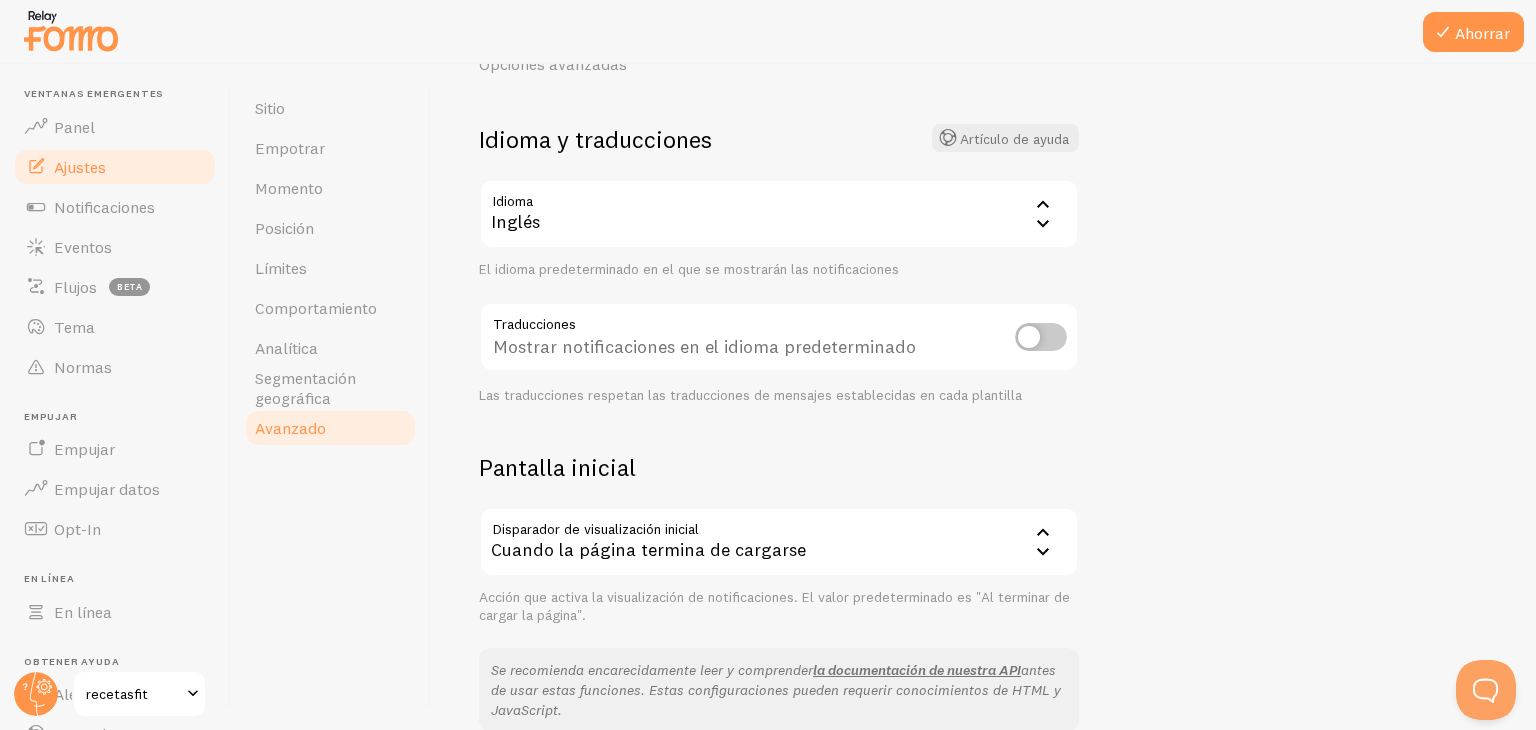 click at bounding box center (1041, 337) 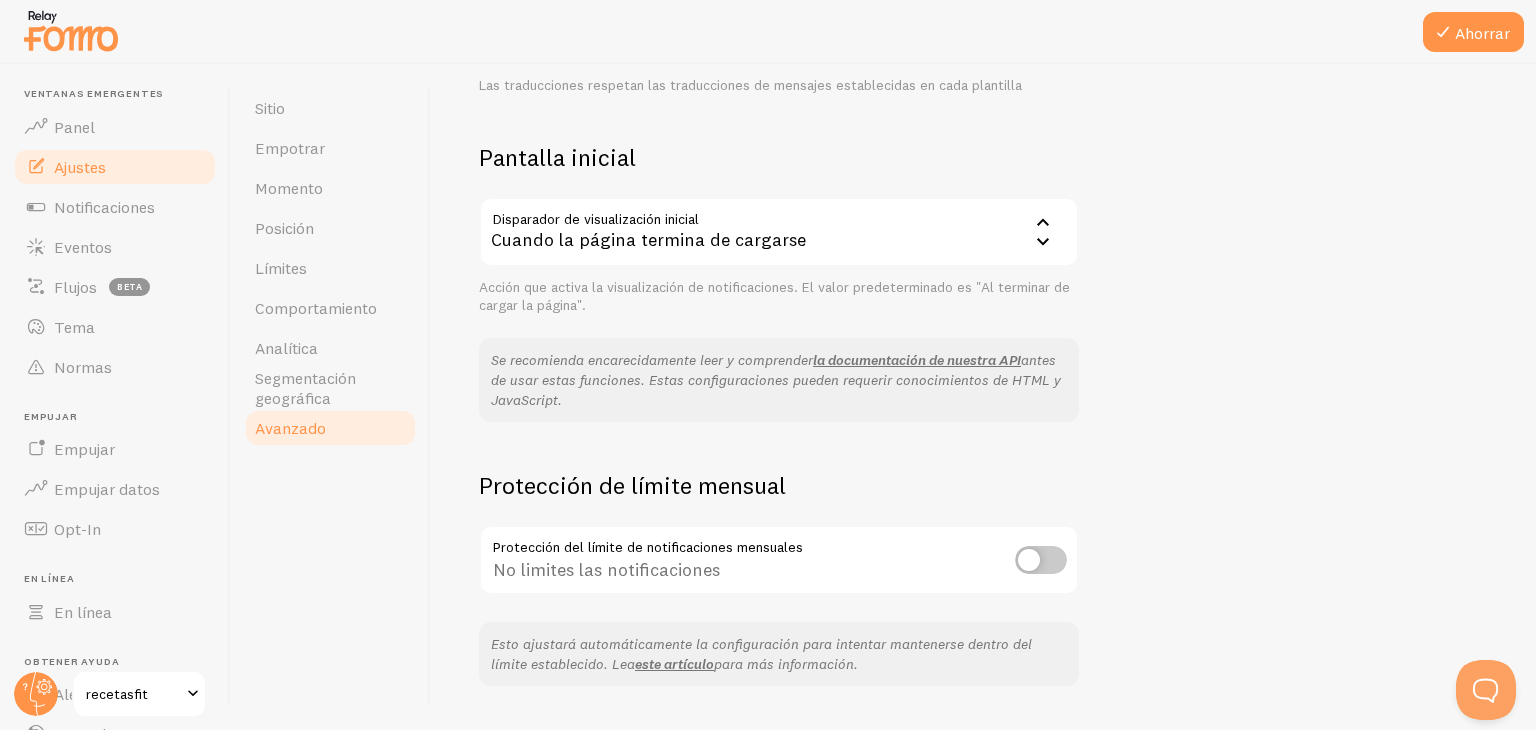 scroll, scrollTop: 466, scrollLeft: 0, axis: vertical 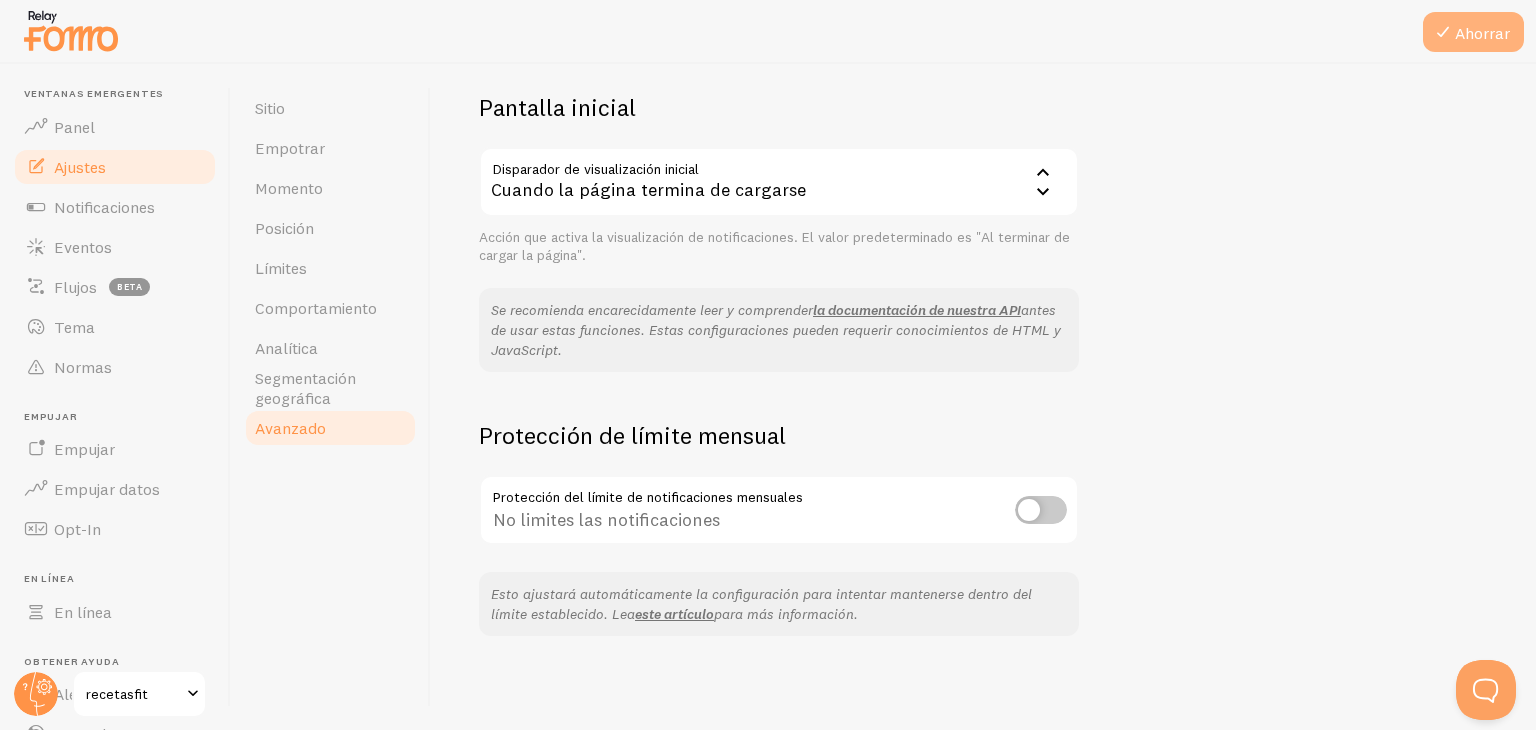 click on "Ahorrar" at bounding box center (1482, 33) 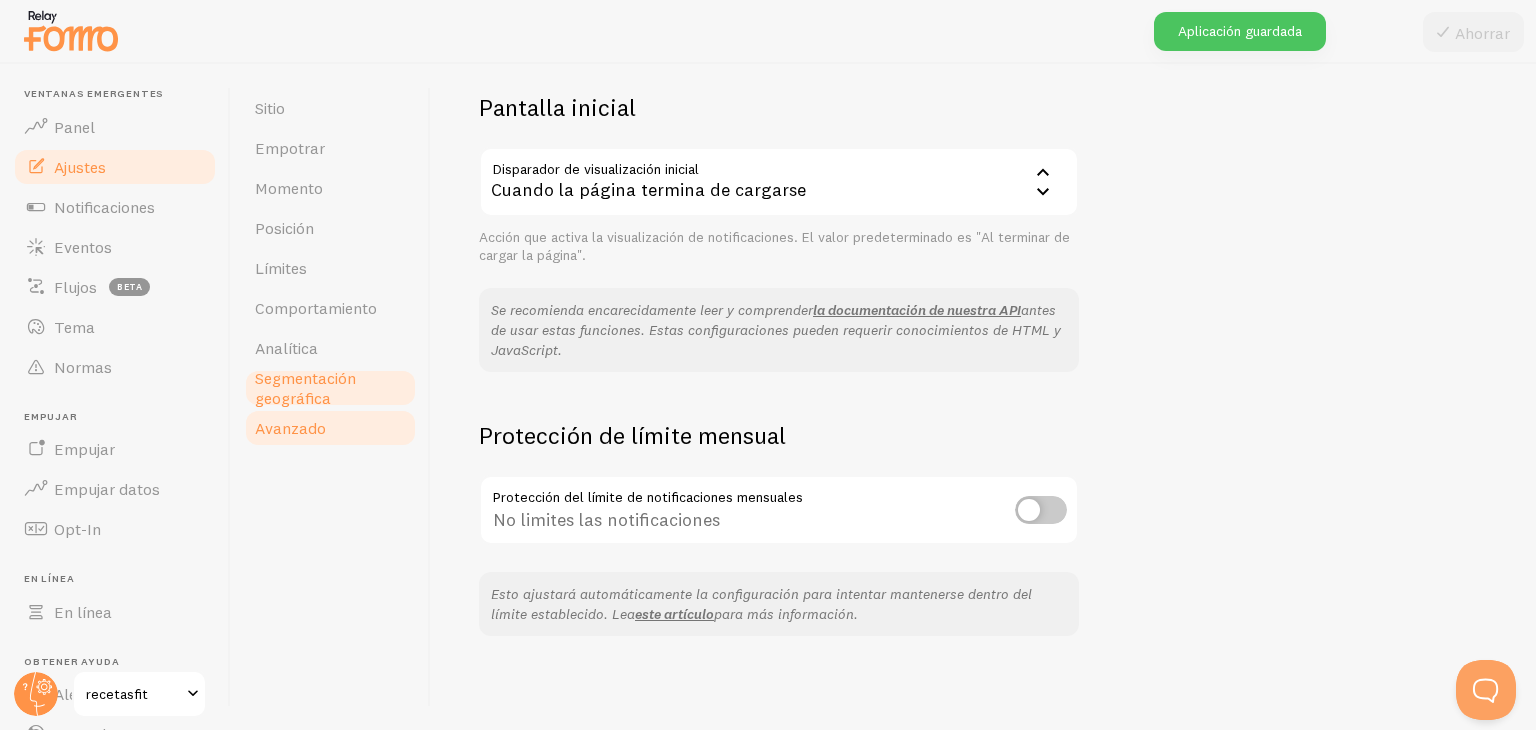click on "Segmentación geográfica" at bounding box center (305, 388) 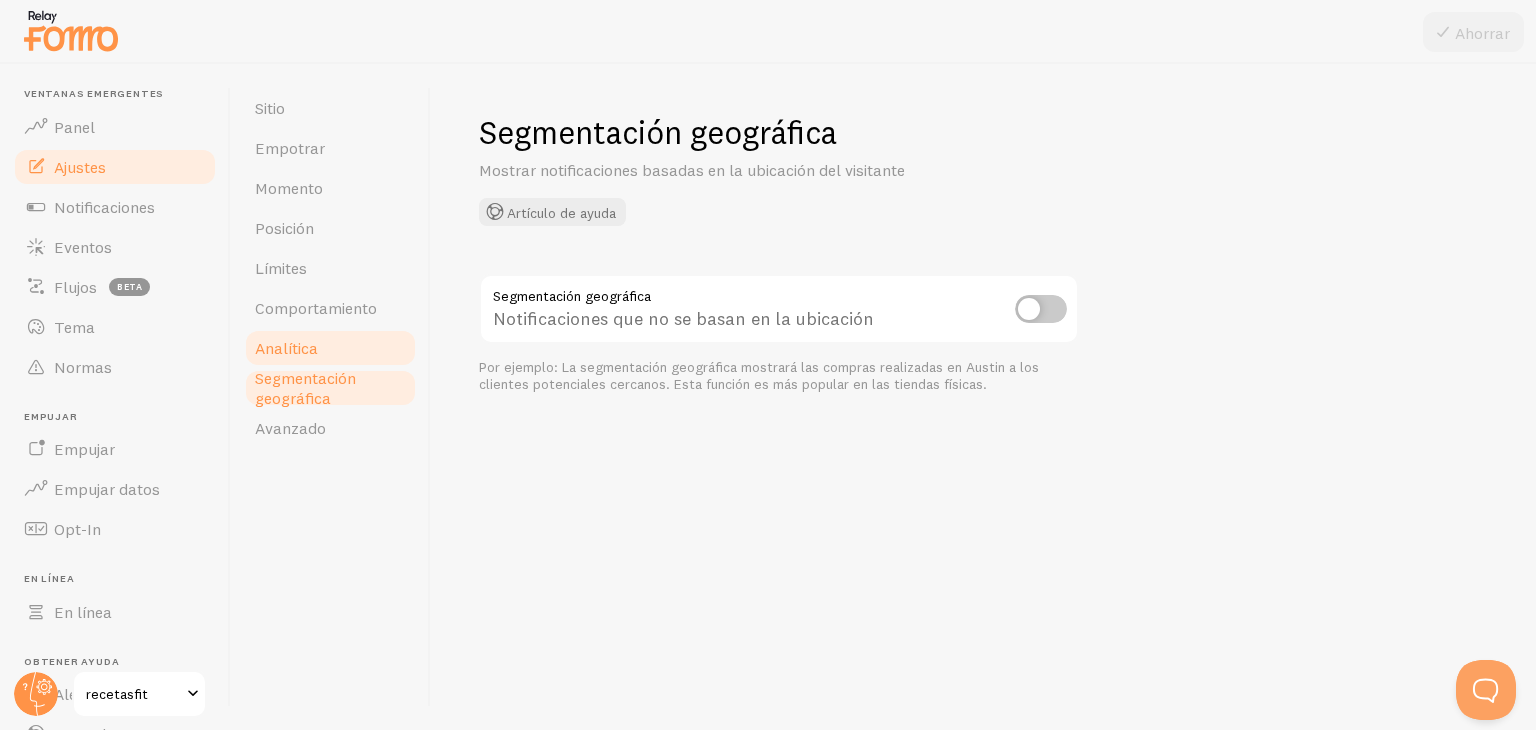 click on "Analítica" at bounding box center (286, 348) 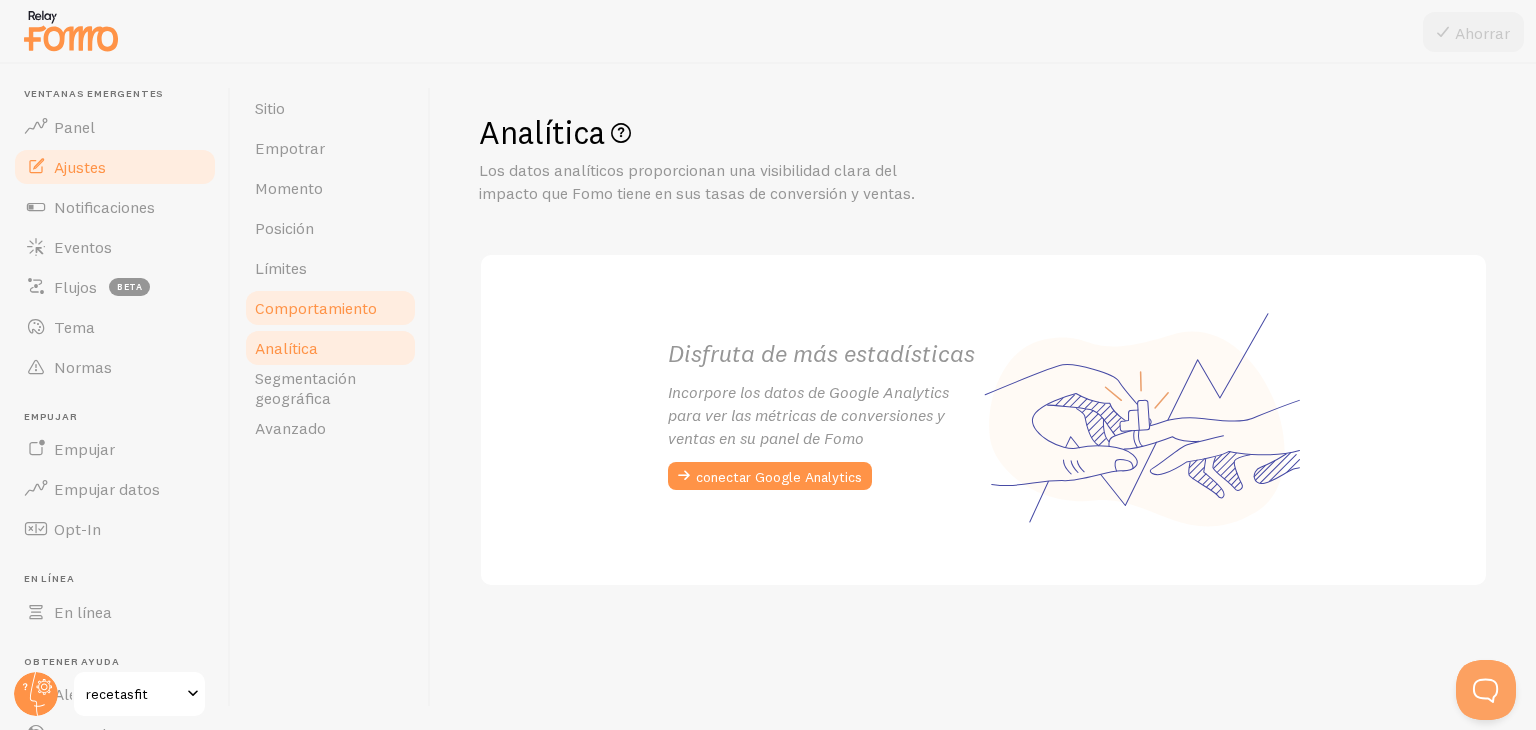 click on "Comportamiento" at bounding box center [316, 308] 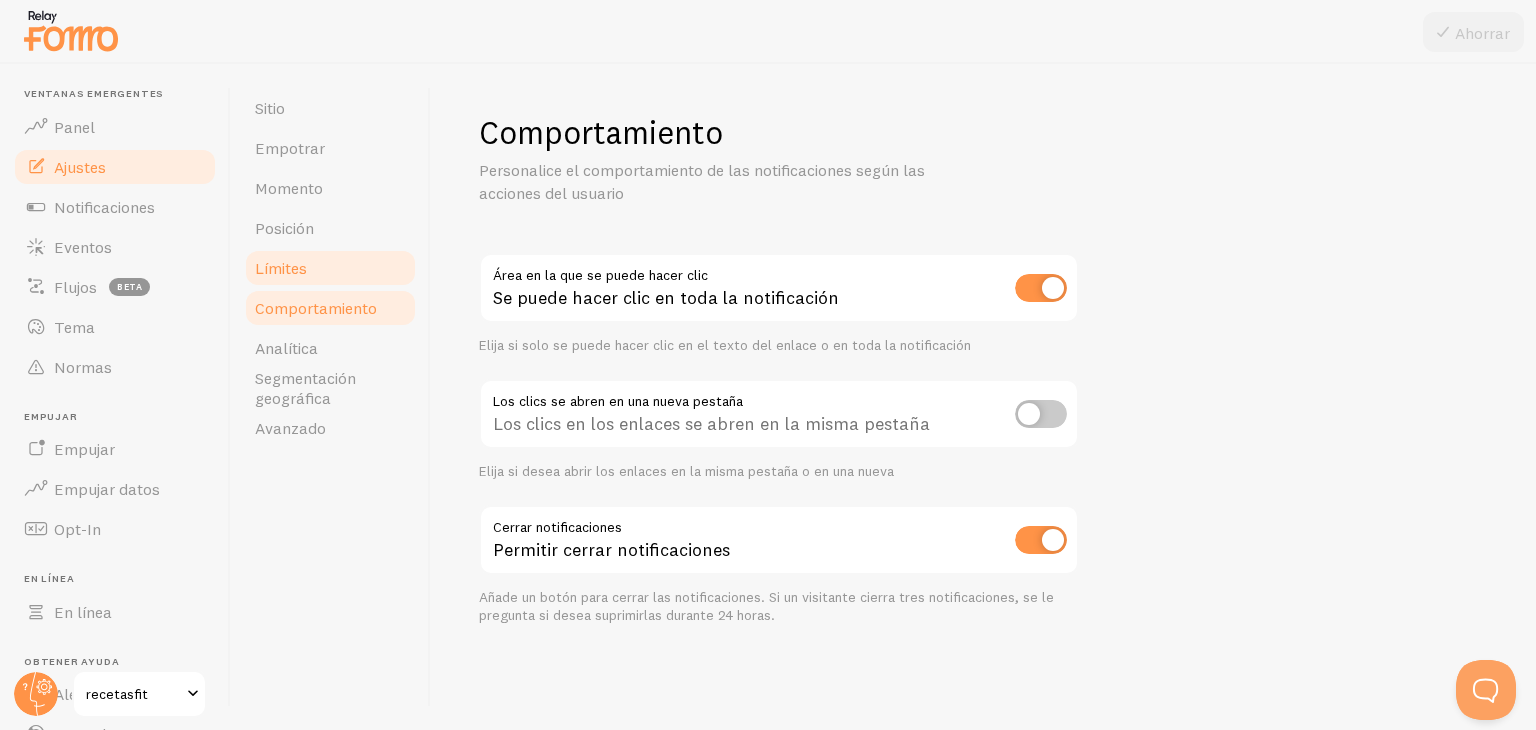 click on "Límites" at bounding box center (281, 268) 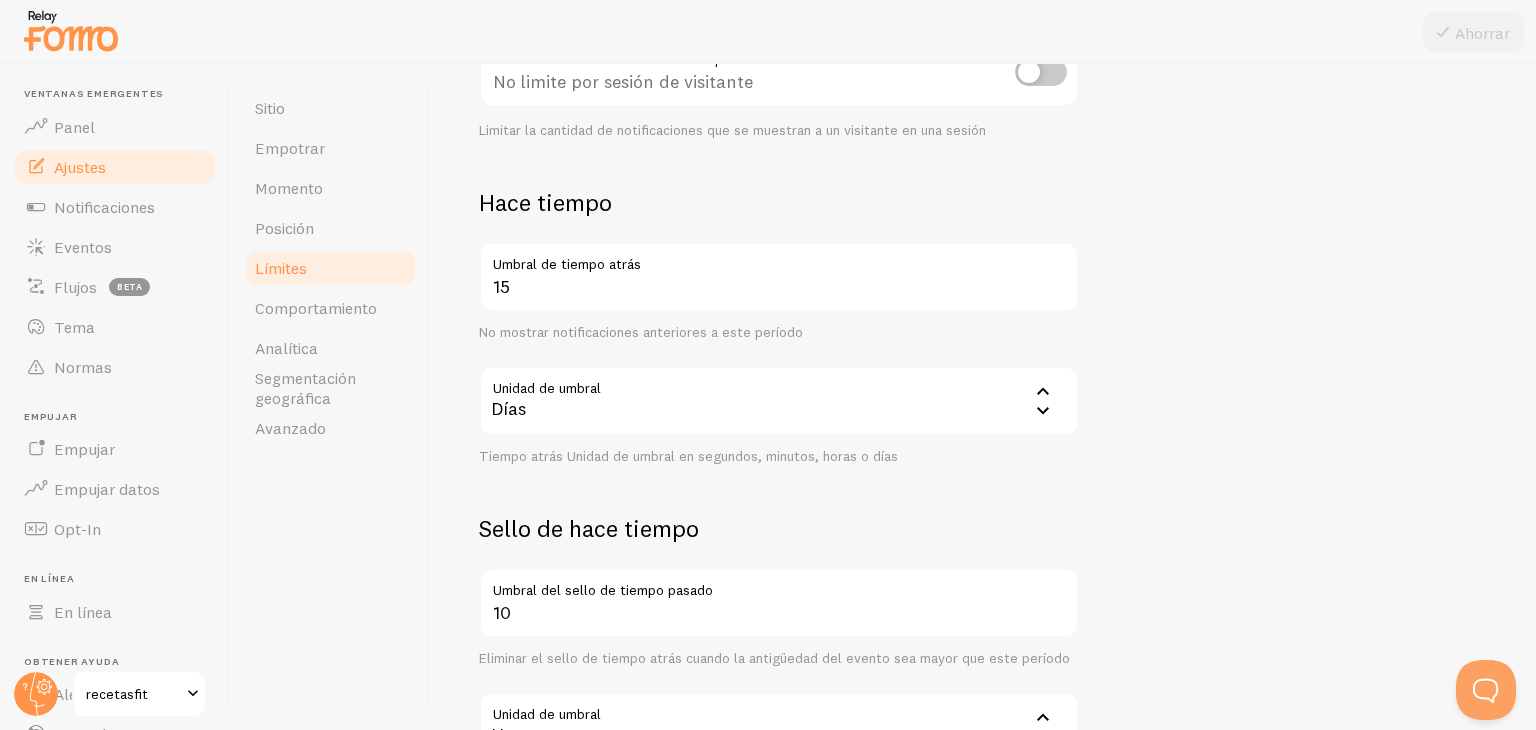 scroll, scrollTop: 372, scrollLeft: 0, axis: vertical 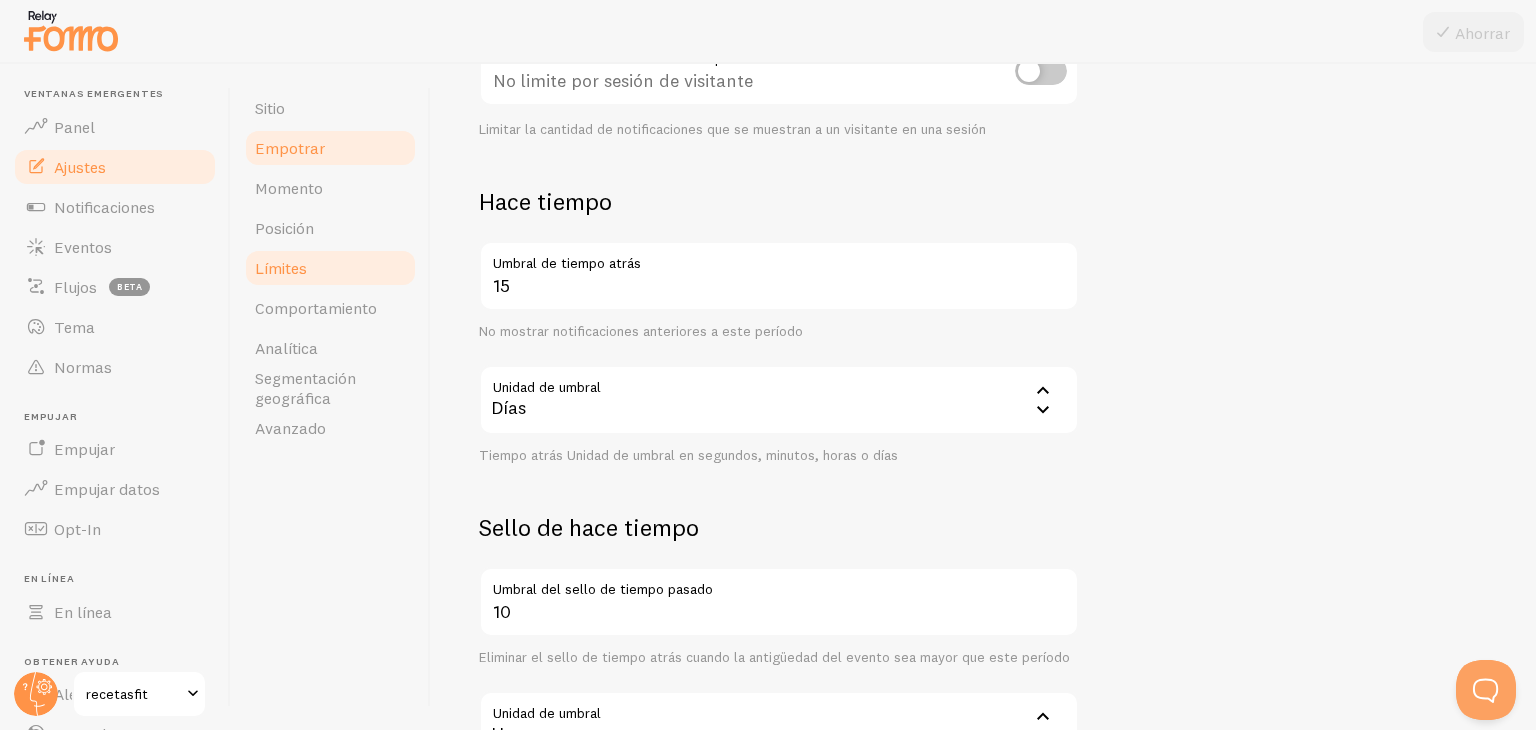 click on "Empotrar" at bounding box center [330, 148] 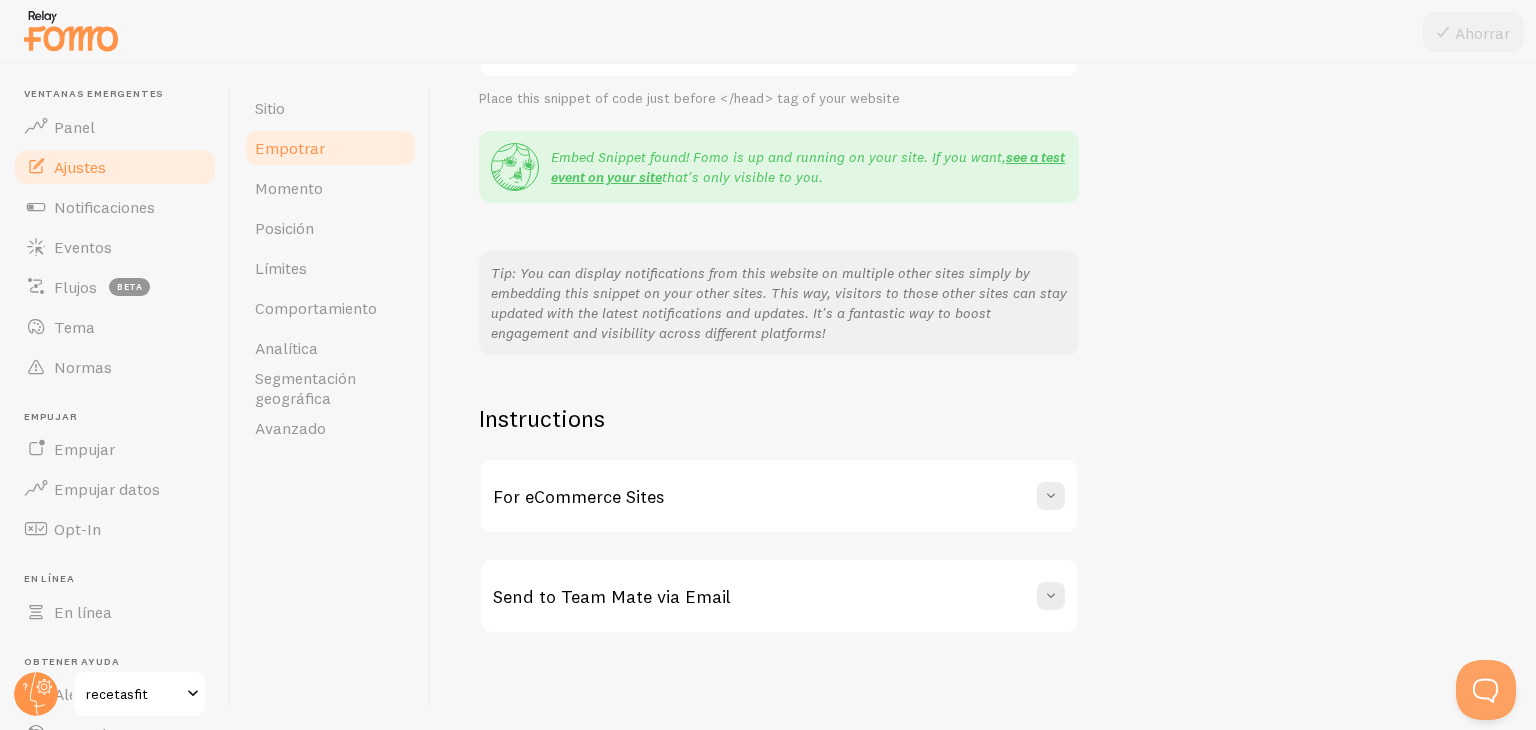 scroll, scrollTop: 0, scrollLeft: 0, axis: both 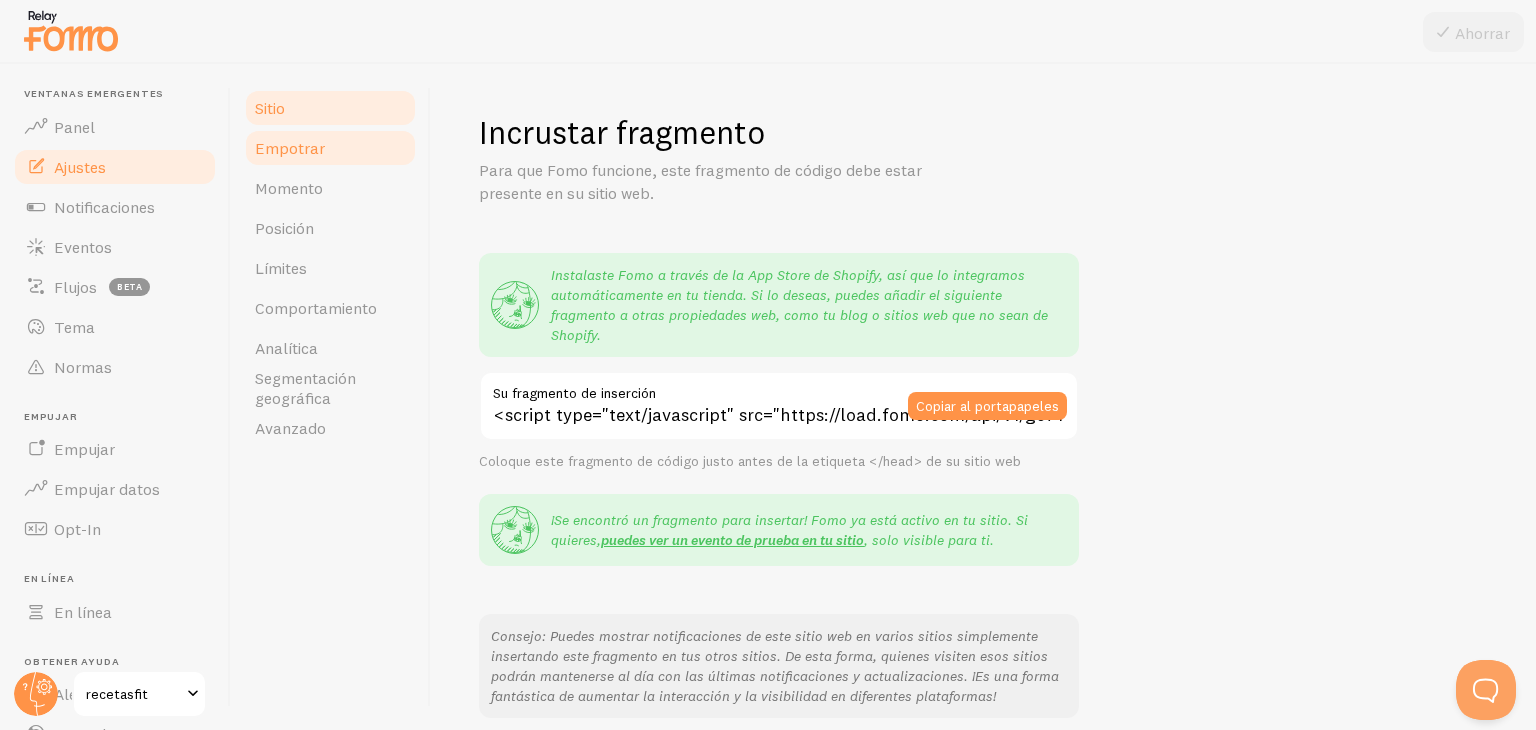 click on "Sitio" at bounding box center (330, 108) 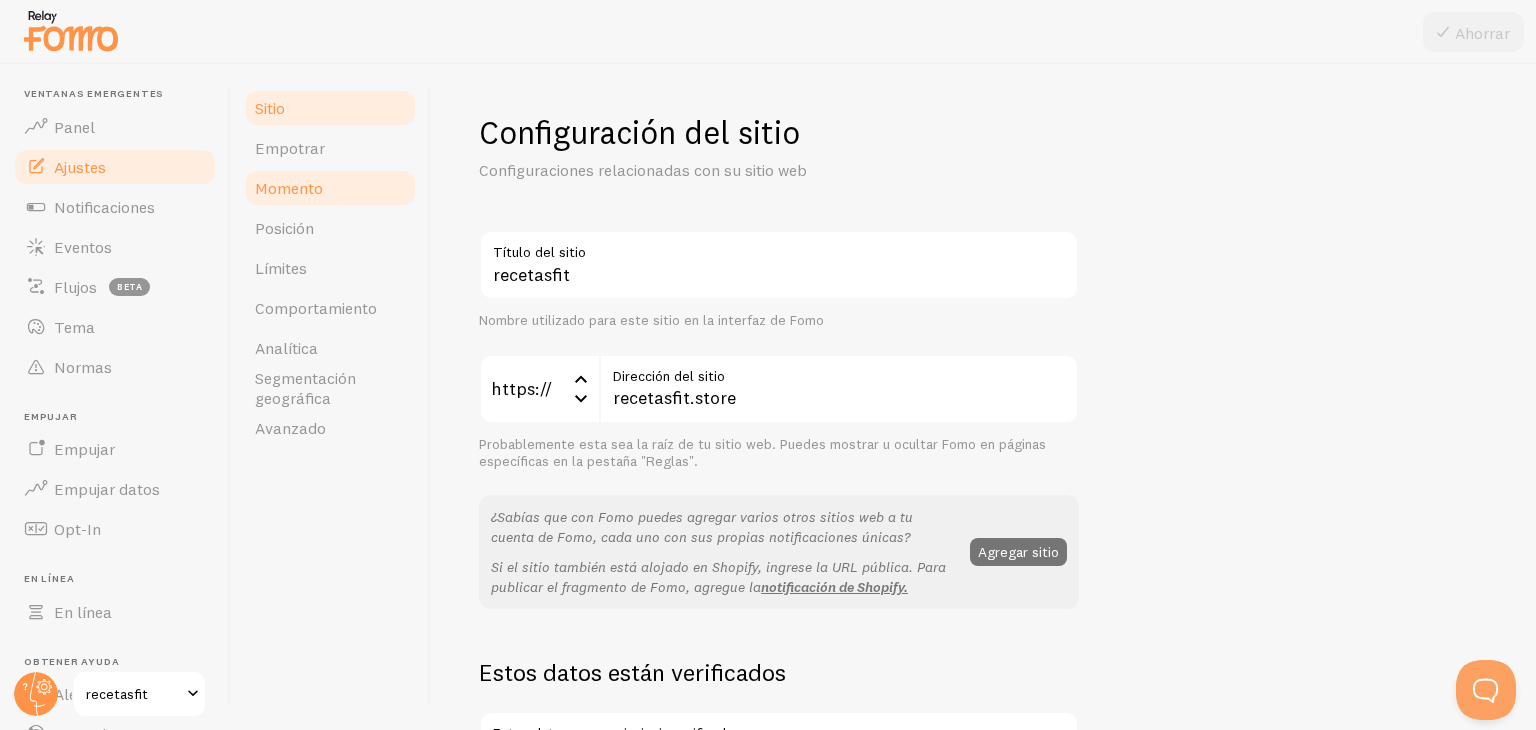 click on "Momento" at bounding box center [330, 188] 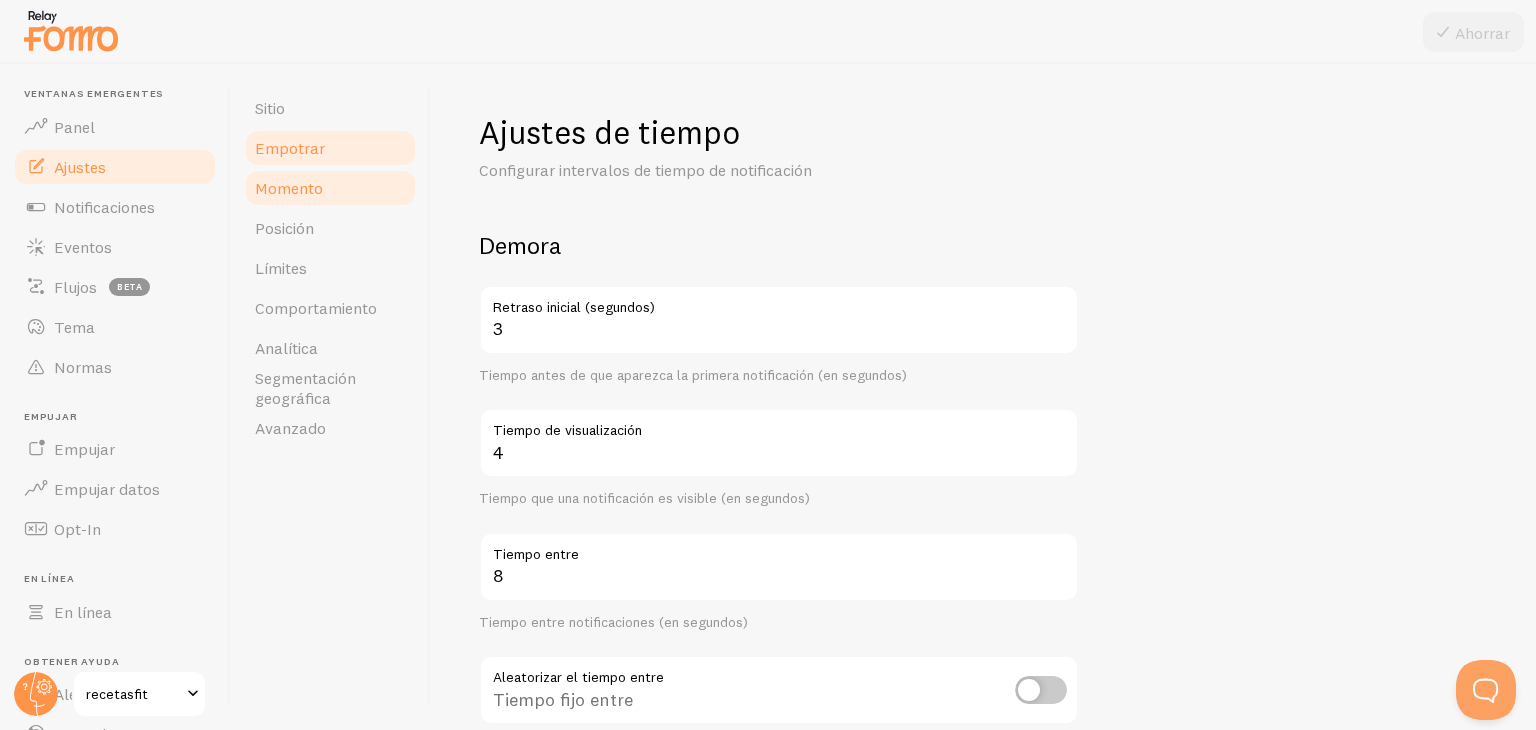 click on "Empotrar" at bounding box center (330, 148) 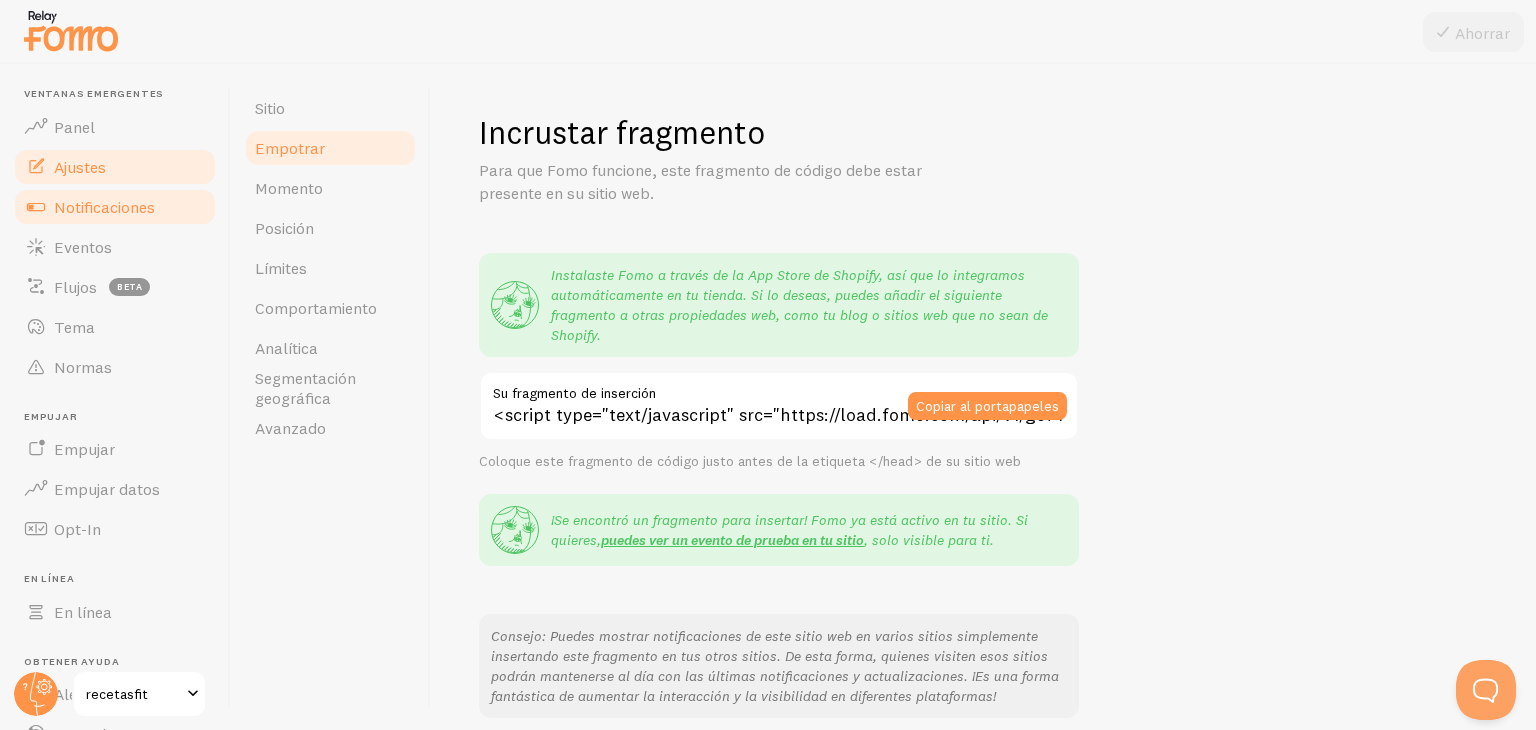 click on "Notificaciones" at bounding box center (104, 207) 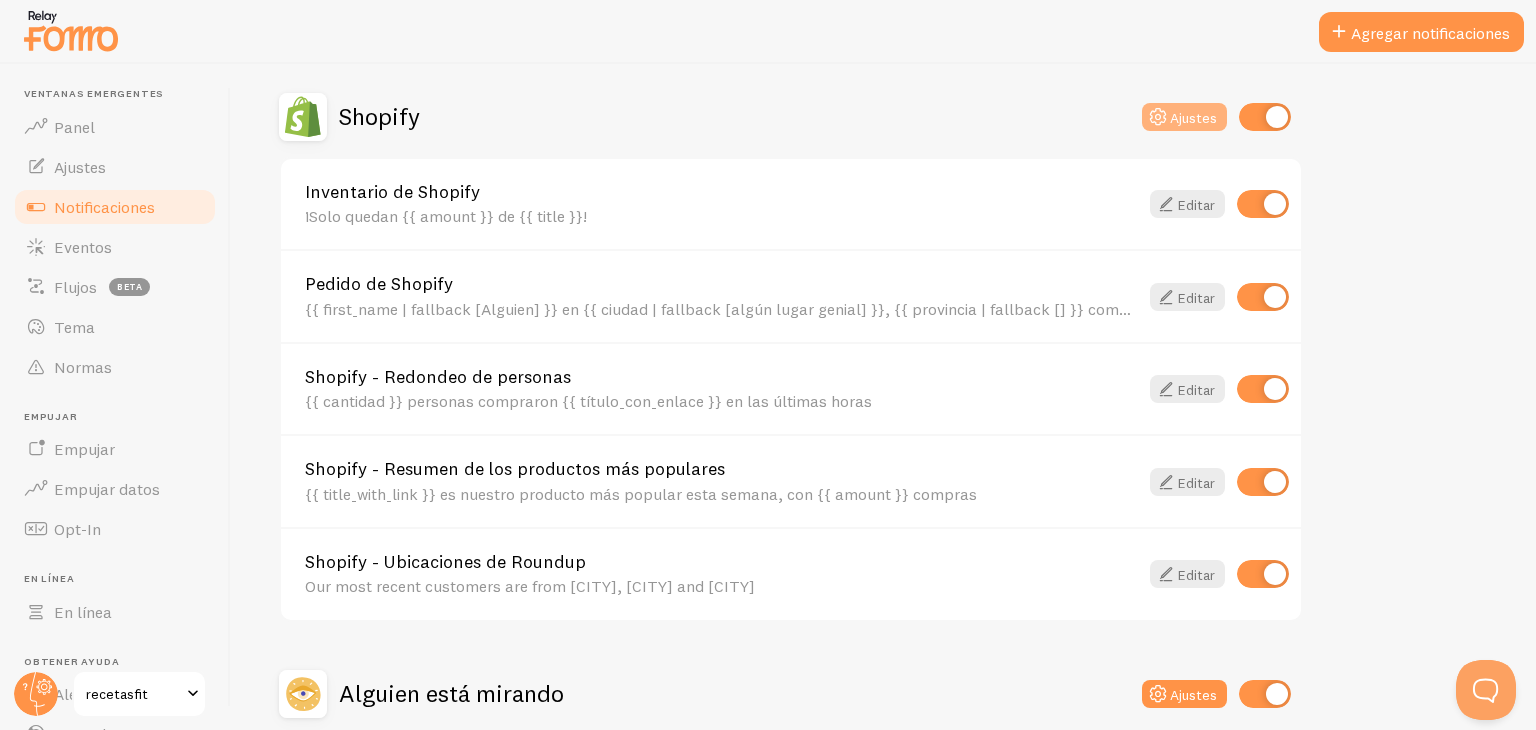 scroll, scrollTop: 662, scrollLeft: 0, axis: vertical 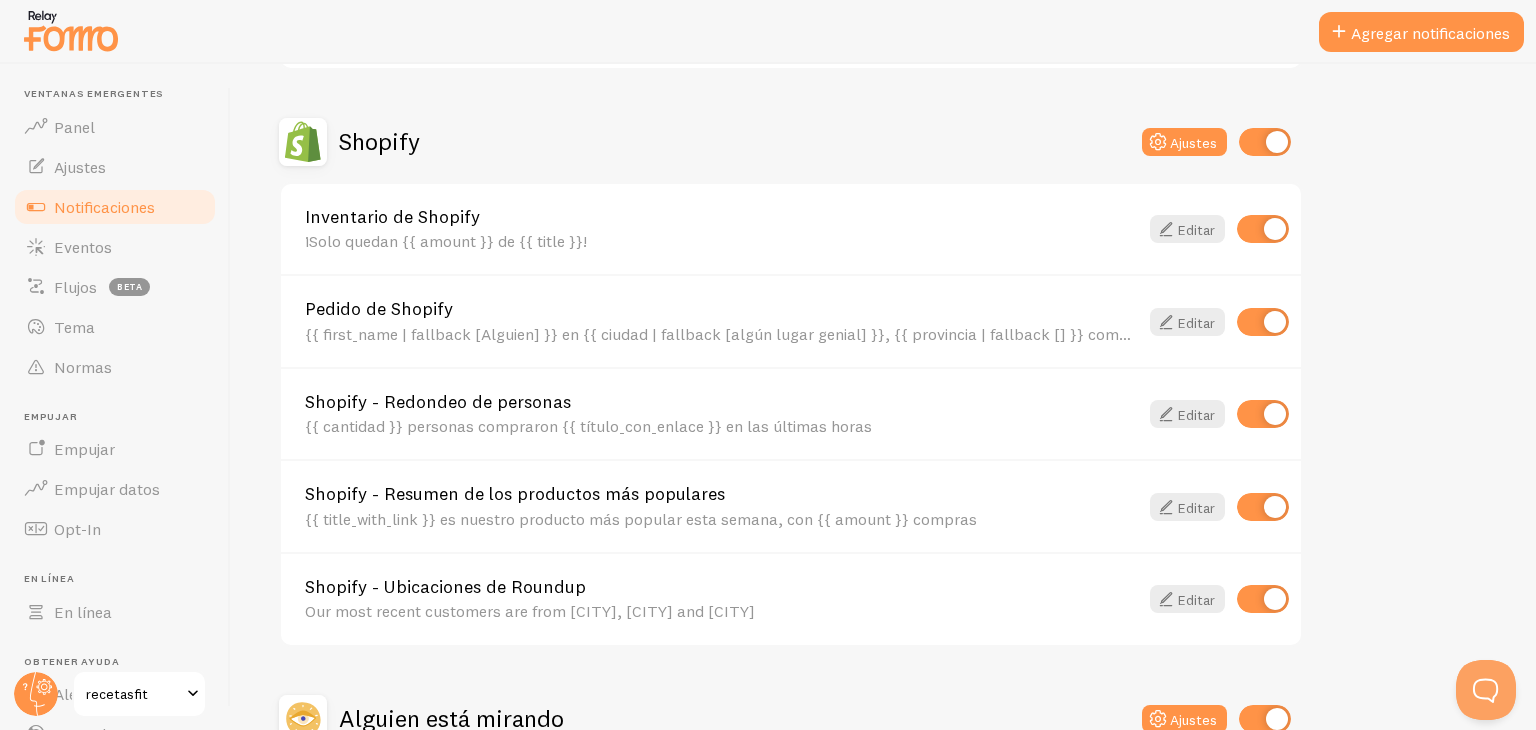 click at bounding box center (1265, 142) 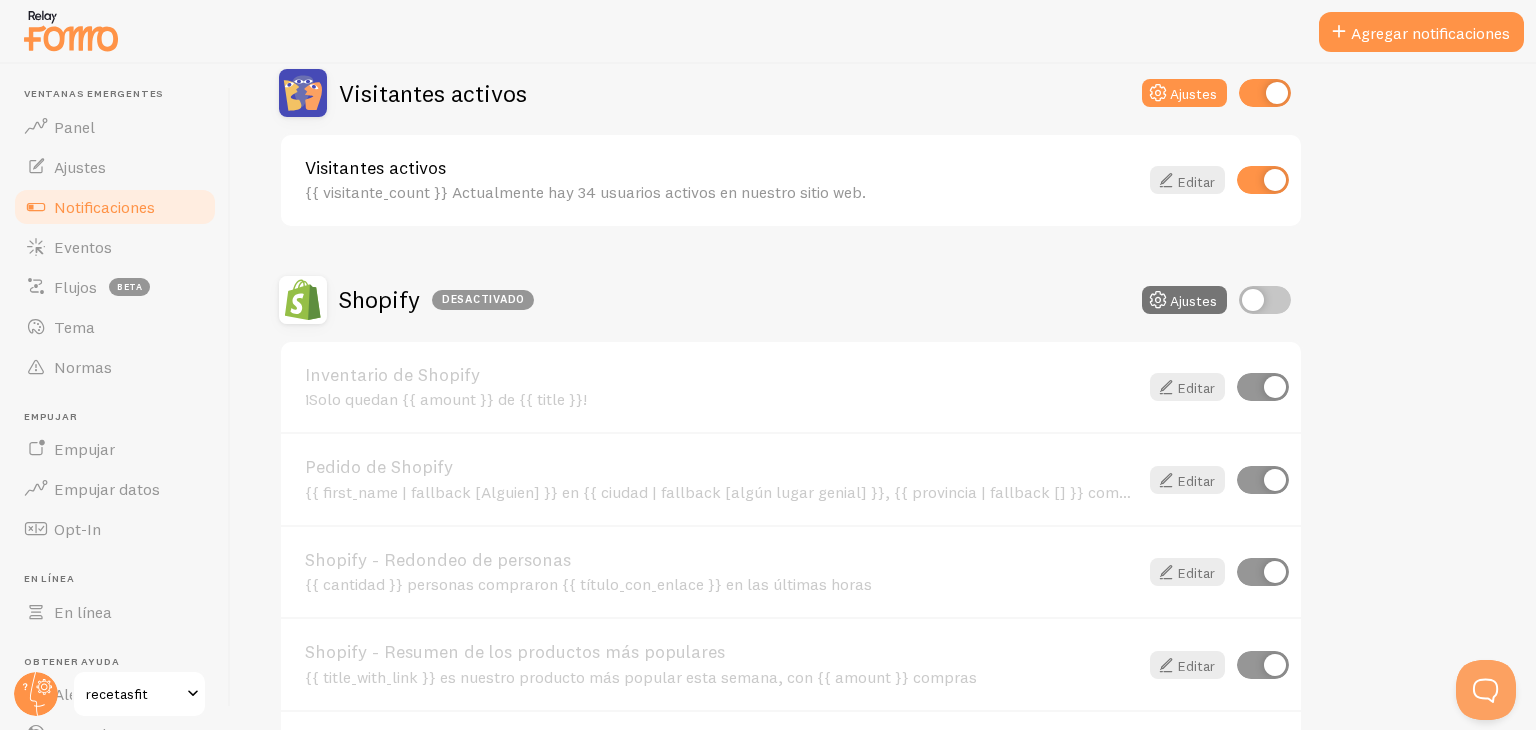 scroll, scrollTop: 506, scrollLeft: 0, axis: vertical 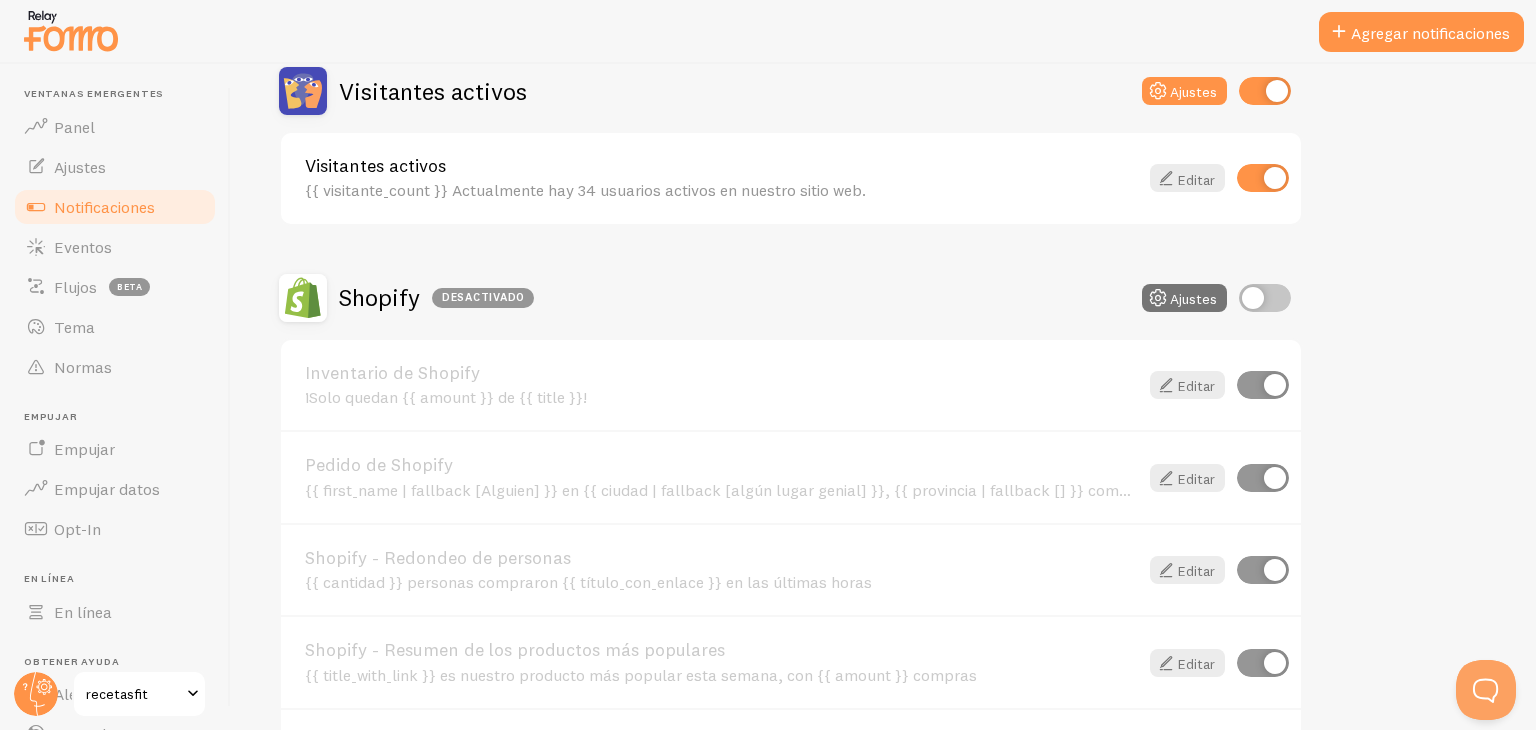 click on "Visitantes activos
{{ visitante_count }} Actualmente hay 34 usuarios activos en nuestro sitio web.
Editar" at bounding box center (791, 178) 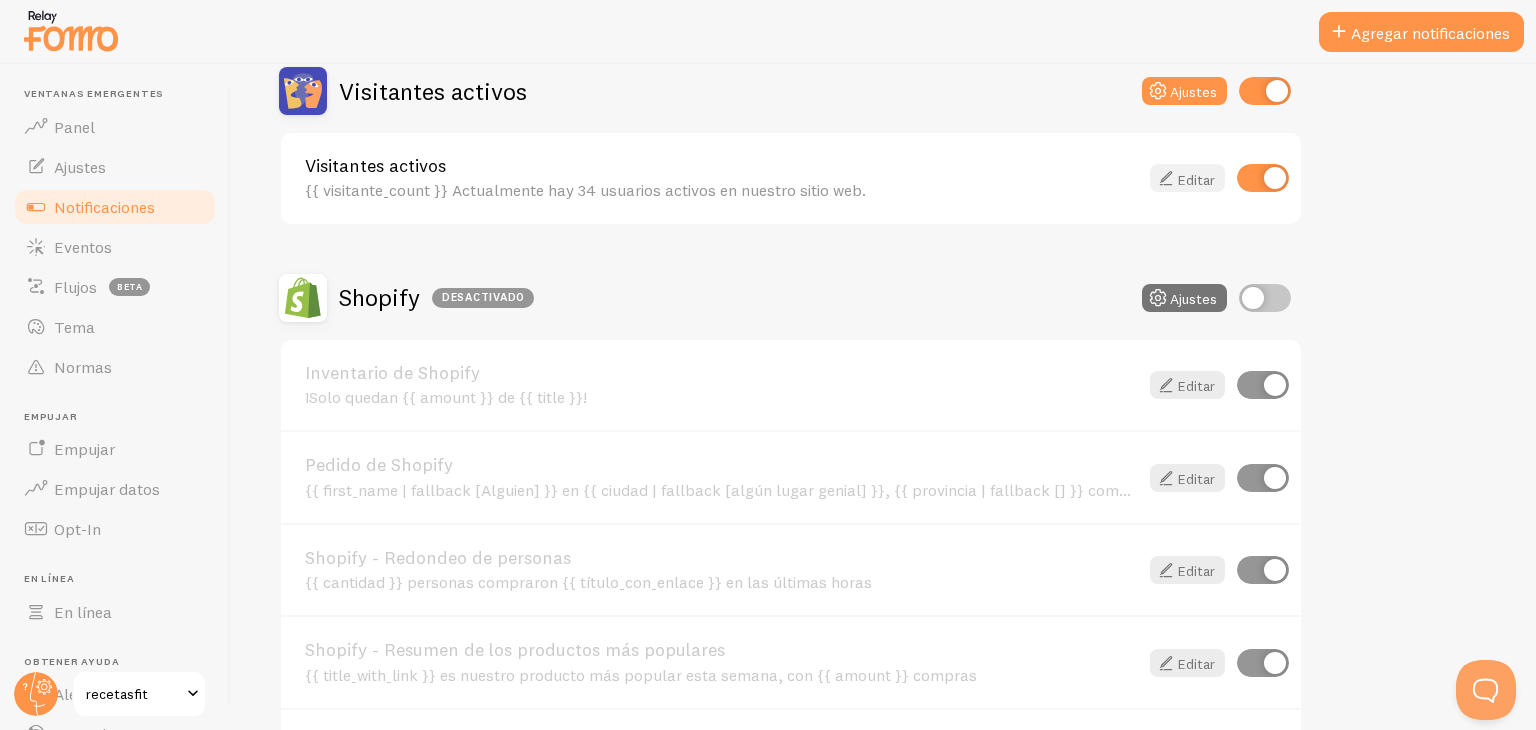 click on "Editar" at bounding box center [1196, 179] 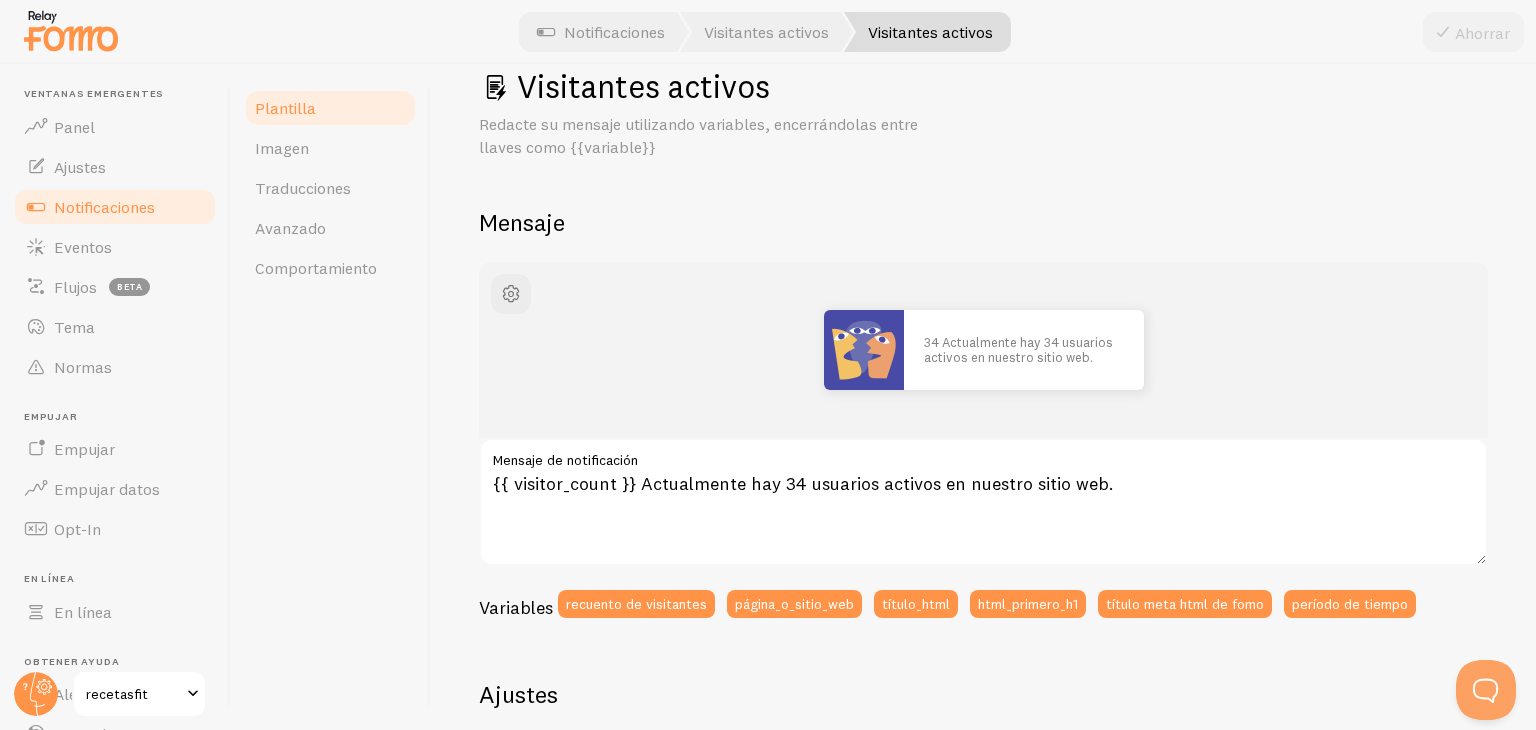 scroll, scrollTop: 0, scrollLeft: 0, axis: both 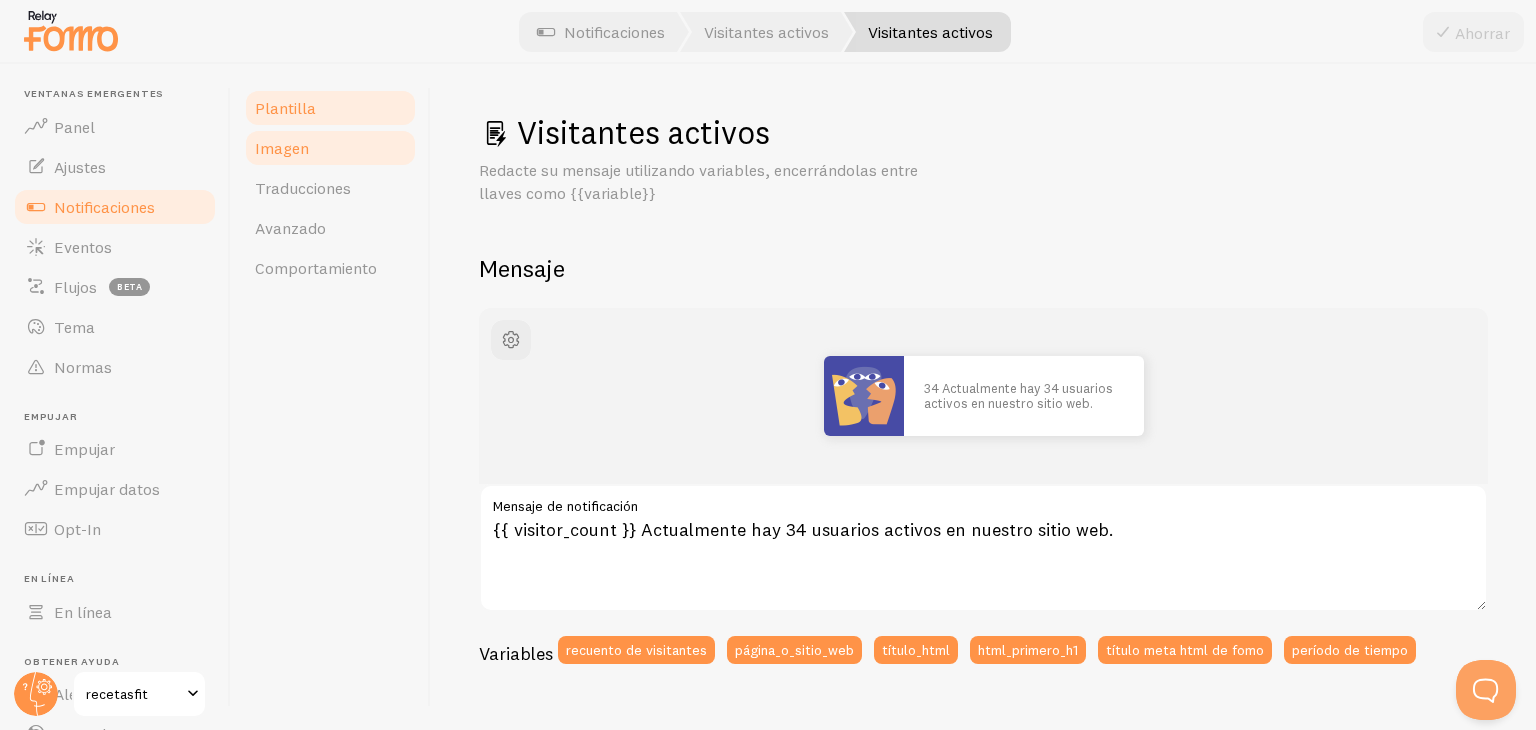 click on "Imagen" at bounding box center (330, 148) 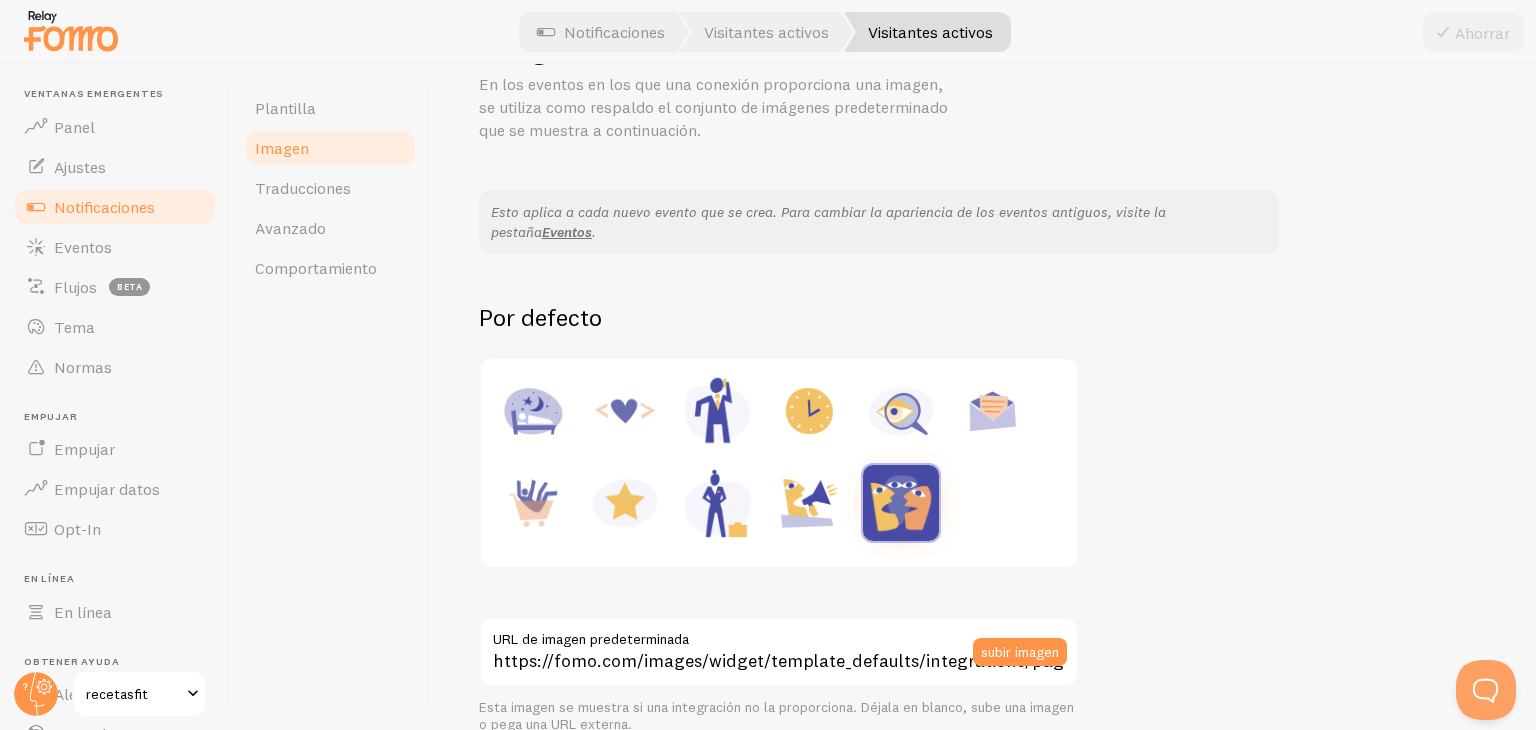 scroll, scrollTop: 84, scrollLeft: 0, axis: vertical 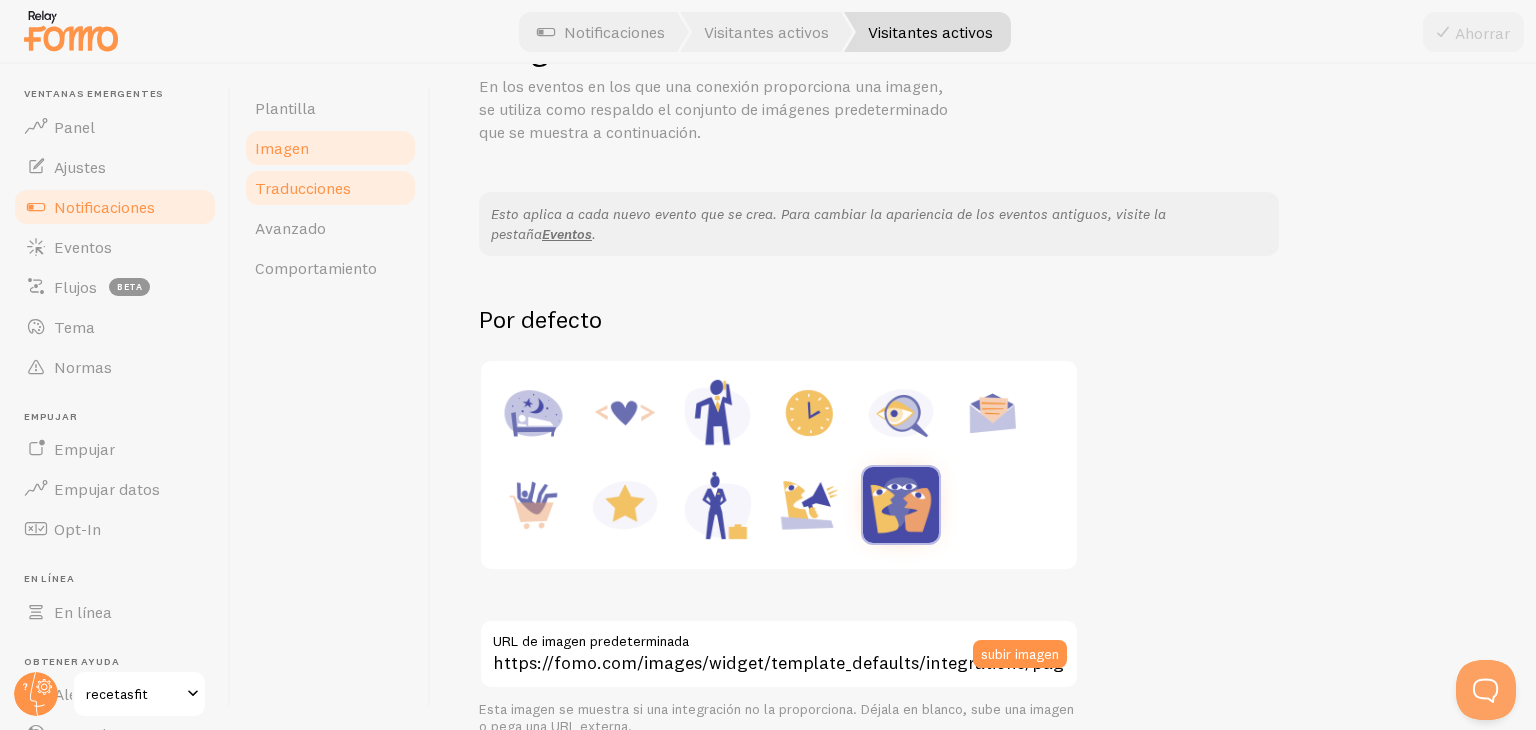 click on "Traducciones" at bounding box center (303, 188) 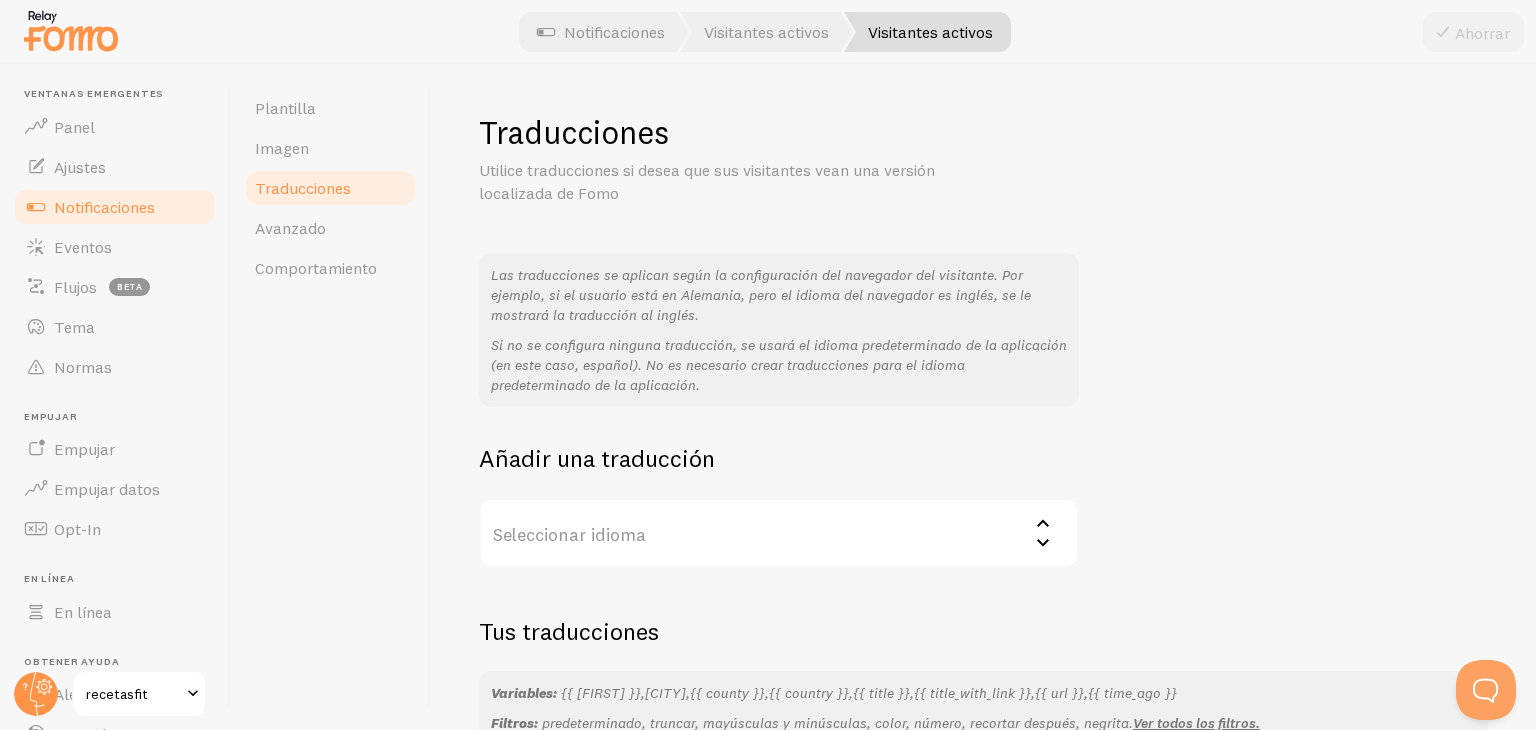 click on "Seleccionar idioma" at bounding box center [779, 533] 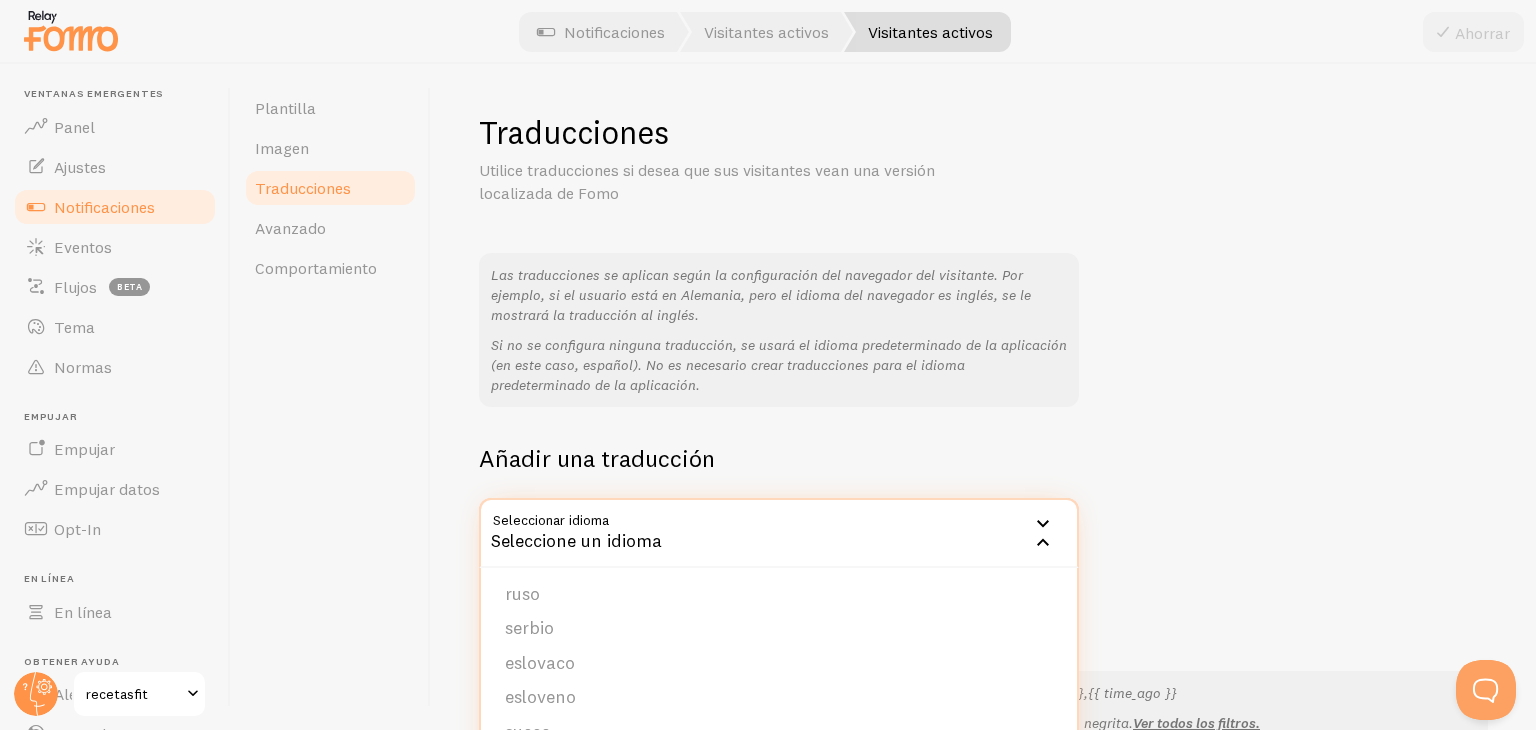 scroll, scrollTop: 790, scrollLeft: 0, axis: vertical 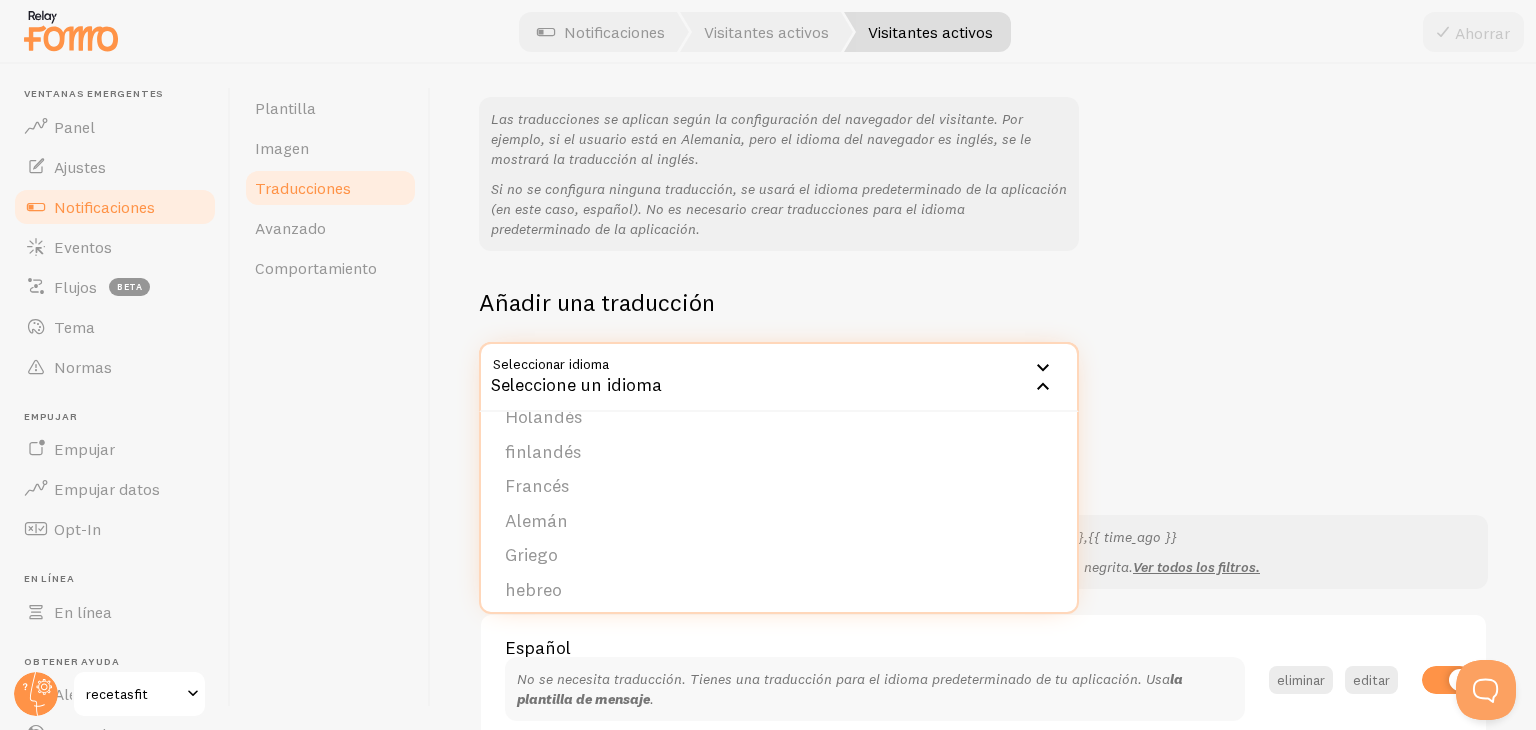 click on "Las traducciones se aplican según la configuración del navegador del visitante. Por ejemplo, si el usuario está en Alemania, pero el idioma del navegador es inglés, se le mostrará la traducción al inglés.
Si no se configura ninguna traducción, se usará el idioma predeterminado de la aplicación (en este caso, español). No es necesario crear traducciones para el idioma predeterminado de la aplicación.
Añadir una traducción   Seleccionar idioma     Seleccione un idioma       Inglés árabe búlgaro catalán Chino croata danés Holandés finlandés Francés Alemán Griego hebreo húngaro italiano japonés coreano lituano noruego Polaco portugués rumano ruso serbio eslovaco esloveno sueco turco" at bounding box center (983, 254) 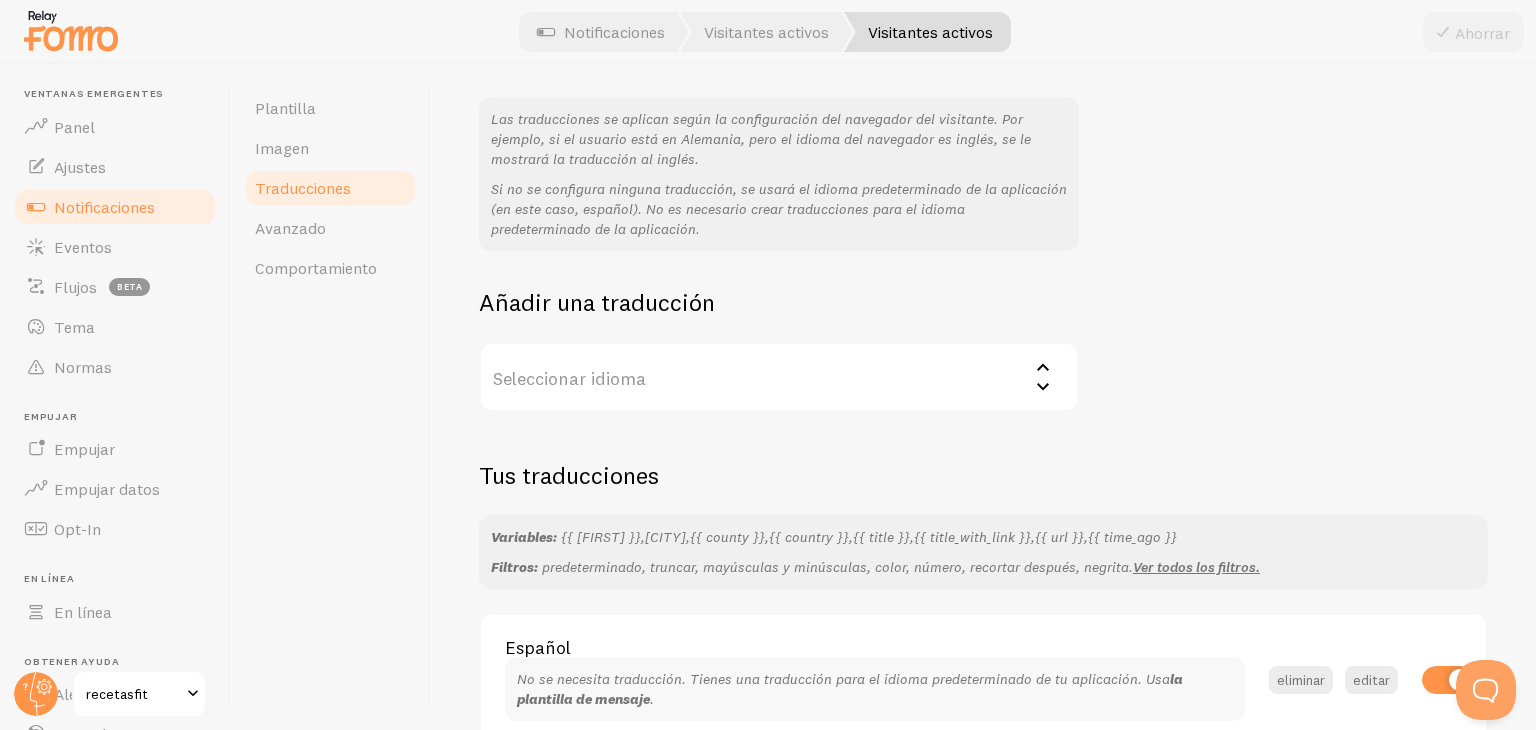 scroll, scrollTop: 268, scrollLeft: 0, axis: vertical 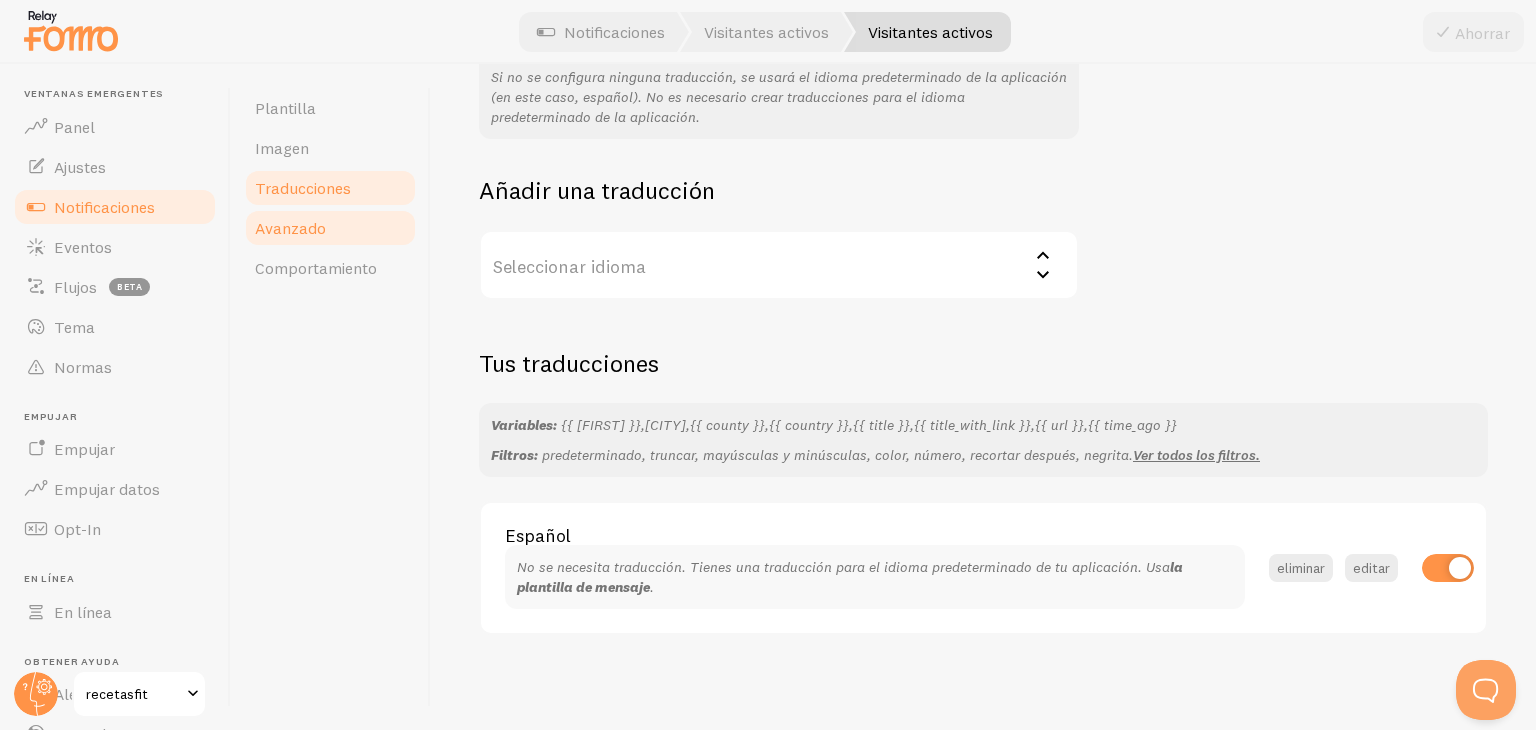 click on "Avanzado" at bounding box center [330, 228] 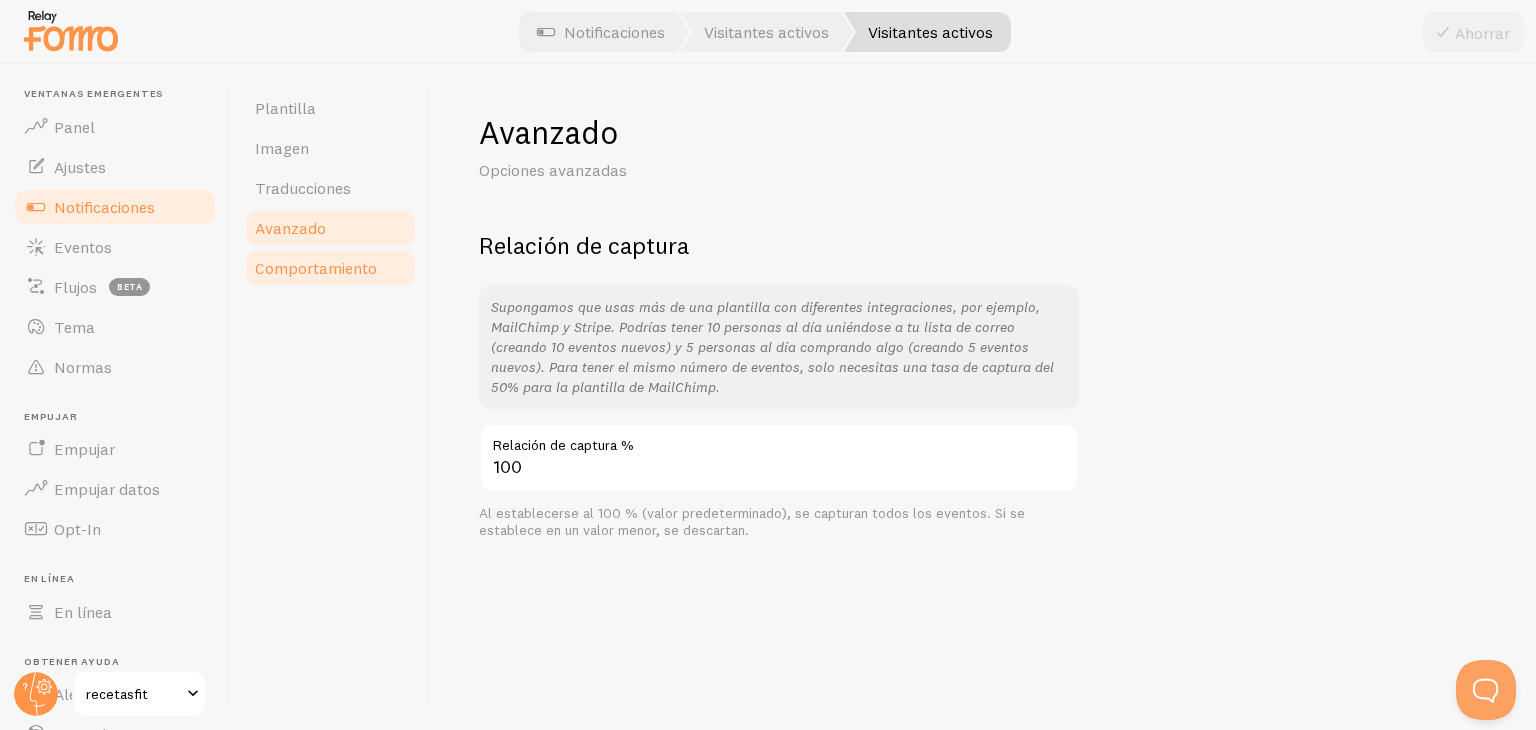 click on "Comportamiento" at bounding box center (330, 268) 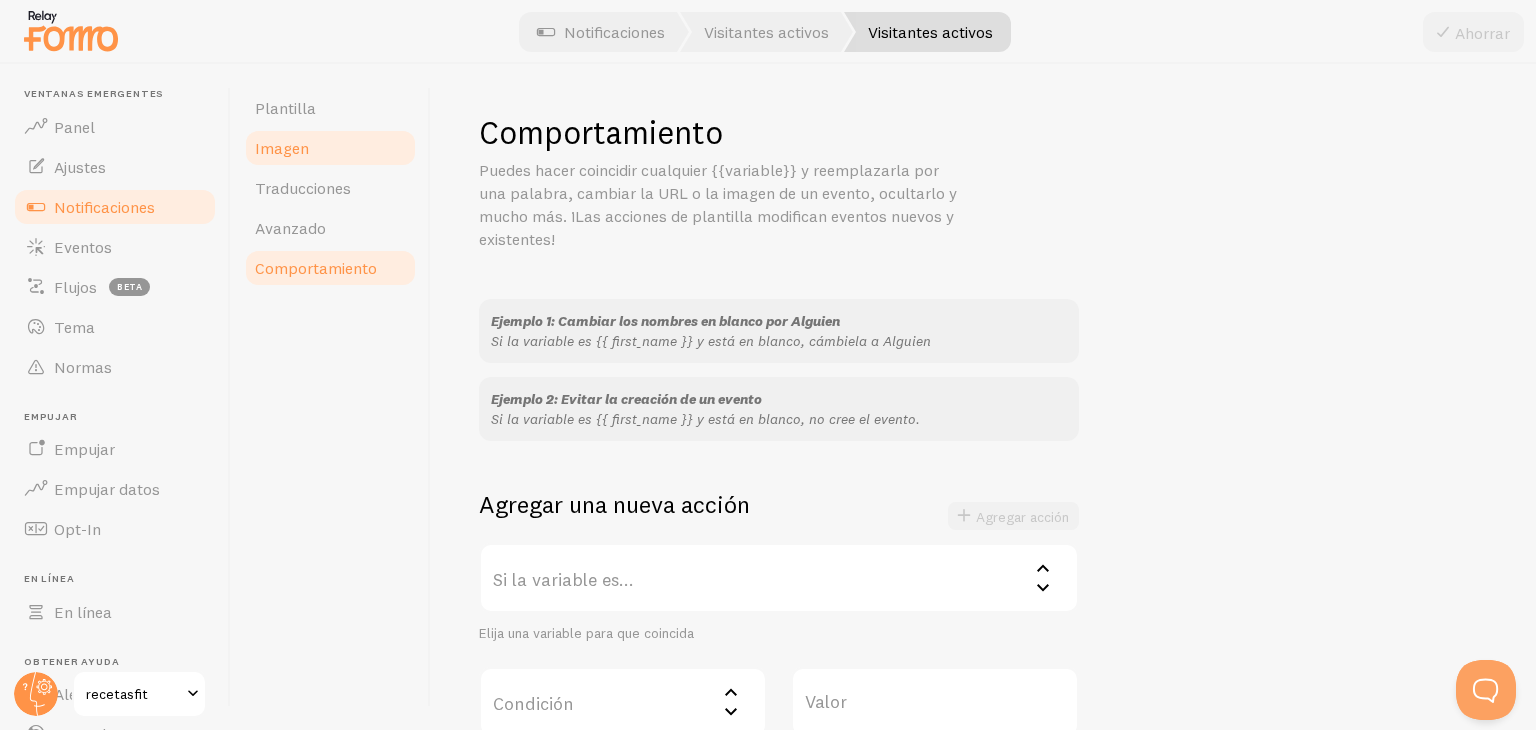 click on "Imagen" at bounding box center [330, 148] 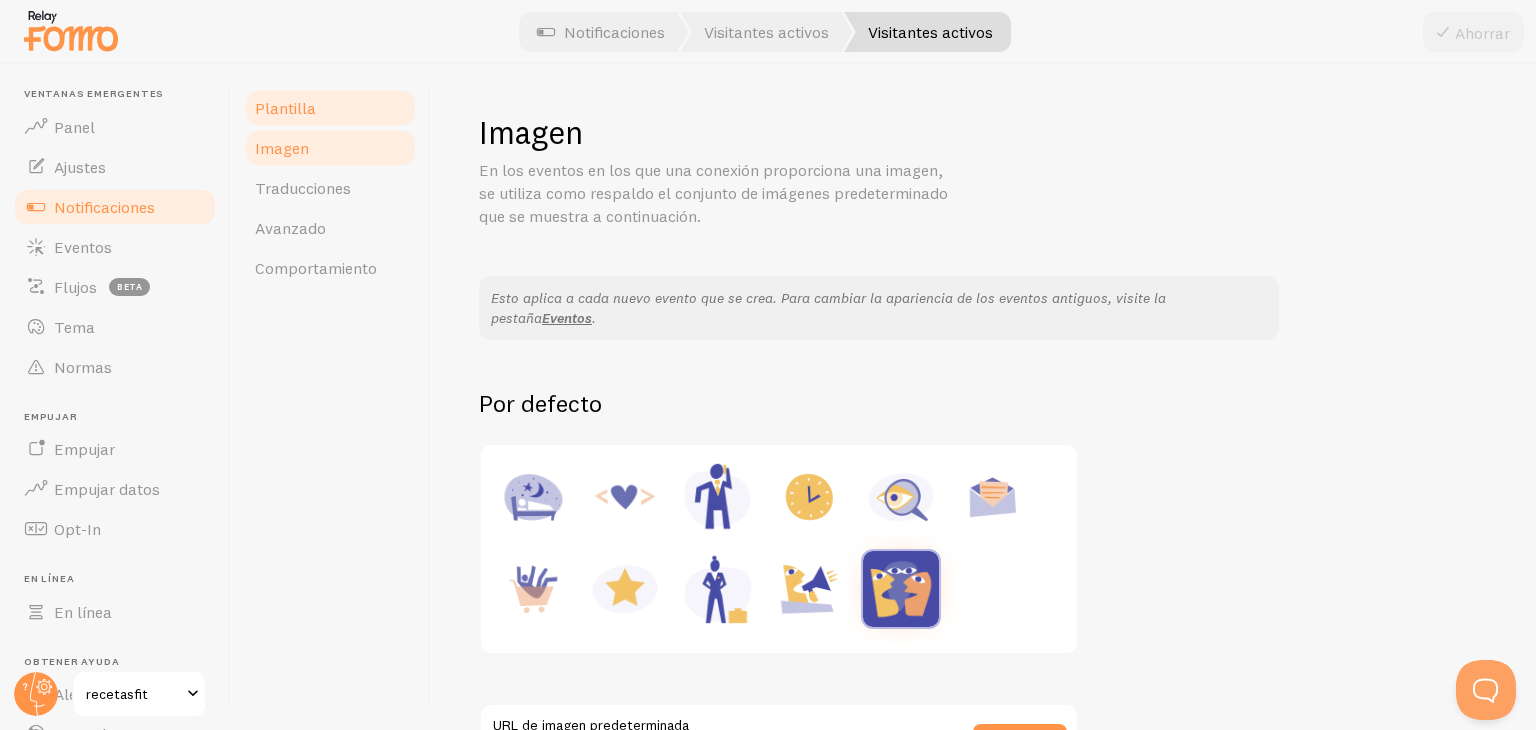 click on "Plantilla" at bounding box center [330, 108] 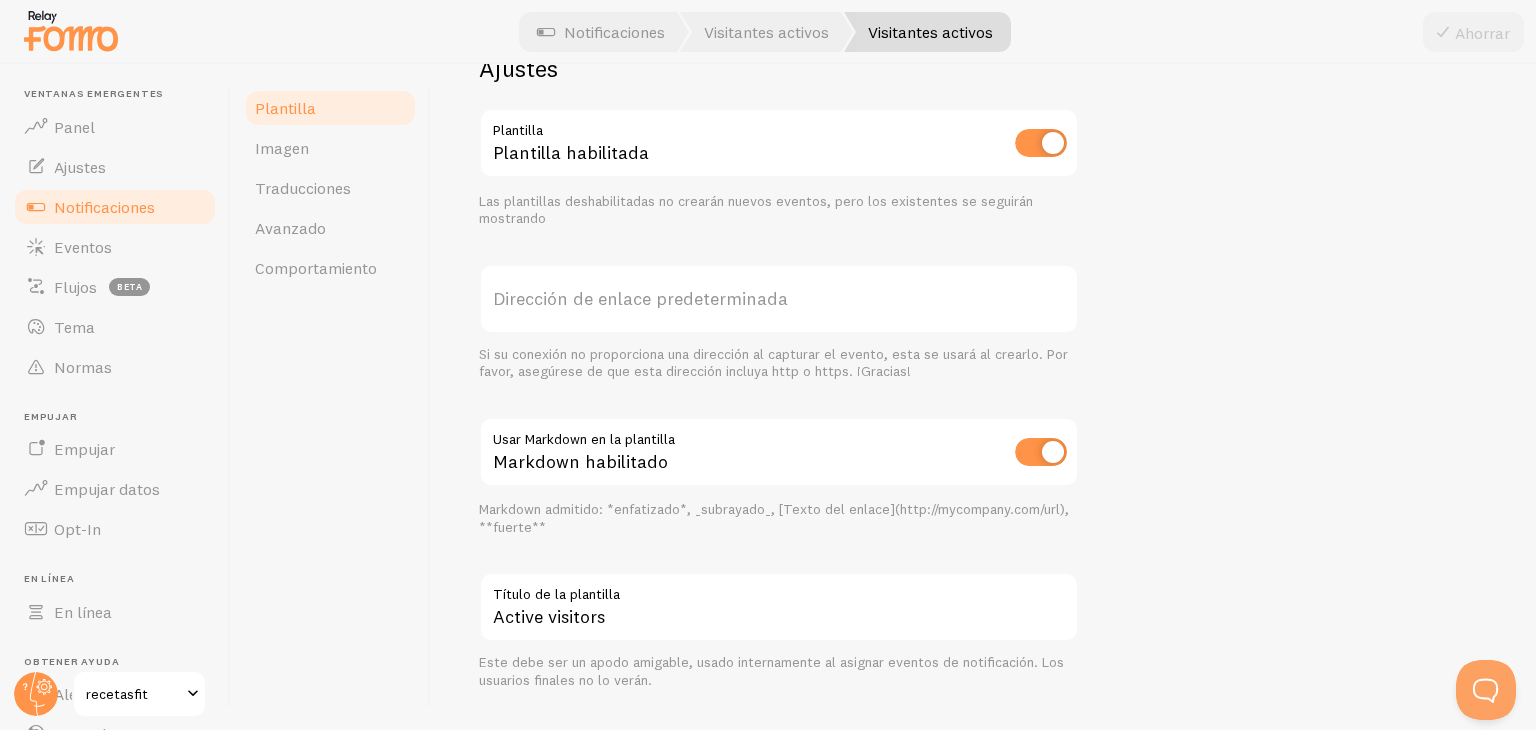 scroll, scrollTop: 714, scrollLeft: 0, axis: vertical 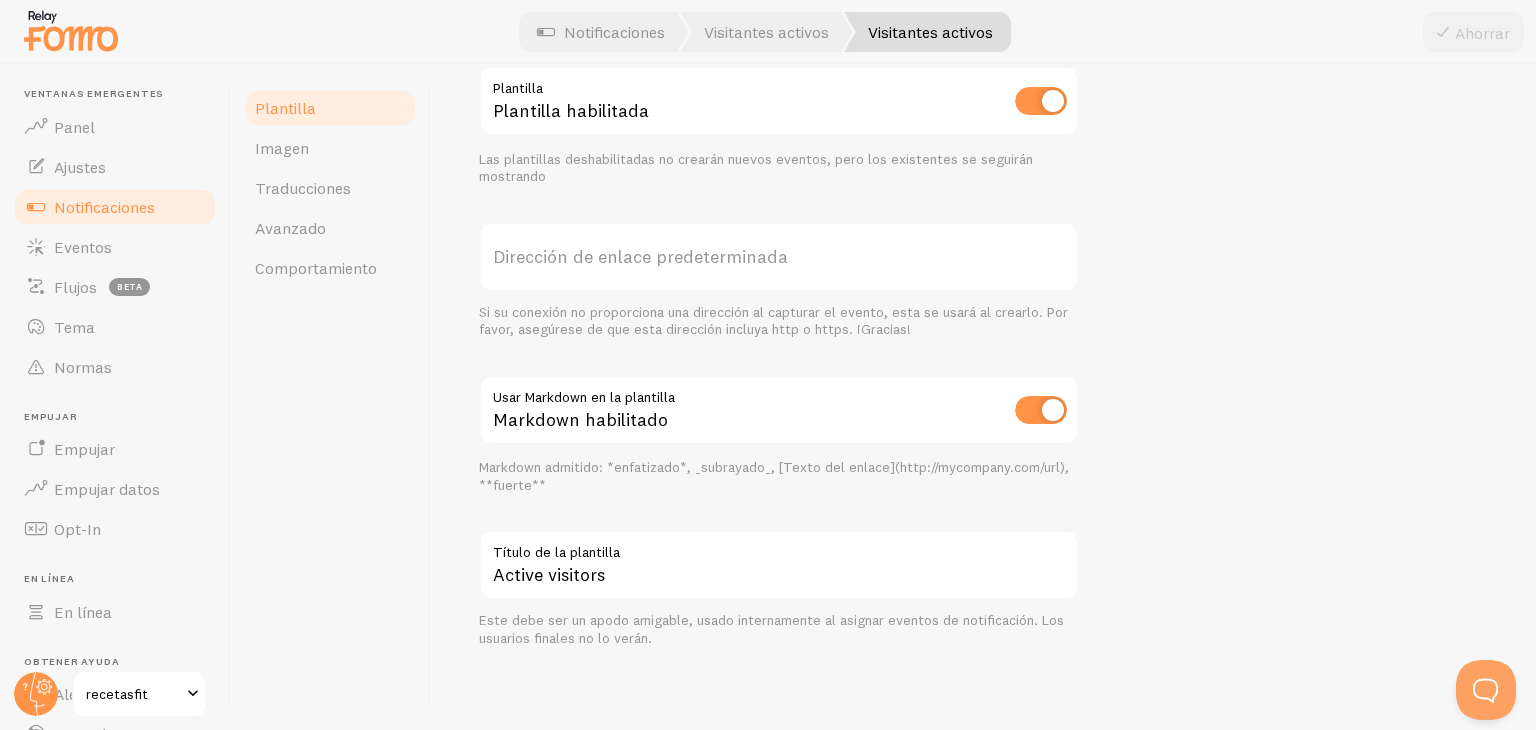 click on "Notificaciones" at bounding box center (104, 207) 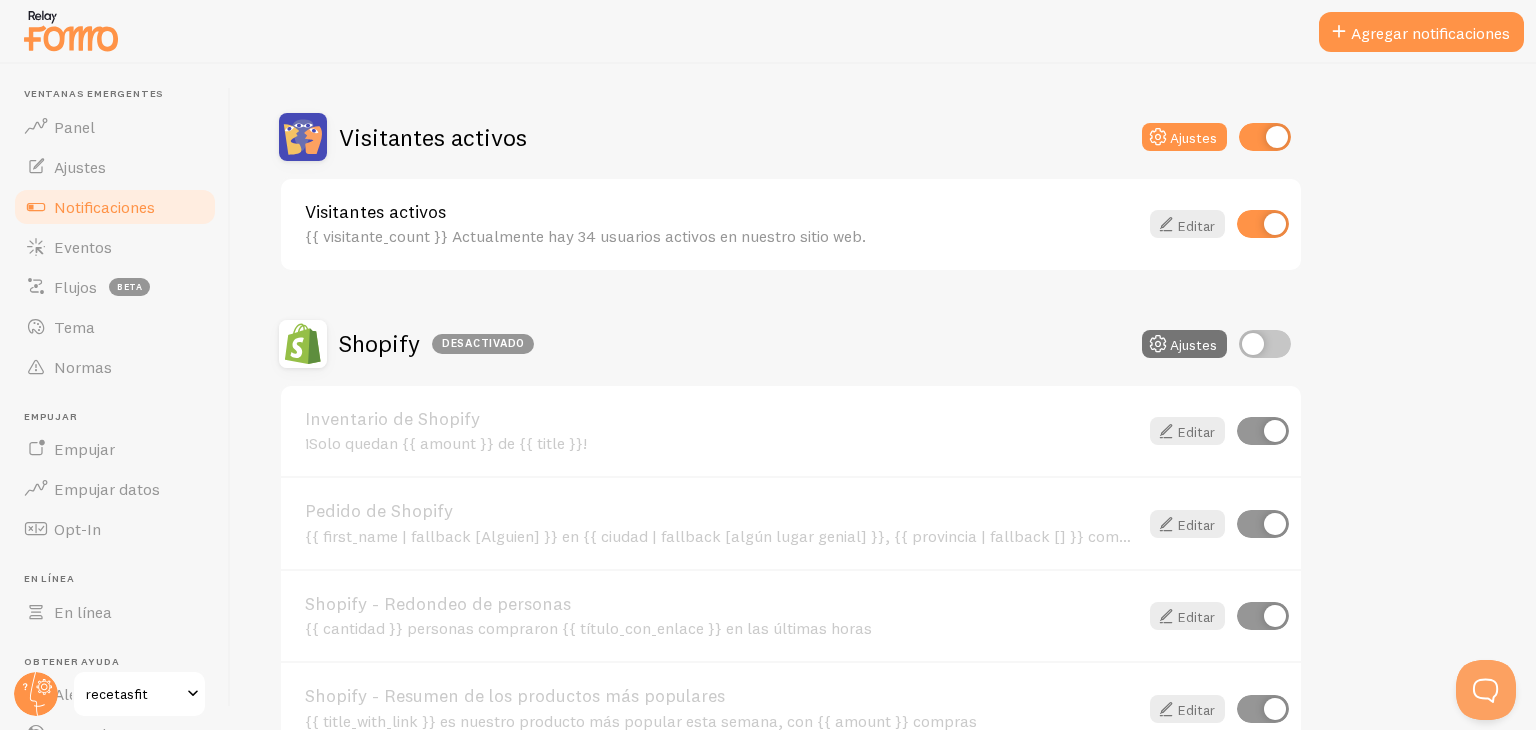 scroll, scrollTop: 460, scrollLeft: 0, axis: vertical 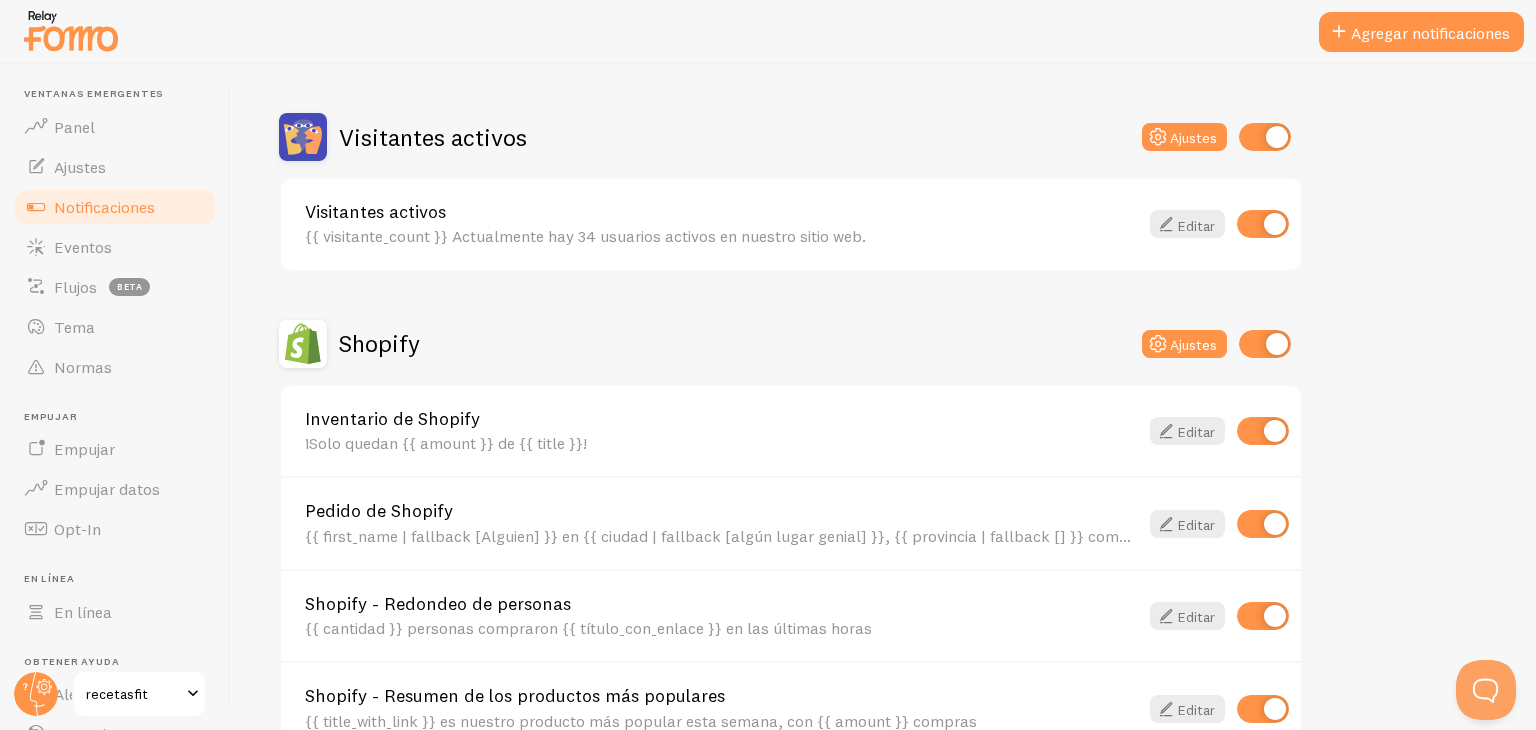 click at bounding box center (1263, 431) 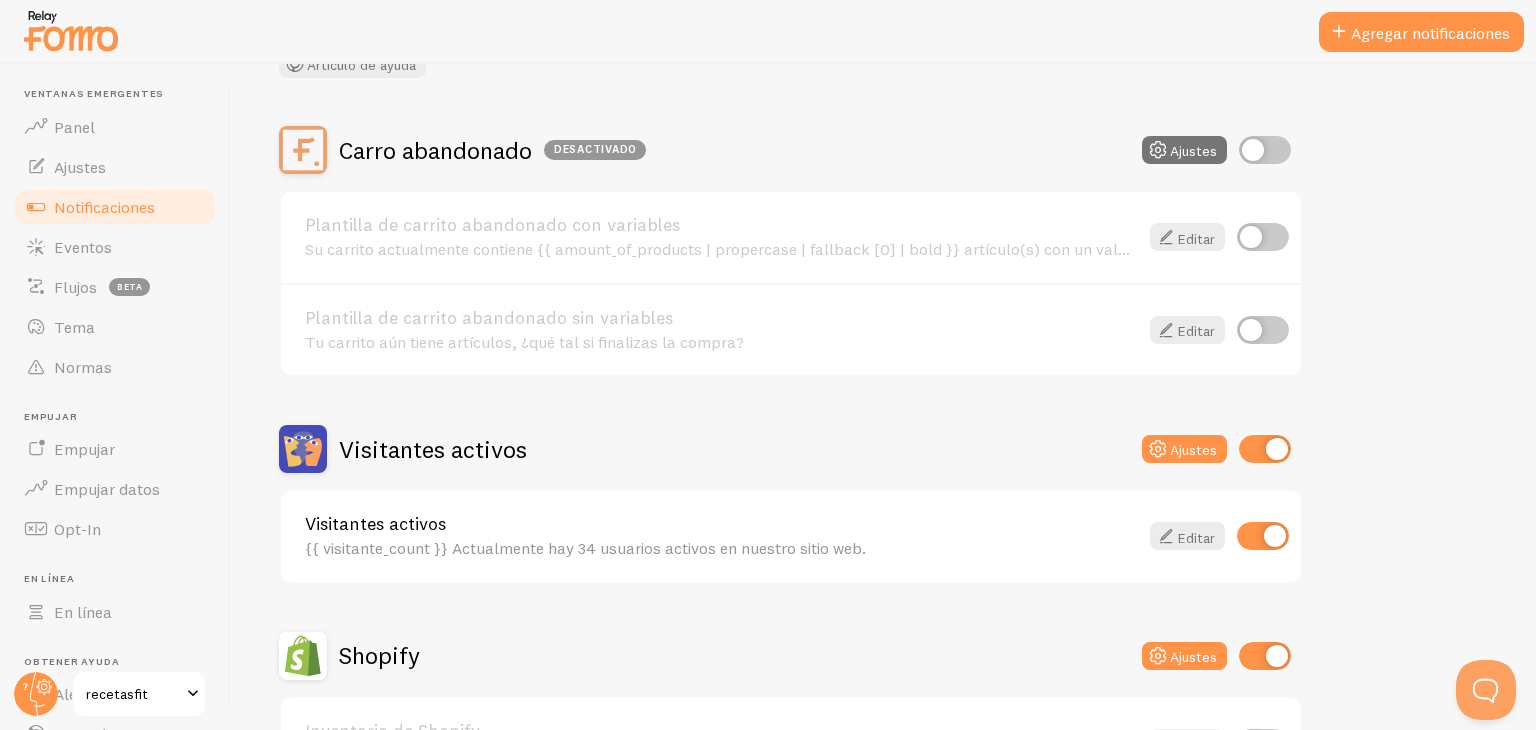 scroll, scrollTop: 150, scrollLeft: 0, axis: vertical 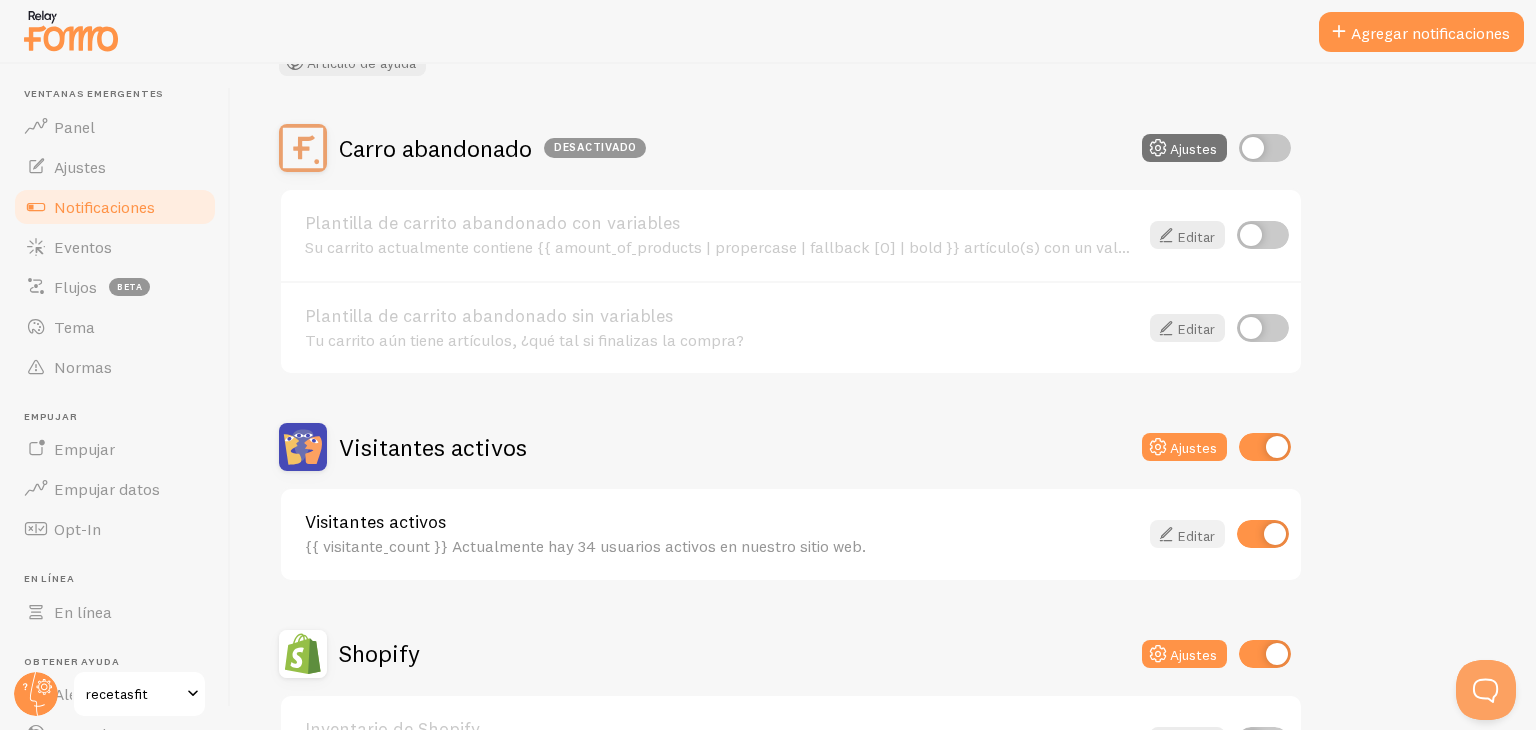 click on "Editar" at bounding box center (1196, 535) 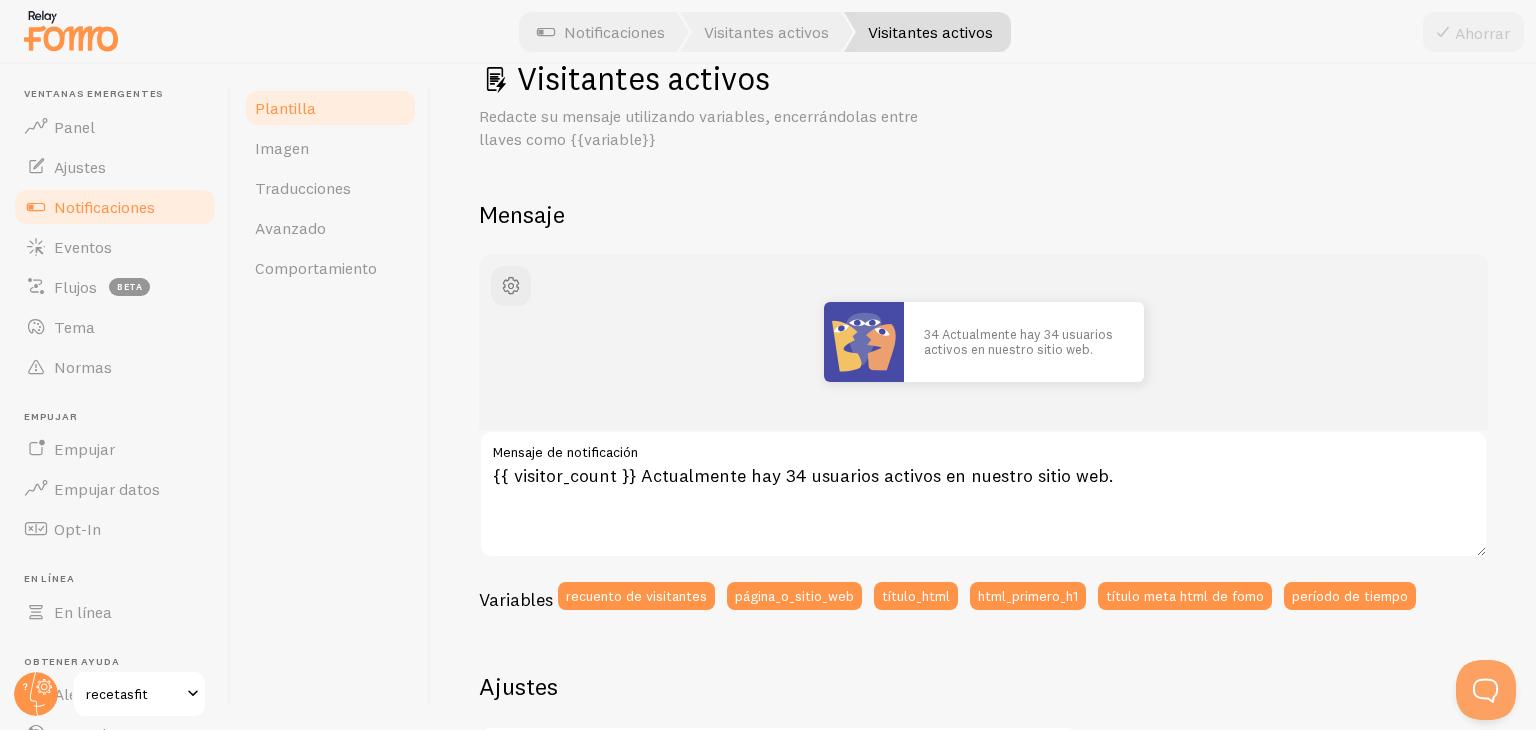 scroll, scrollTop: 0, scrollLeft: 0, axis: both 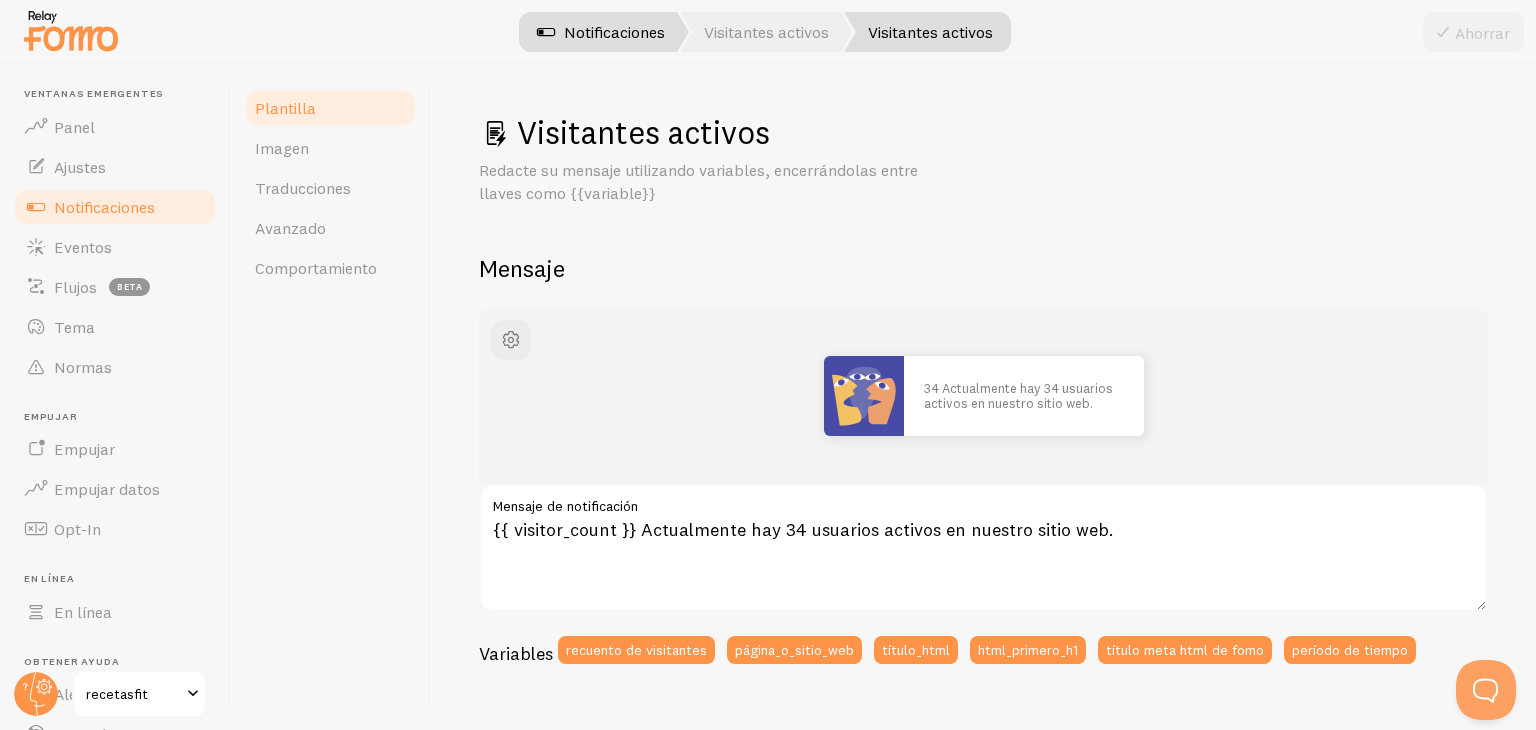 click on "Notificaciones" at bounding box center [614, 32] 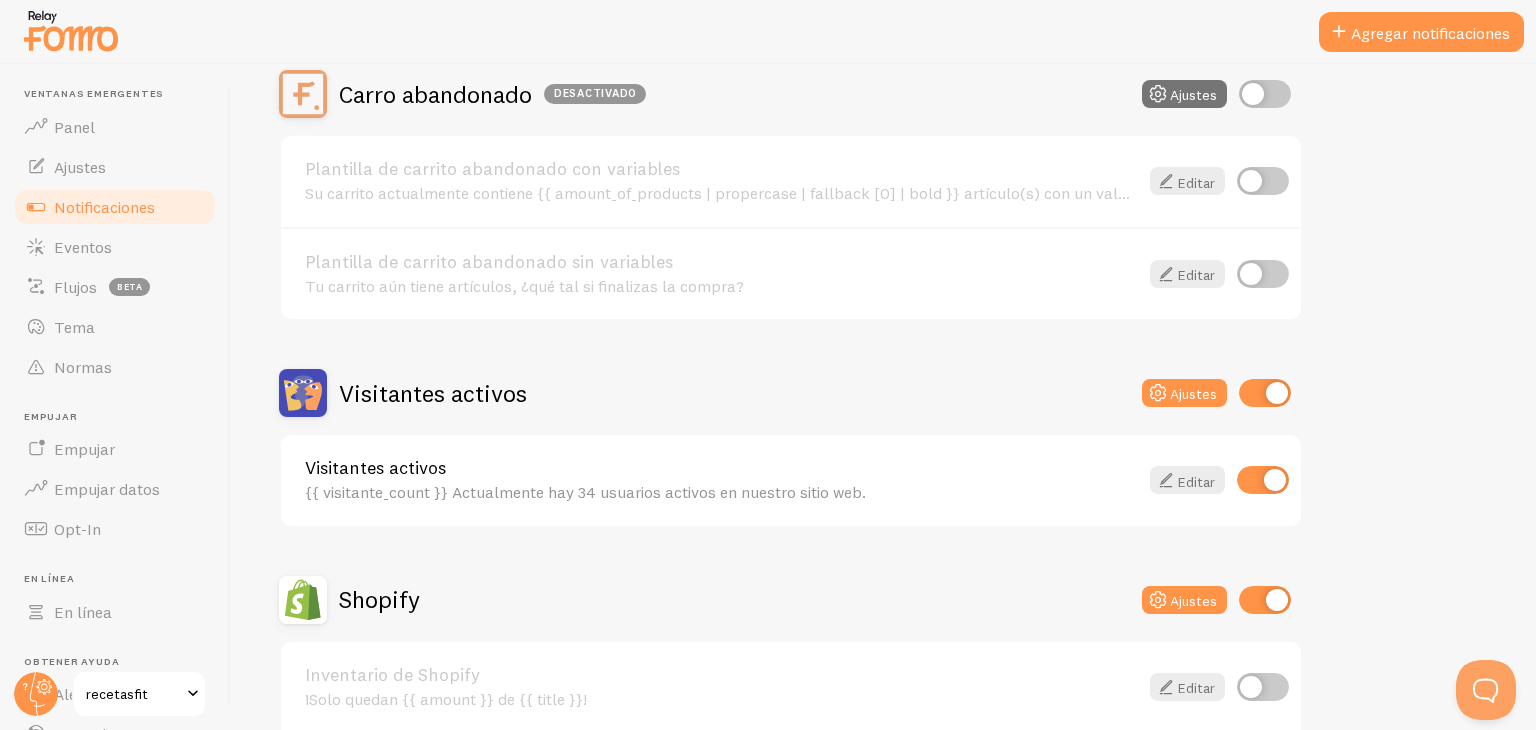 scroll, scrollTop: 231, scrollLeft: 0, axis: vertical 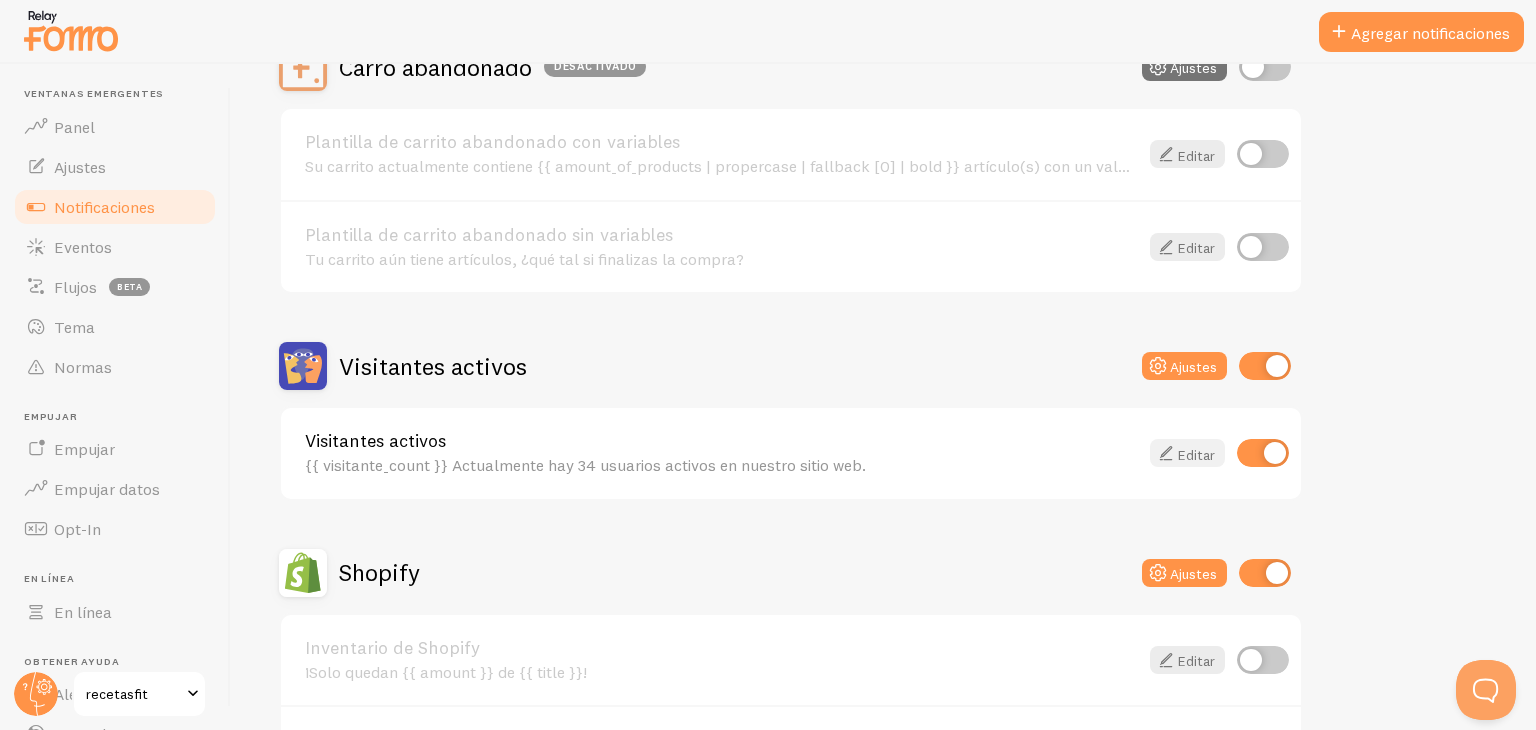 click on "Editar" at bounding box center [1196, 454] 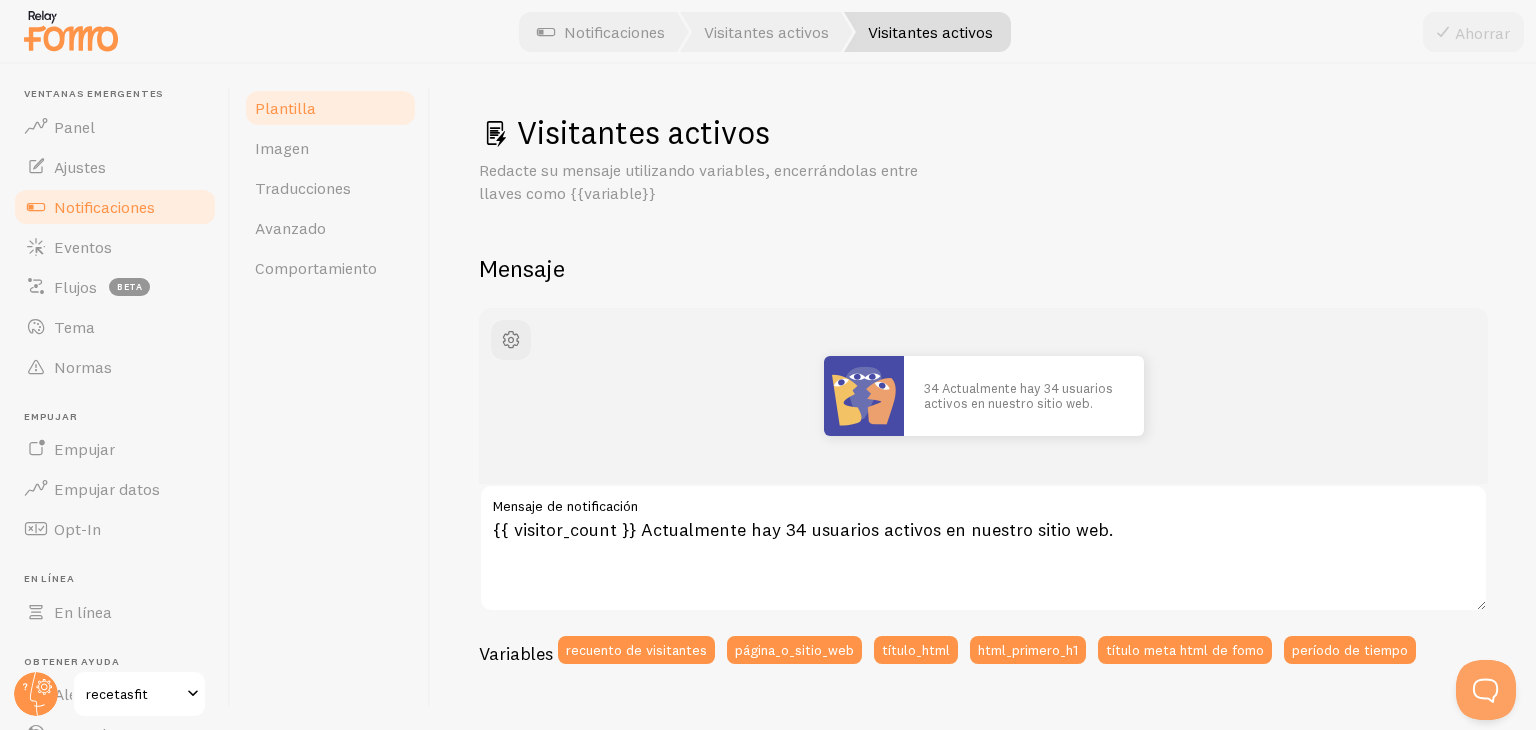click on "Notificaciones" at bounding box center [115, 207] 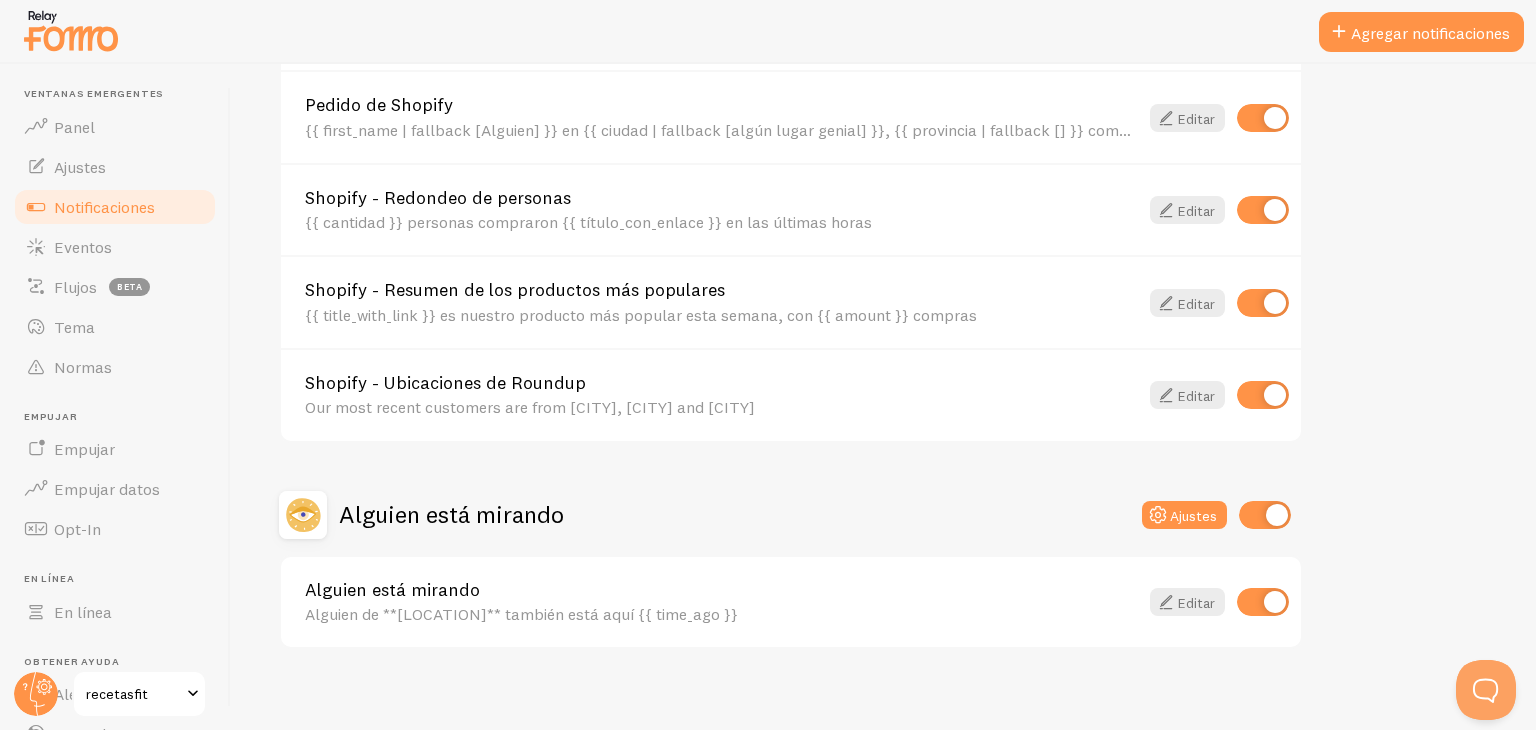 scroll, scrollTop: 876, scrollLeft: 0, axis: vertical 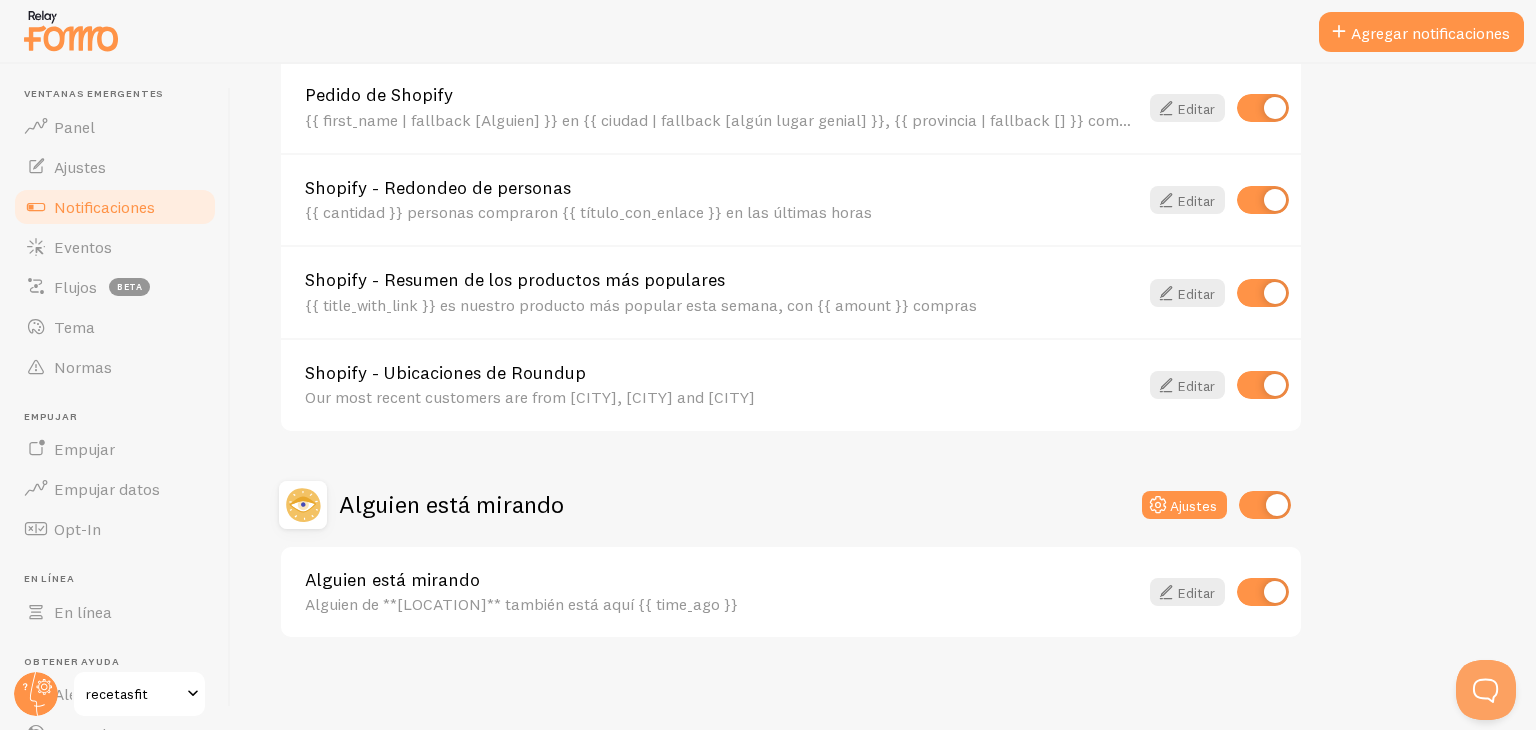 click at bounding box center (1263, 592) 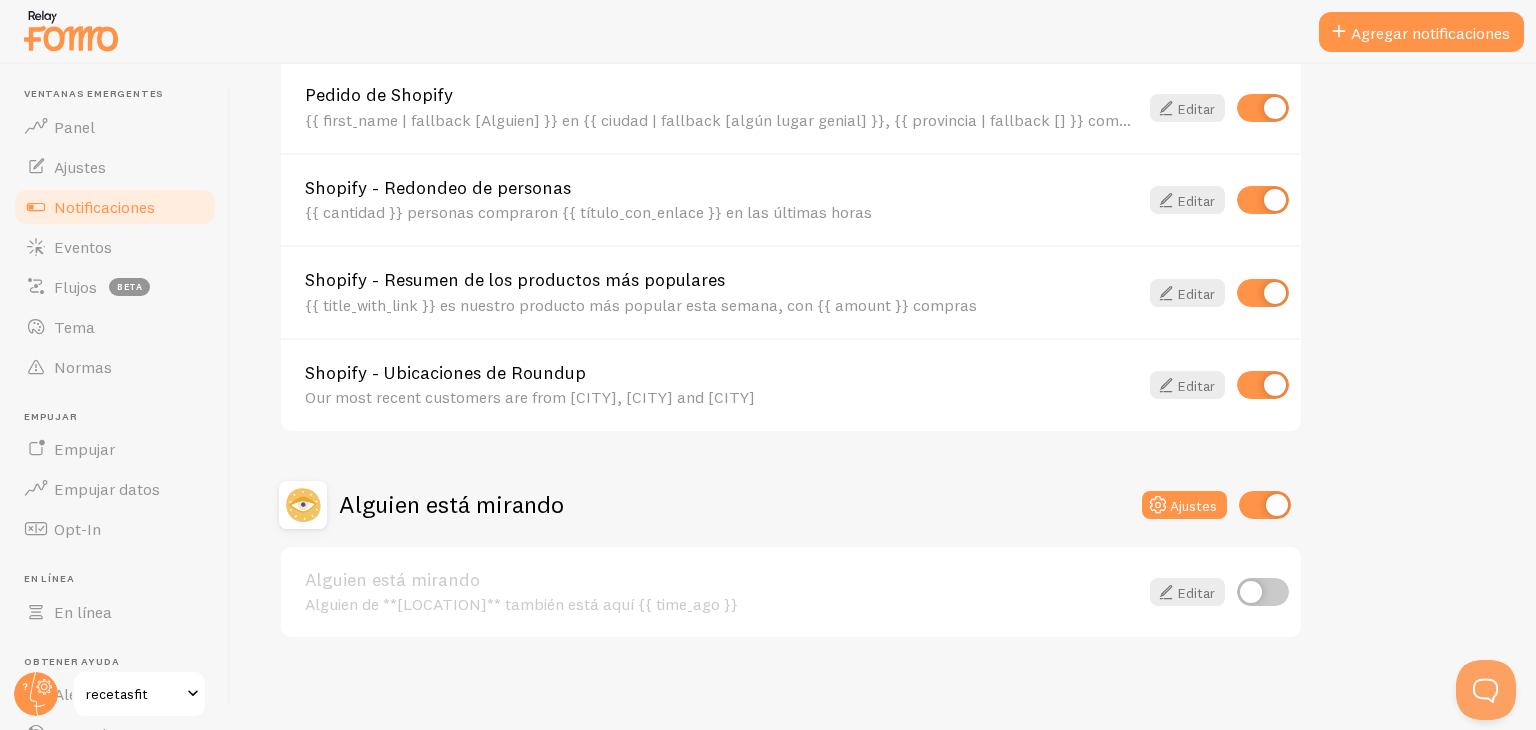click at bounding box center (1263, 592) 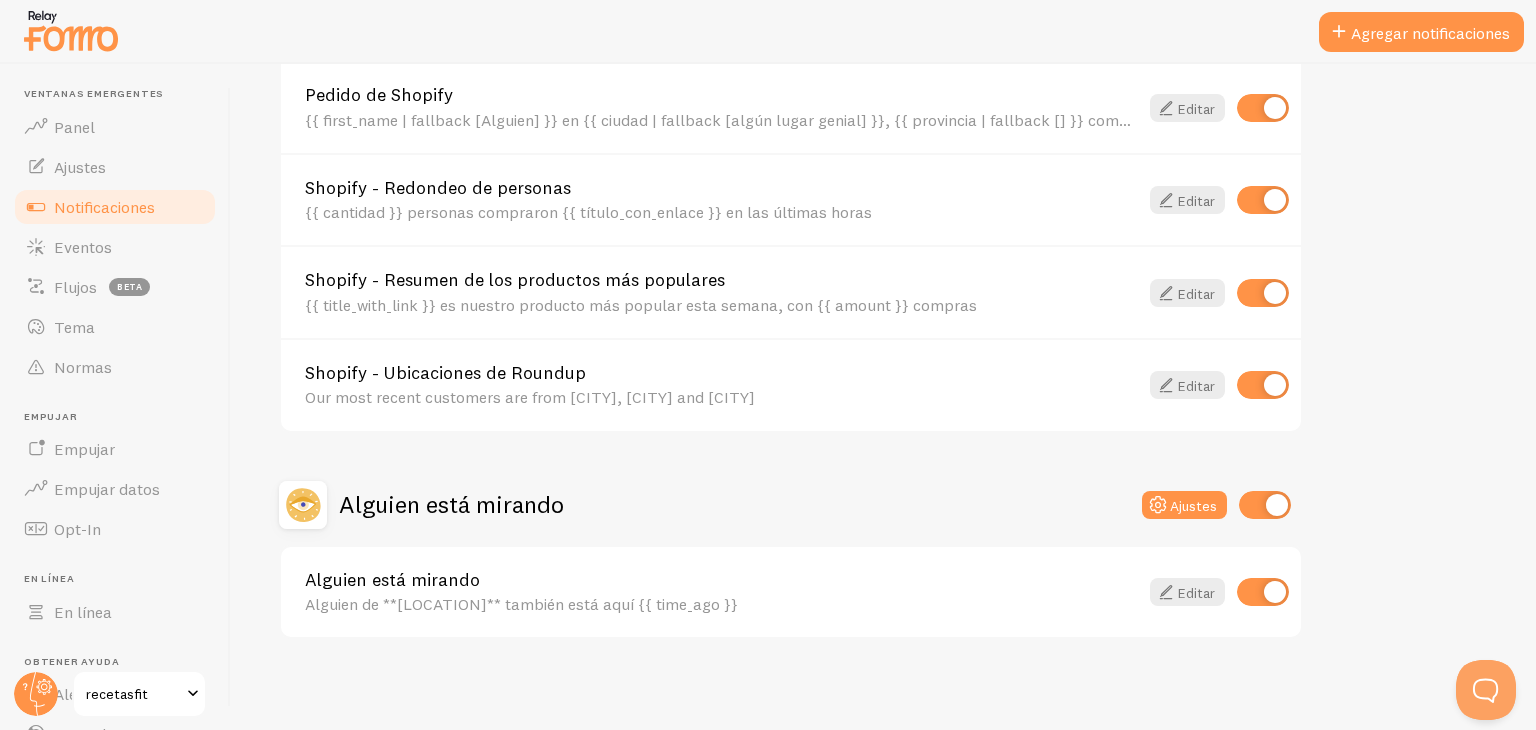 click on "Alguien de **[LOCATION]** también está aquí {{ time_ago }}" at bounding box center (721, 604) 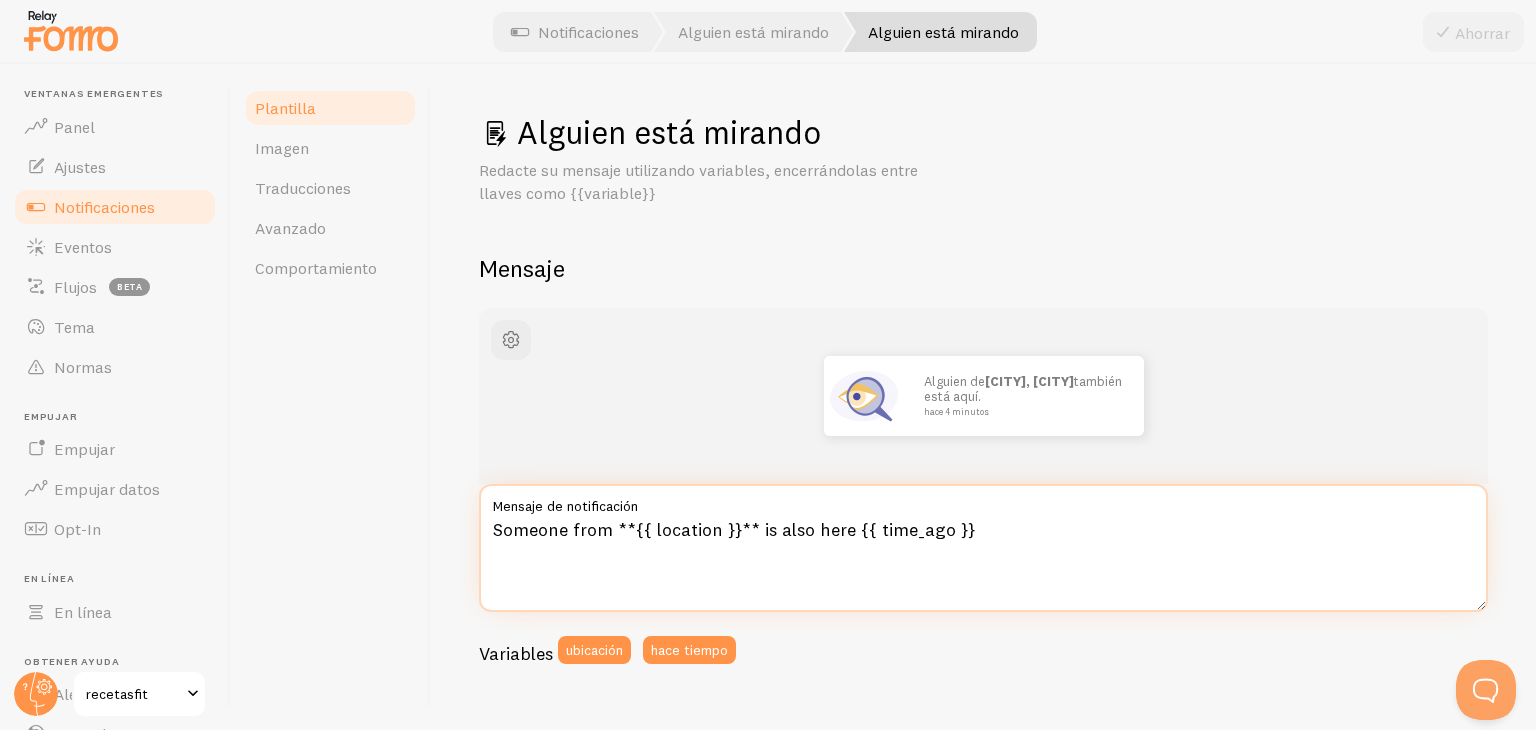 click on "Someone from **{{ location }}** is also here {{ time_ago }}" at bounding box center [983, 548] 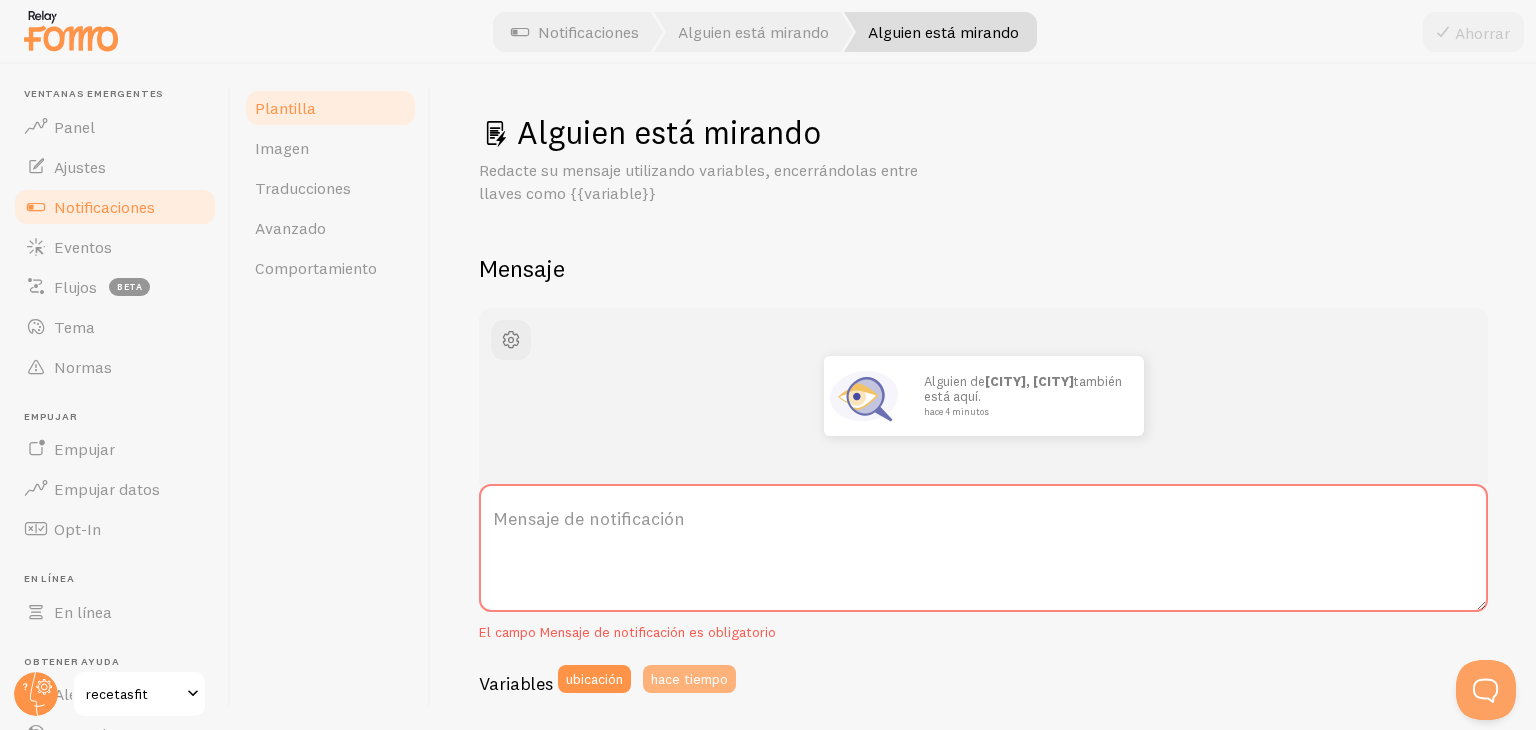 click on "hace tiempo" at bounding box center (689, 679) 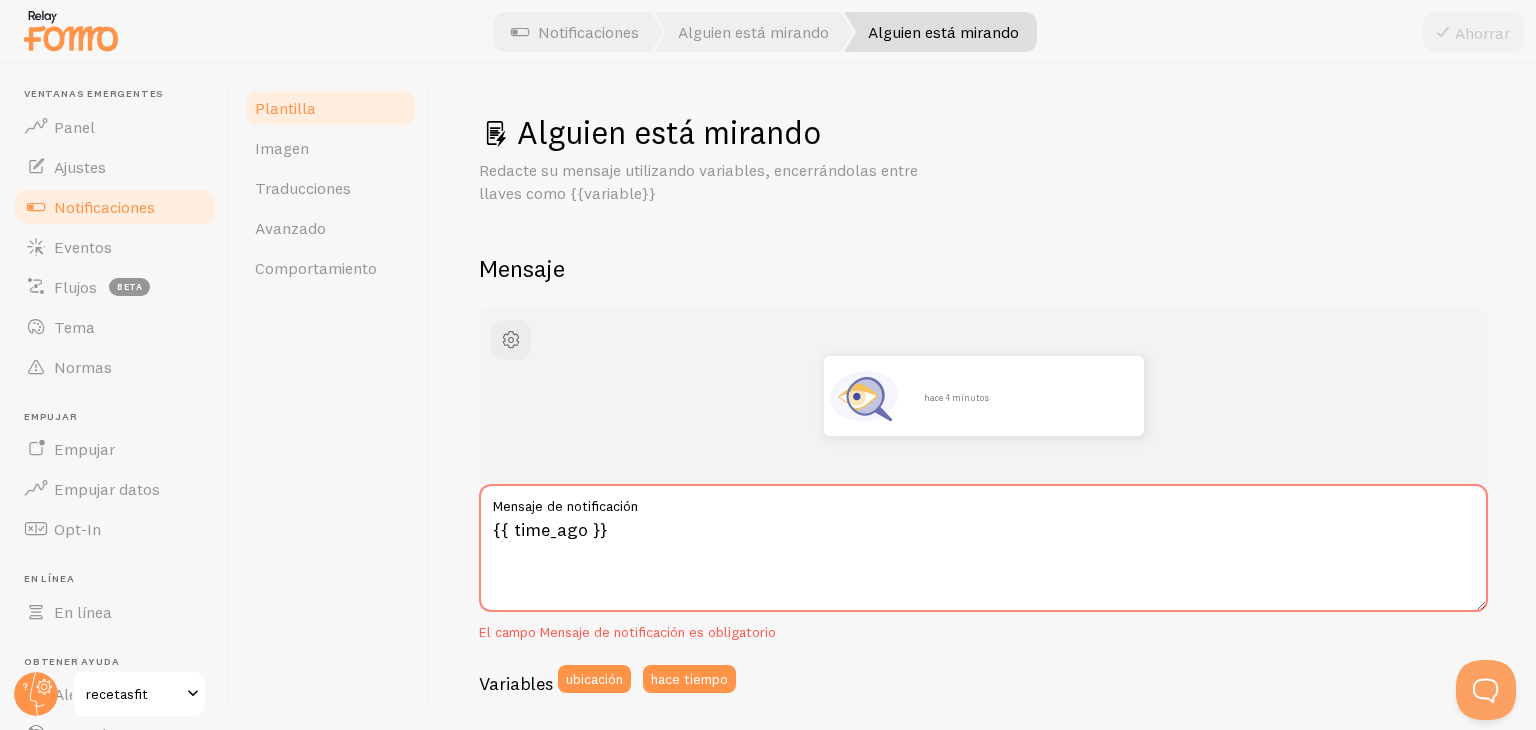 click on "Variables" at bounding box center (516, 683) 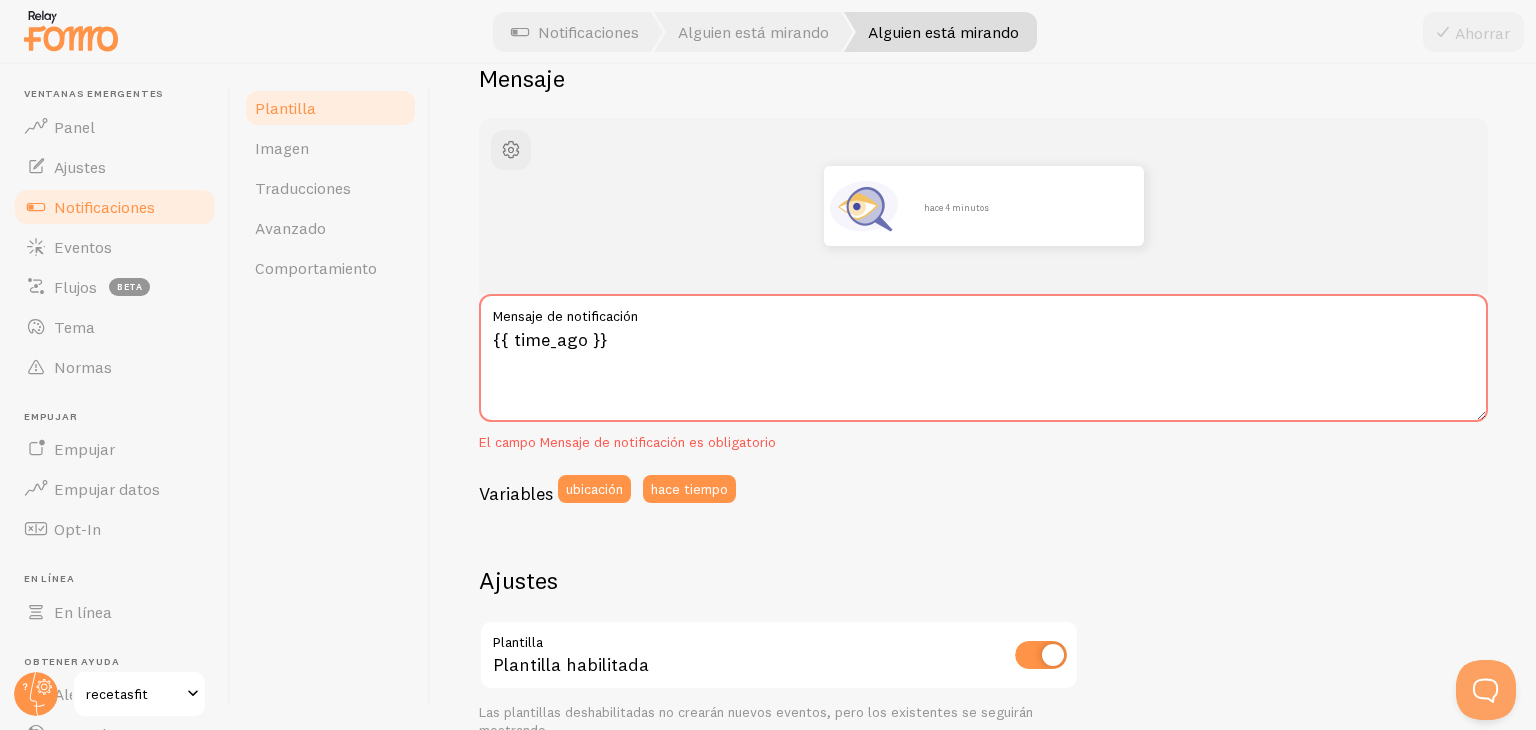 scroll, scrollTop: 191, scrollLeft: 0, axis: vertical 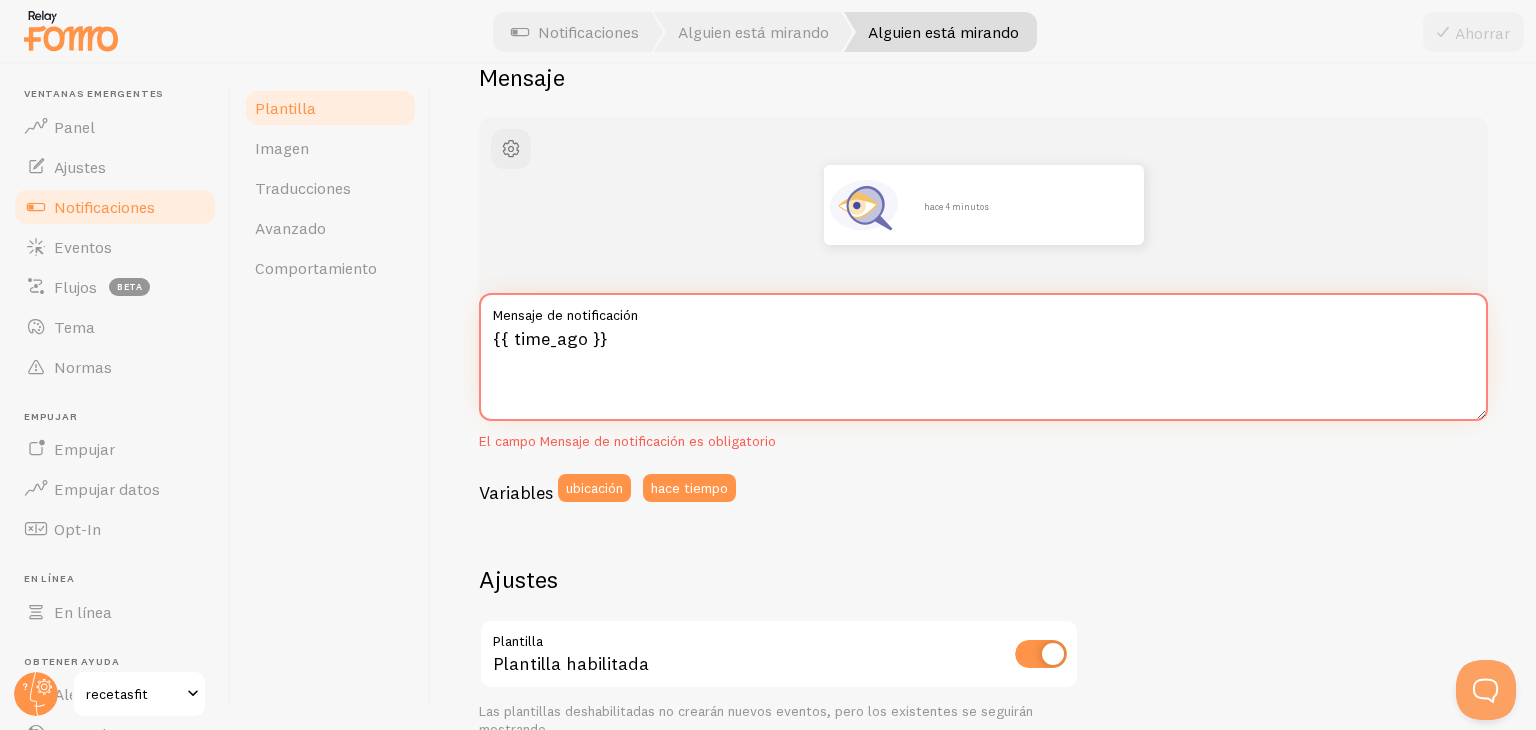 click on "{{ time_ago }}" at bounding box center (983, 357) 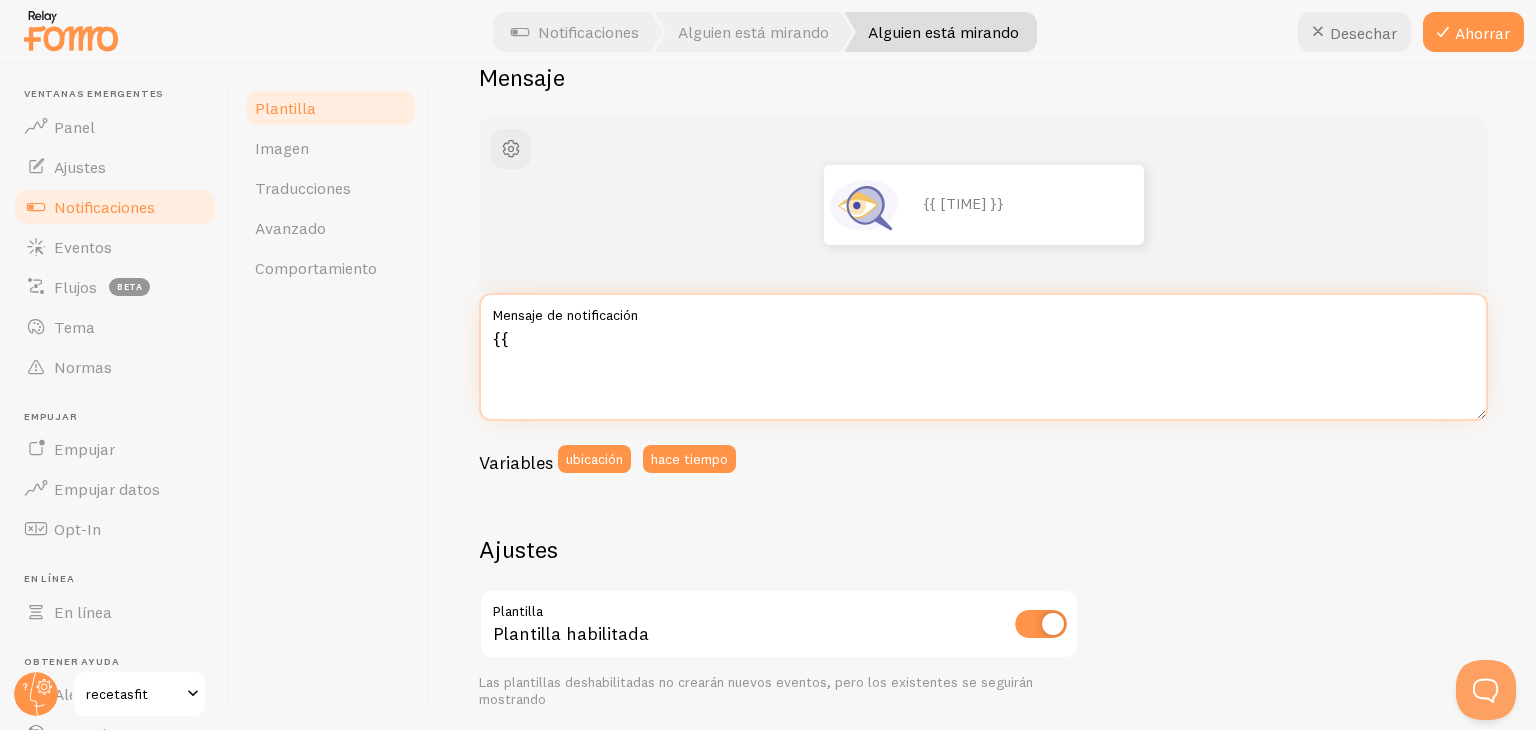 type on "{" 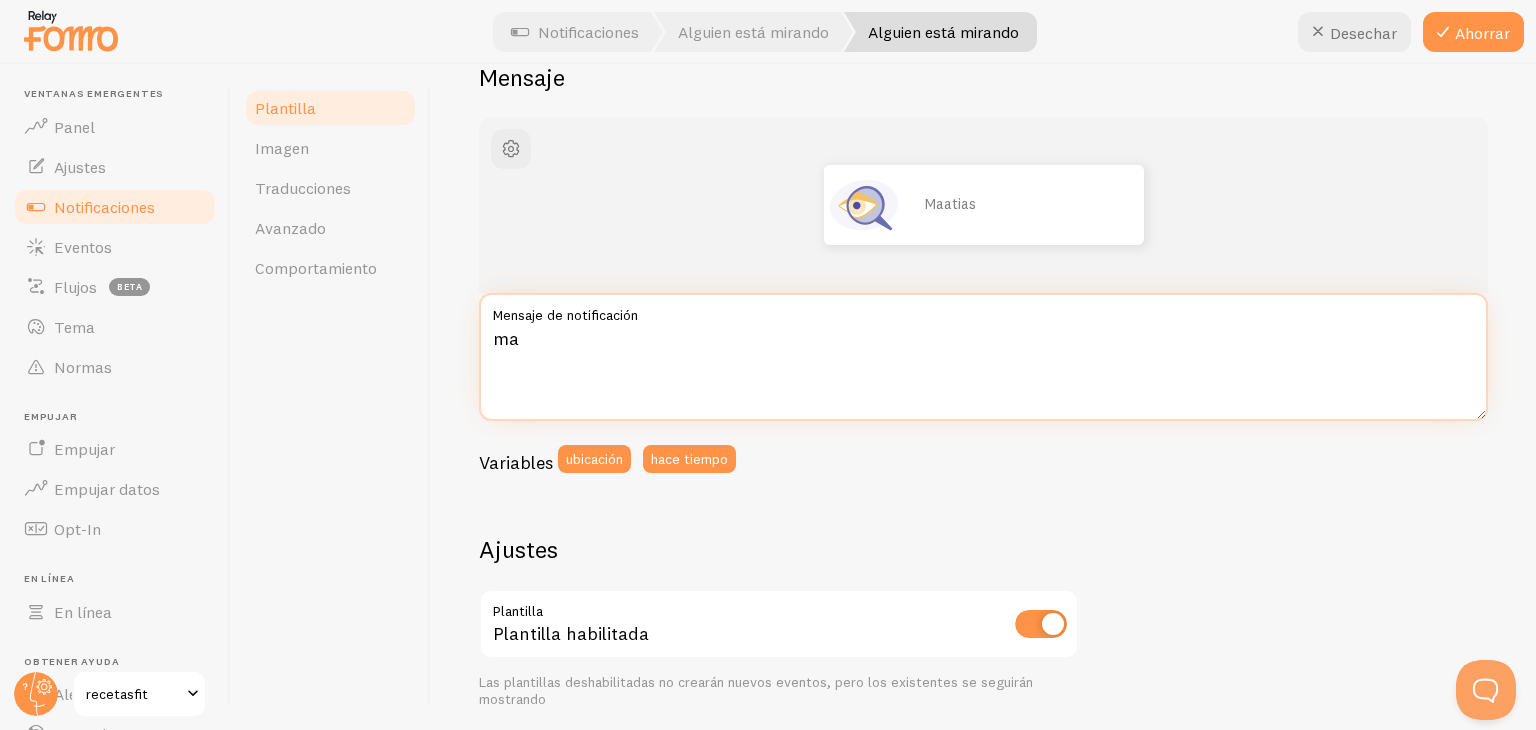 type on "m" 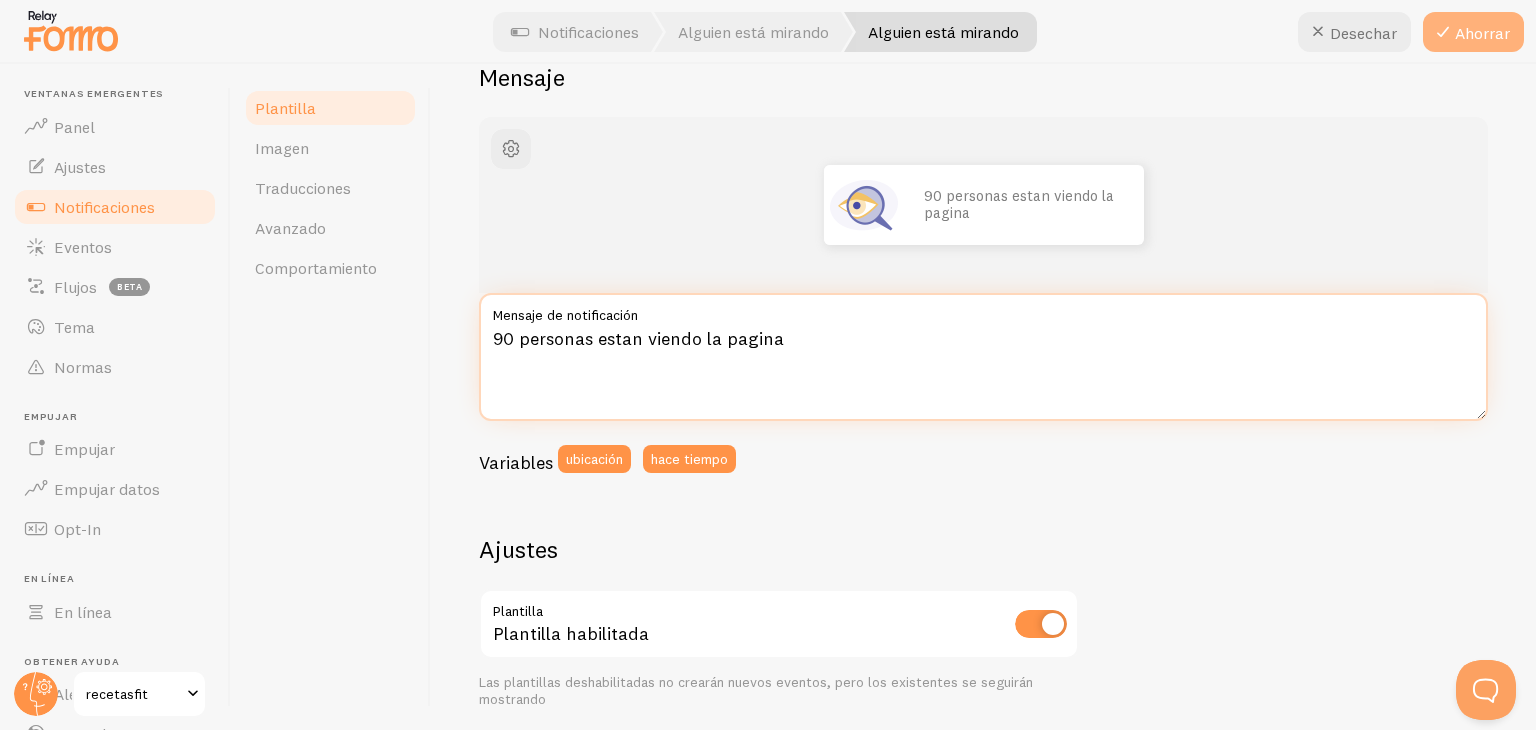 type on "90 personas estan viendo la pagina" 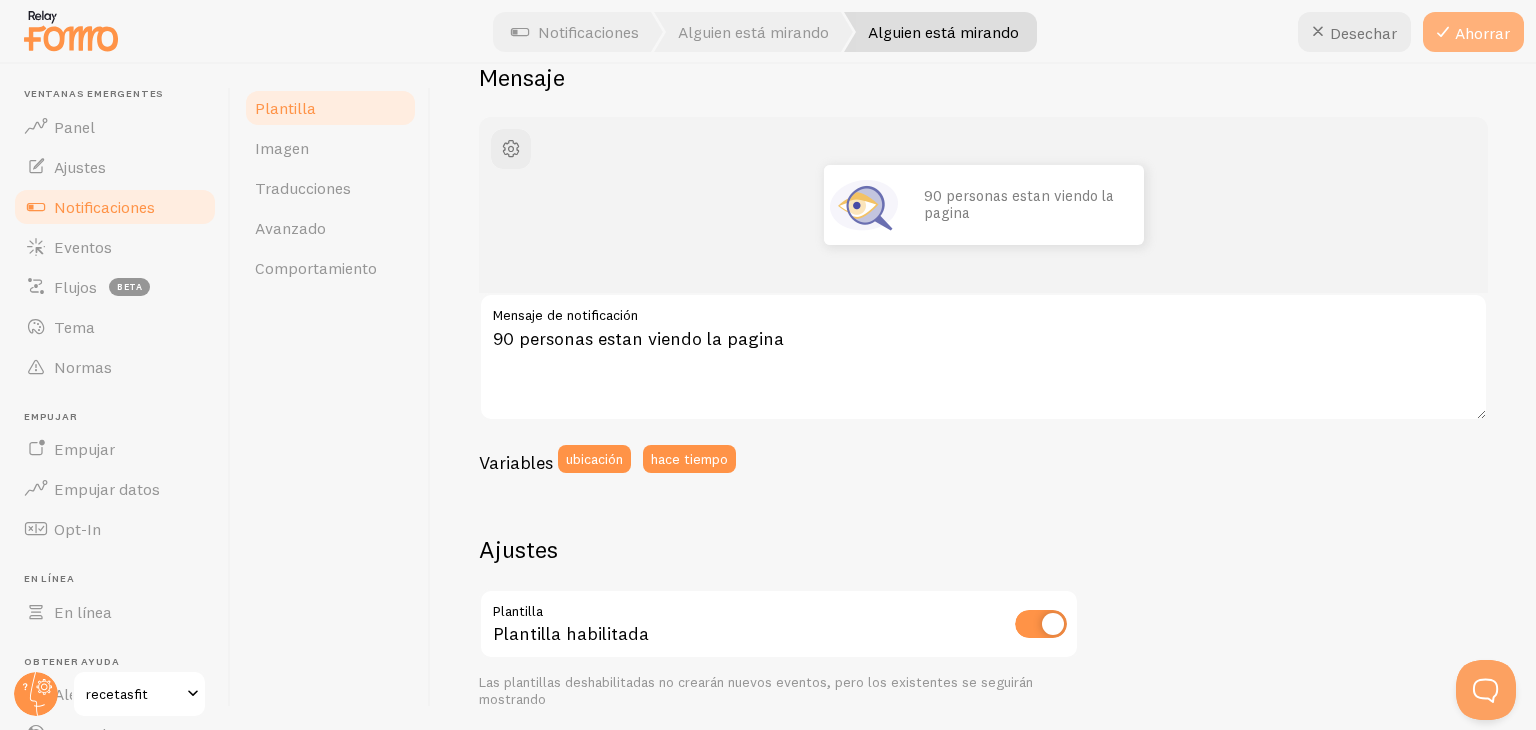 click on "Ahorrar" at bounding box center [1482, 33] 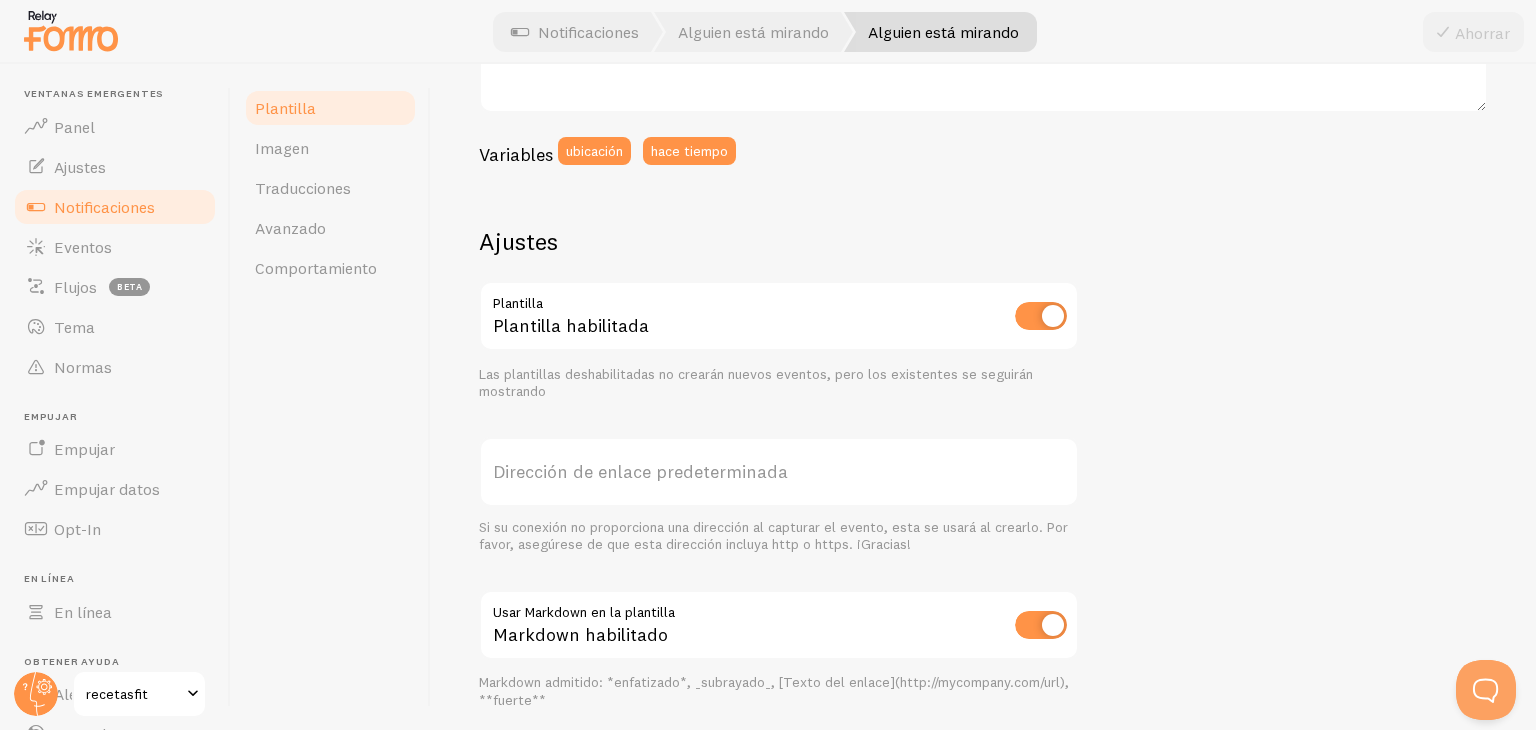scroll, scrollTop: 0, scrollLeft: 0, axis: both 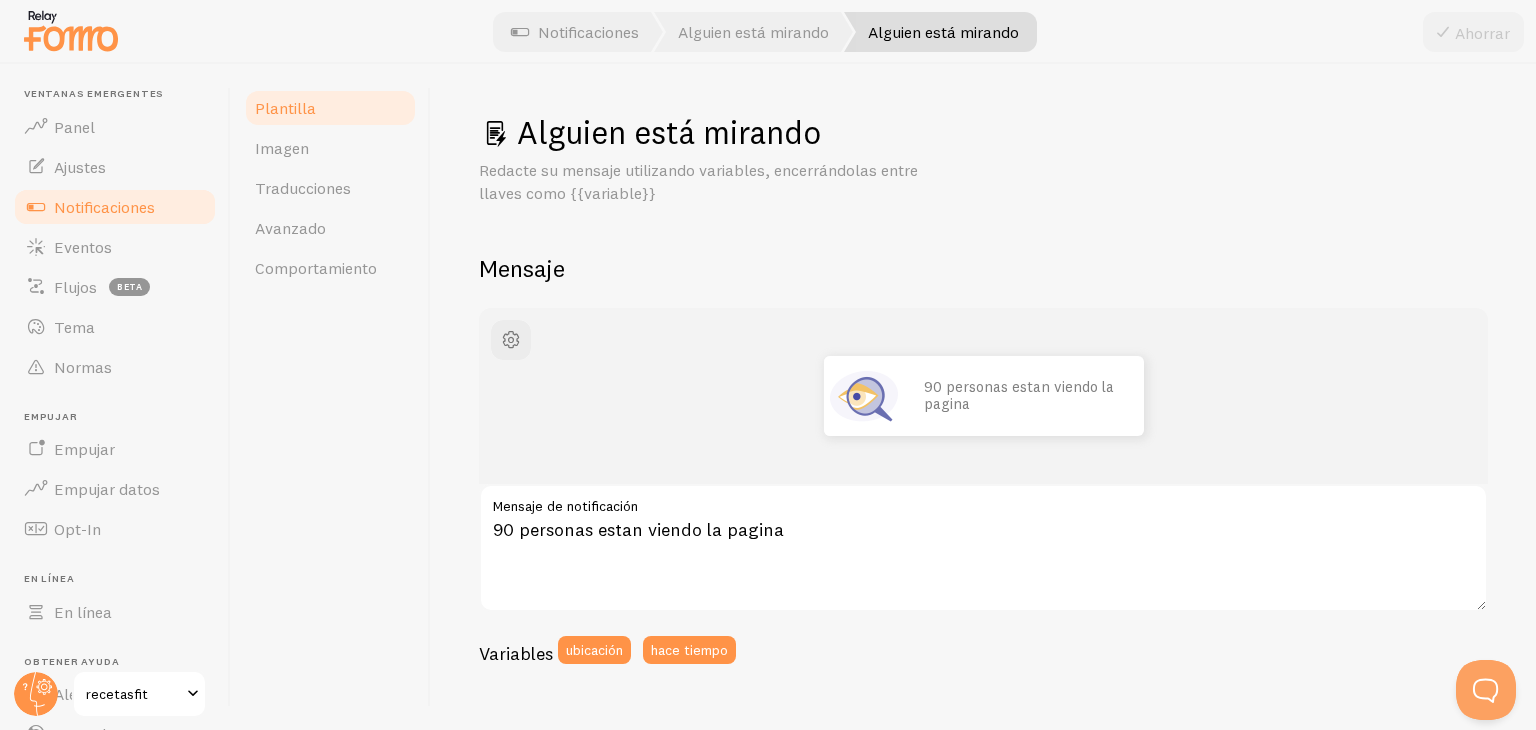 click on "Notificaciones" at bounding box center [104, 207] 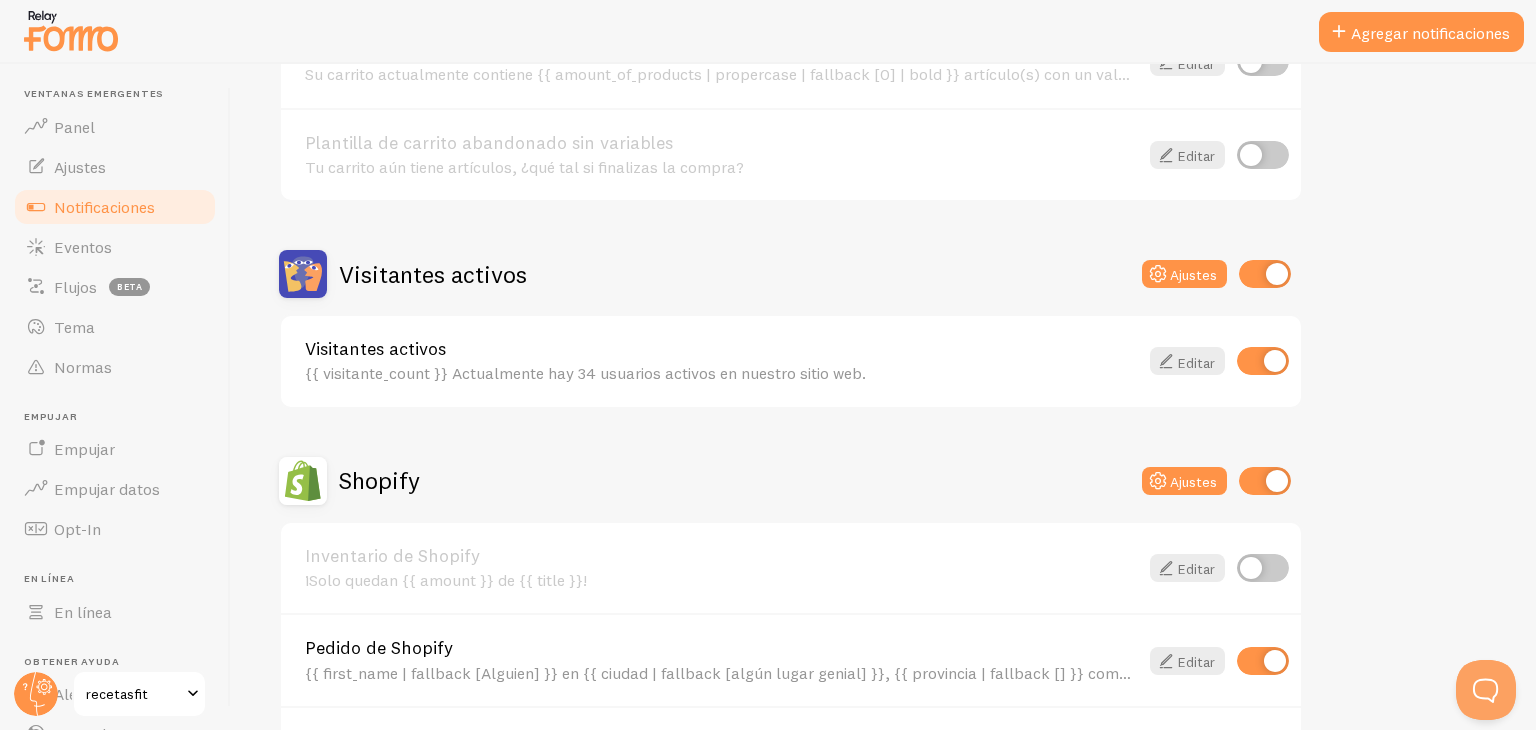 scroll, scrollTop: 324, scrollLeft: 0, axis: vertical 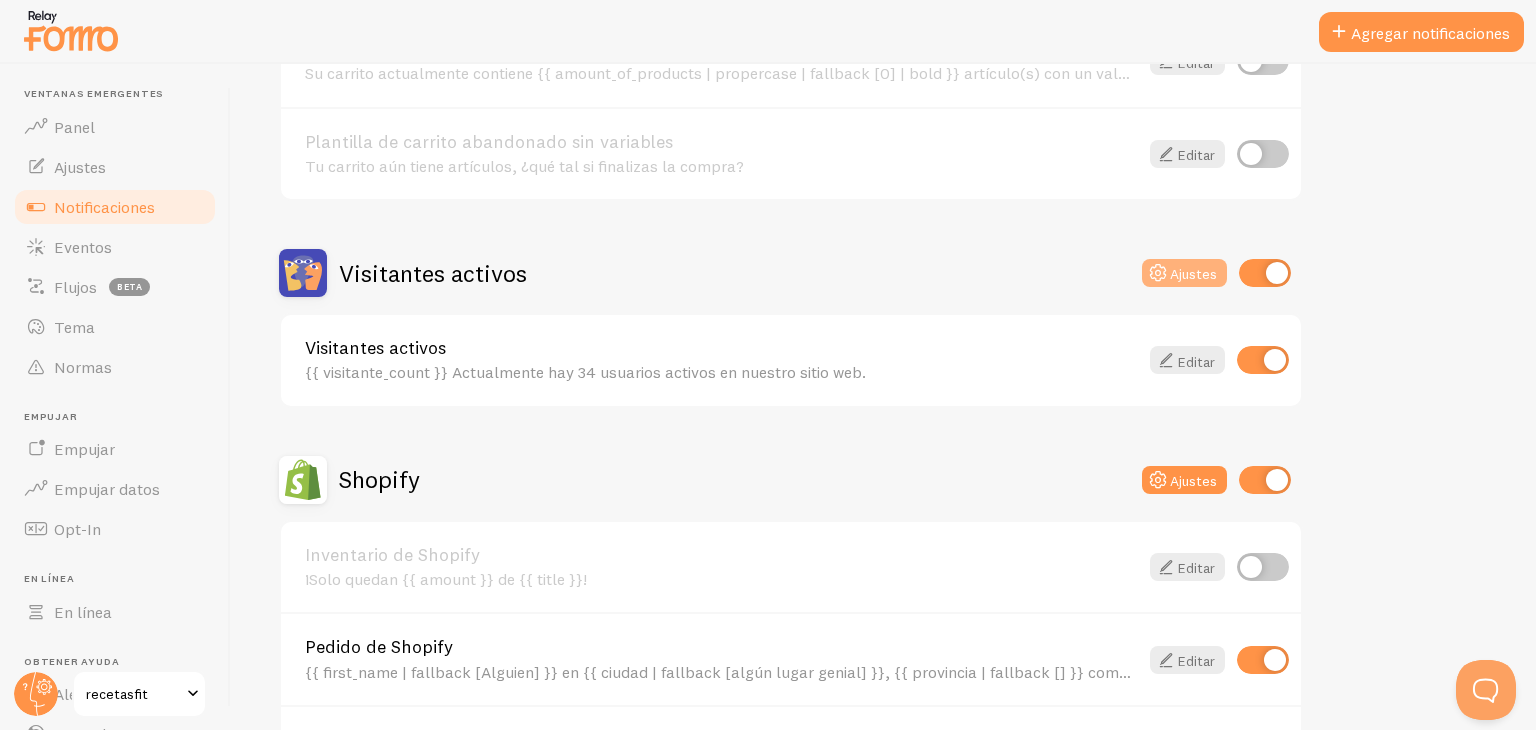 click on "Ajustes" at bounding box center [1193, 274] 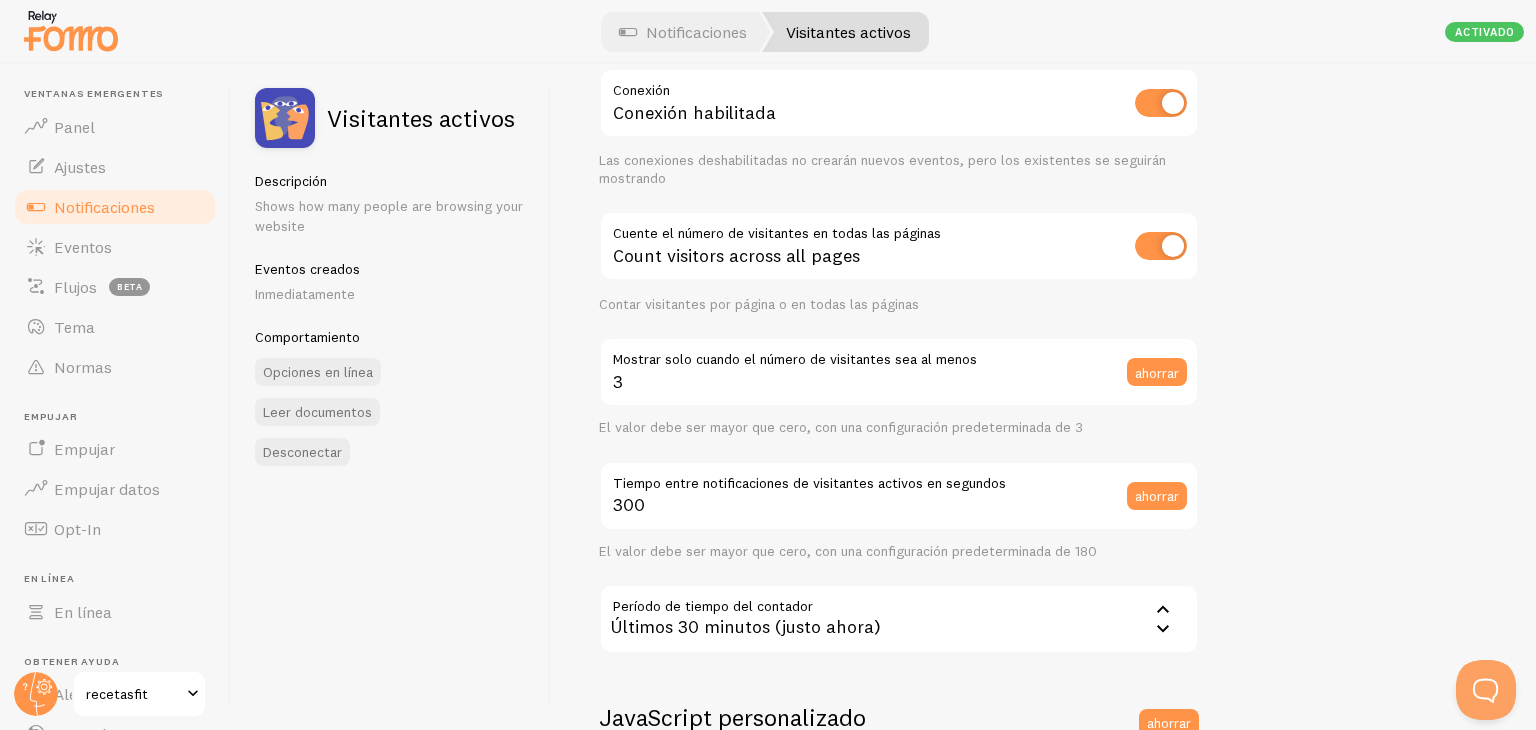 scroll, scrollTop: 100, scrollLeft: 0, axis: vertical 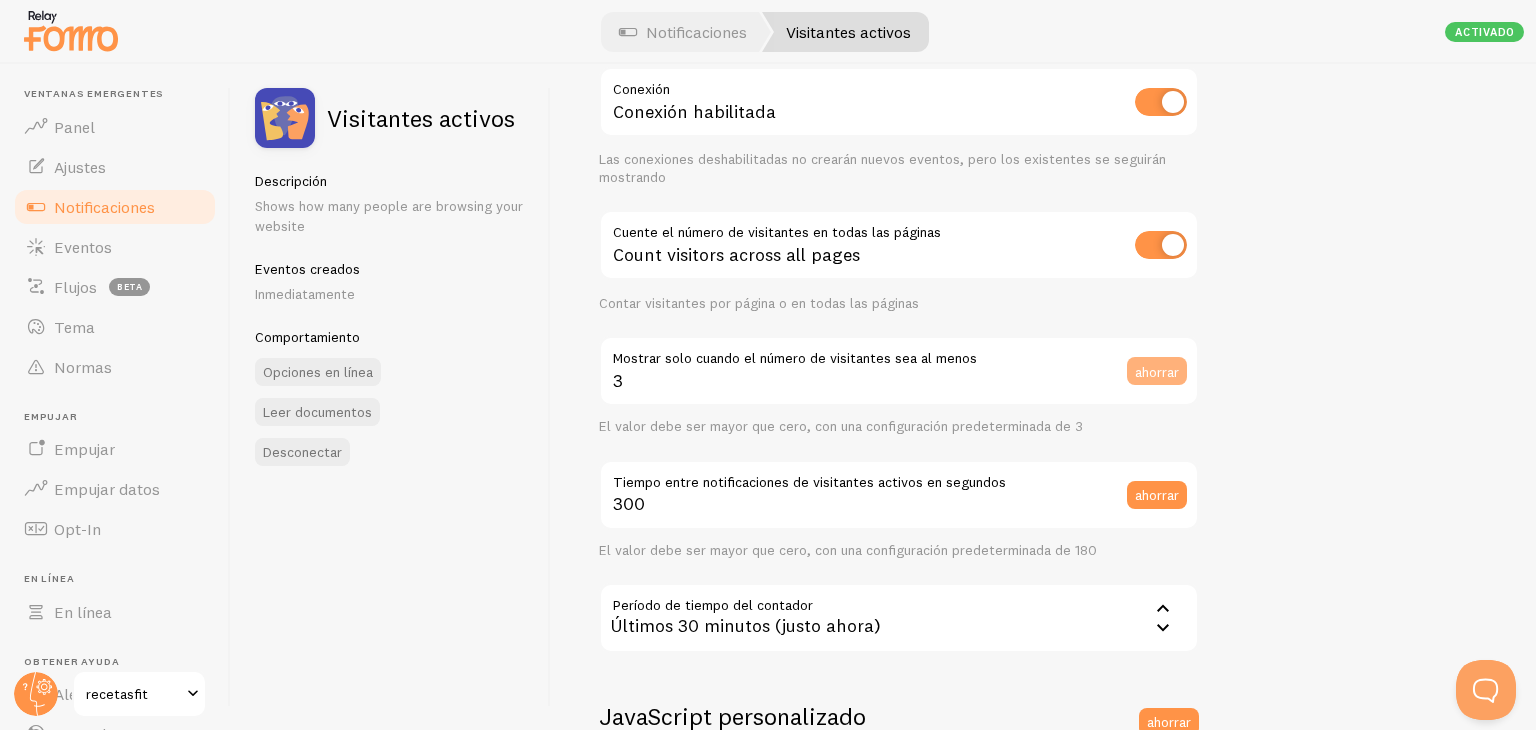 click on "ahorrar" at bounding box center [1157, 371] 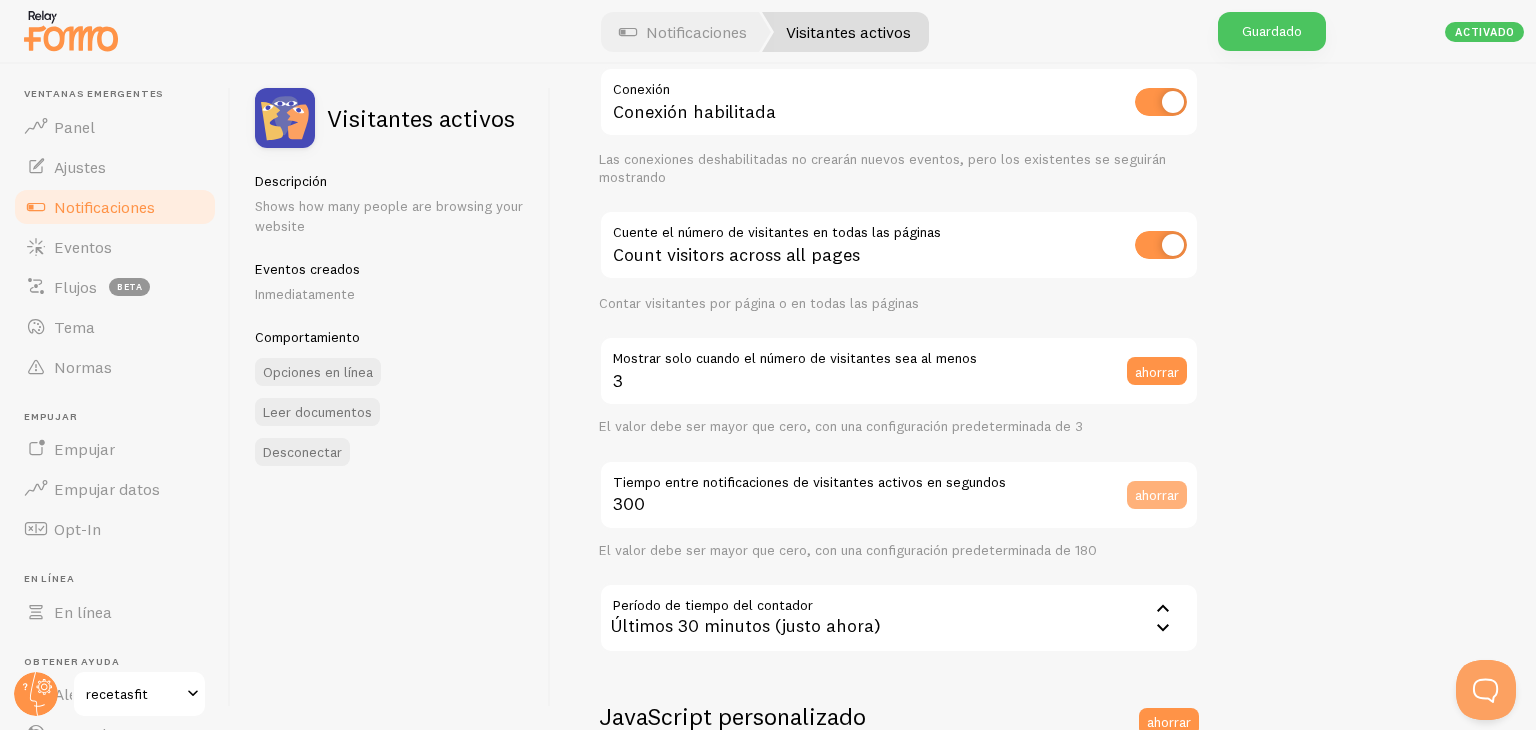 click on "ahorrar" at bounding box center (1157, 495) 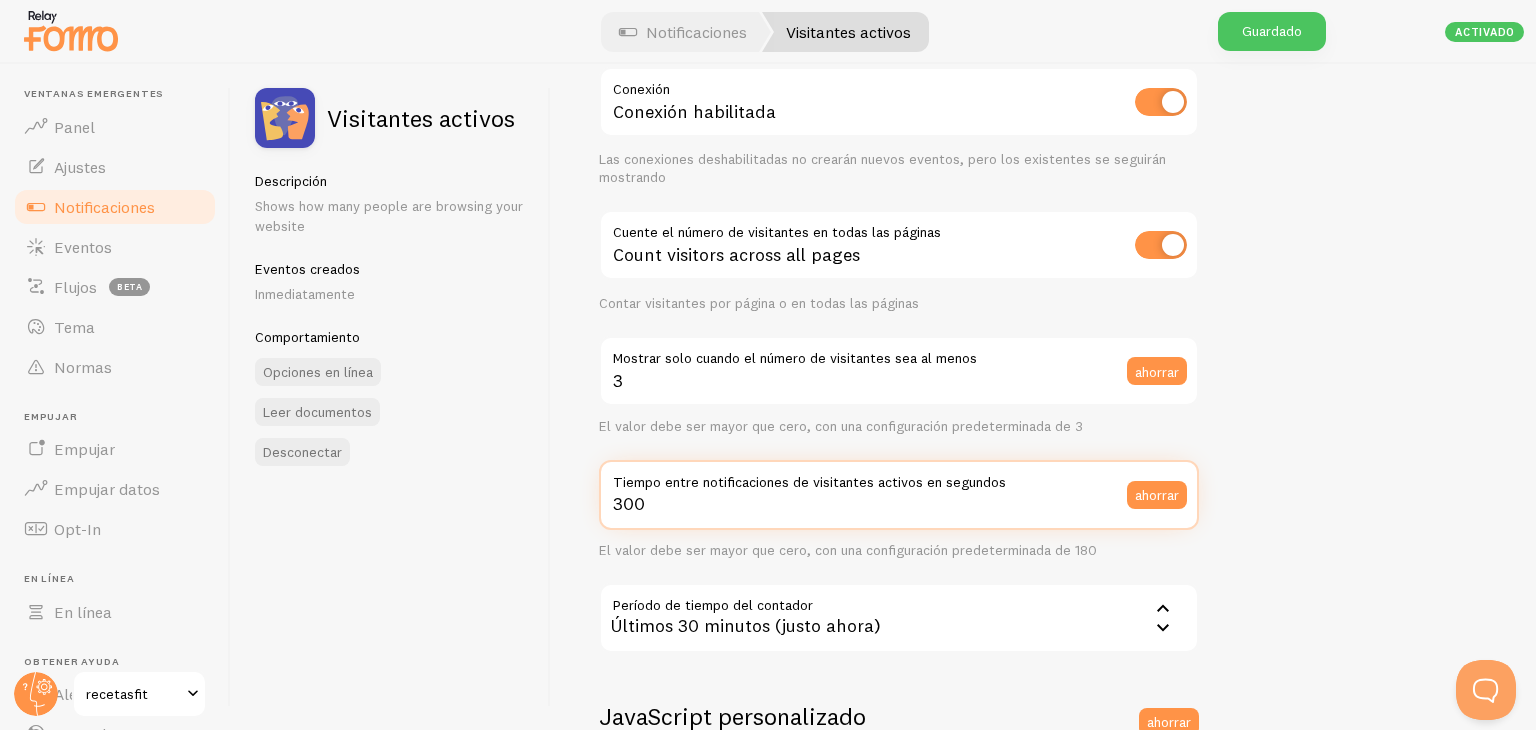 click on "300" at bounding box center [899, 495] 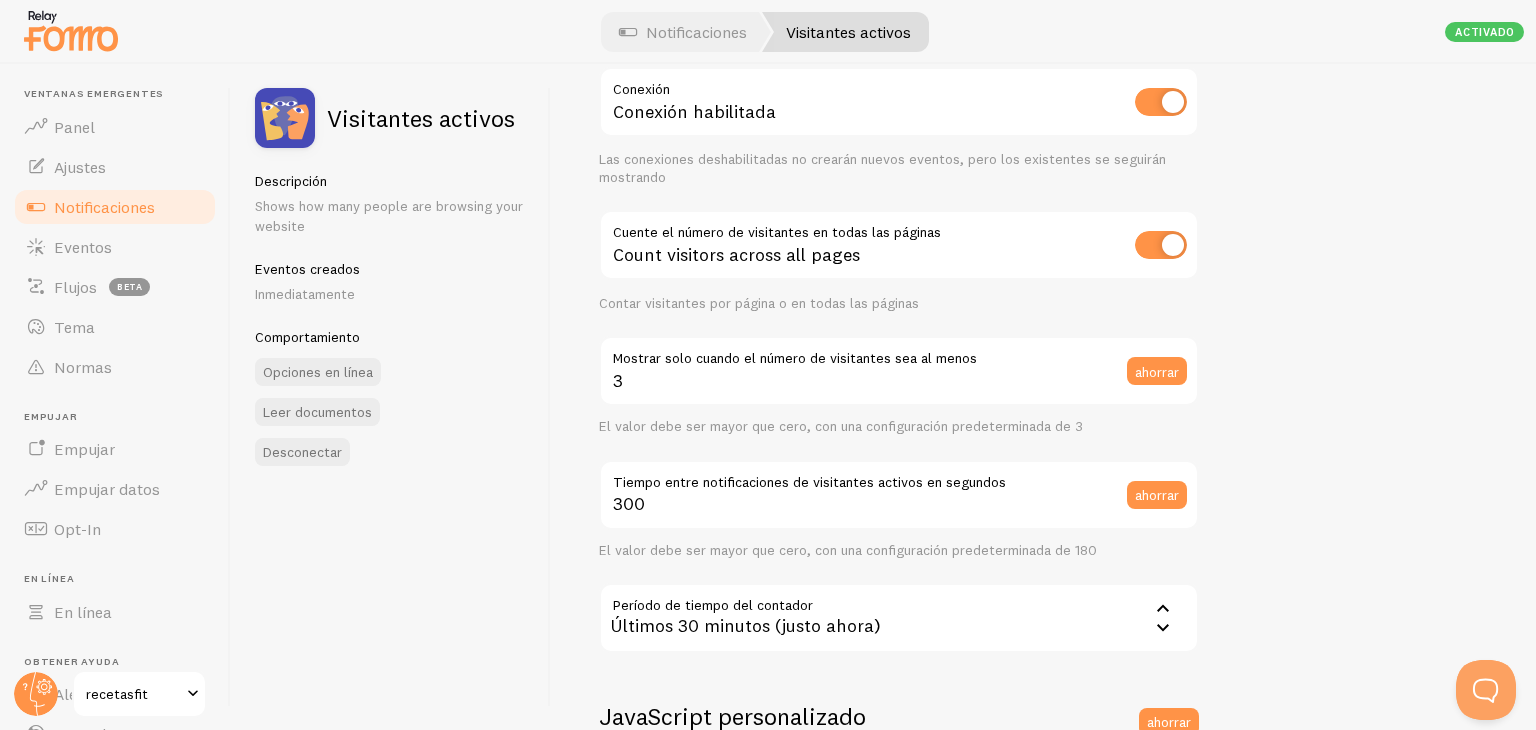 click on "Ajustes       Conexión   Conexión habilitada   Las conexiones deshabilitadas no crearán nuevos eventos, pero los existentes se seguirán mostrando           Cuente el número de visitantes en todas las páginas   Contar visitantes en todas las páginas   Contar visitantes por página o en todas las páginas     3   Mostrar solo cuando el número de visitantes sea al menos
ahorrar
El valor debe ser mayor que cero, con una configuración predeterminada de 3     300   Tiempo entre notificaciones de visitantes activos en segundos
ahorrar
El valor debe ser mayor que cero, con una configuración predeterminada de 180   Período de tiempo del contador   1800   Últimos 30 minutos (justo ahora)       Últimos 30 minutos (justo ahora) Últimas 24 horas
JavaScript personalizado" at bounding box center (1043, 397) 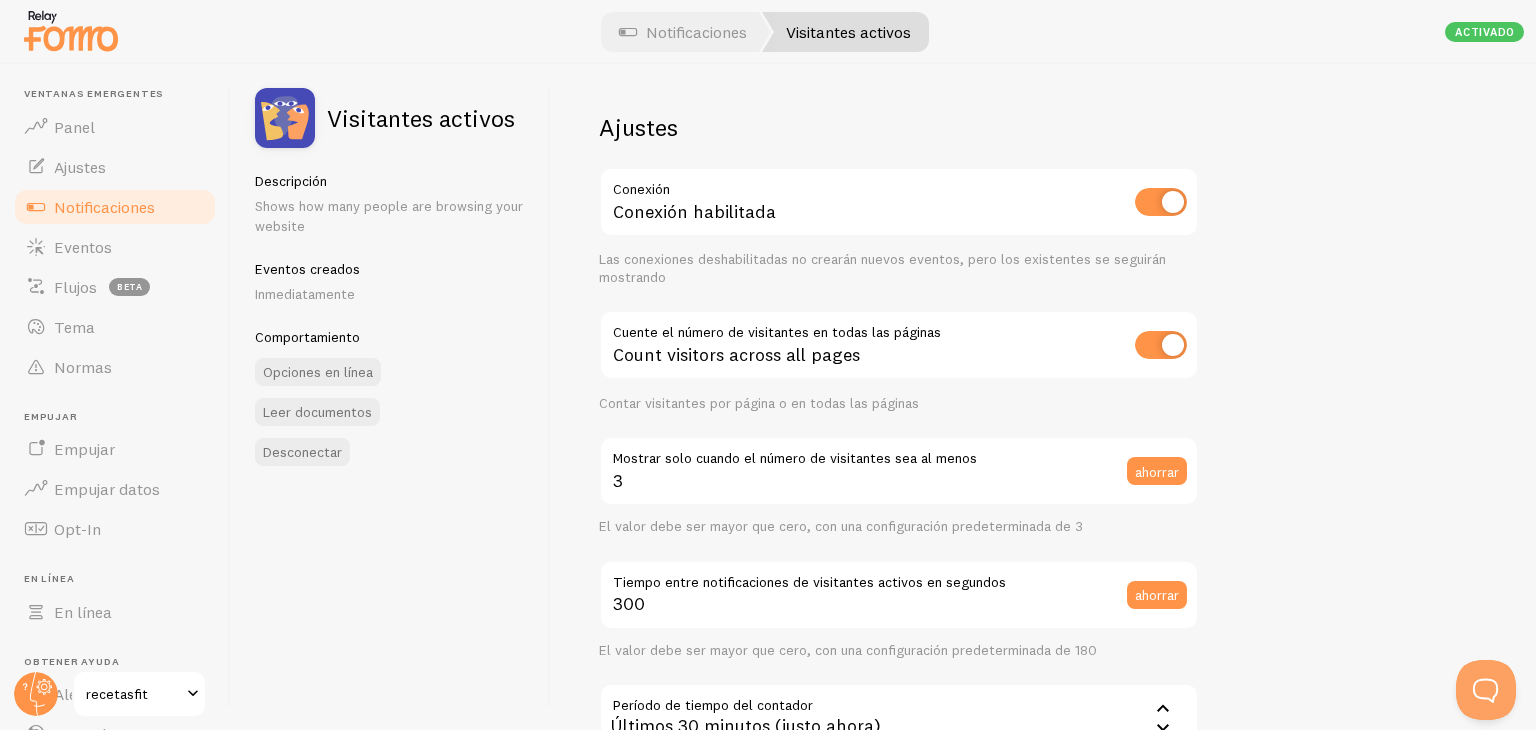 click at bounding box center [1161, 345] 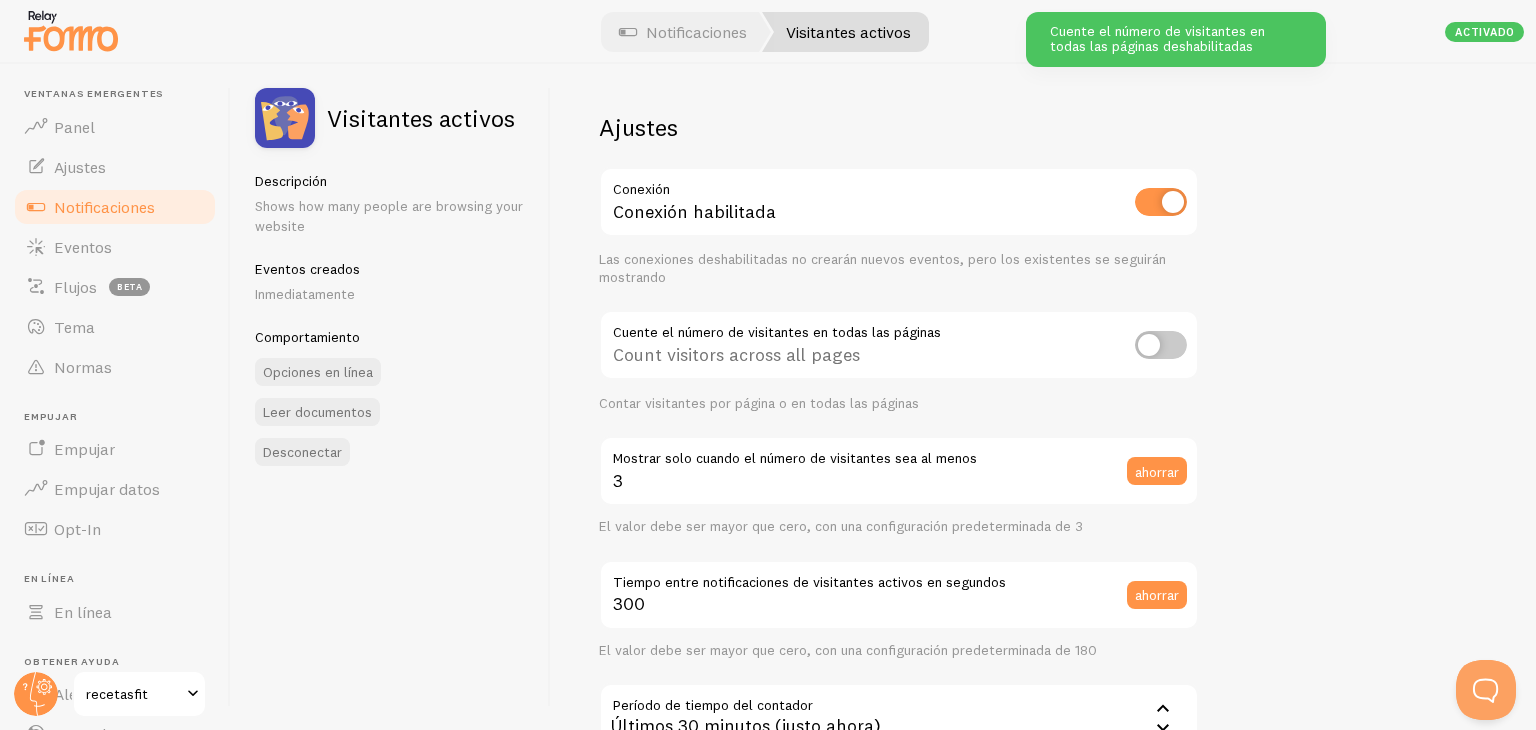 click at bounding box center (1161, 345) 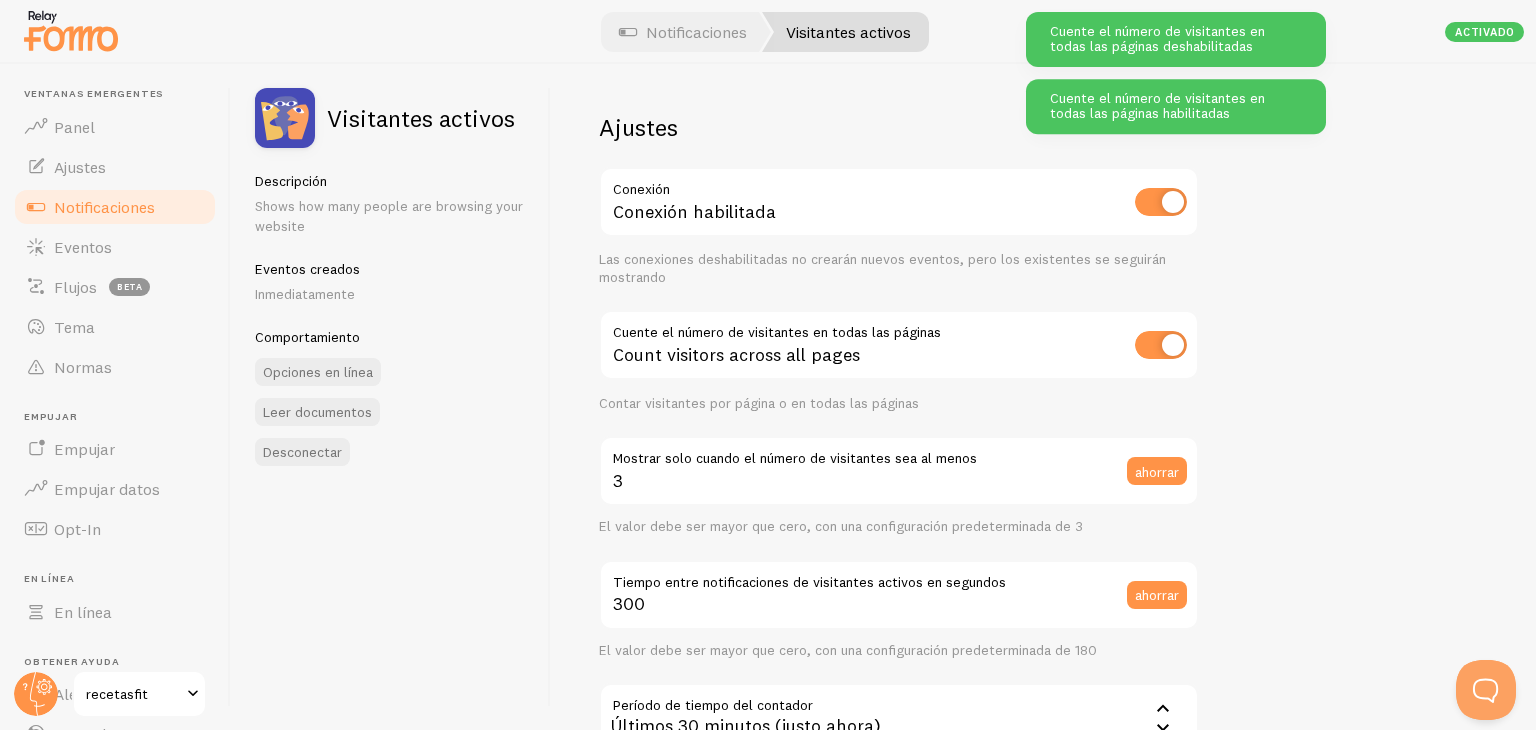 click at bounding box center [1161, 345] 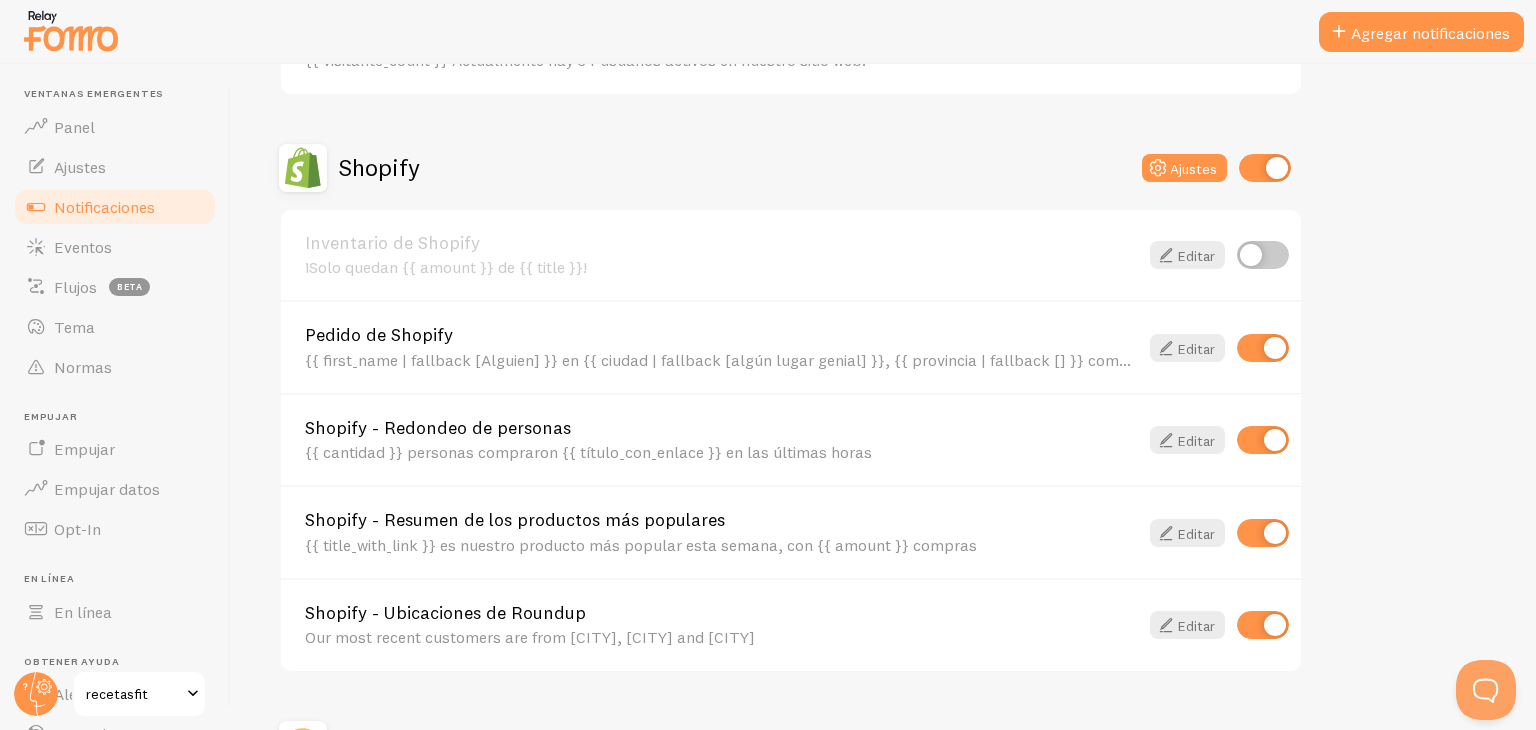 scroll, scrollTop: 660, scrollLeft: 0, axis: vertical 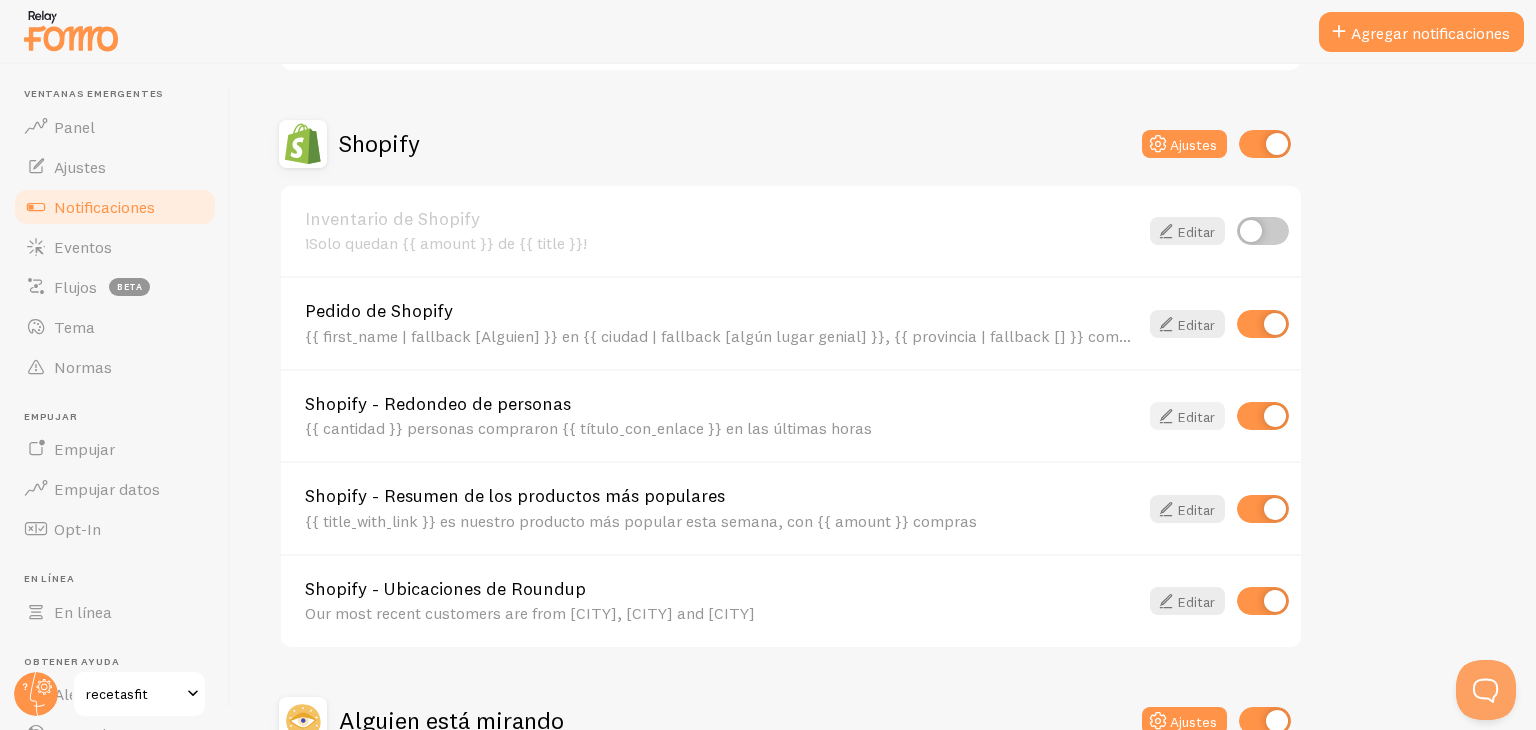 click on "Editar" at bounding box center (1196, 417) 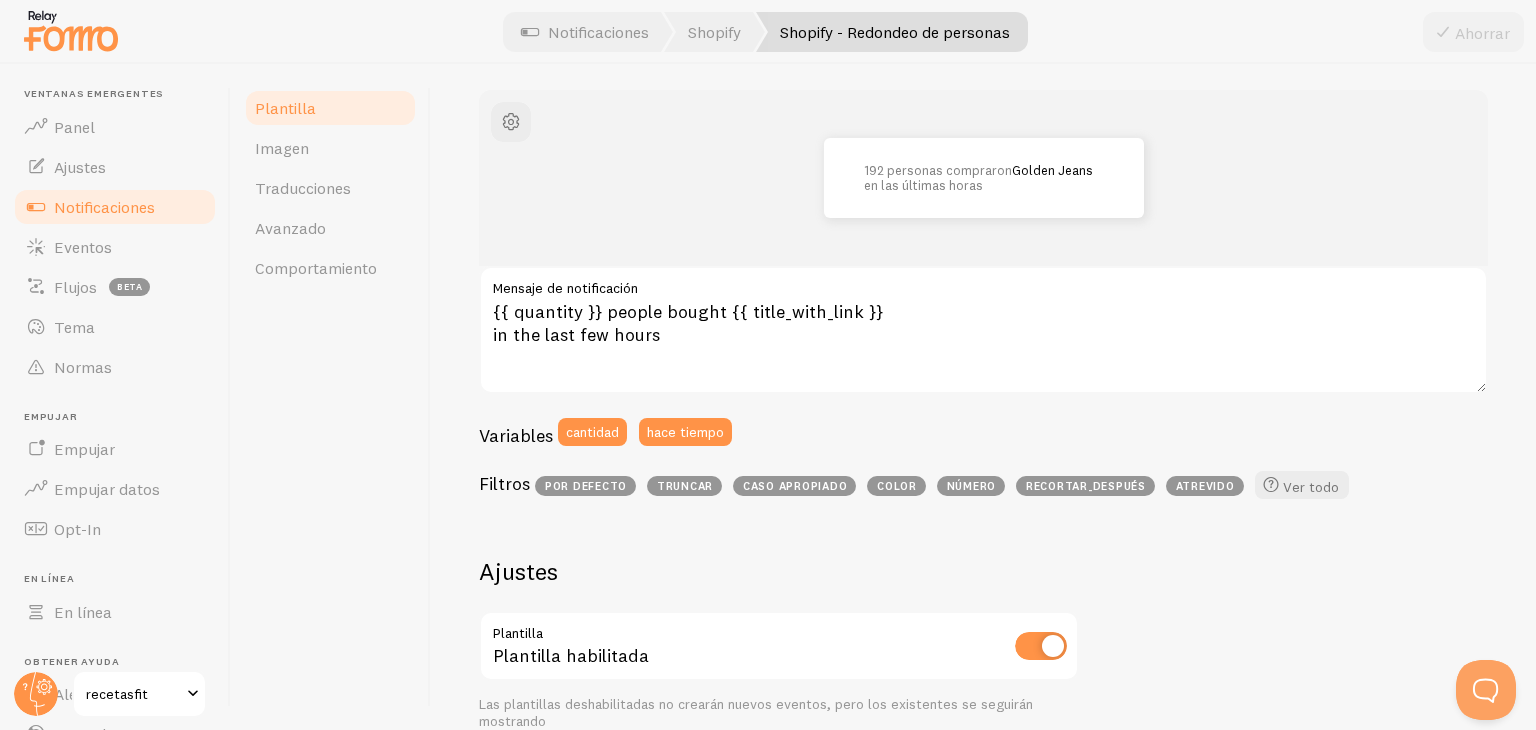 scroll, scrollTop: 227, scrollLeft: 0, axis: vertical 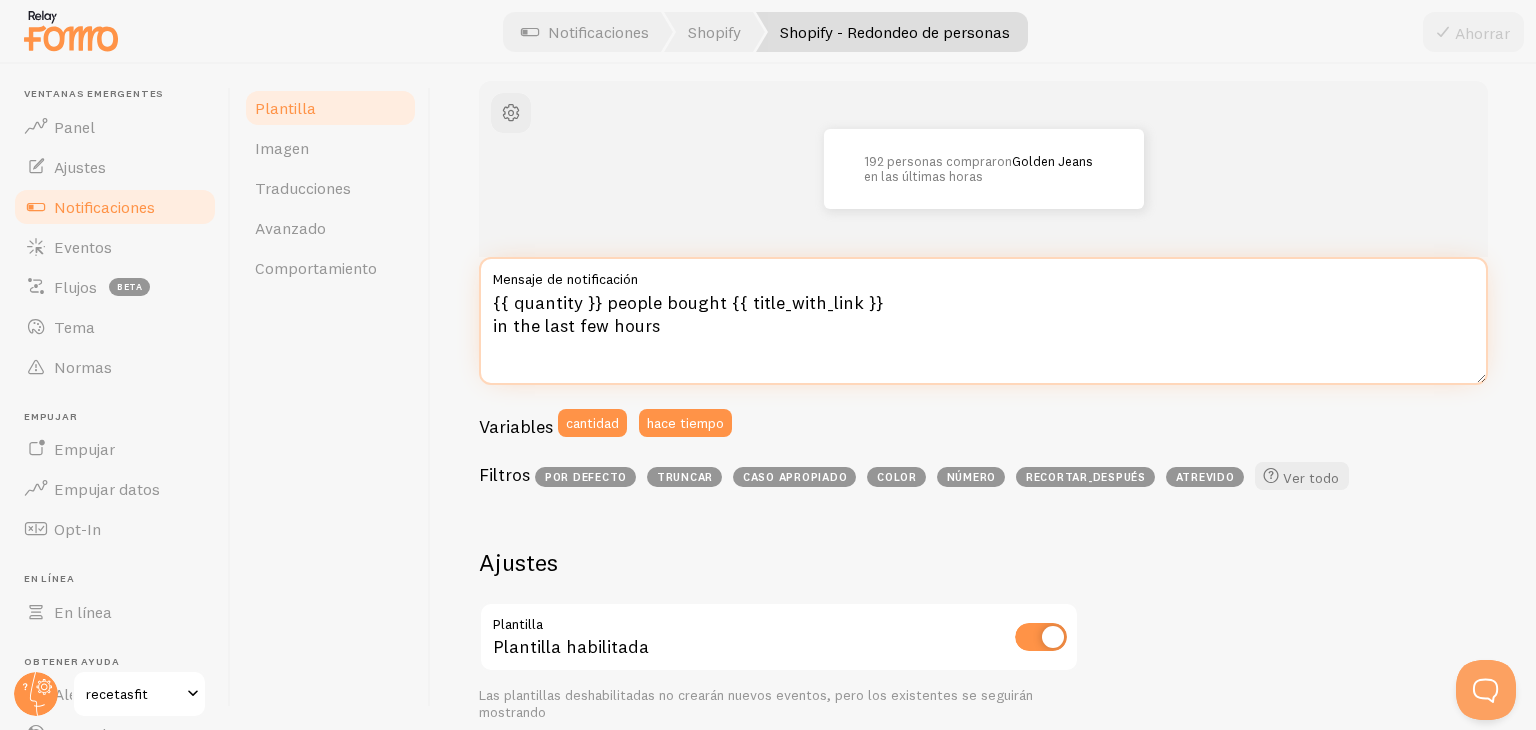 click on "{{ quantity }} people bought {{ title_with_link }}
in the last few hours" at bounding box center [983, 321] 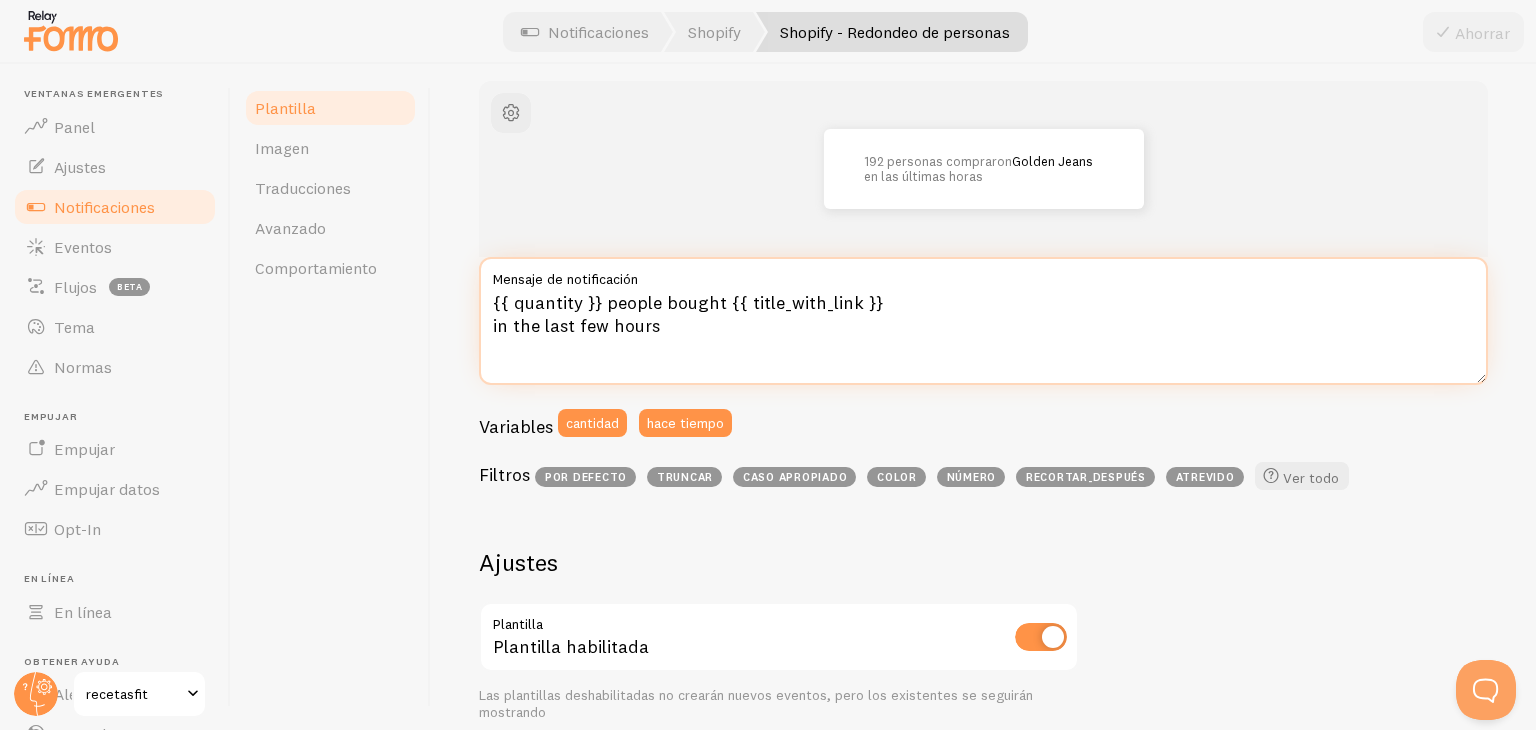 click on "{{ quantity }} people bought {{ title_with_link }}
in the last few hours" at bounding box center (983, 321) 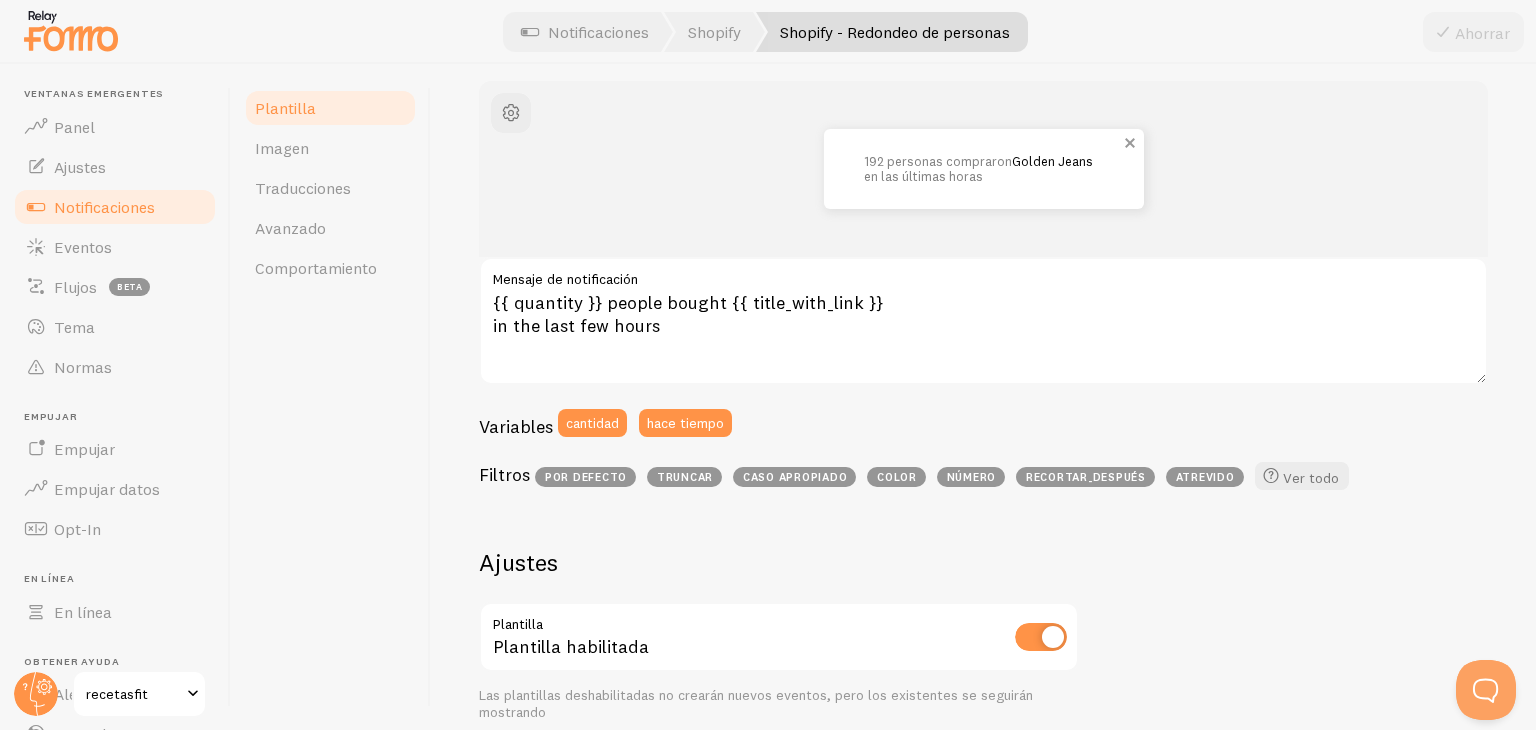 click on "192 personas compraron" at bounding box center (938, 161) 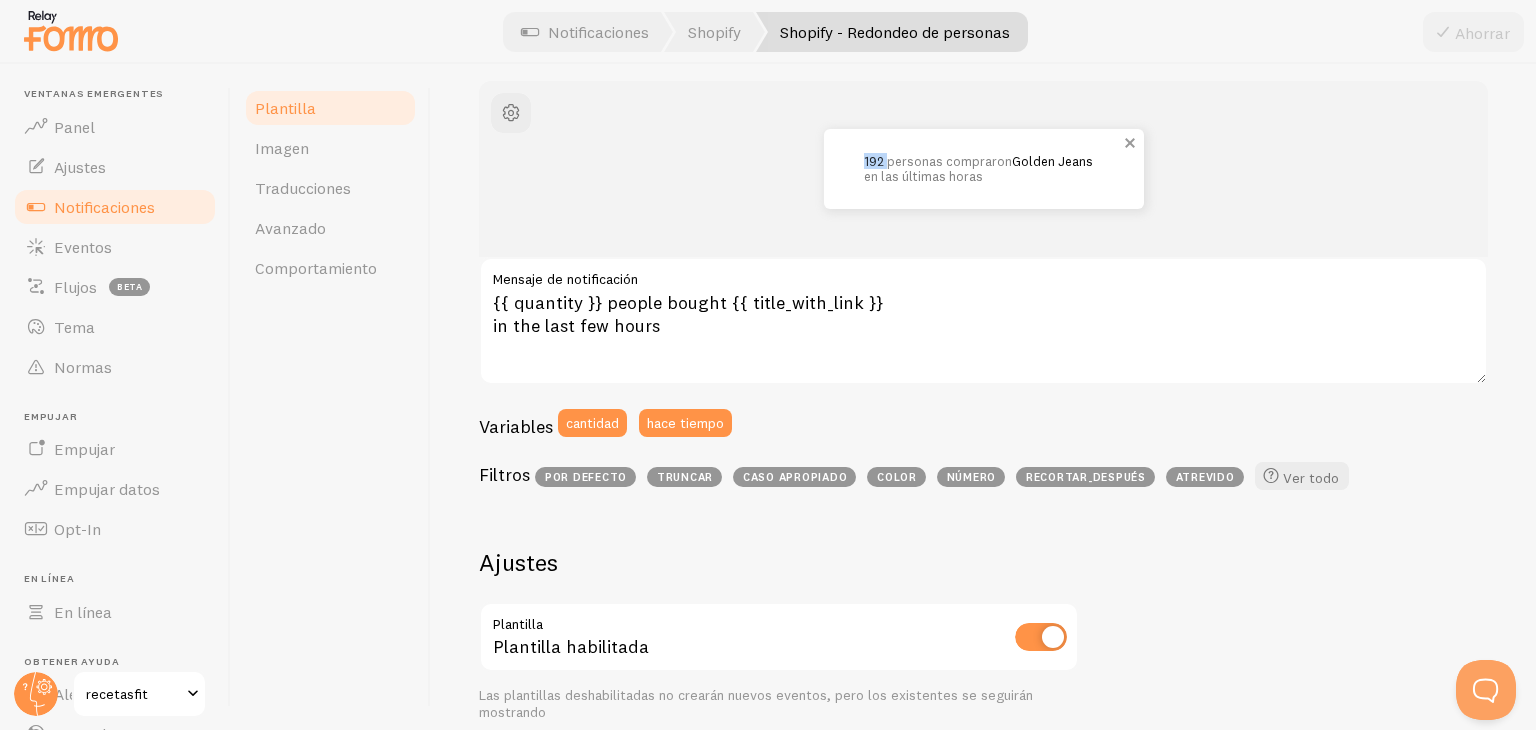 click on "192 personas compraron" at bounding box center [938, 161] 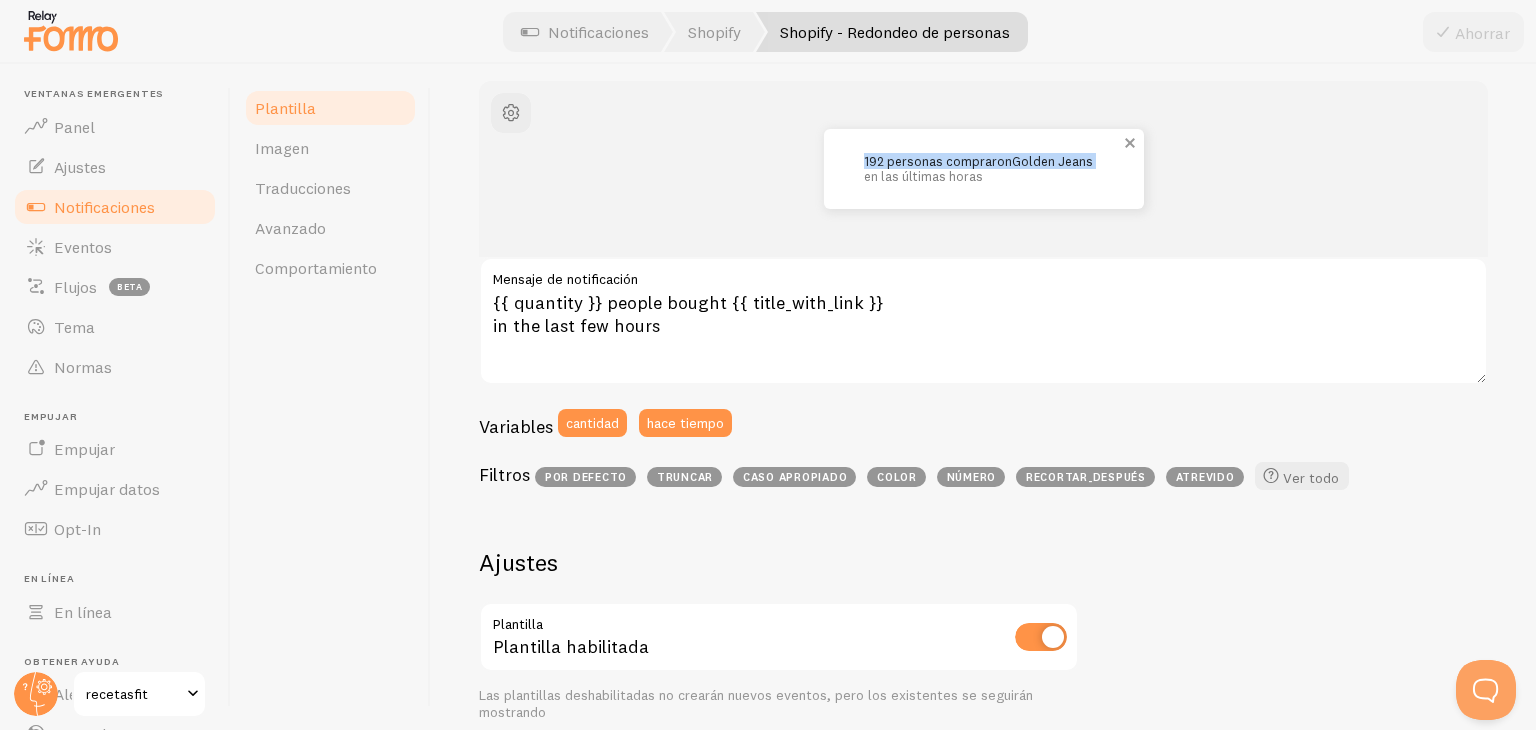 click on "192 personas compraron" at bounding box center (938, 161) 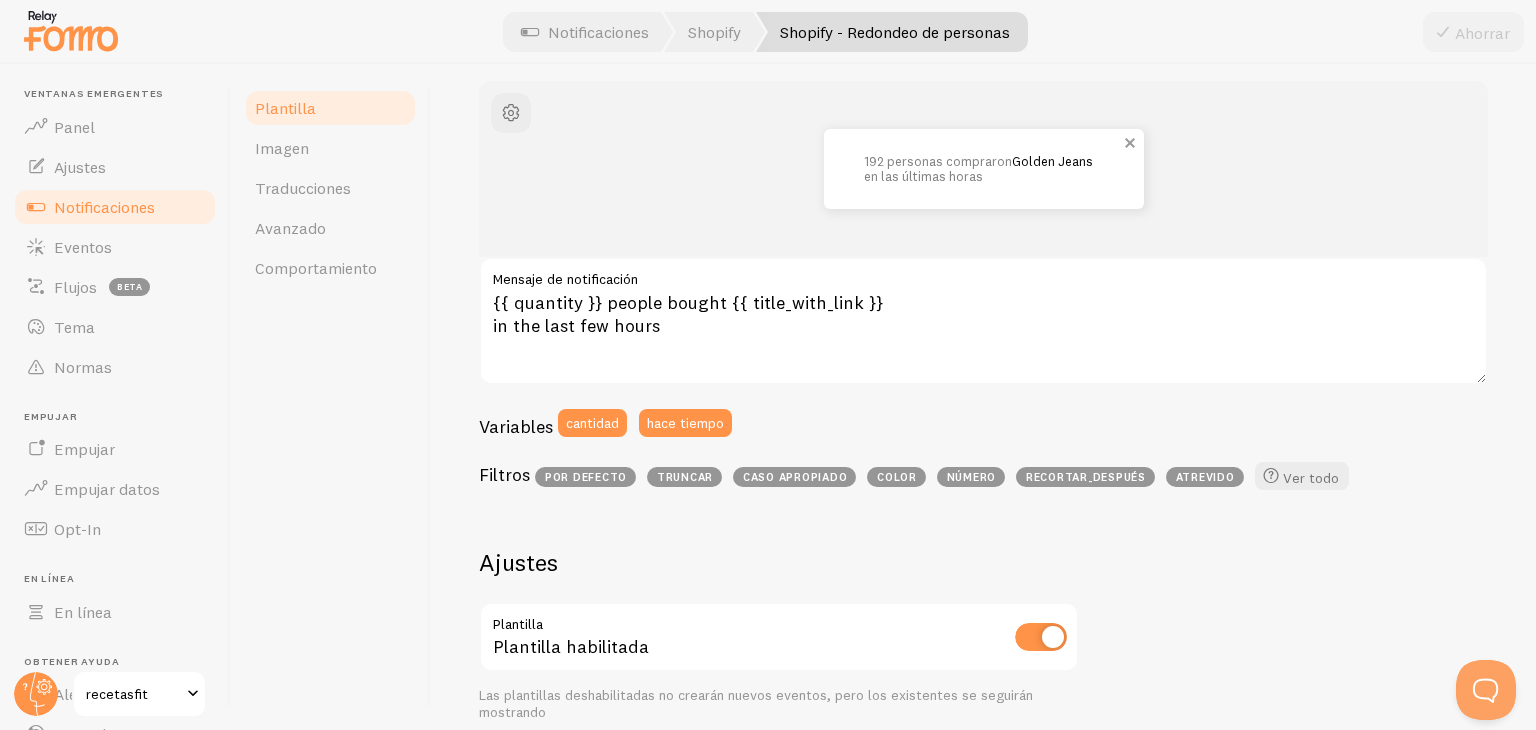 click on "en las últimas horas" at bounding box center [923, 176] 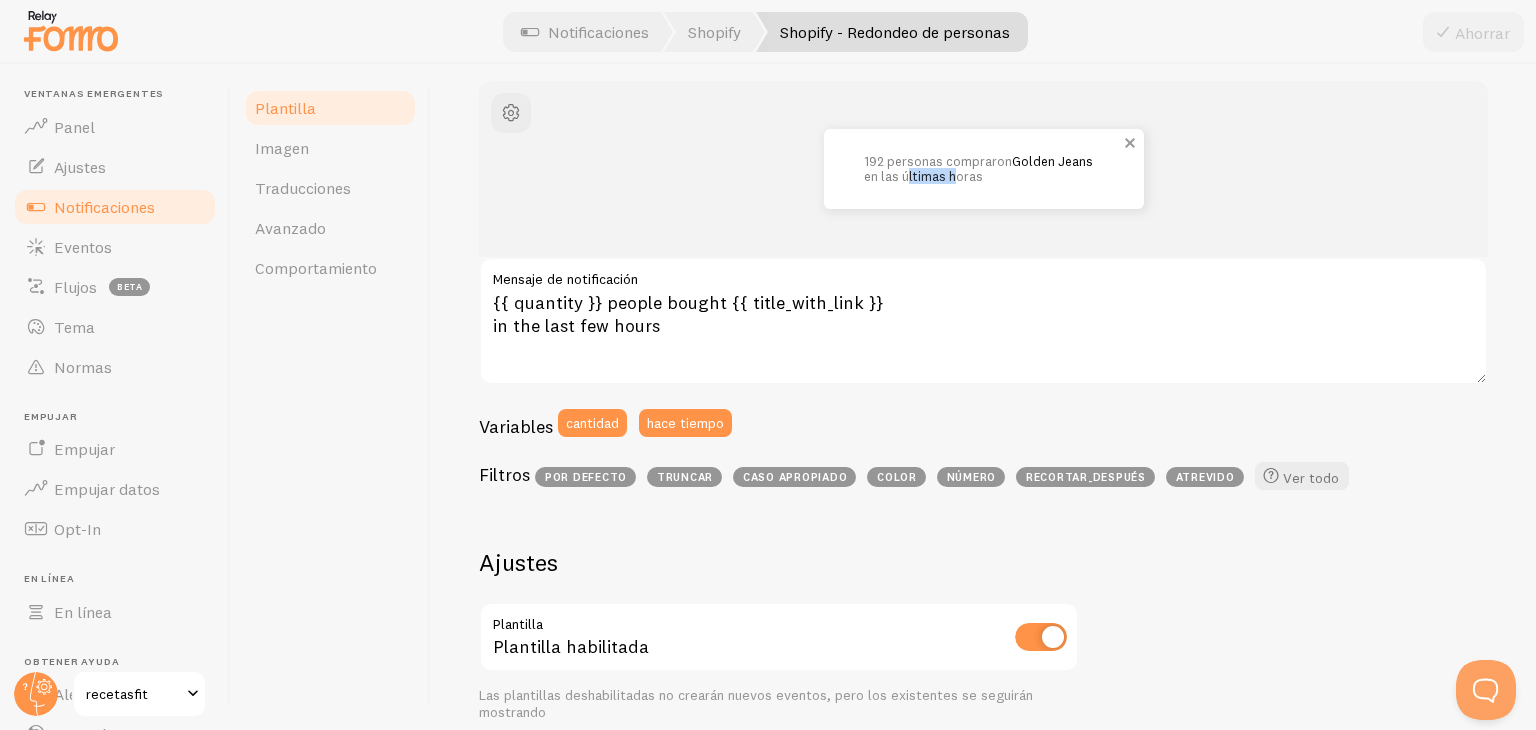 click on "en las últimas horas" at bounding box center [923, 176] 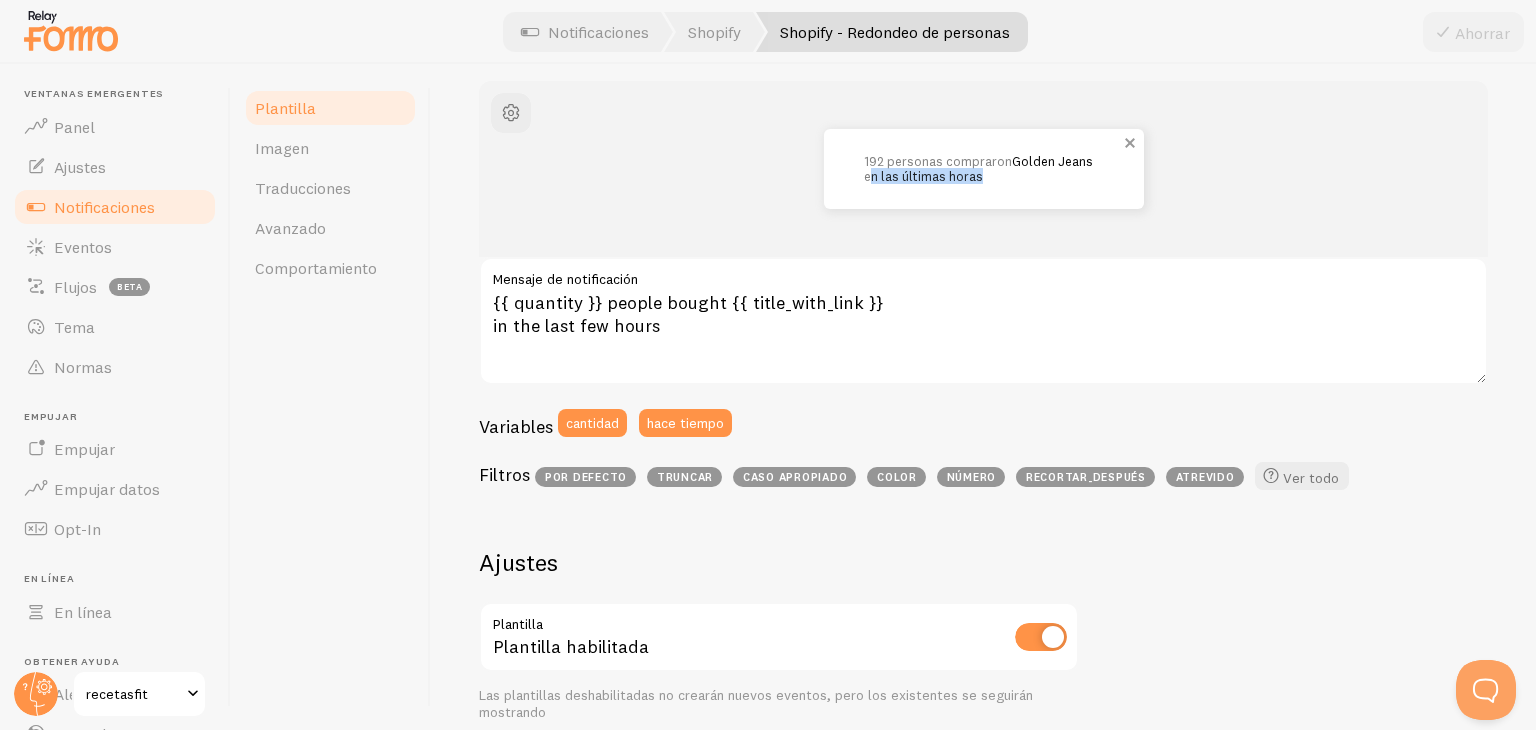 click on "en las últimas horas" at bounding box center (923, 176) 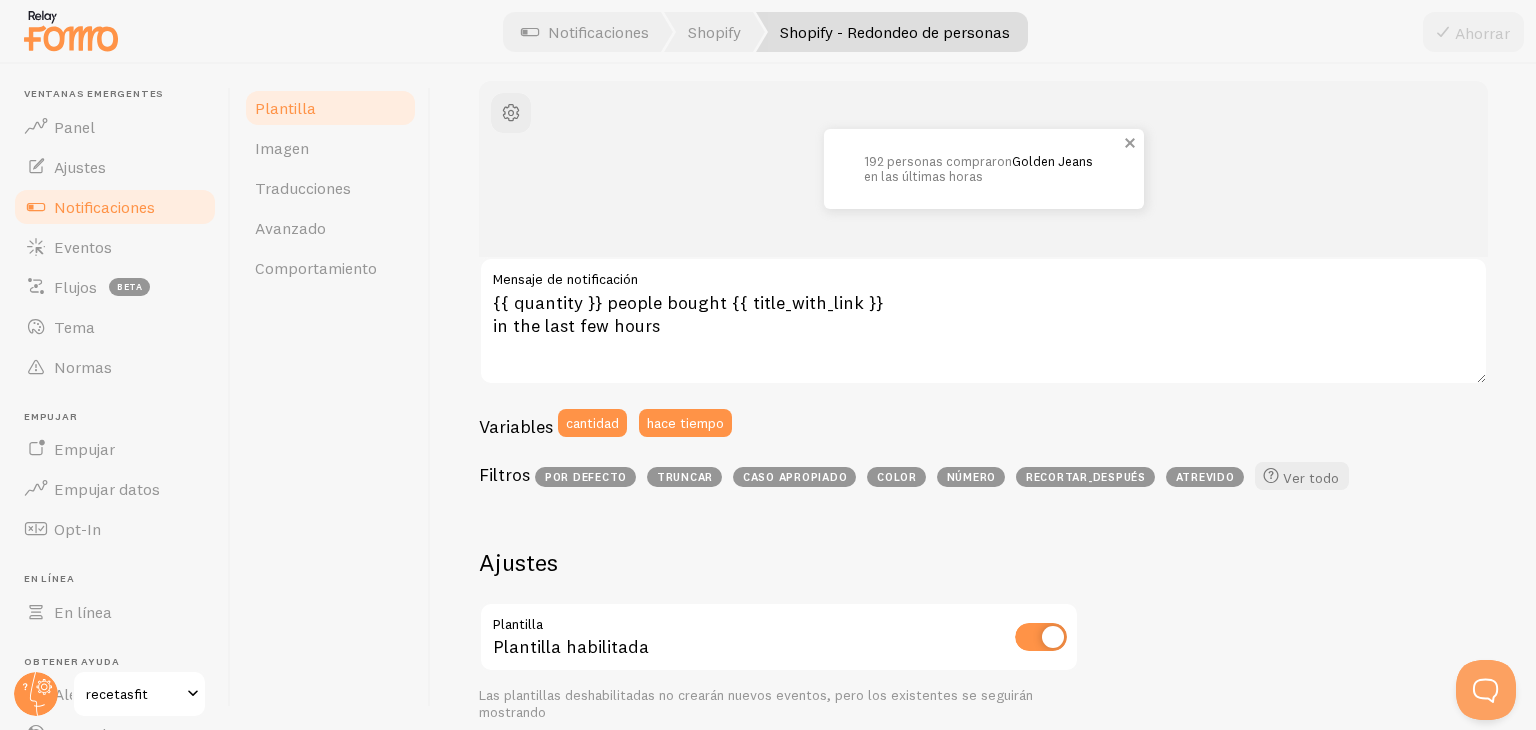 click on "192 personas compraron Golden Jeans in the last few hours" at bounding box center (984, 169) 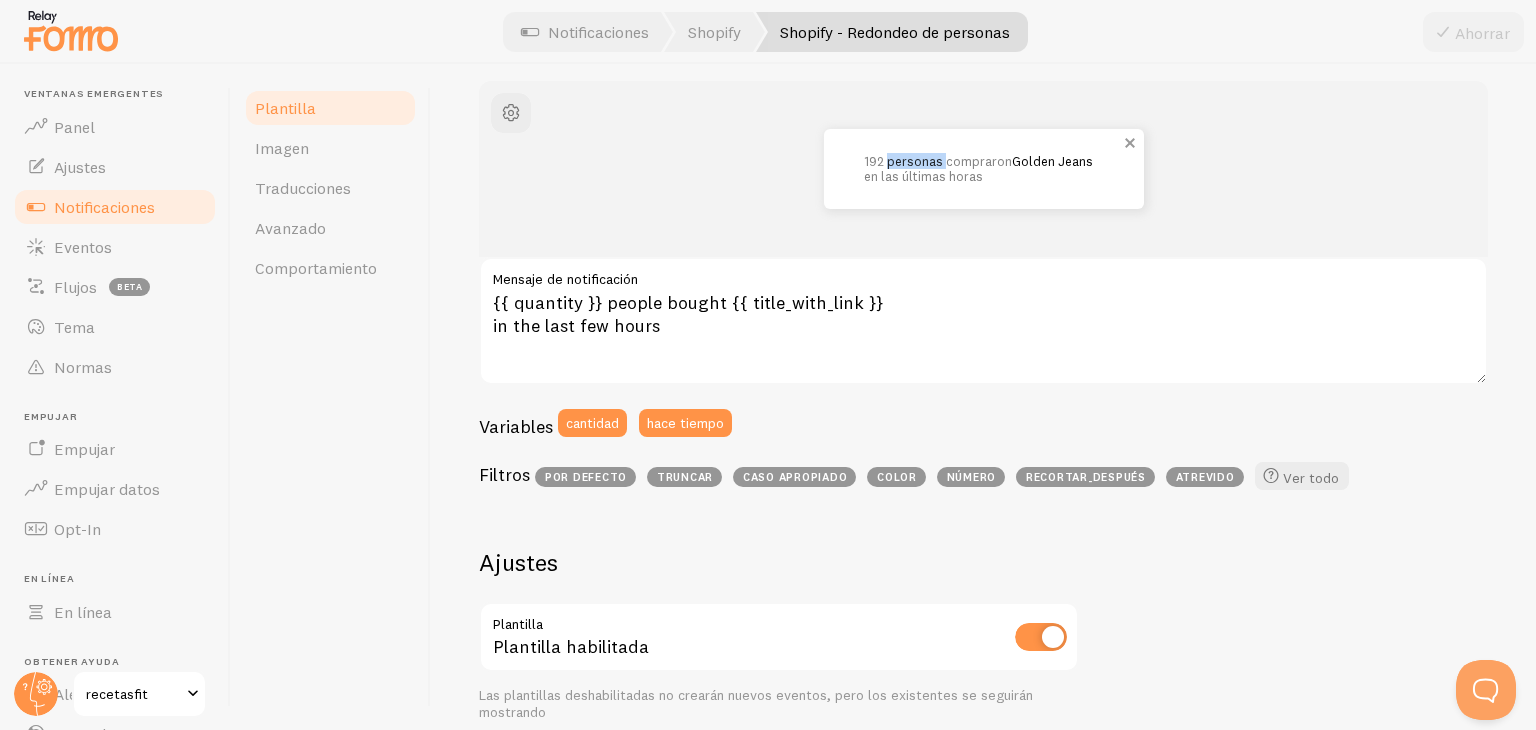 click on "192 personas compraron Golden Jeans in the last few hours" at bounding box center (984, 169) 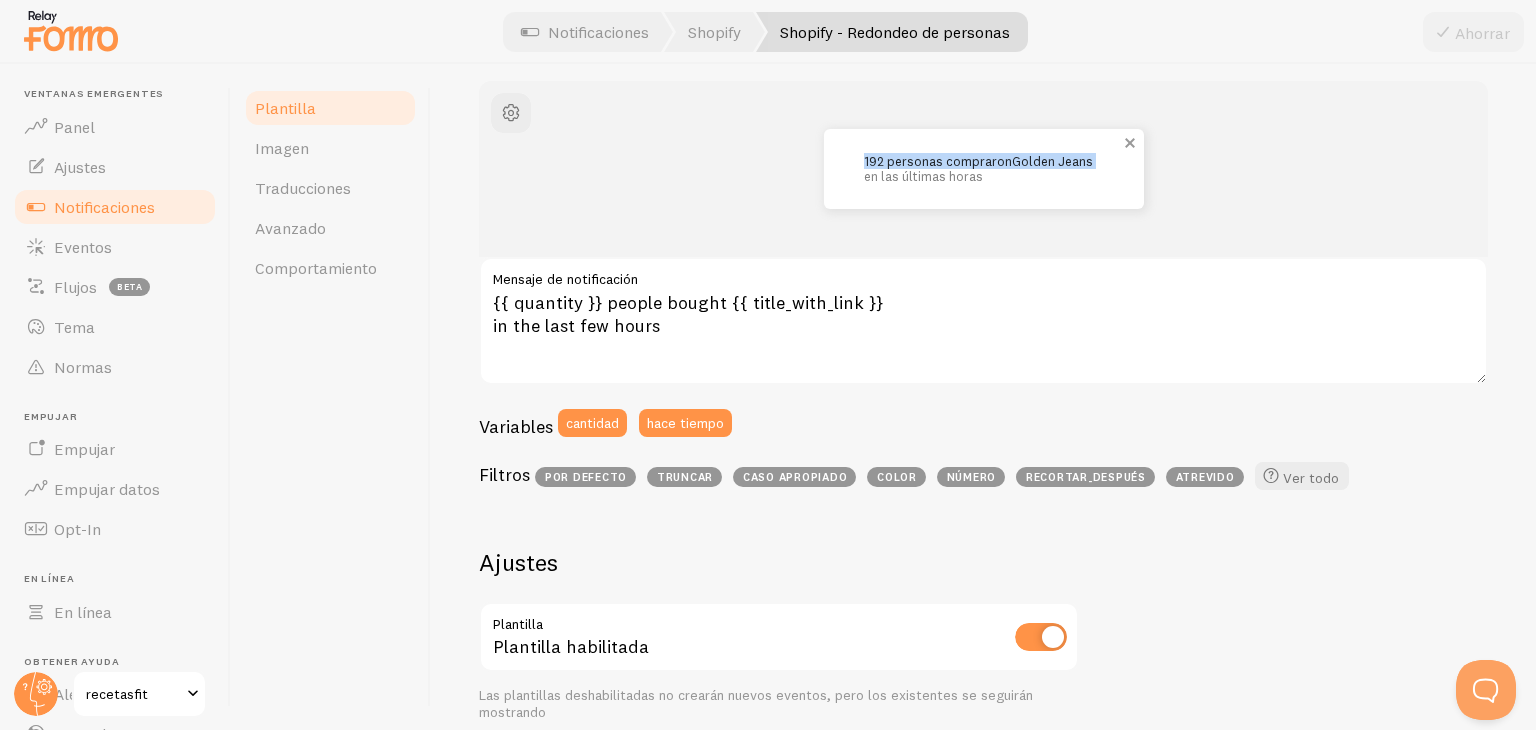 click on "192 personas compraron Golden Jeans in the last few hours" at bounding box center (984, 169) 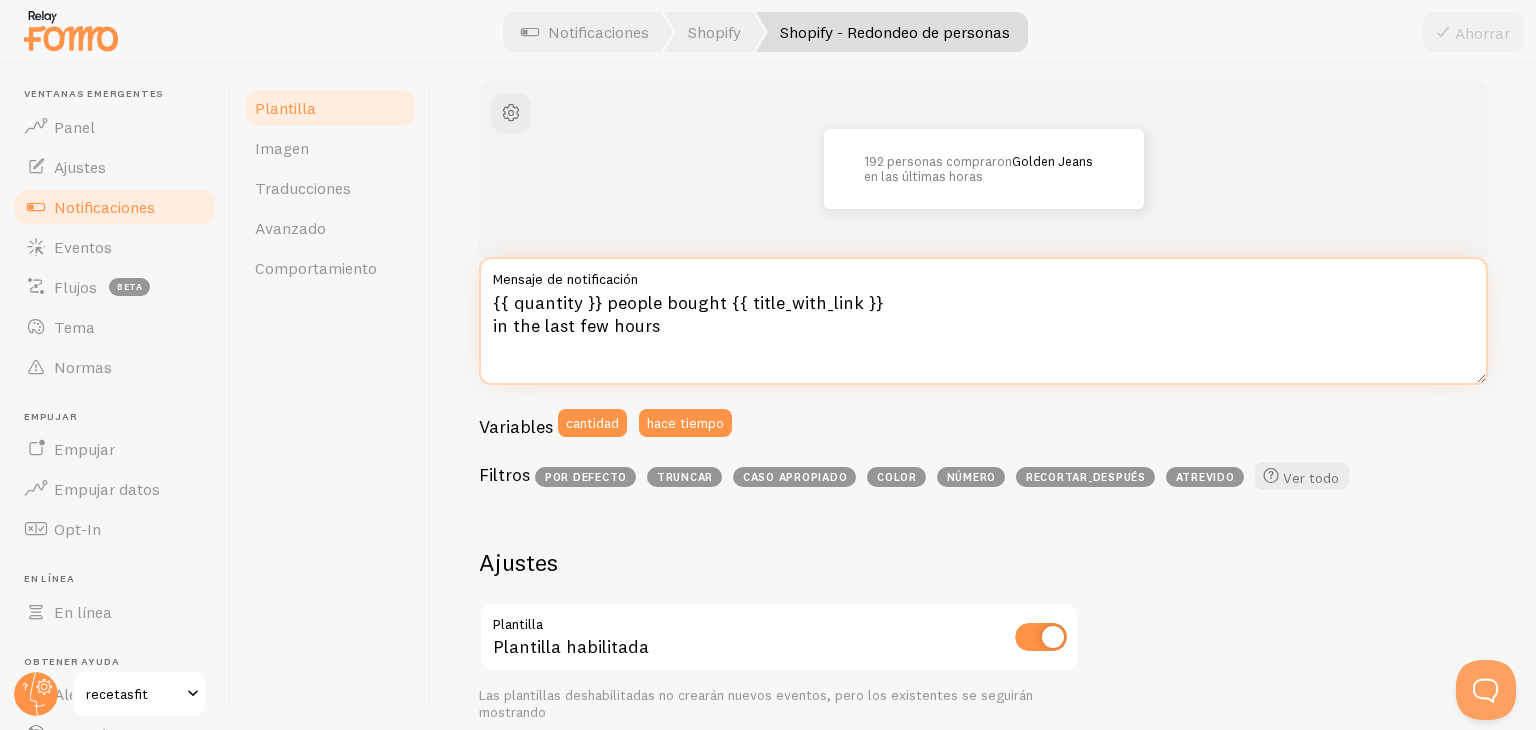 click on "{{ quantity }} people bought {{ title_with_link }}
in the last few hours" at bounding box center [983, 321] 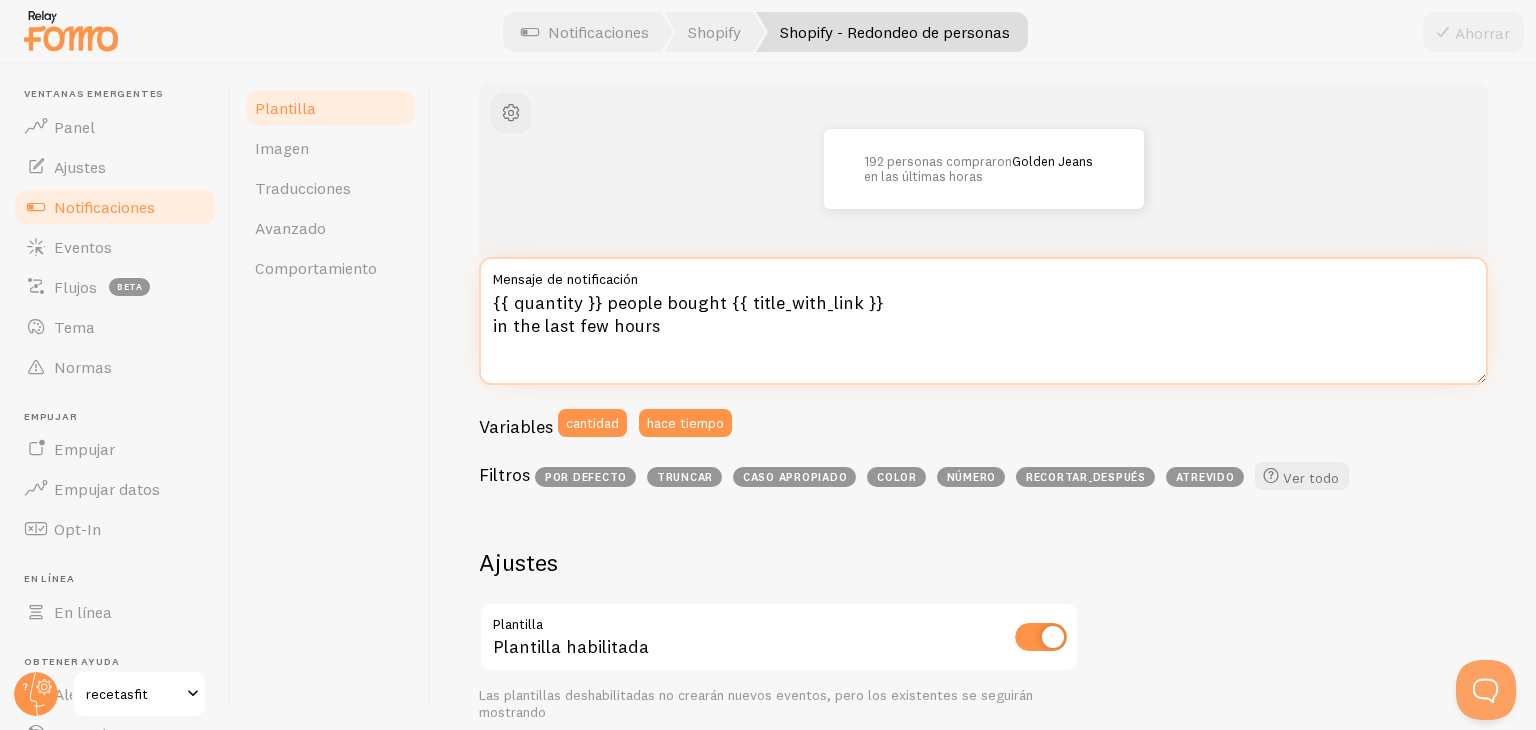 click on "{{ quantity }} people bought {{ title_with_link }}
in the last few hours" at bounding box center (983, 321) 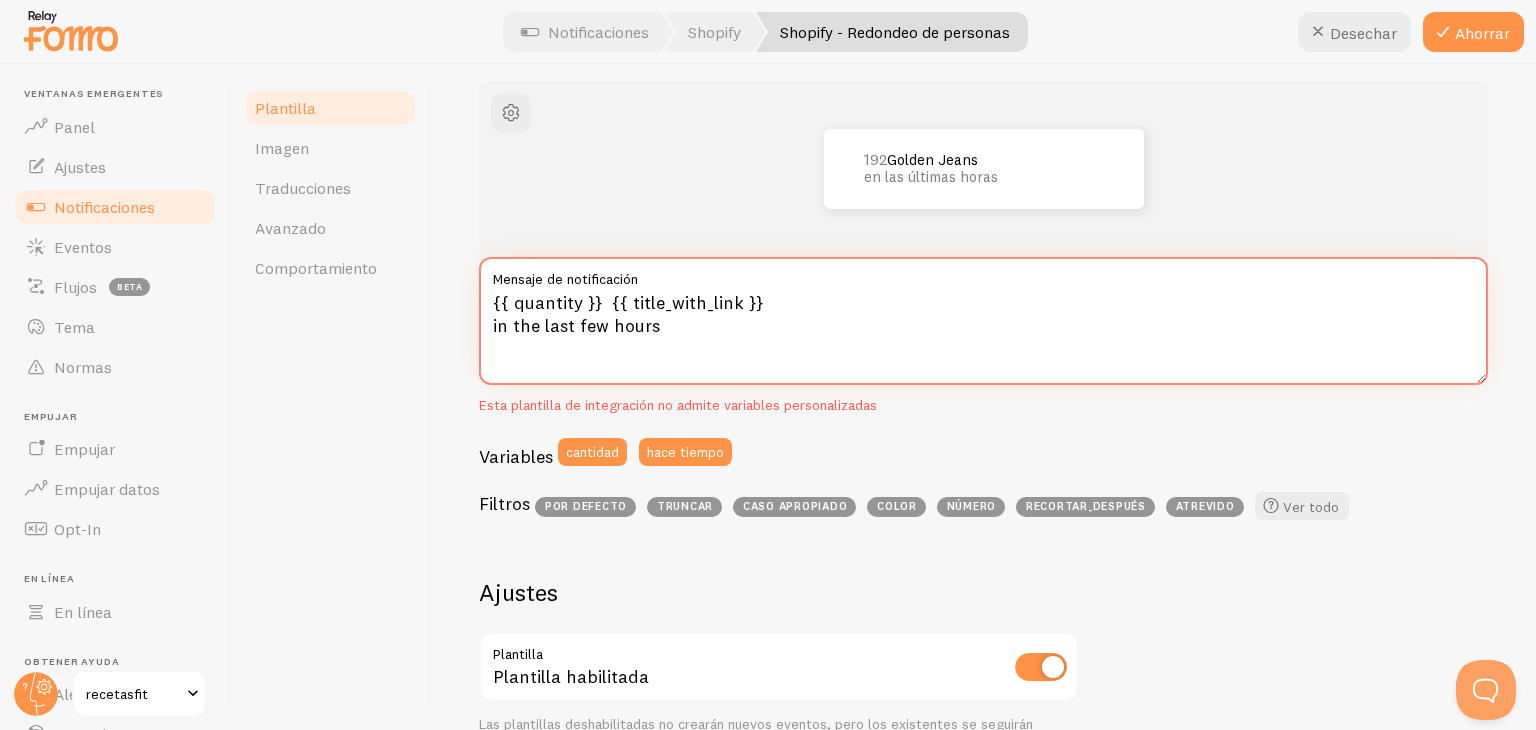 click on "{{ quantity }}  {{ title_with_link }}
in the last few hours" at bounding box center [983, 321] 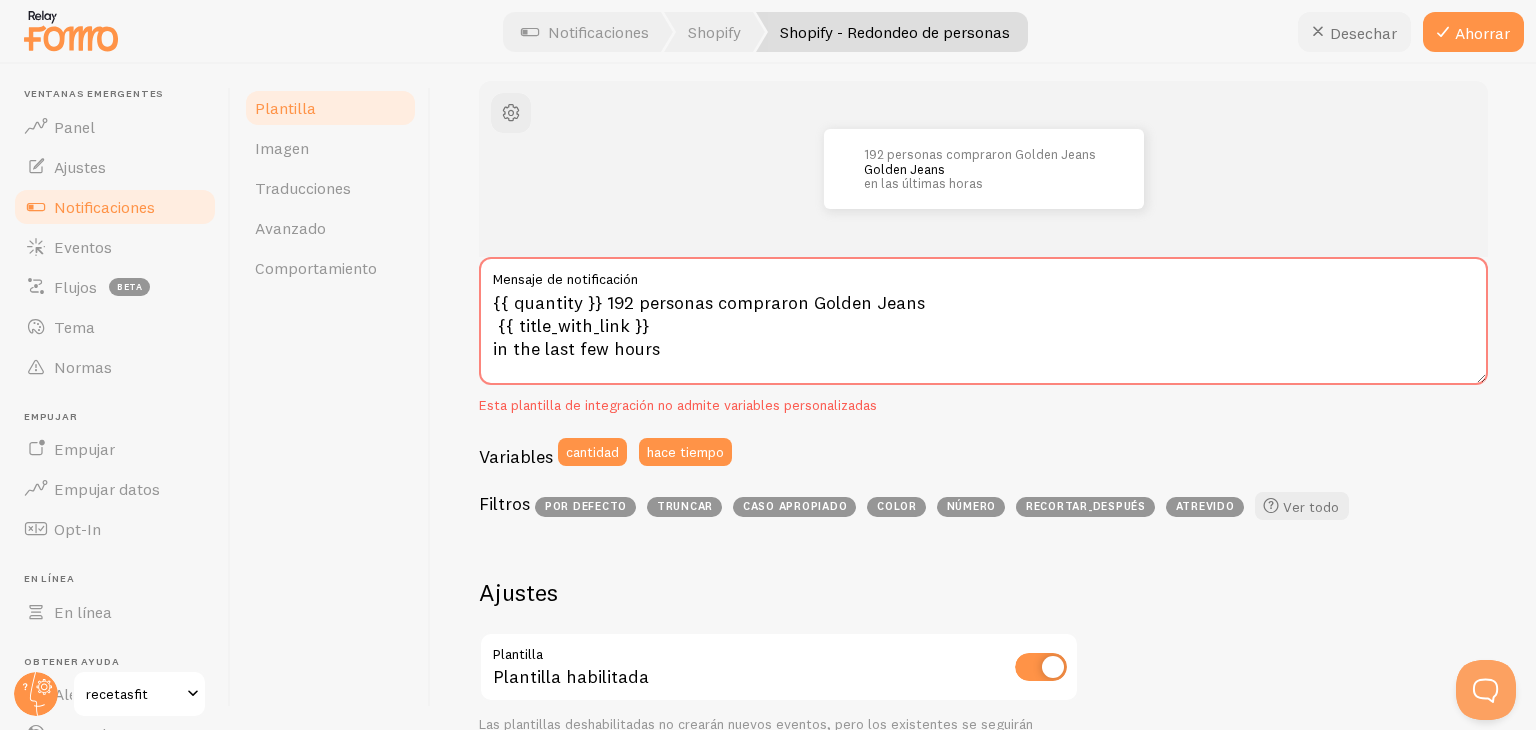 click at bounding box center (1318, 32) 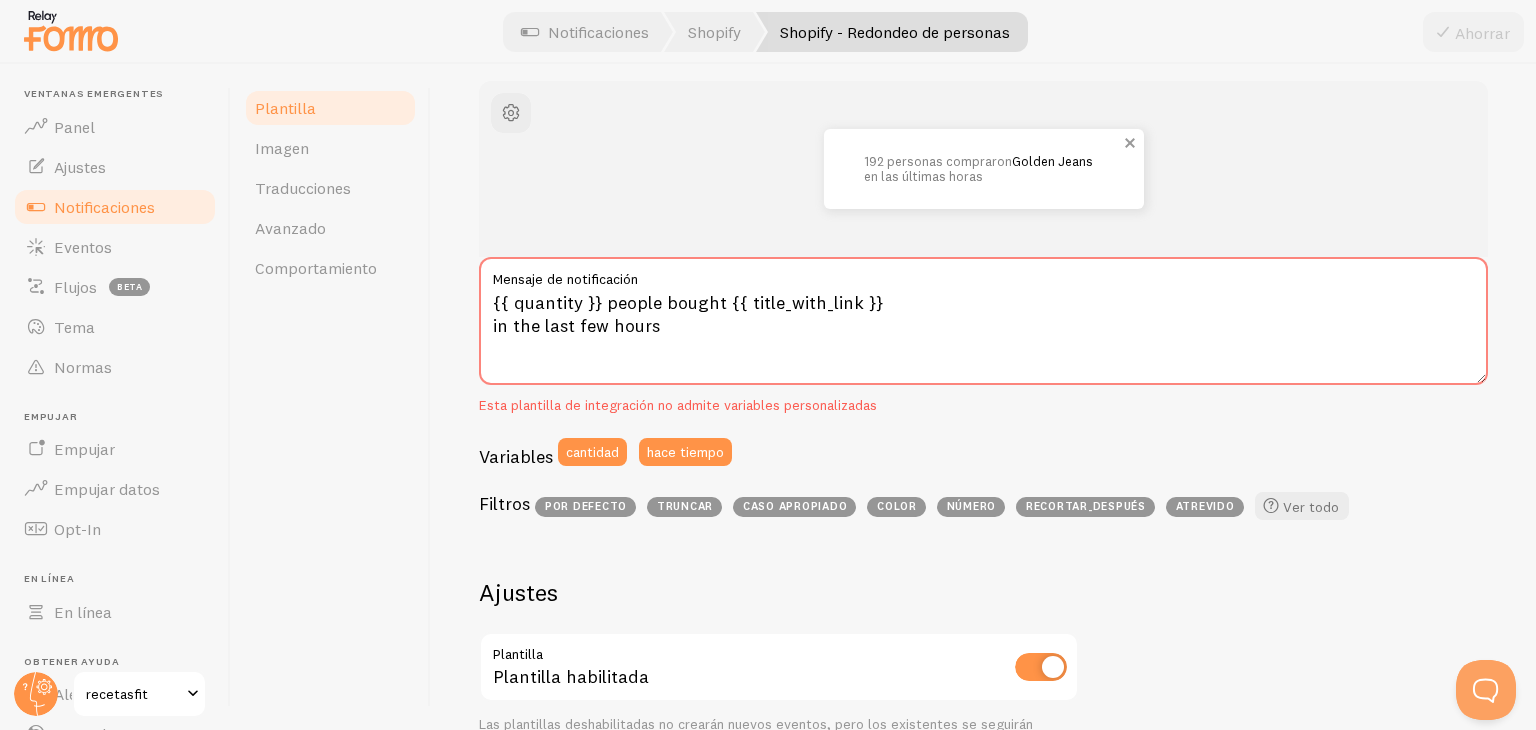 click on "en las últimas horas" at bounding box center [923, 176] 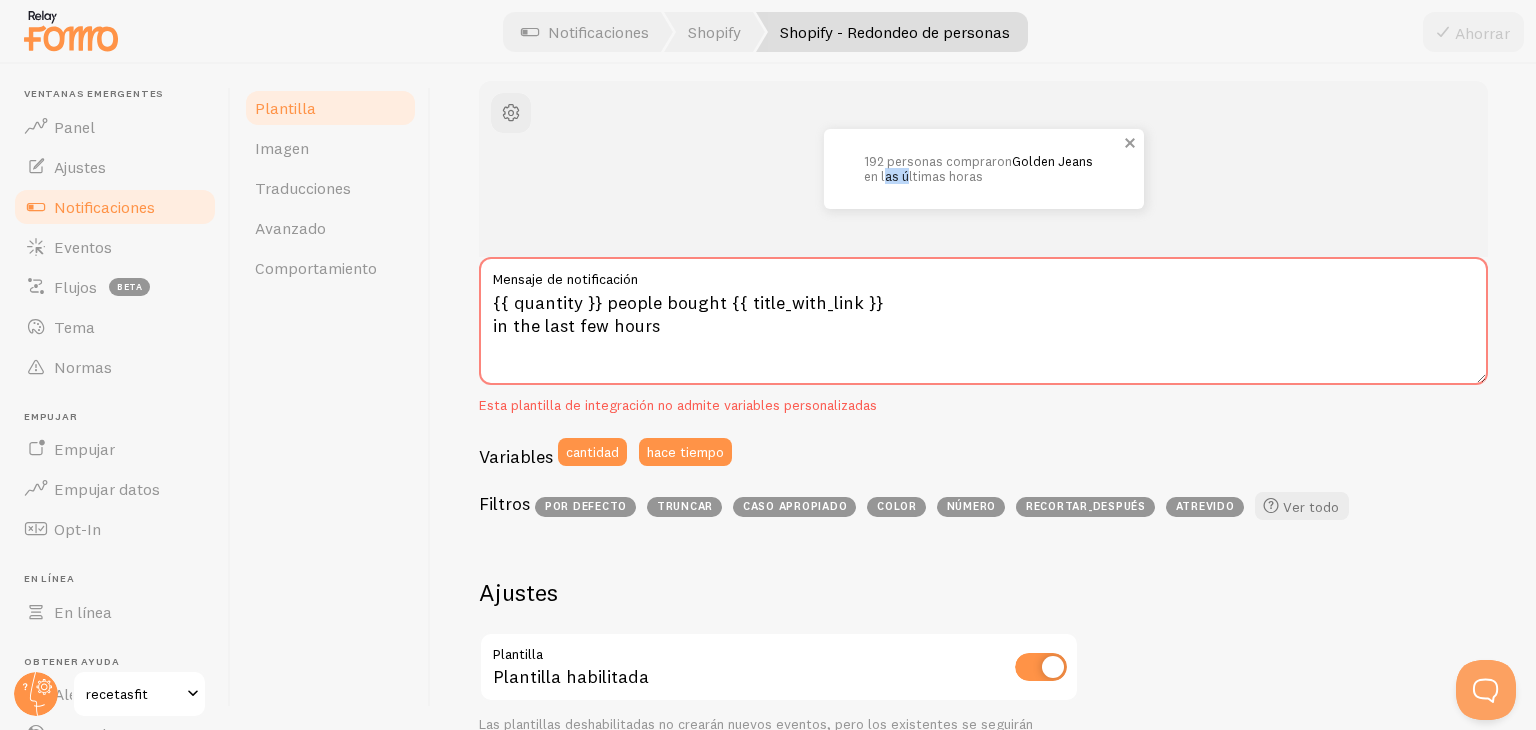 click on "en las últimas horas" at bounding box center (923, 176) 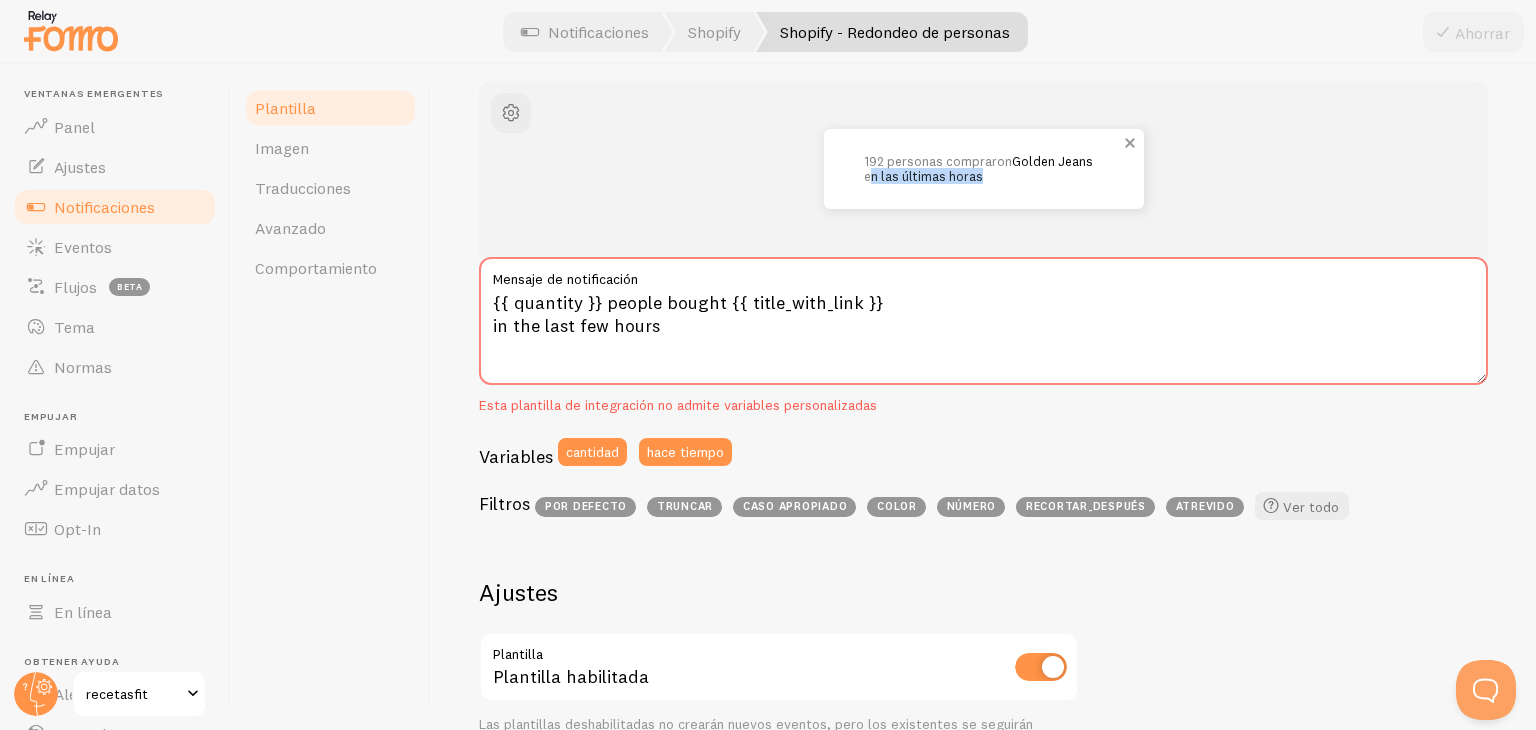 click on "en las últimas horas" at bounding box center [923, 176] 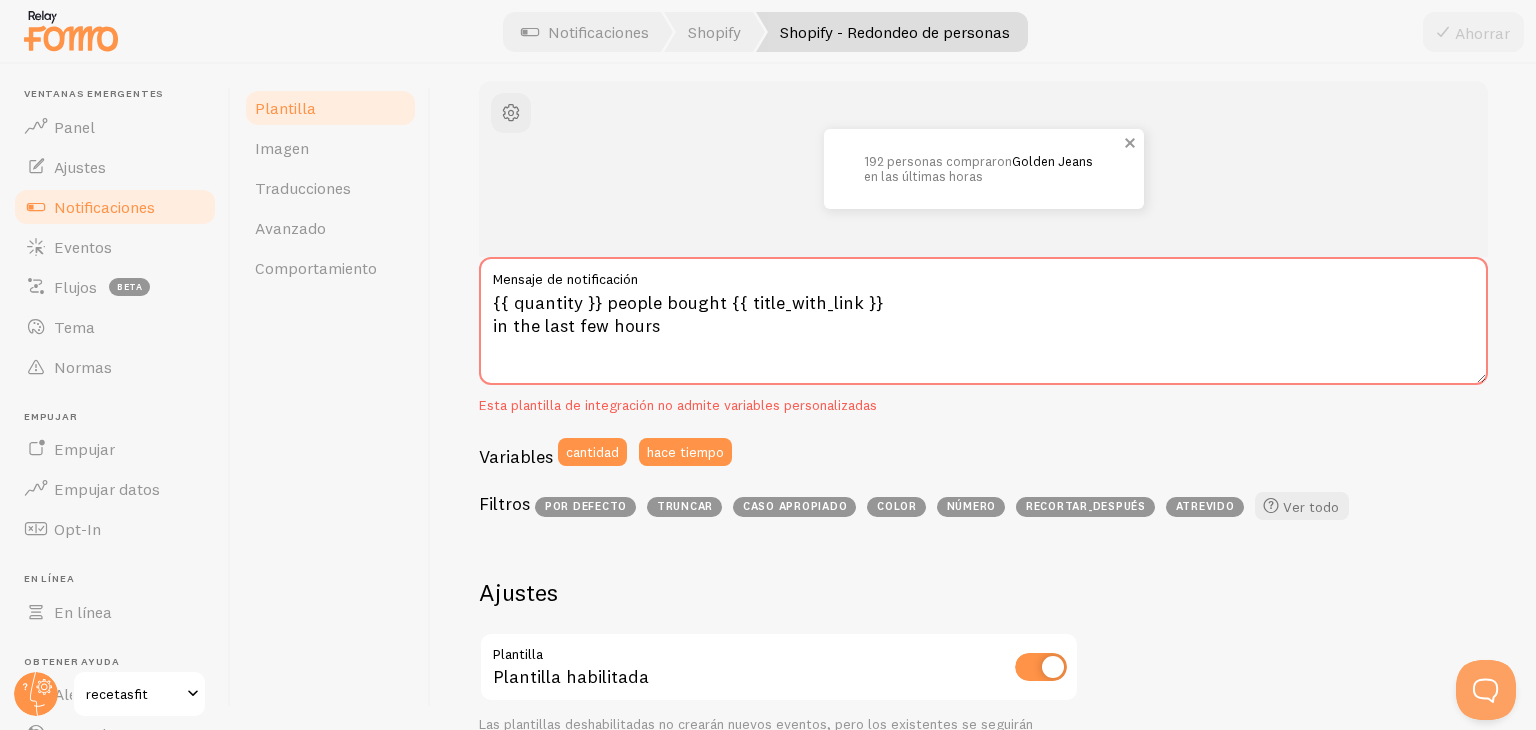 click on "en las últimas horas" at bounding box center (923, 176) 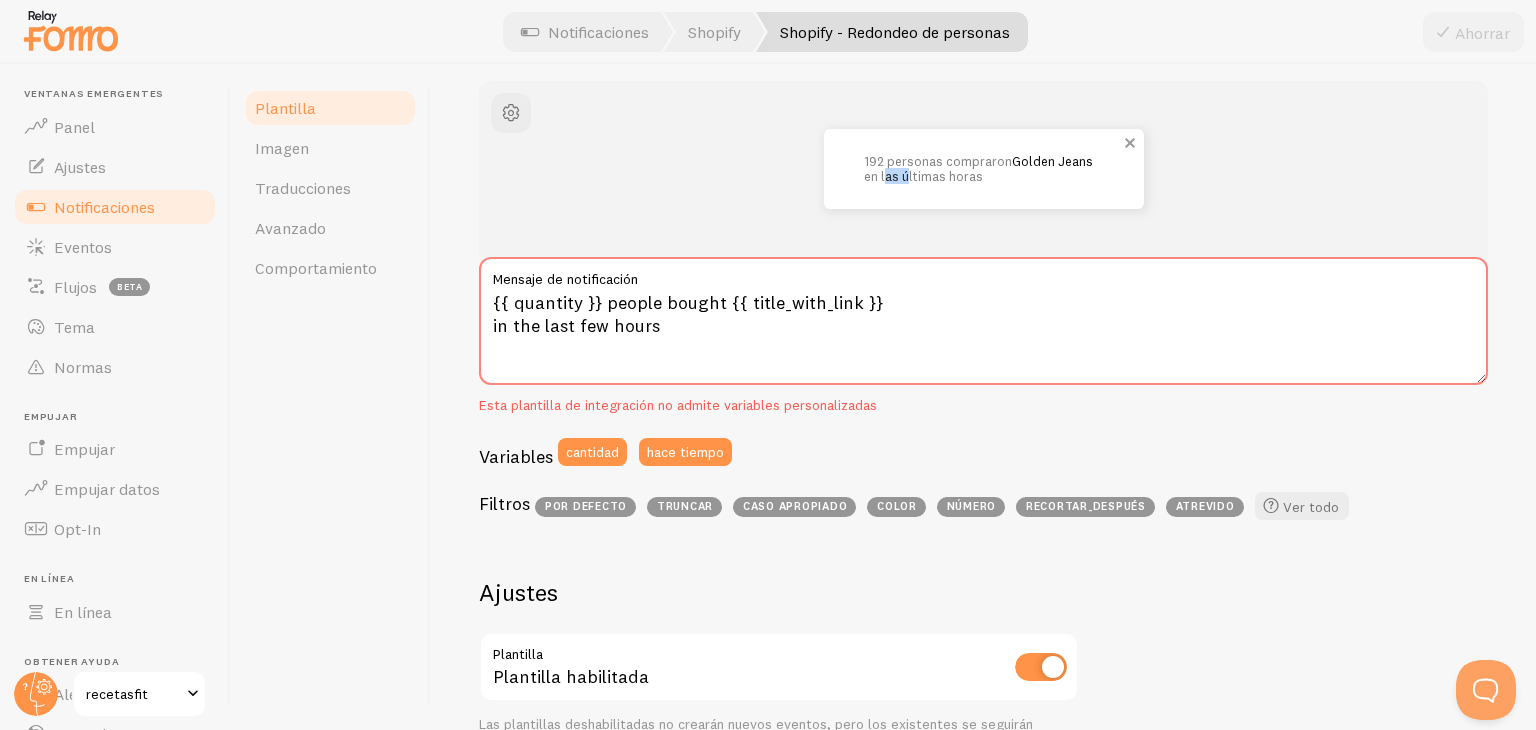 click on "en las últimas horas" at bounding box center [923, 176] 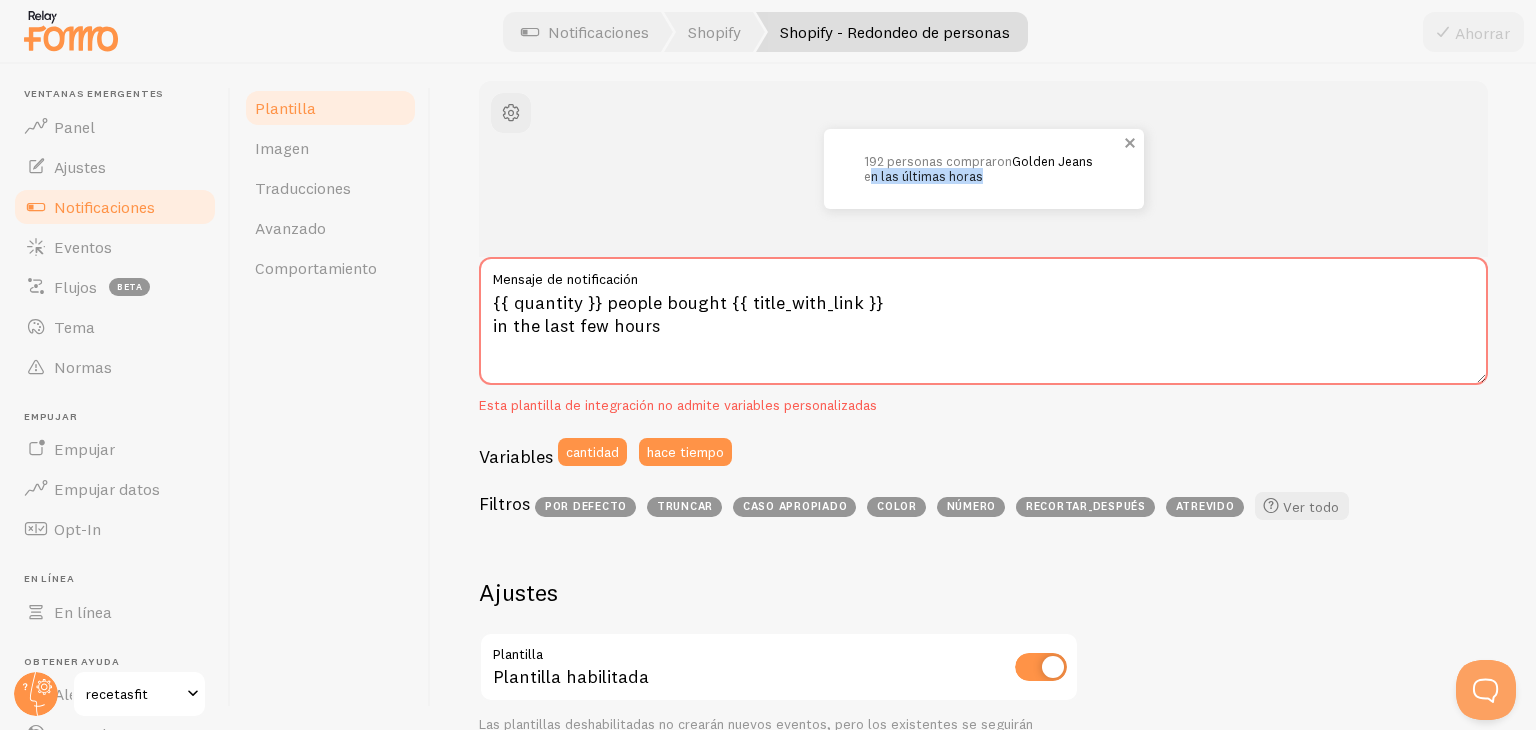 click on "en las últimas horas" at bounding box center (923, 176) 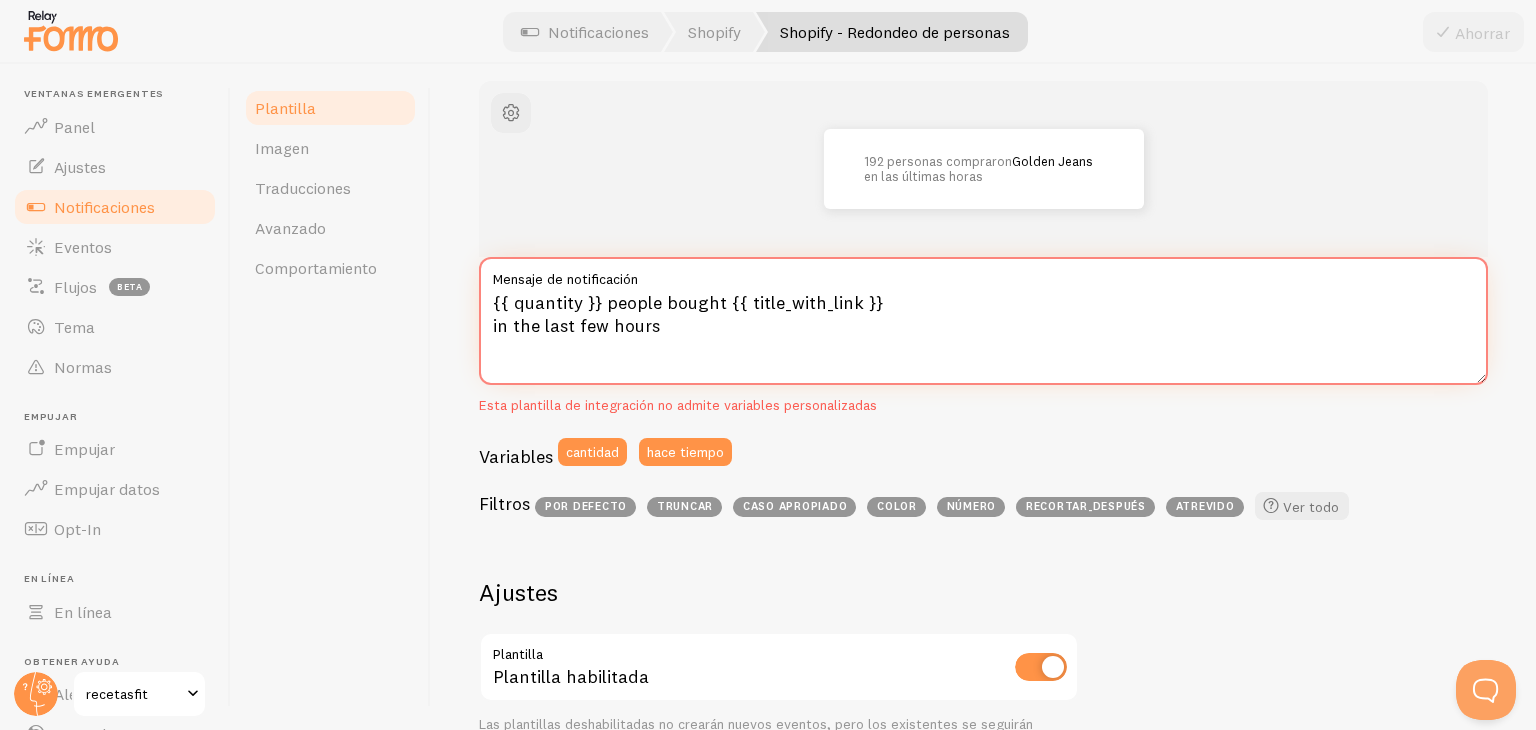 click on "{{ quantity }} people bought {{ title_with_link }}
in the last few hours" at bounding box center [983, 321] 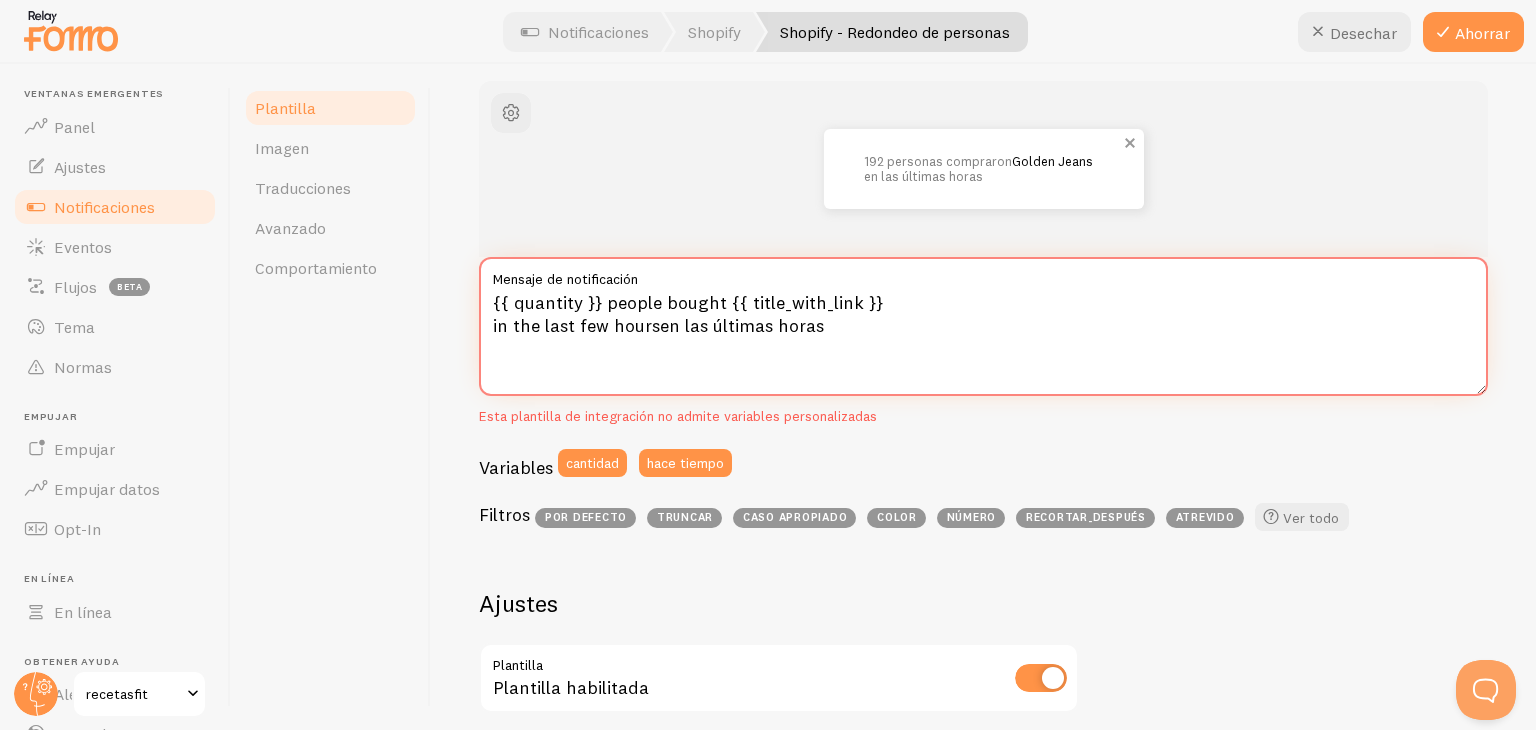 drag, startPoint x: 706, startPoint y: 289, endPoint x: 914, endPoint y: 145, distance: 252.98221 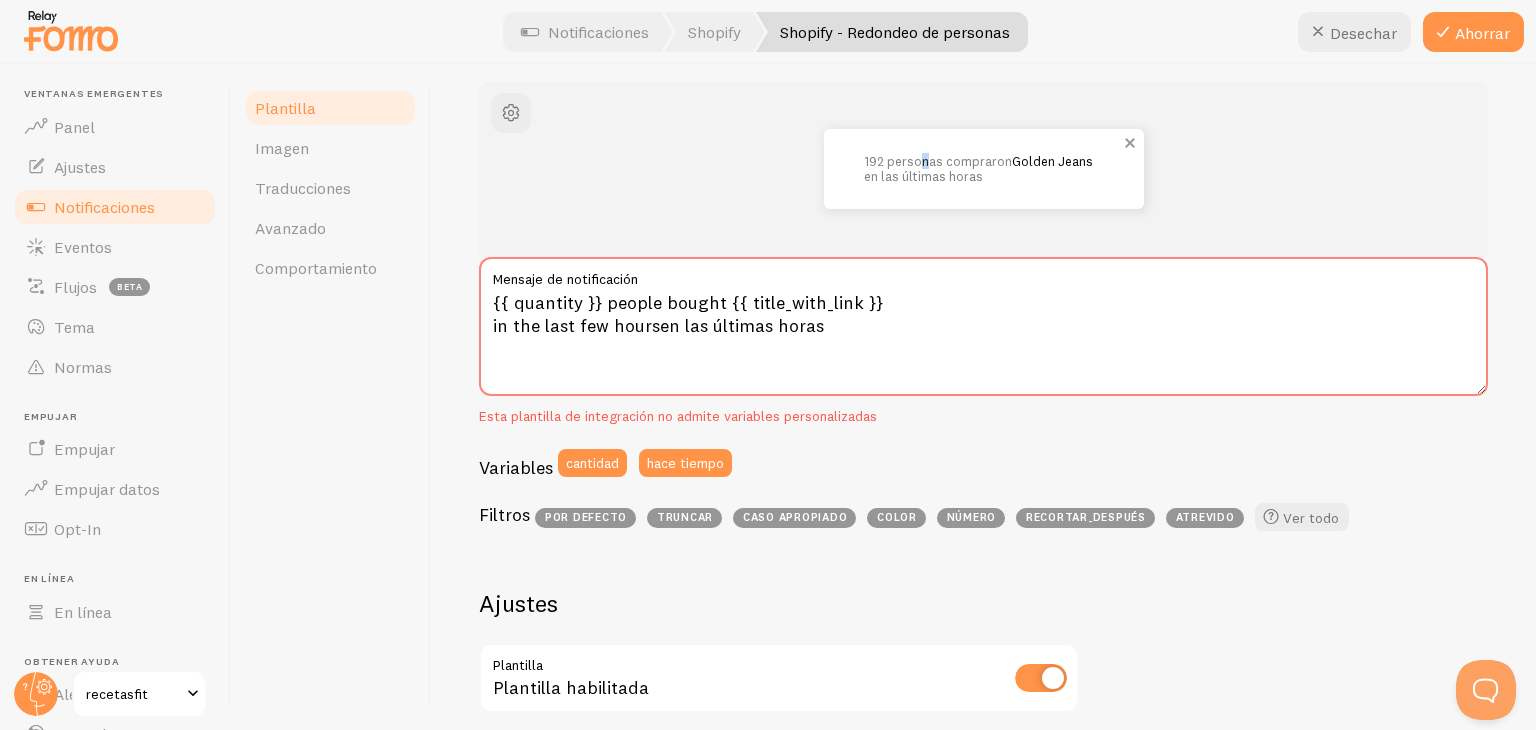 drag, startPoint x: 914, startPoint y: 145, endPoint x: 908, endPoint y: 157, distance: 13.416408 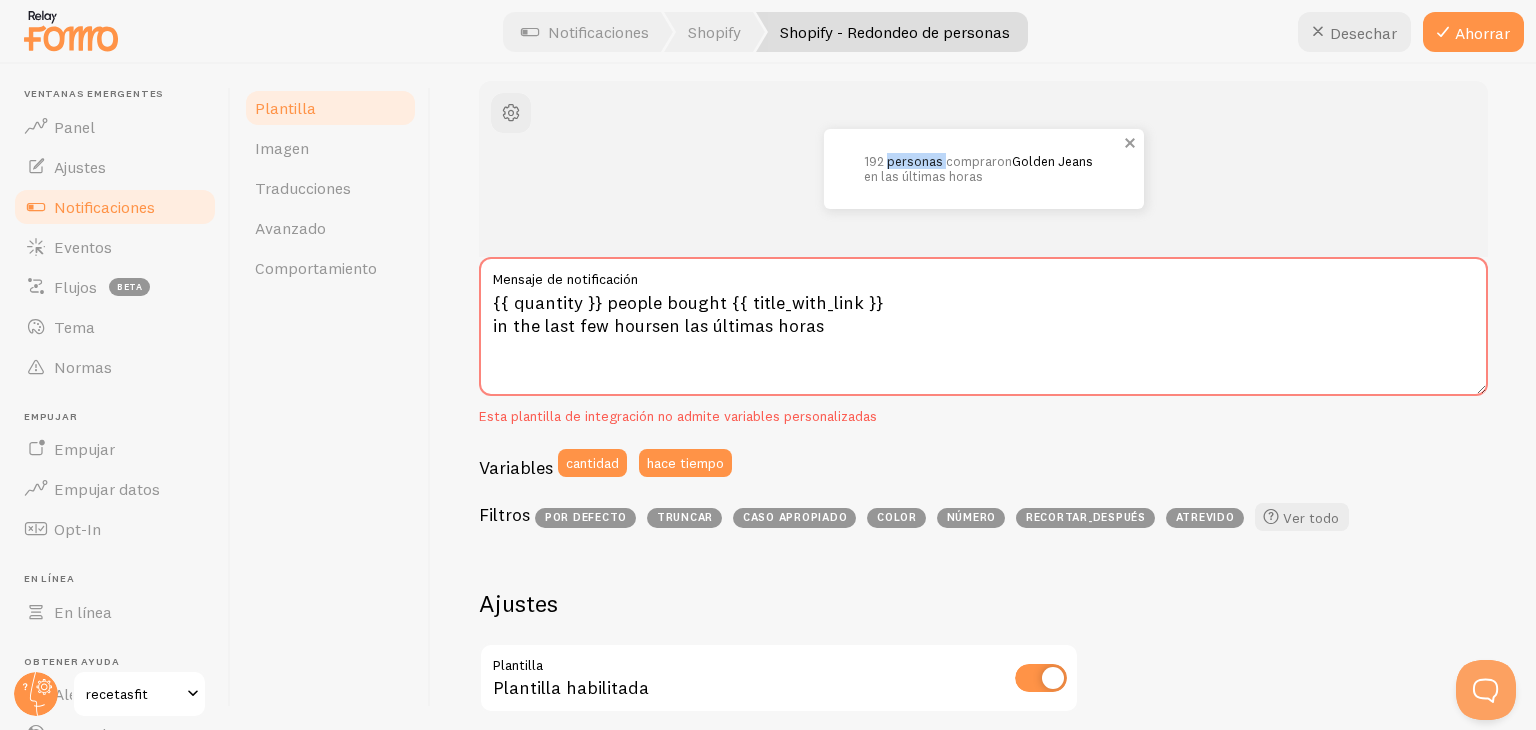 click on "192 personas compraron" at bounding box center [938, 161] 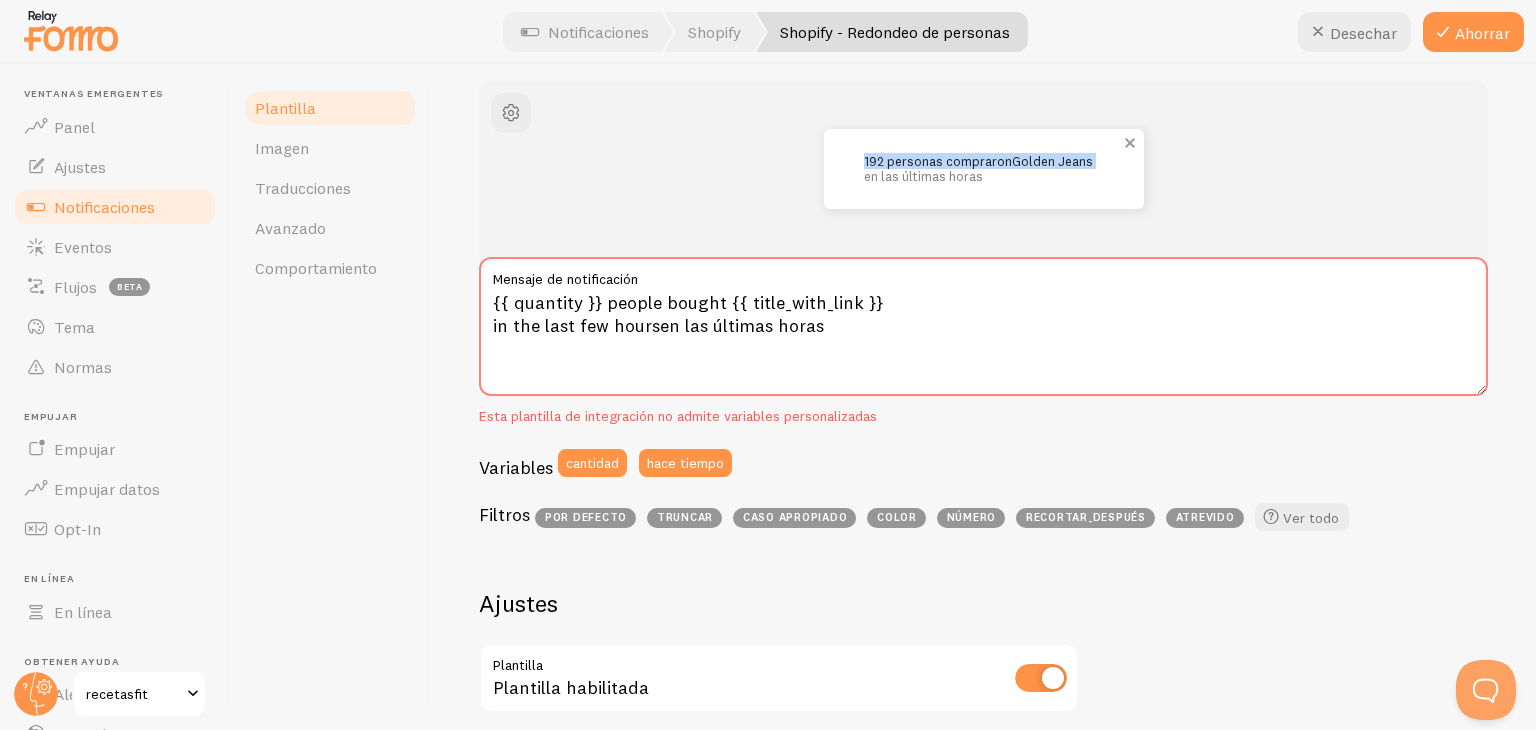 click on "192 personas compraron" at bounding box center [938, 161] 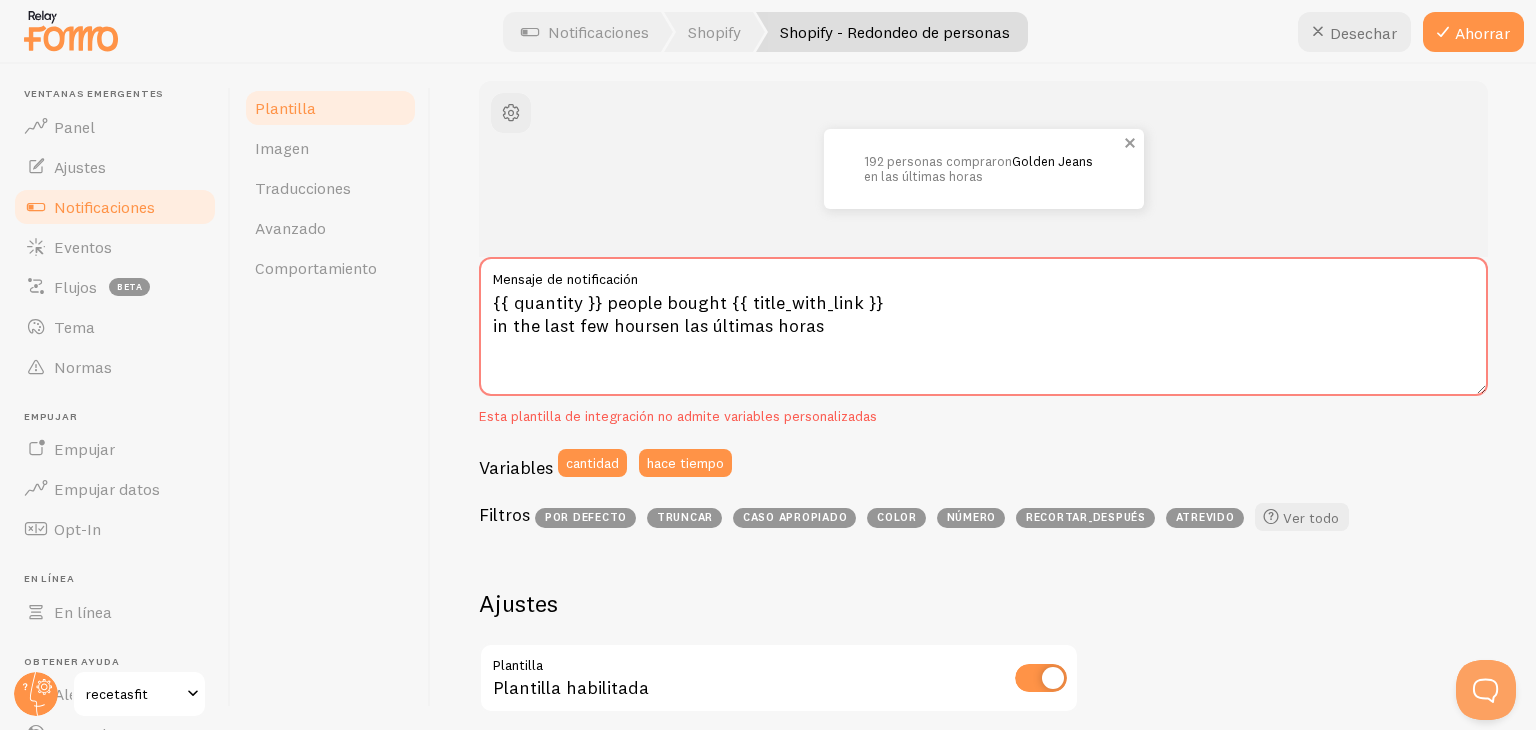 click on "192 personas compraron" at bounding box center [938, 161] 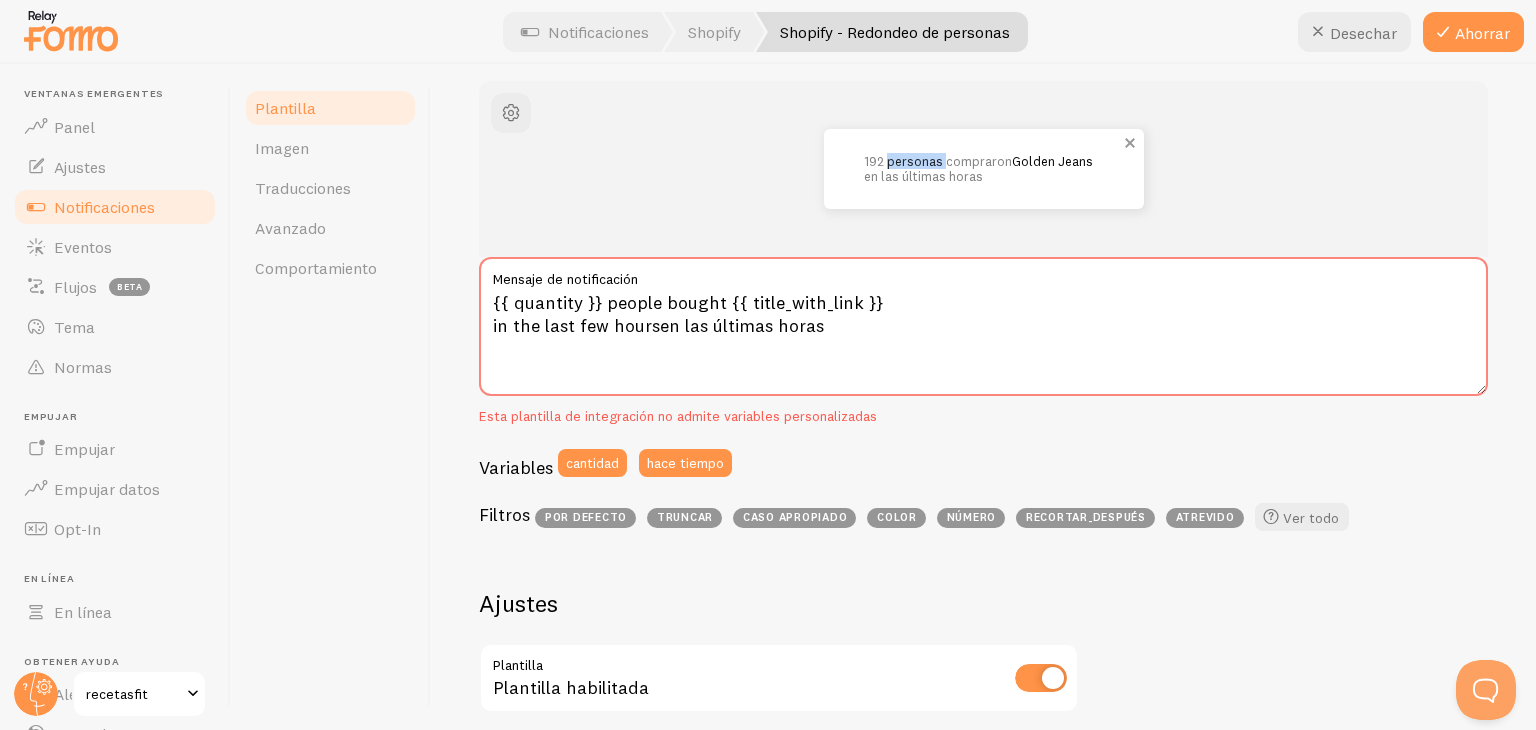 click on "192 personas compraron" at bounding box center [938, 161] 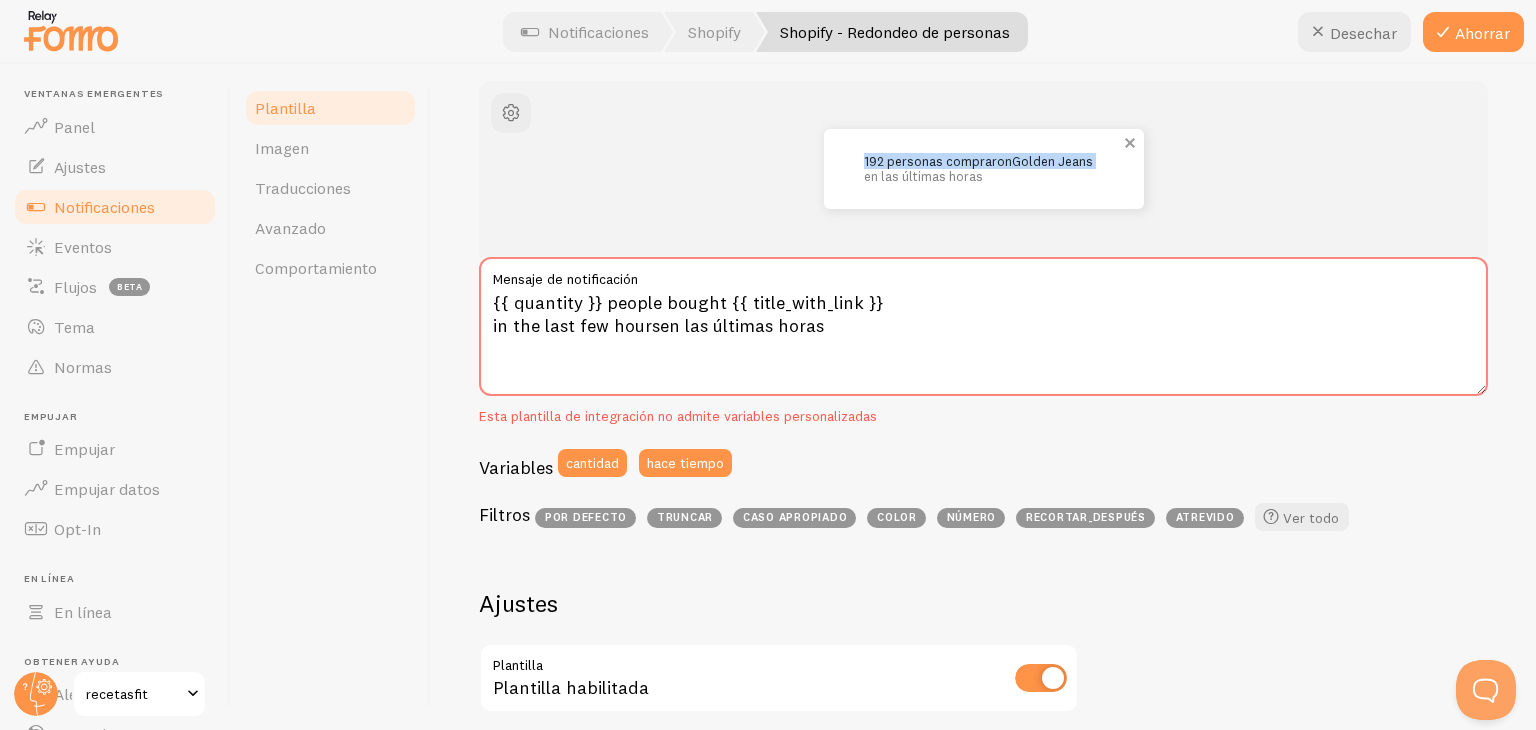 click on "192 personas compraron" at bounding box center [938, 161] 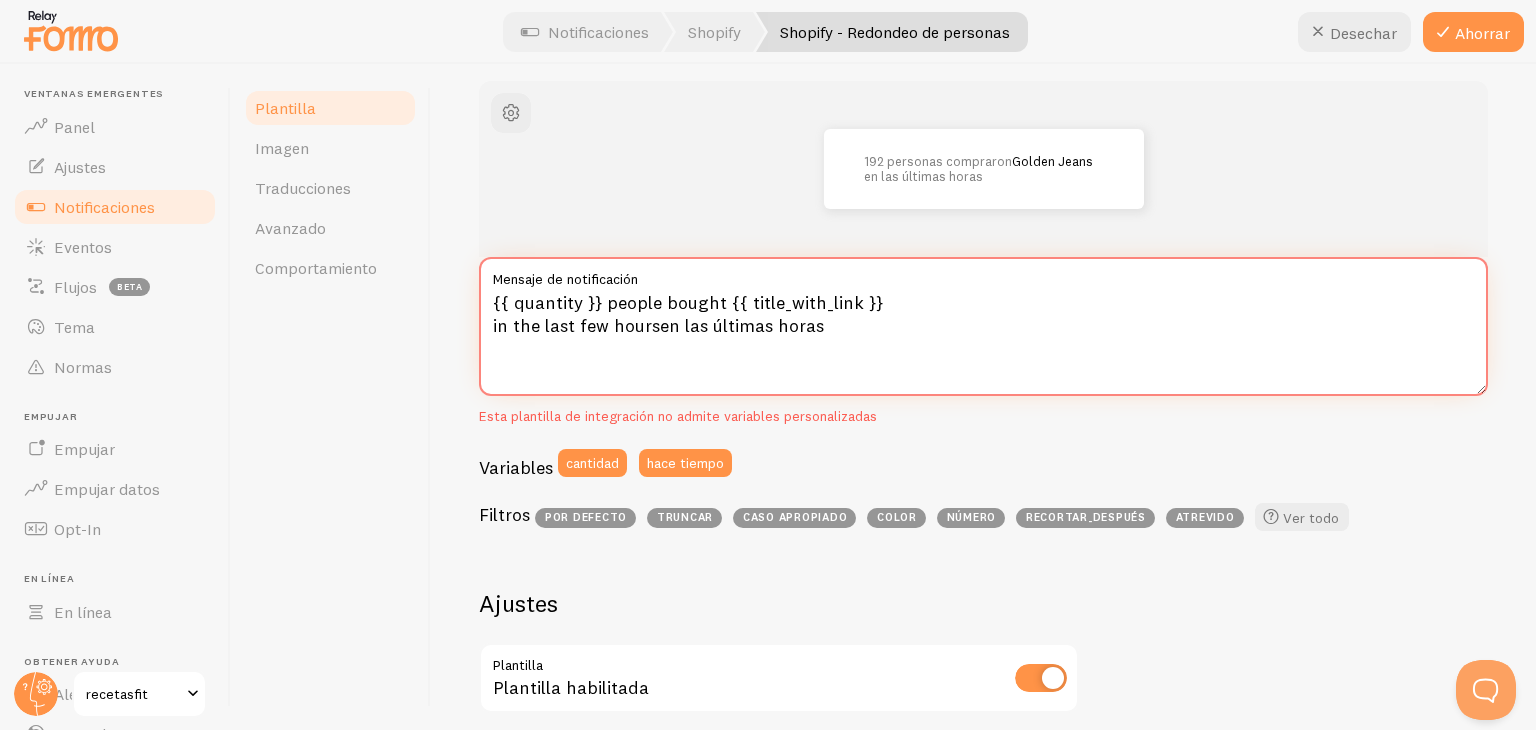 click on "{{ quantity }} people bought {{ title_with_link }}
in the last few hoursen las últimas horas" at bounding box center (983, 326) 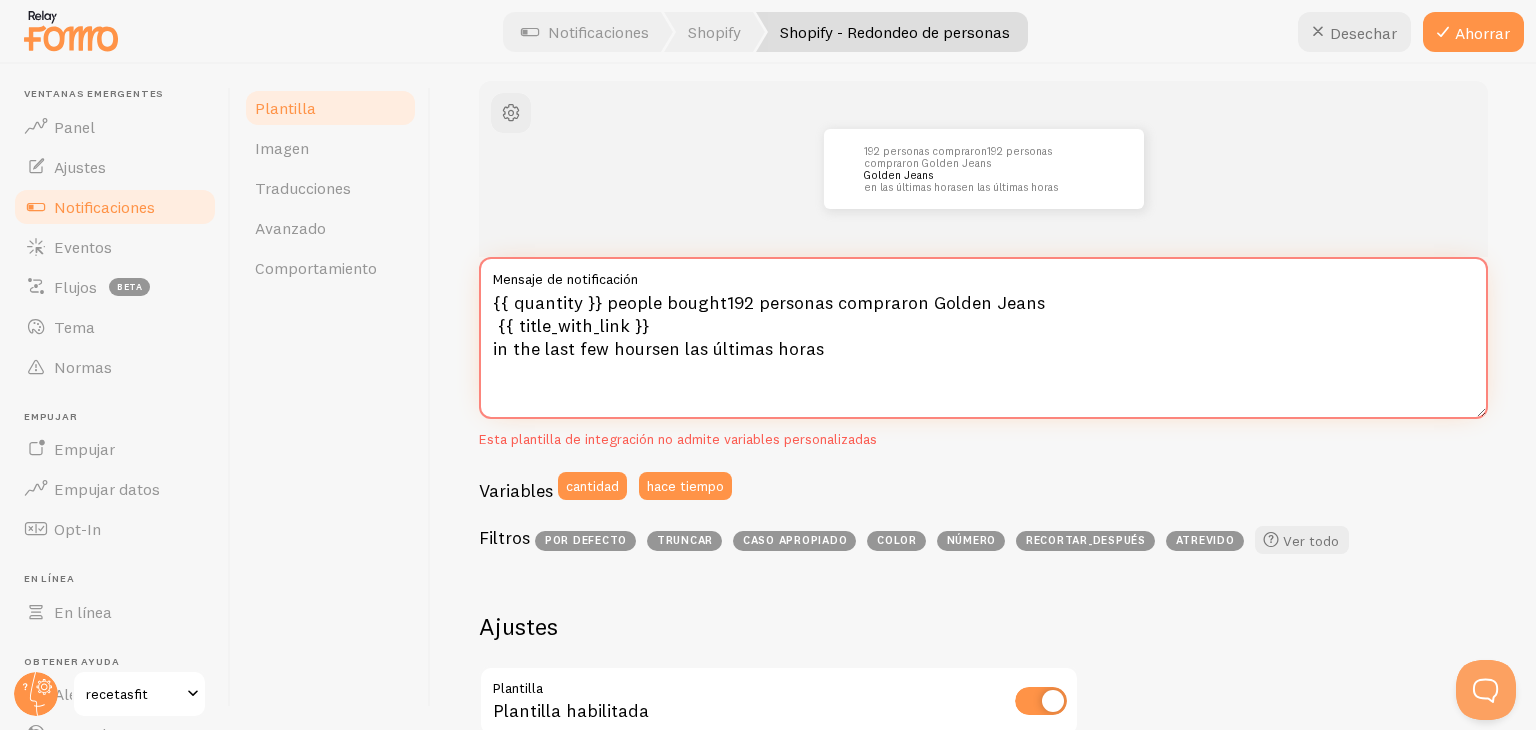 click on "{{ quantity }} people bought192 personas compraron Golden Jeans
{{ title_with_link }}
in the last few hoursen las últimas horas" at bounding box center (983, 338) 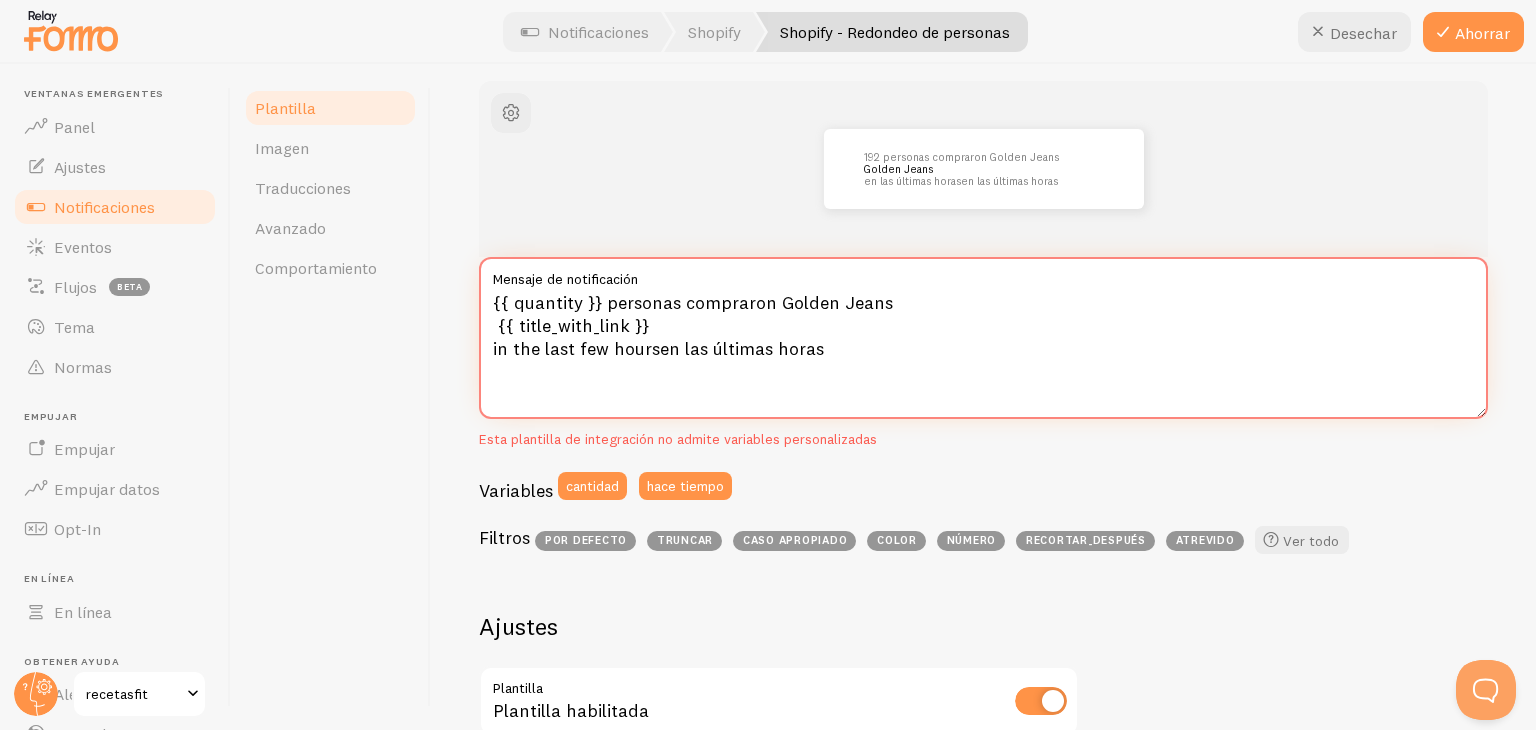 click on "{{ quantity }} personas compraron Golden Jeans
{{ title_with_link }}
in the last few hoursen las últimas horas" at bounding box center (983, 338) 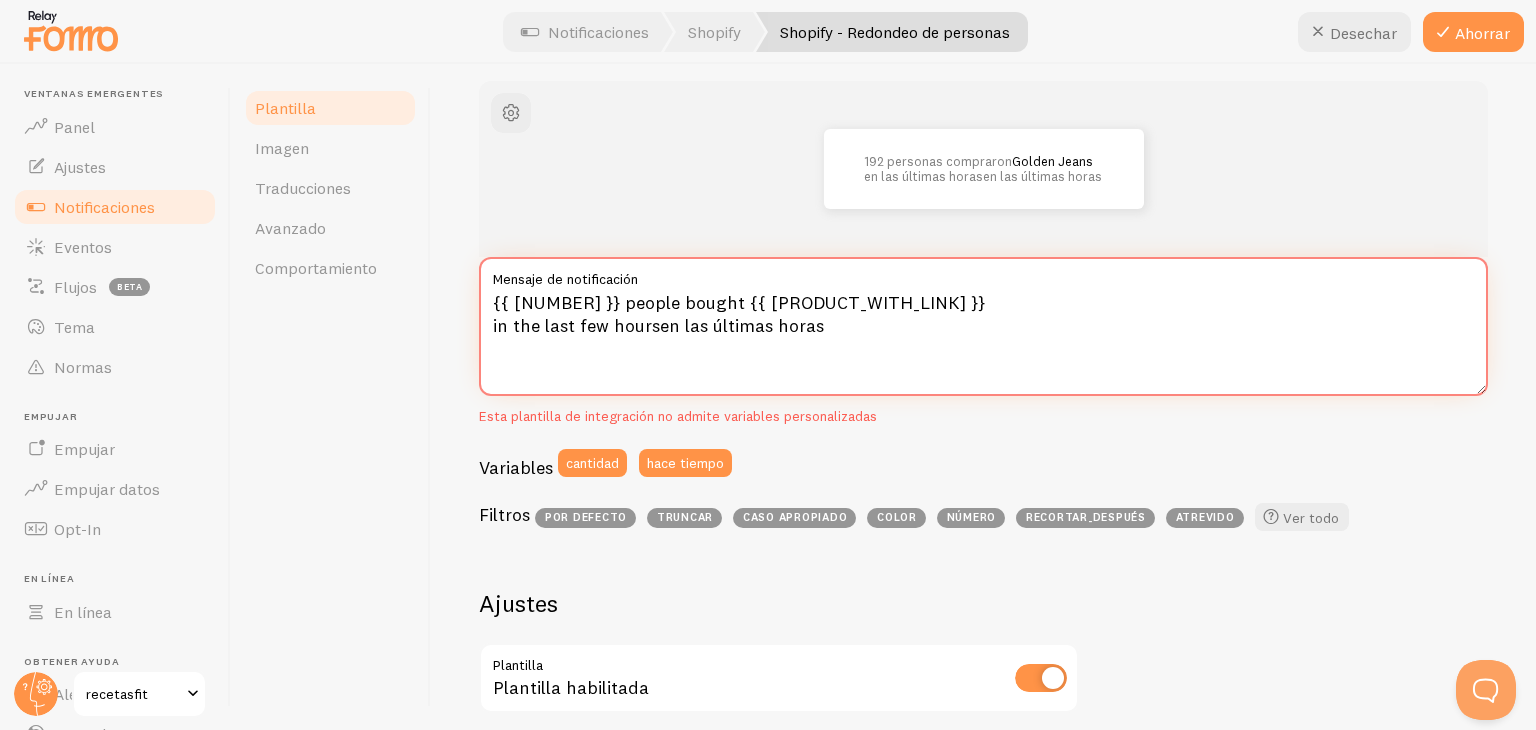 click on "{{ [NUMBER] }} people bought {{ [PRODUCT_WITH_LINK] }}
in the last few hoursen las últimas horas" at bounding box center [983, 326] 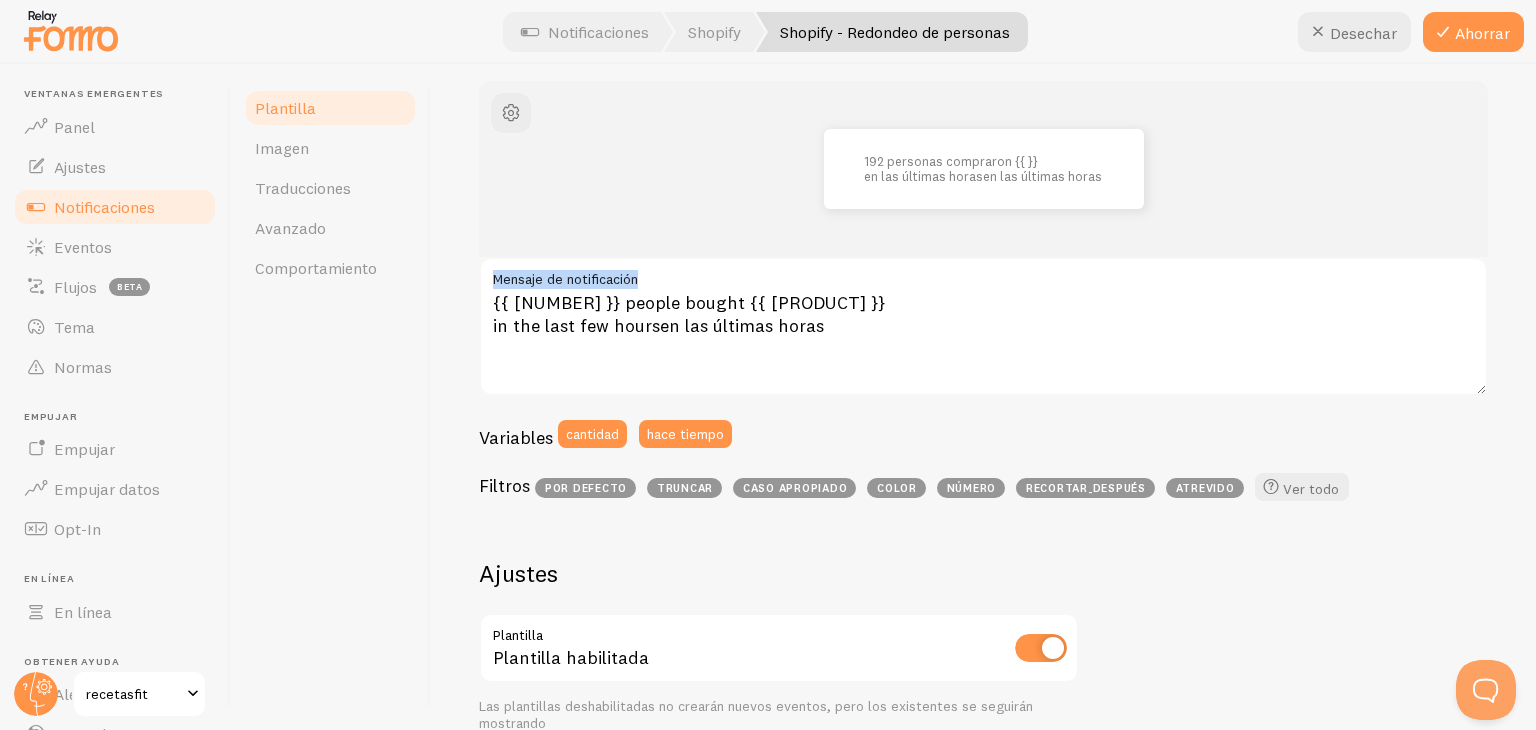 drag, startPoint x: 830, startPoint y: 285, endPoint x: 816, endPoint y: 293, distance: 16.124516 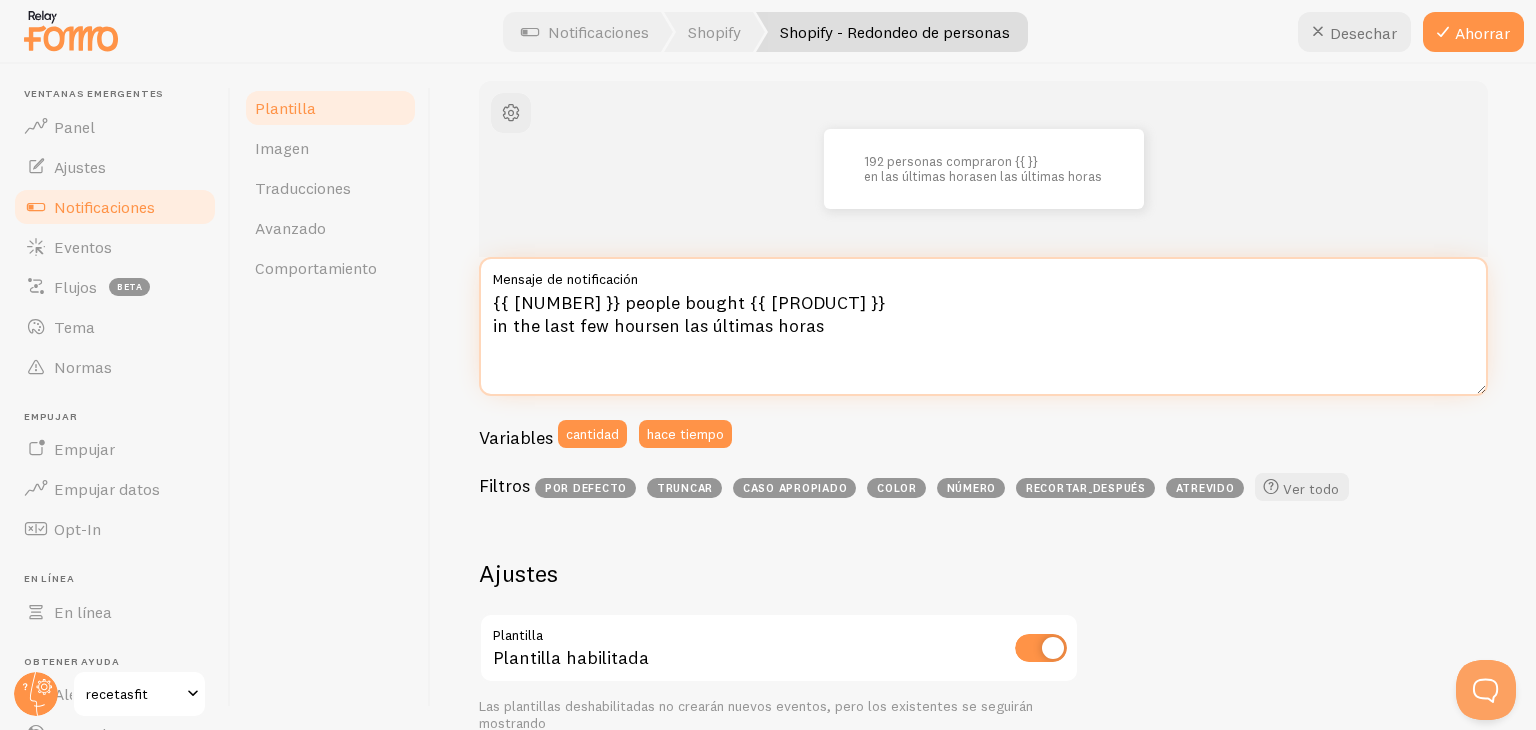 click on "{{ [NUMBER] }} people bought {{ [PRODUCT] }}
in the last few hoursen las últimas horas" at bounding box center [983, 326] 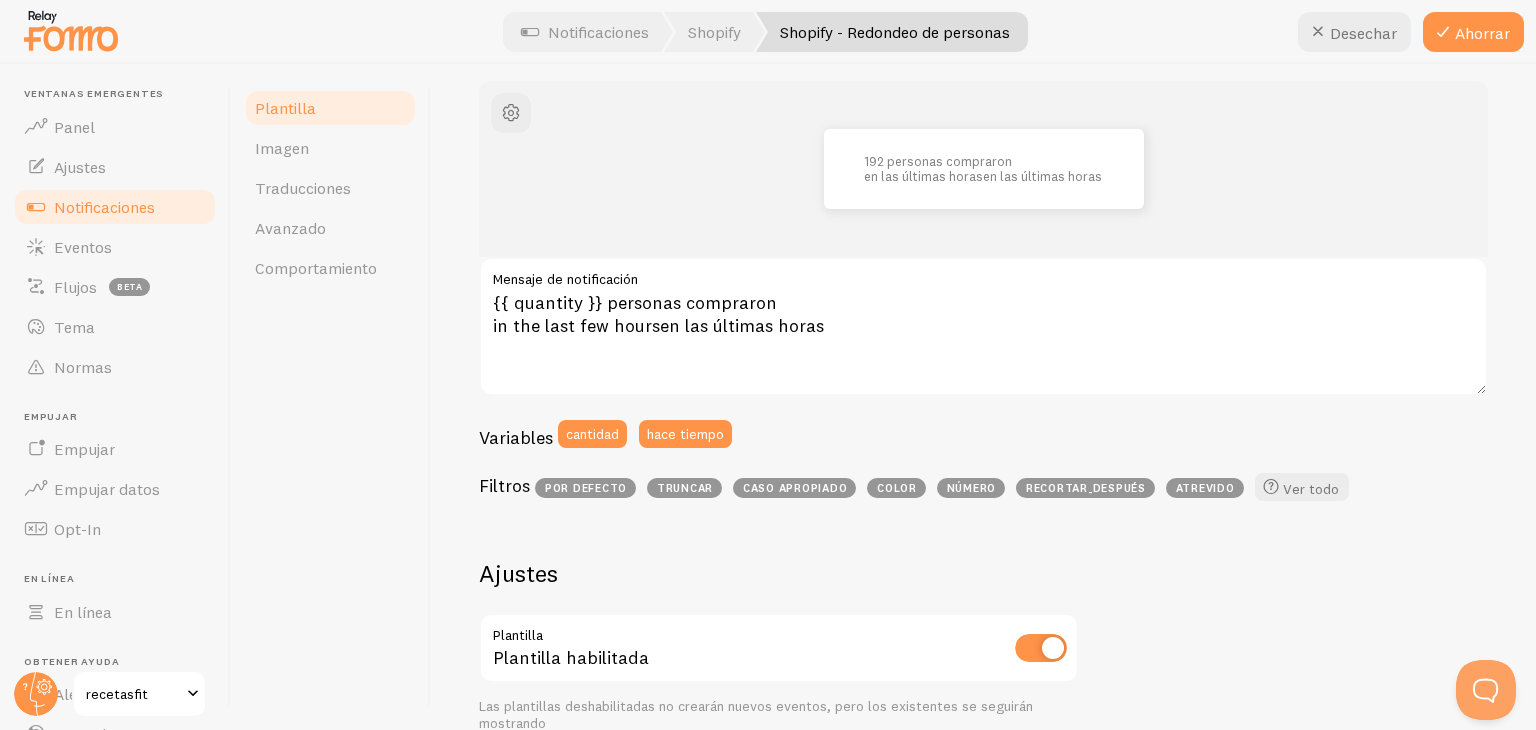 click on "color" at bounding box center [896, 488] 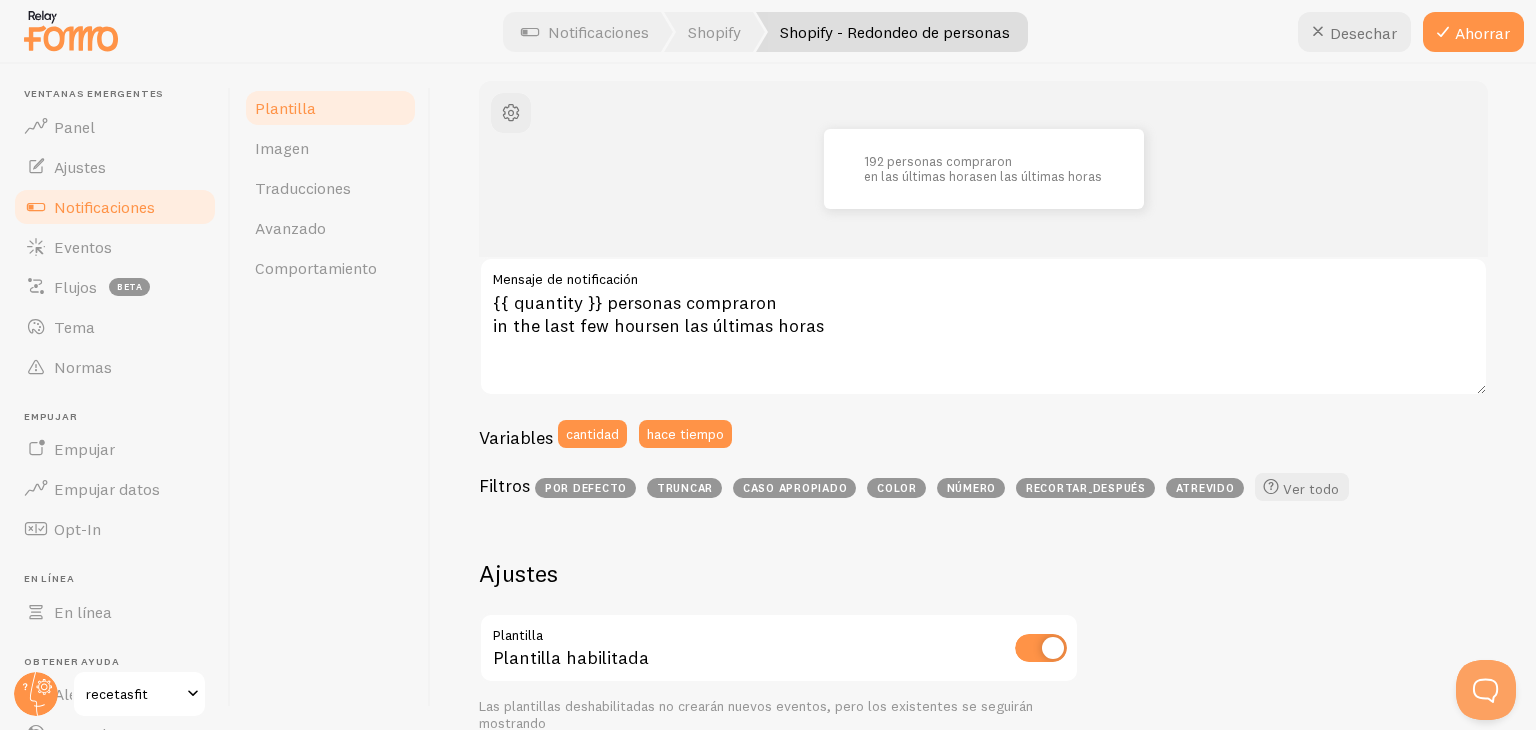 click on "color" at bounding box center (897, 488) 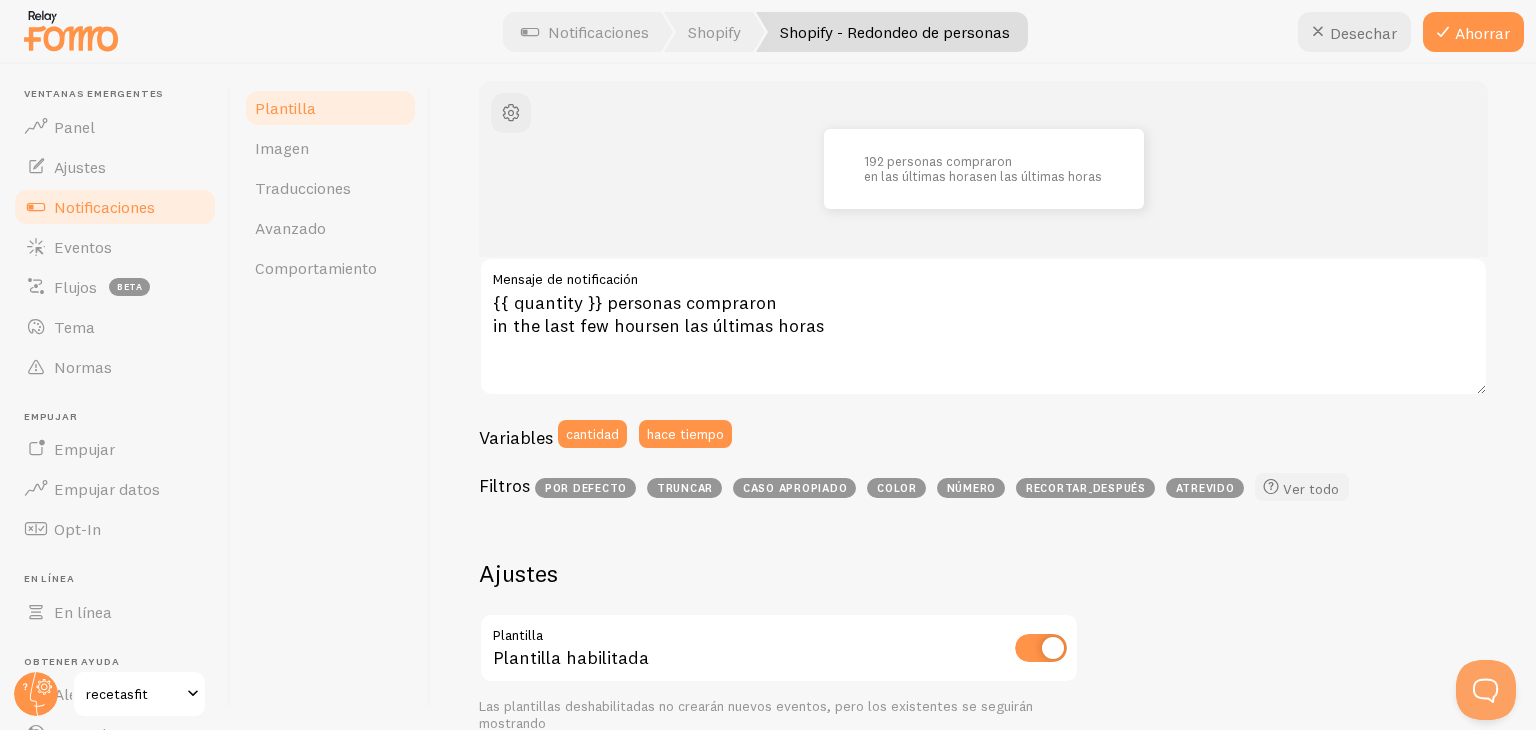 click on "Ver todo" at bounding box center [1311, 488] 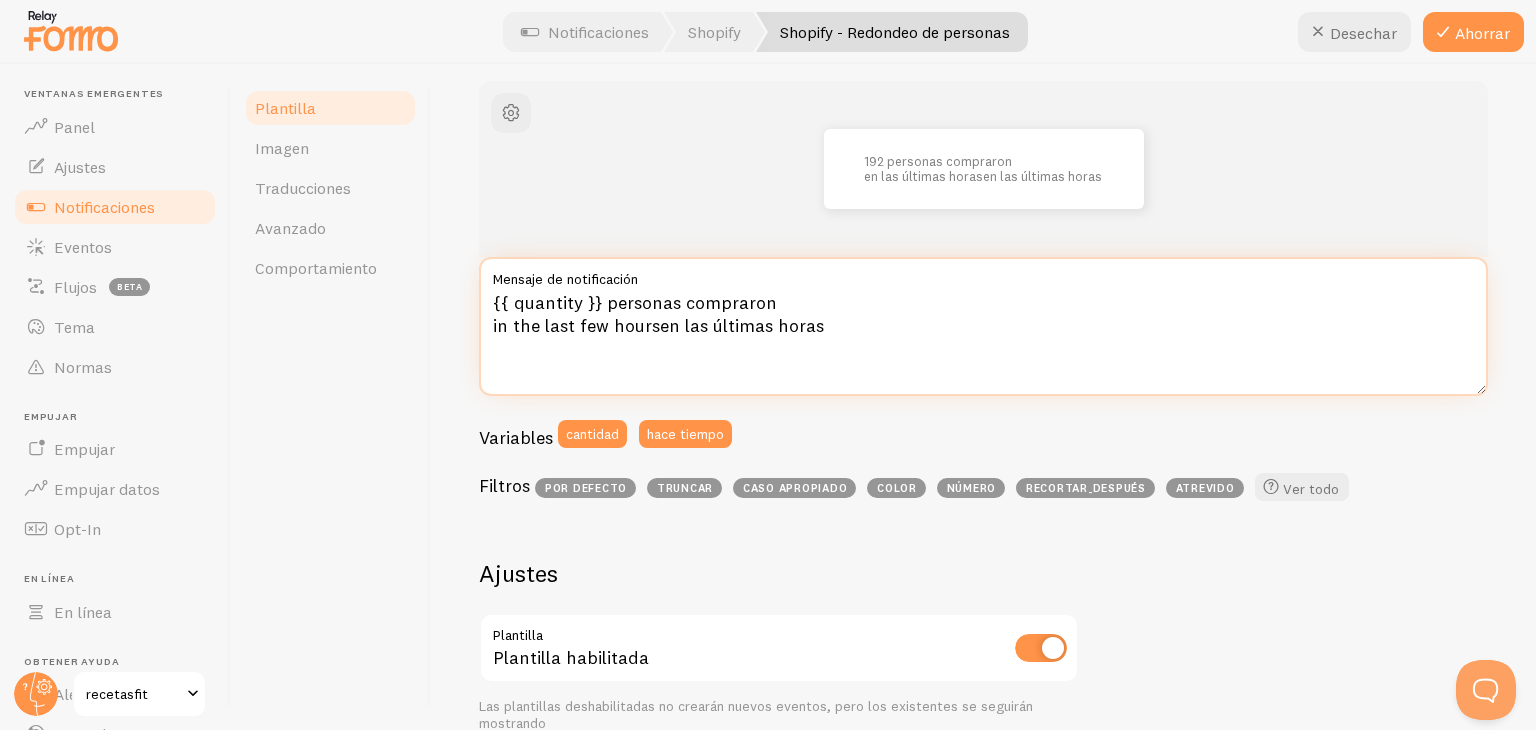 click on "{{ quantity }} personas compraron
in the last few hoursen las últimas horas" at bounding box center [983, 326] 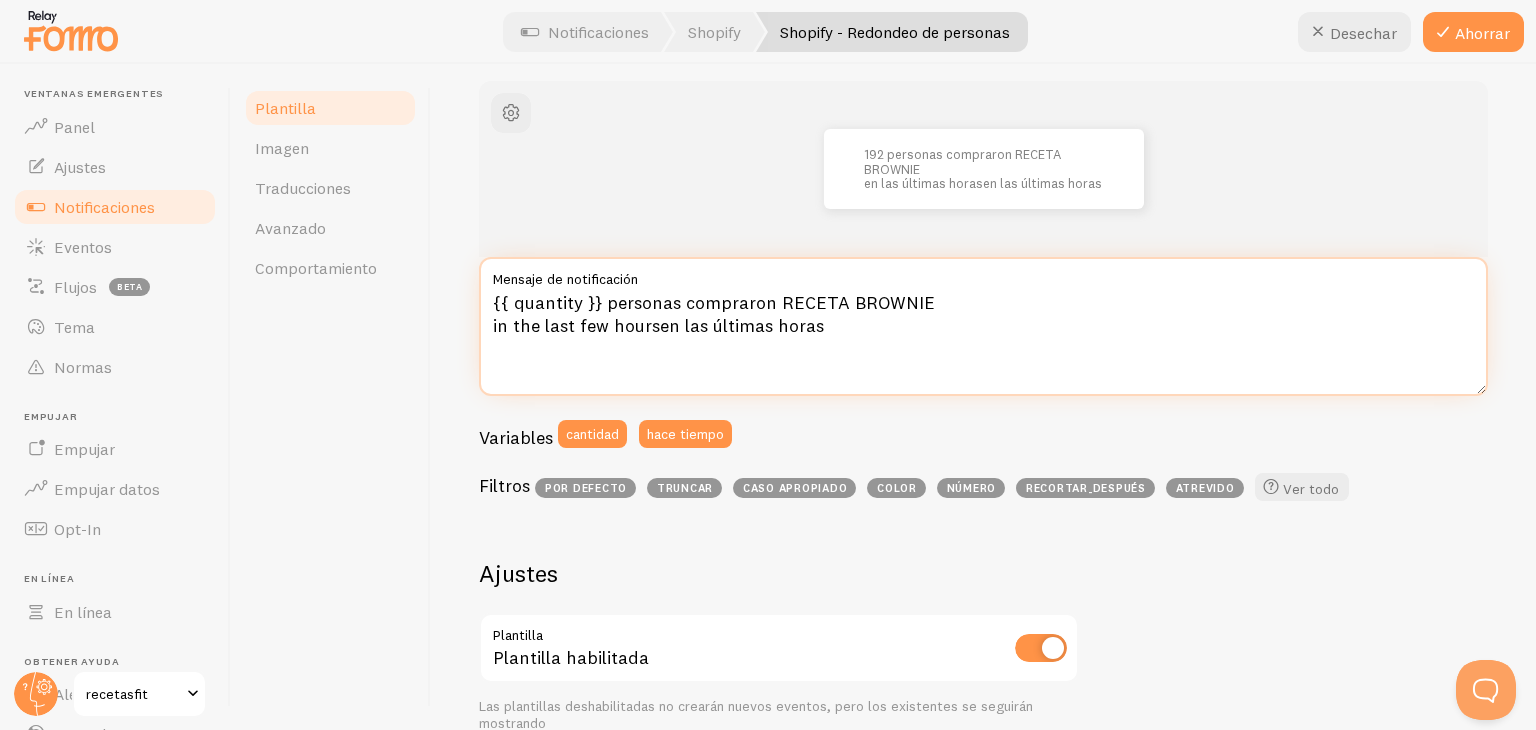 click on "{{ quantity }} personas compraron RECETA BROWNIE
in the last few hoursen las últimas horas" at bounding box center (983, 326) 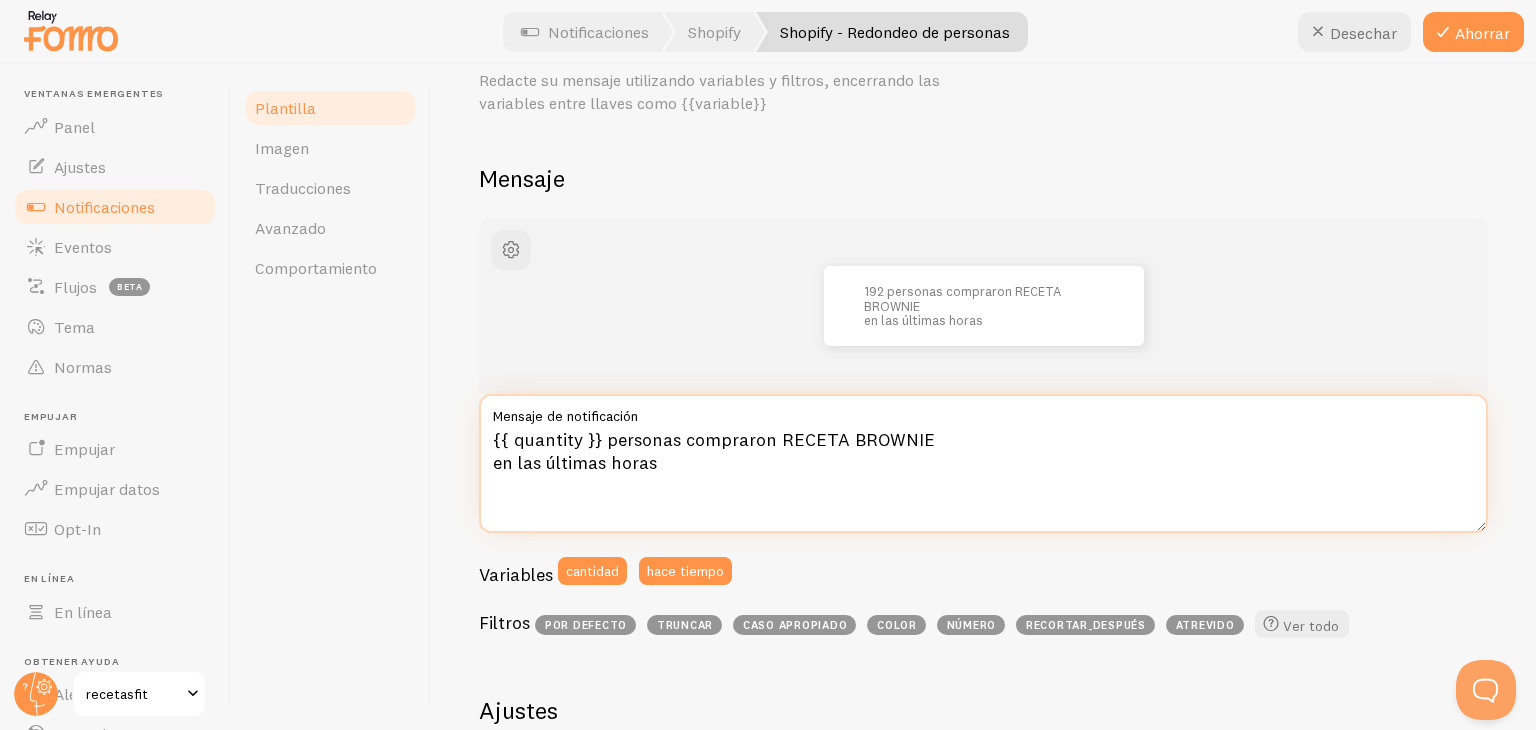scroll, scrollTop: 0, scrollLeft: 0, axis: both 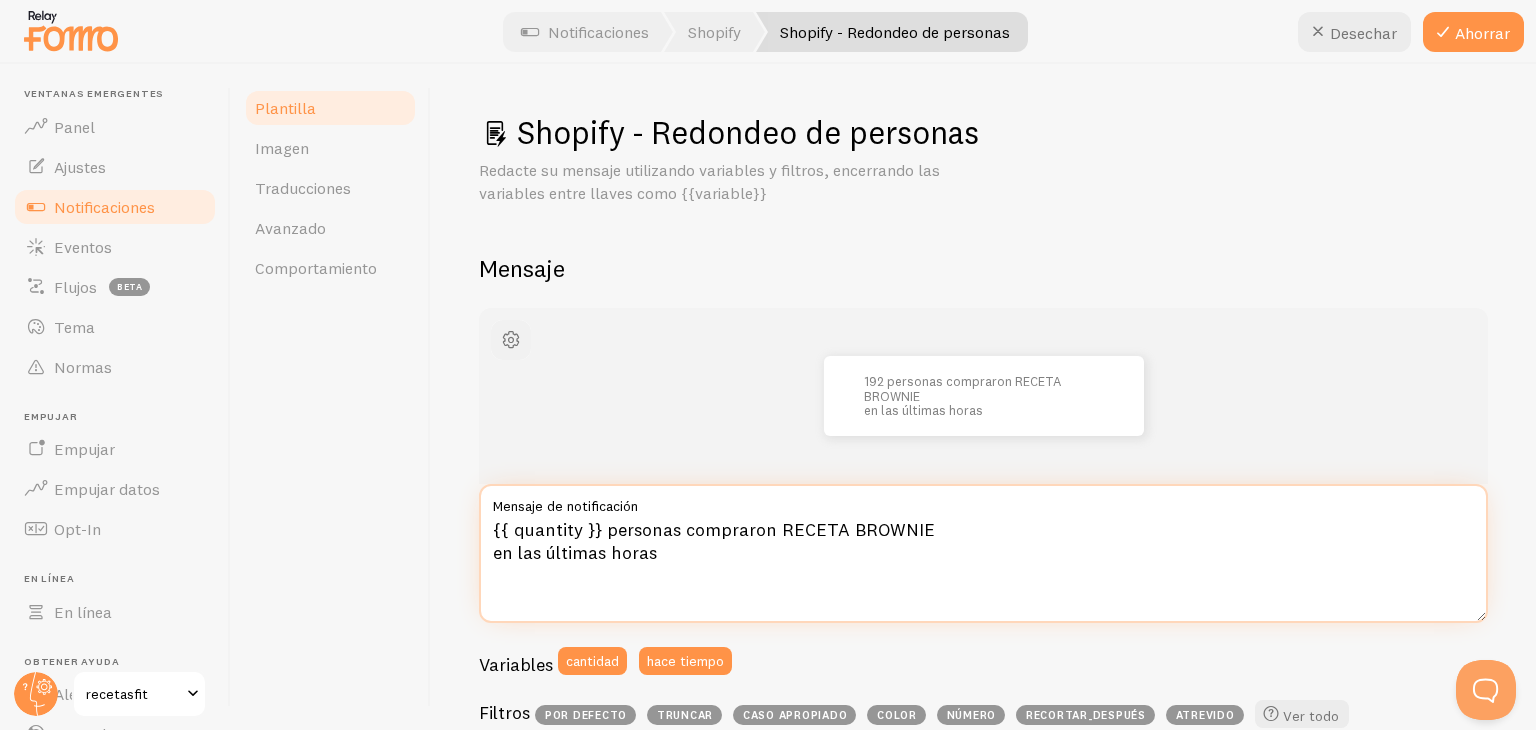 type on "{{ quantity }} personas compraron RECETA BROWNIE
en las últimas horas" 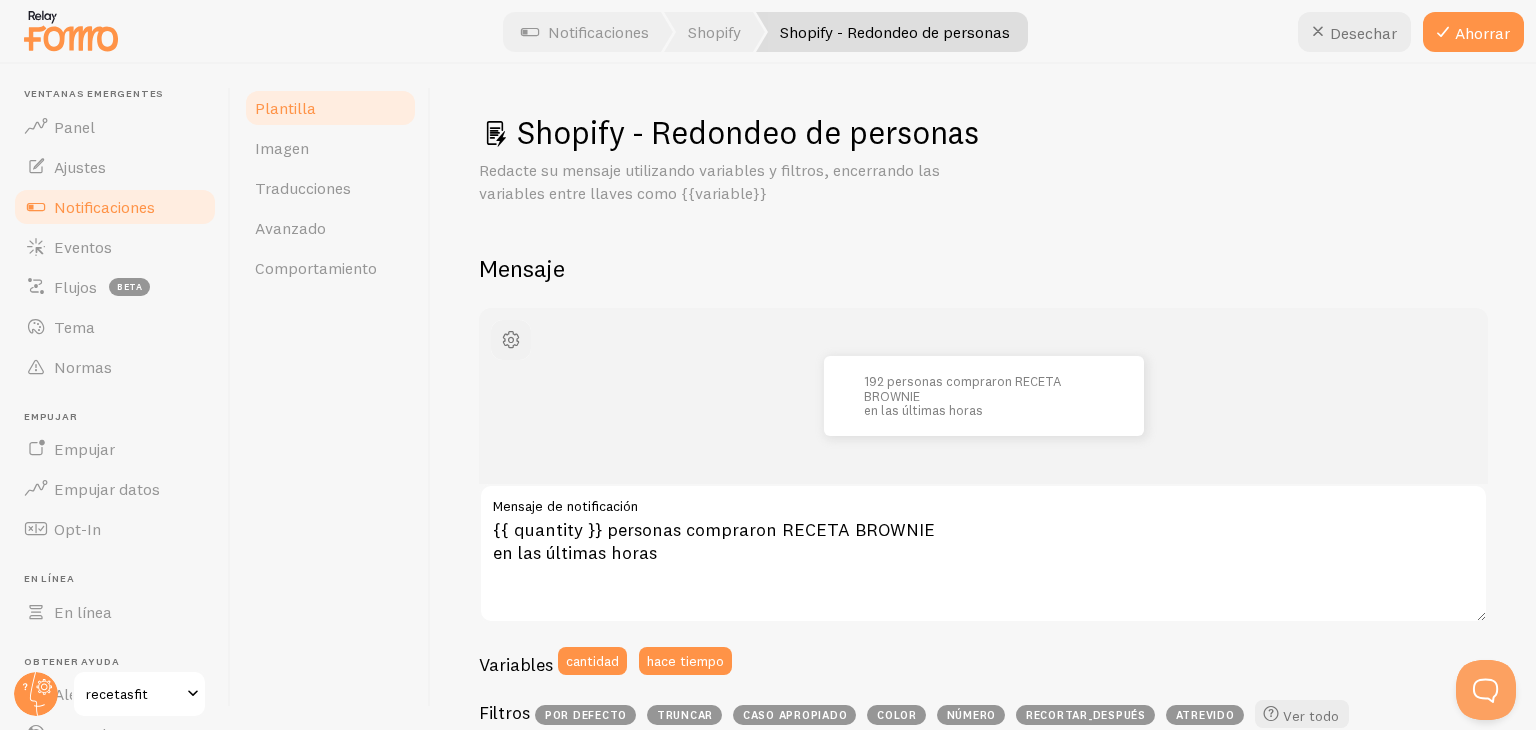 click at bounding box center (511, 340) 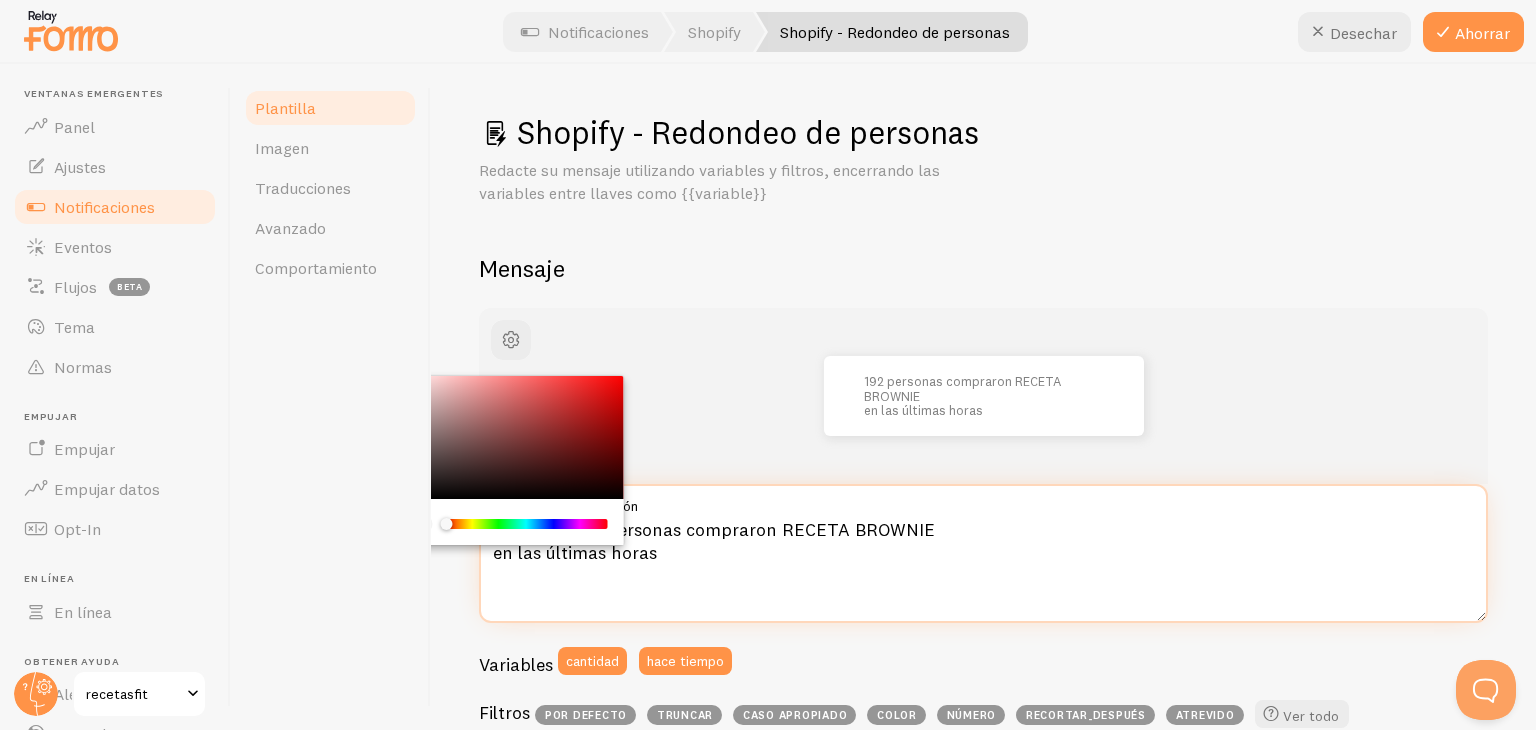 click on "{{ quantity }} personas compraron RECETA BROWNIE
en las últimas horas" at bounding box center [983, 553] 